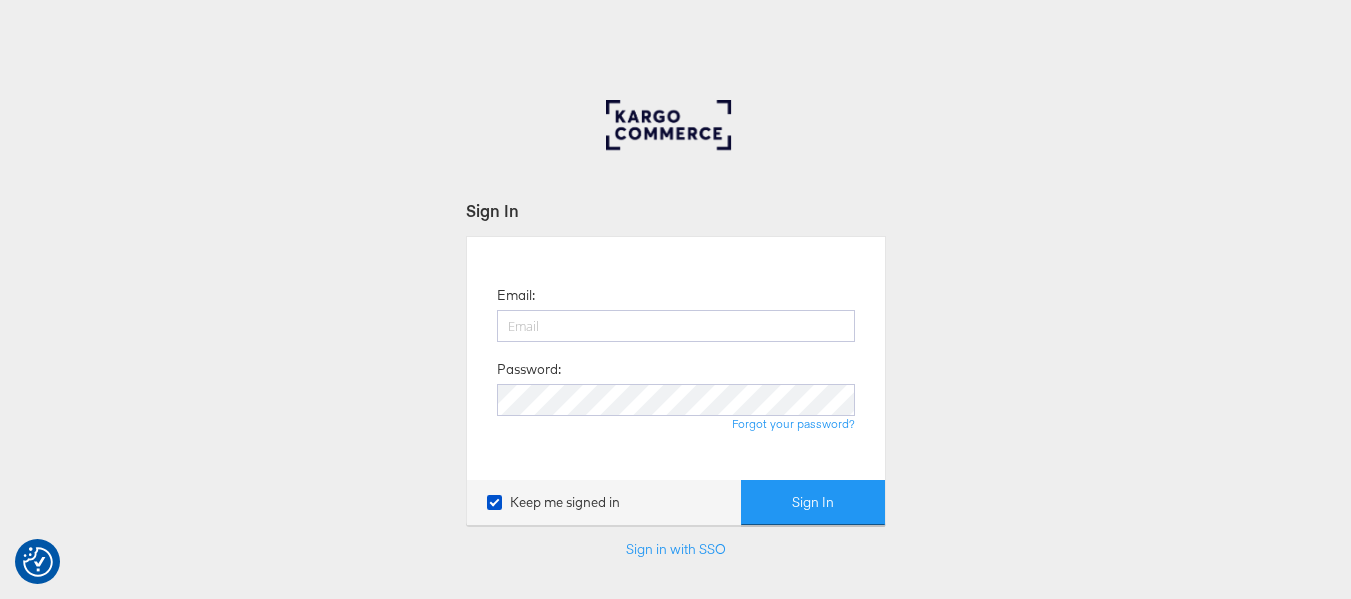 scroll, scrollTop: 0, scrollLeft: 0, axis: both 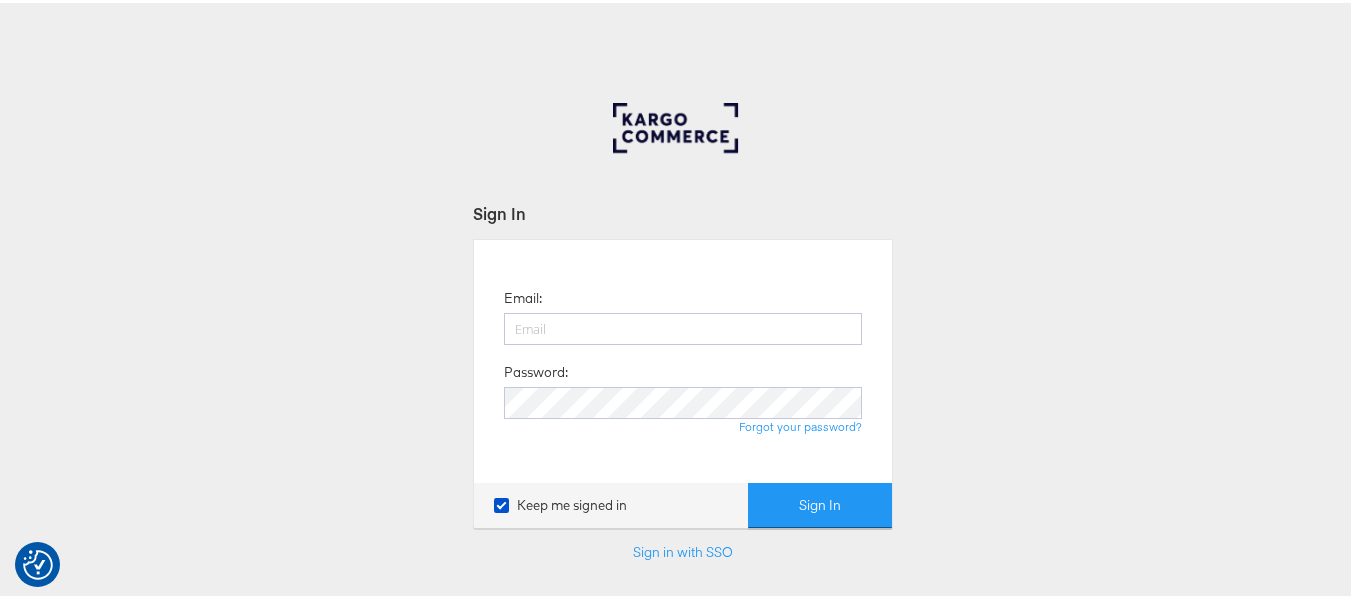 type on "[USERNAME]@[DOMAIN]" 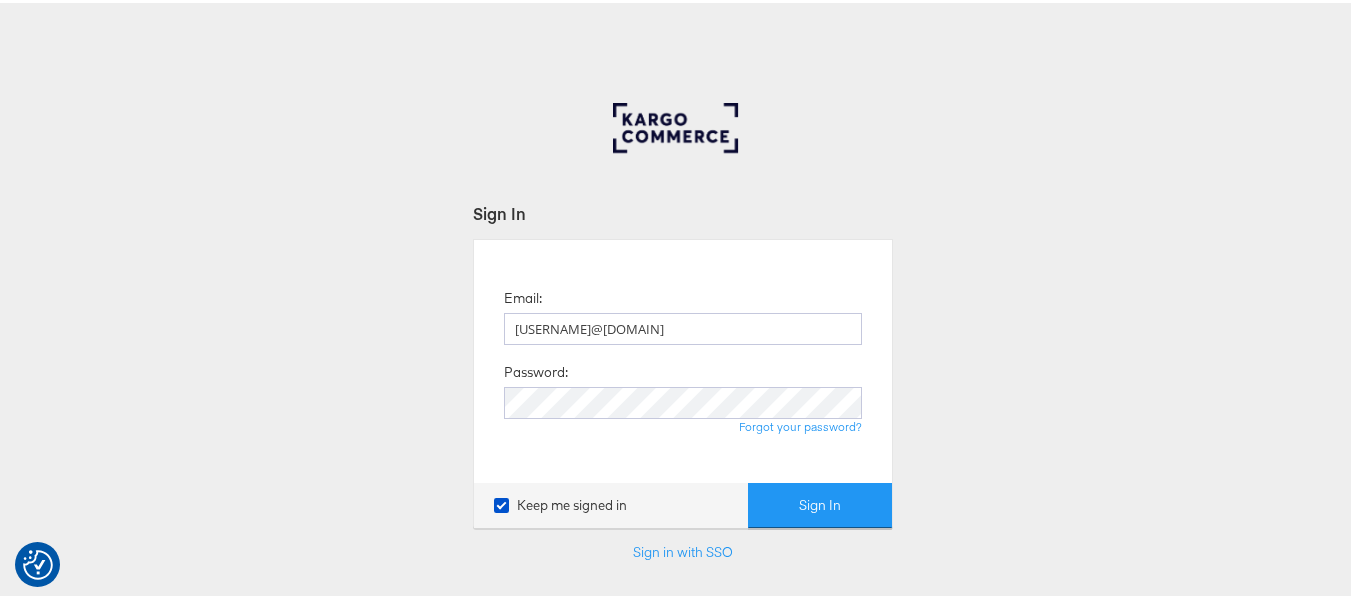 click on "Sign In" at bounding box center [820, 502] 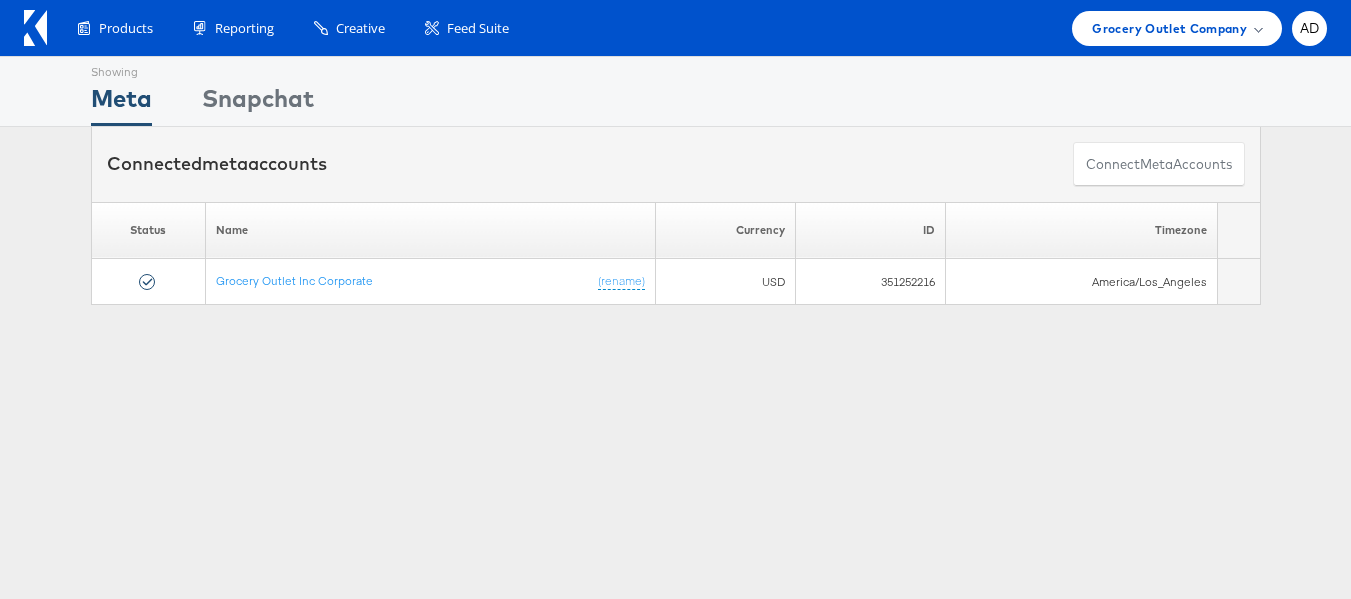 scroll, scrollTop: 0, scrollLeft: 0, axis: both 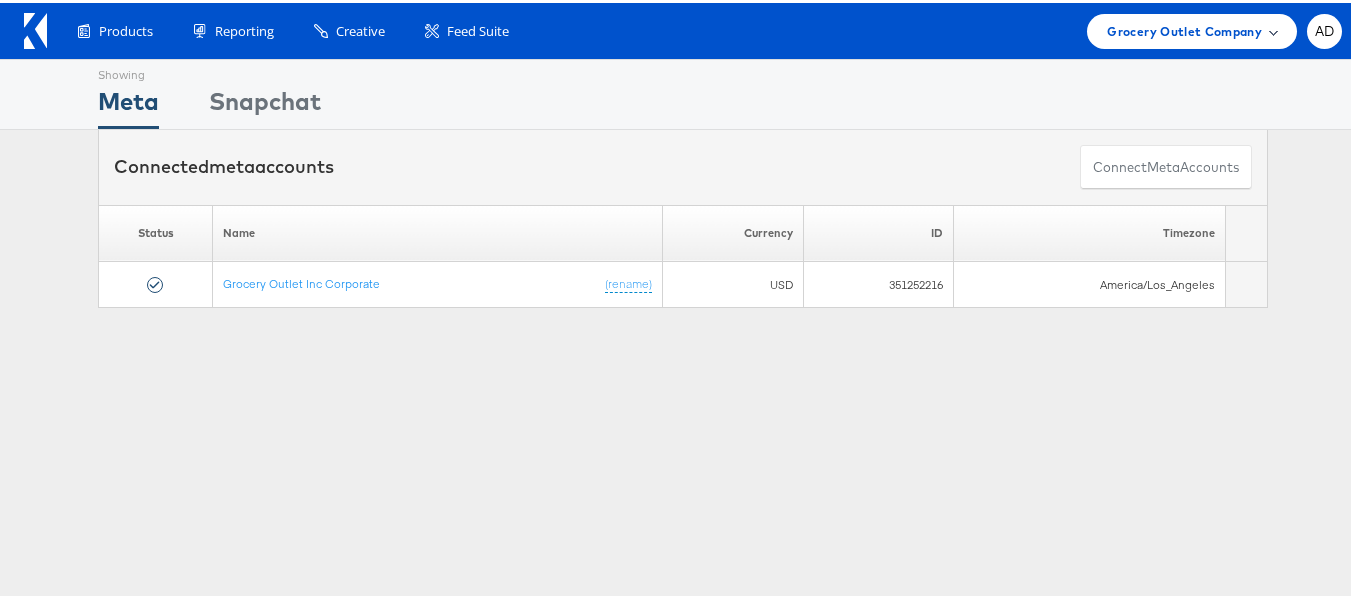 click on "Grocery Outlet Company" at bounding box center [1184, 28] 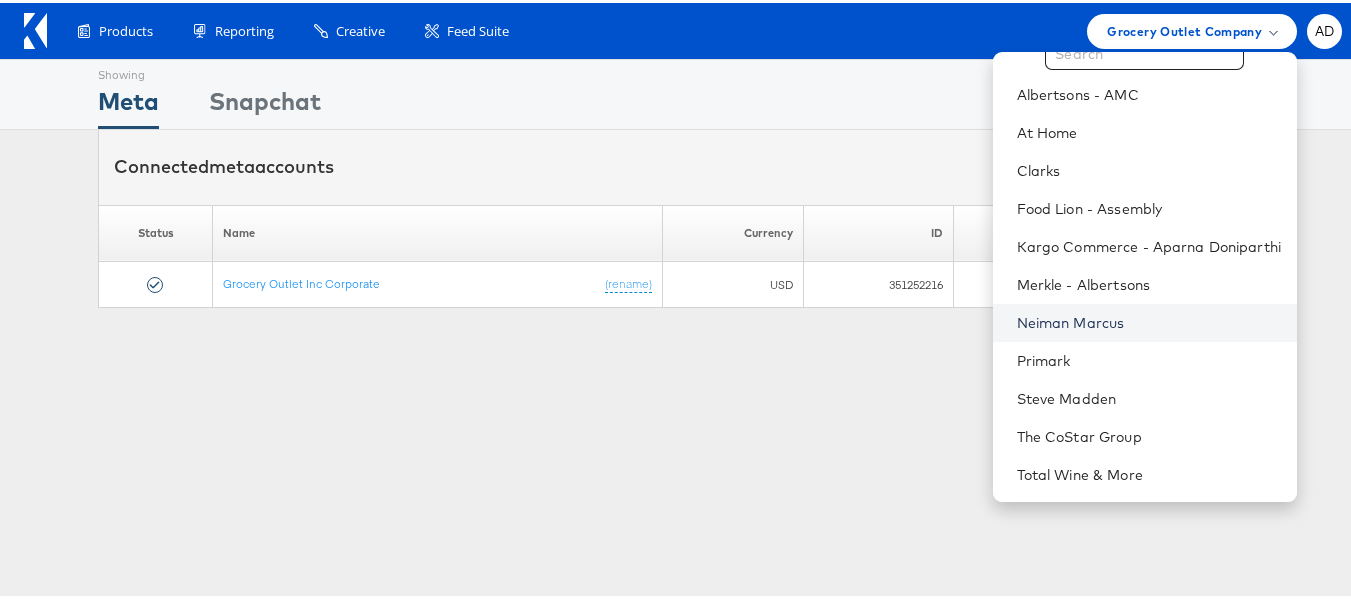 scroll, scrollTop: 0, scrollLeft: 0, axis: both 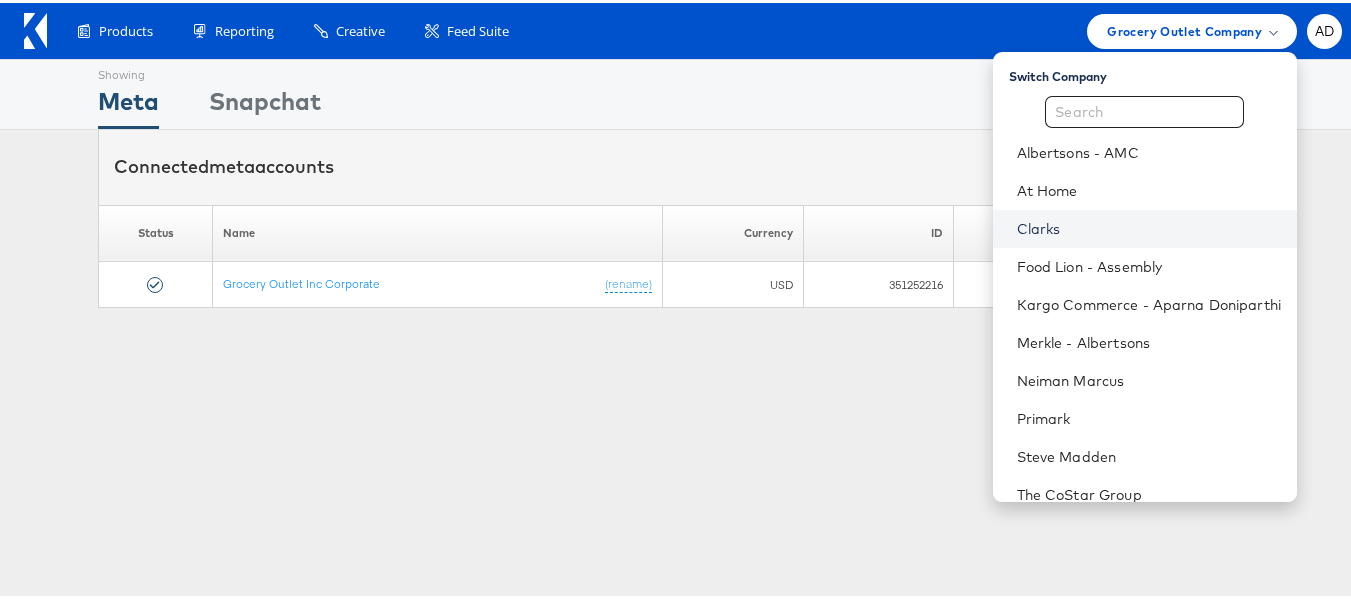 click on "Clarks" at bounding box center (1149, 226) 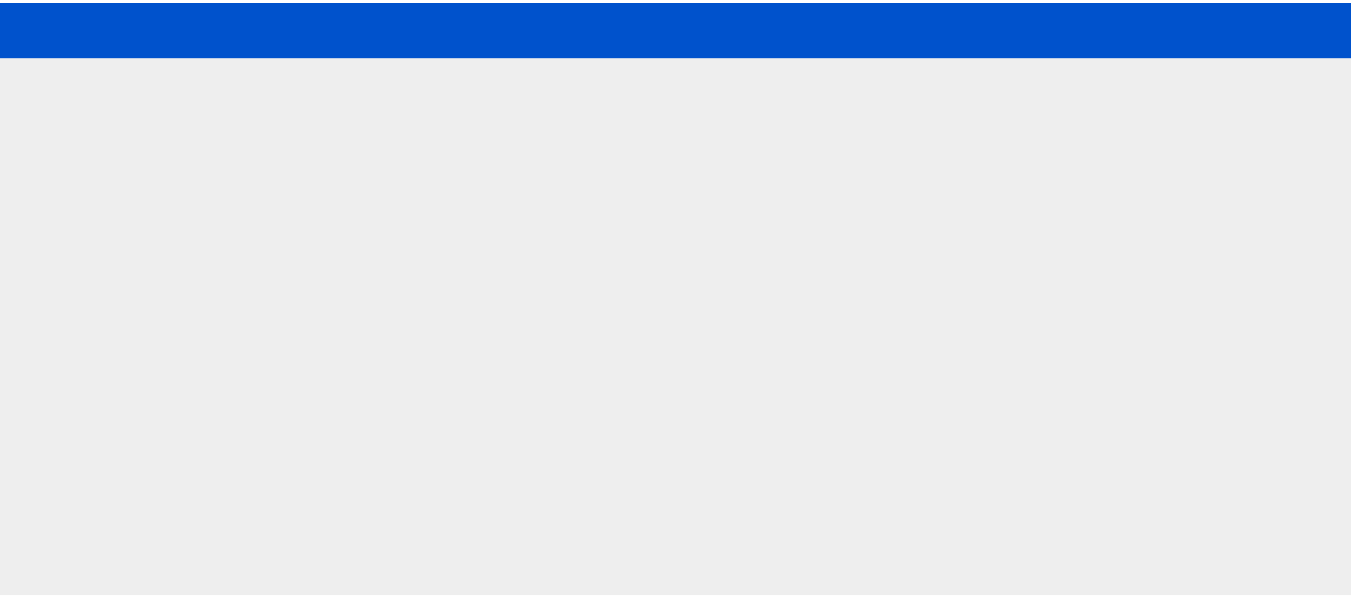 scroll, scrollTop: 0, scrollLeft: 0, axis: both 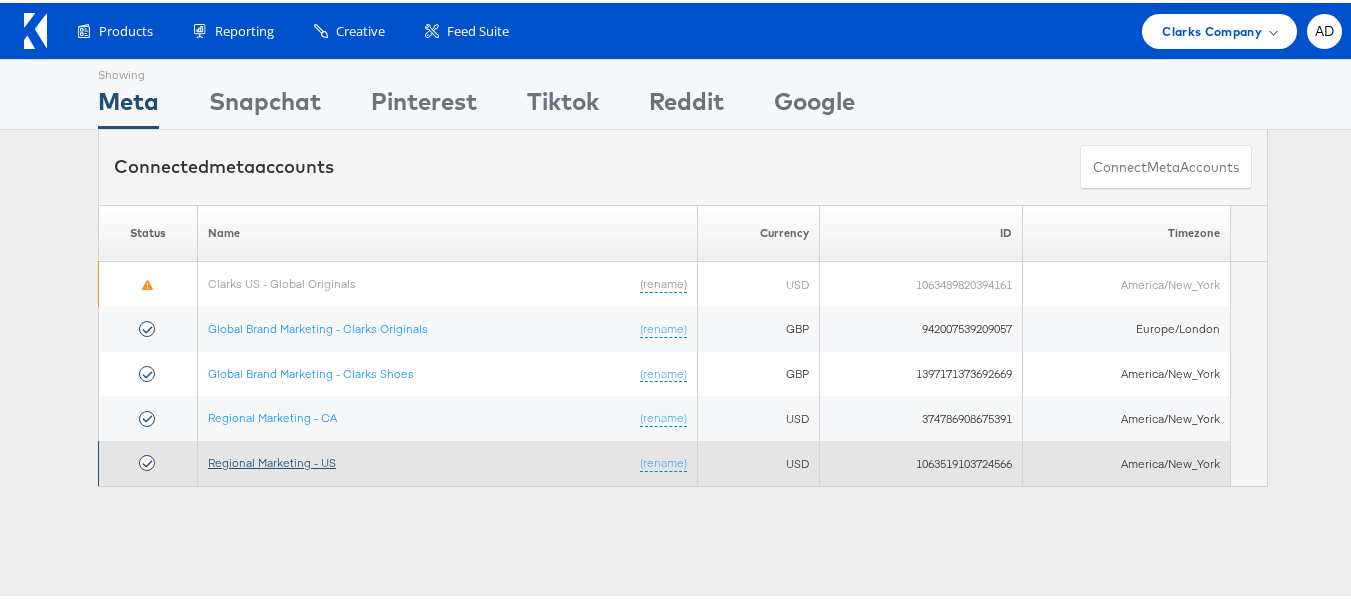 click on "Regional Marketing - US" at bounding box center [272, 459] 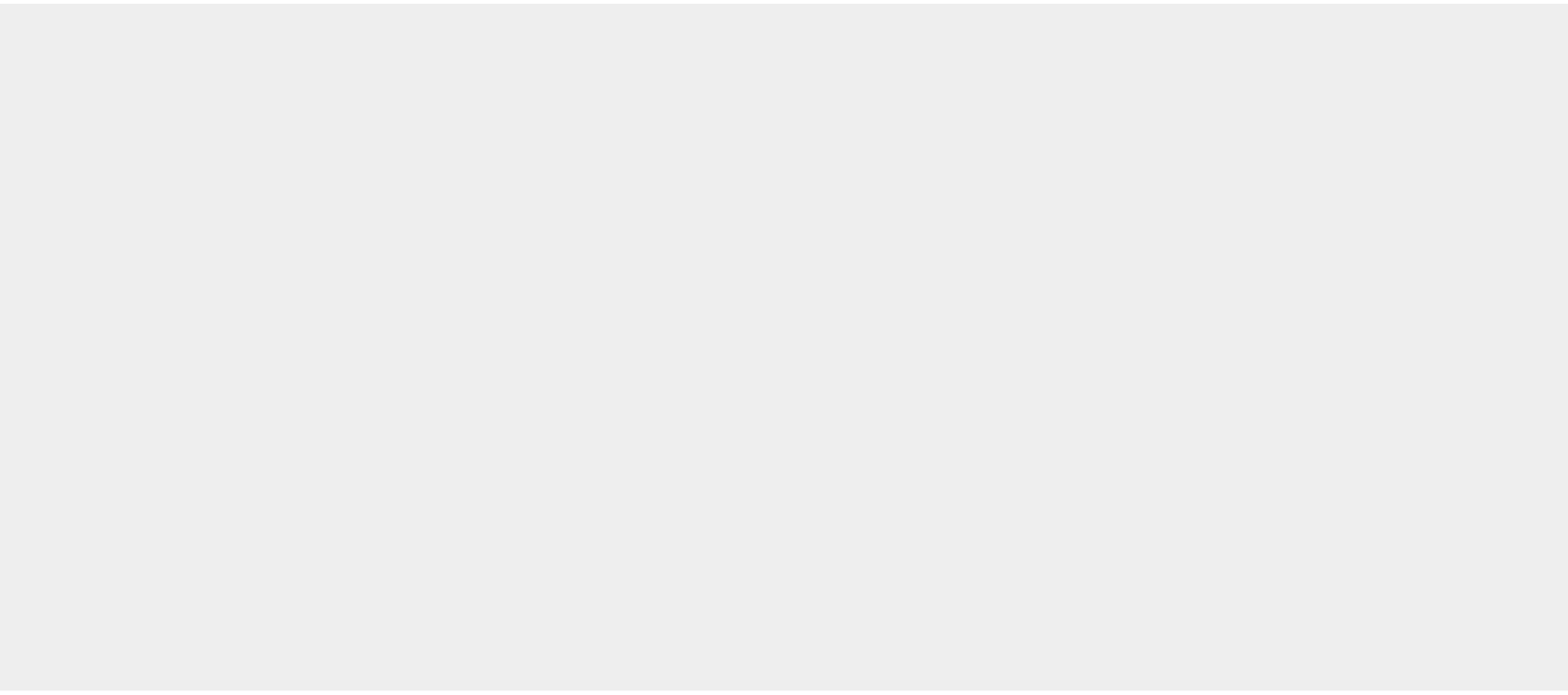 scroll, scrollTop: 0, scrollLeft: 0, axis: both 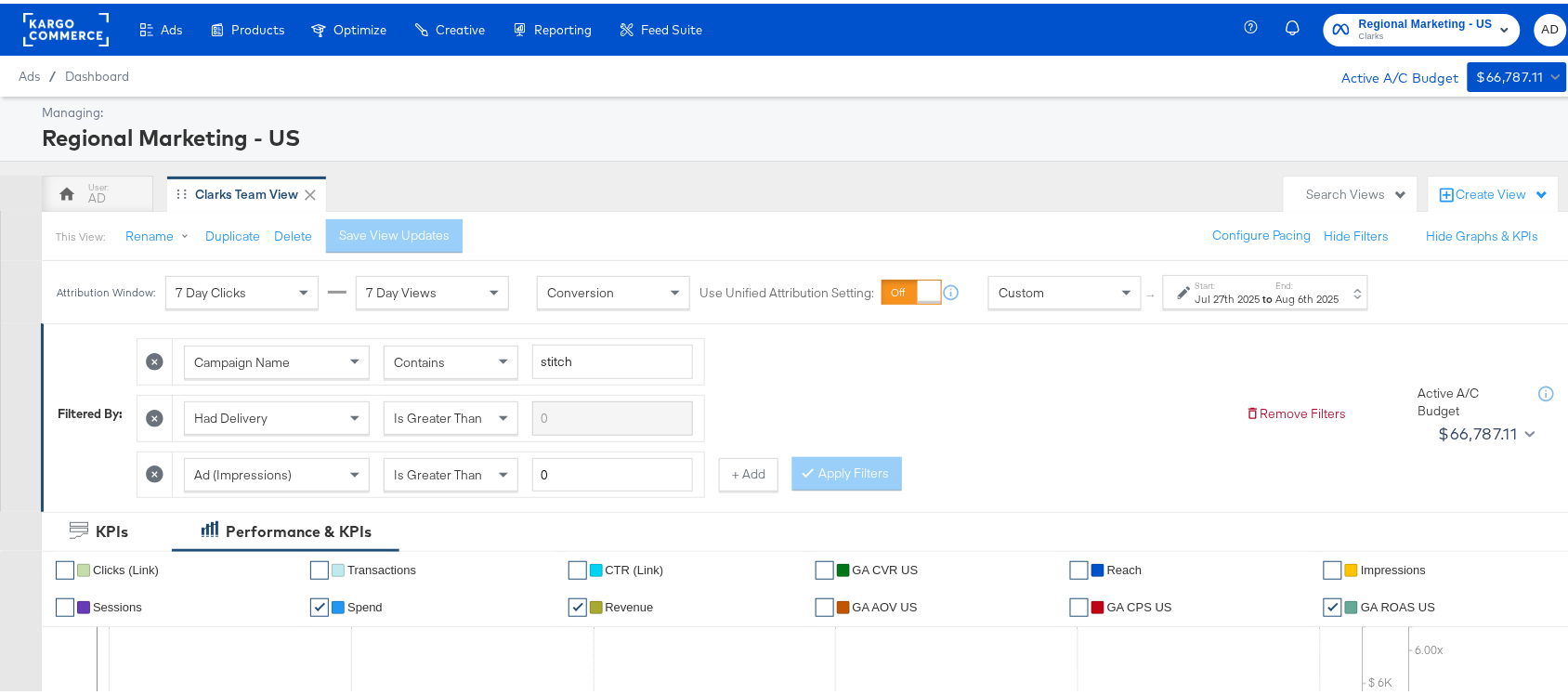 click on "Start:  Jul 27th 2025    to     End:  Aug 6th 2025" at bounding box center (1265, 288) 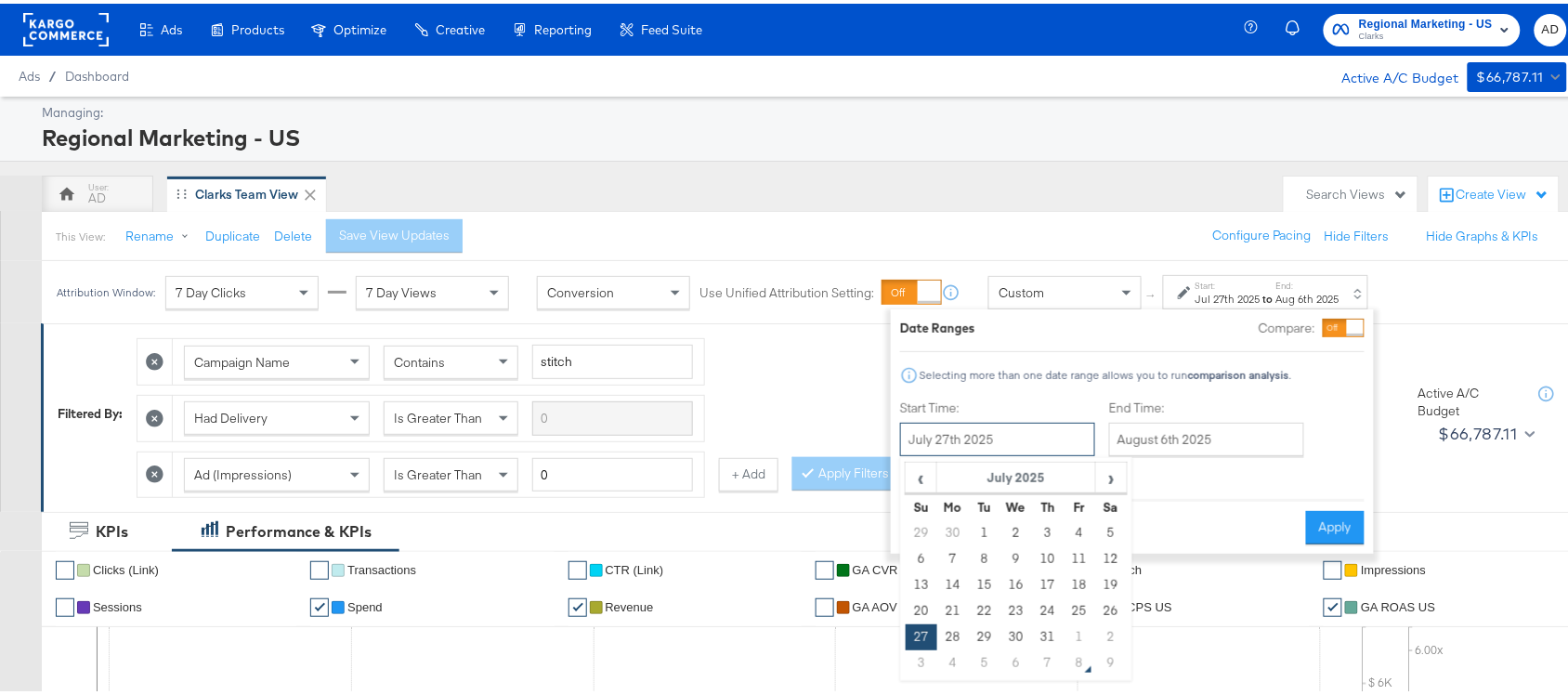 click on "July 27th 2025" at bounding box center [998, 436] 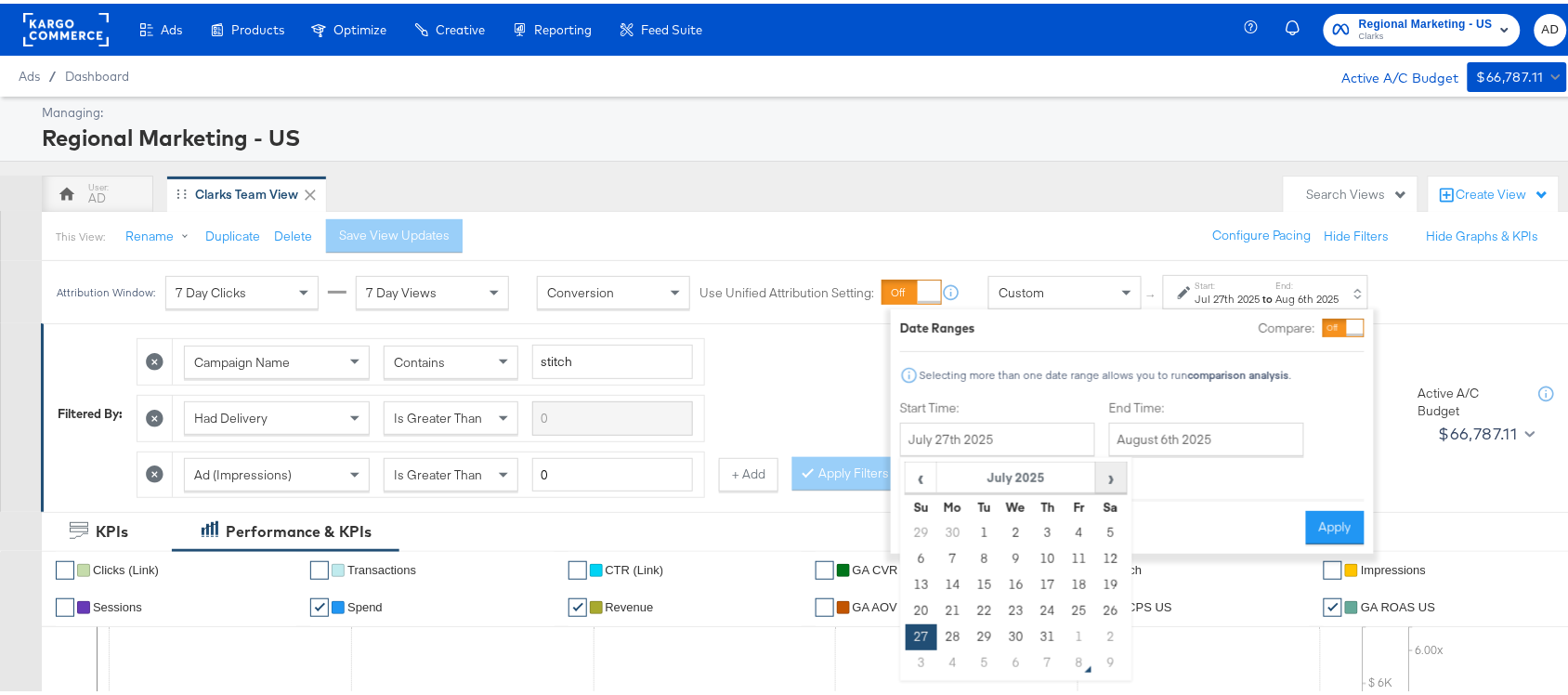 click on "›" at bounding box center [1111, 474] 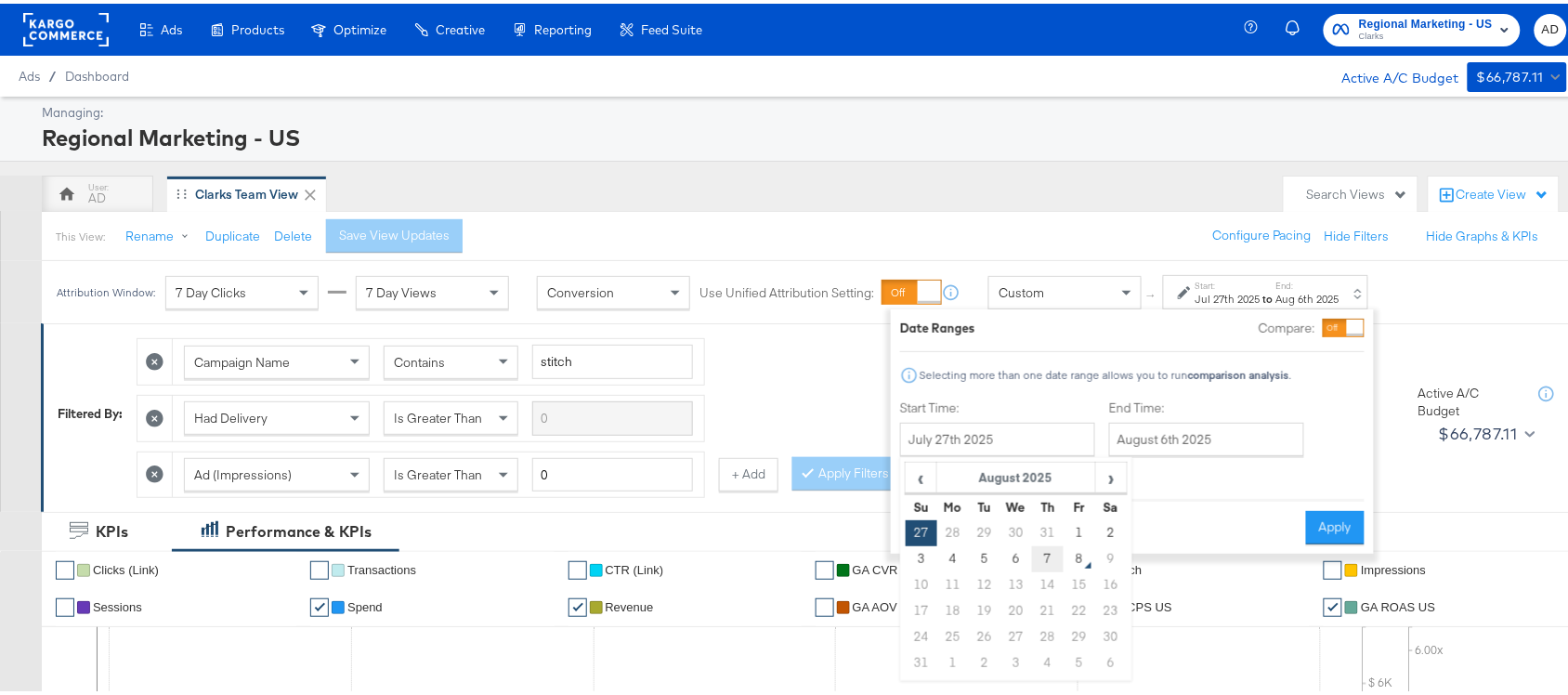 click on "7" at bounding box center [1048, 556] 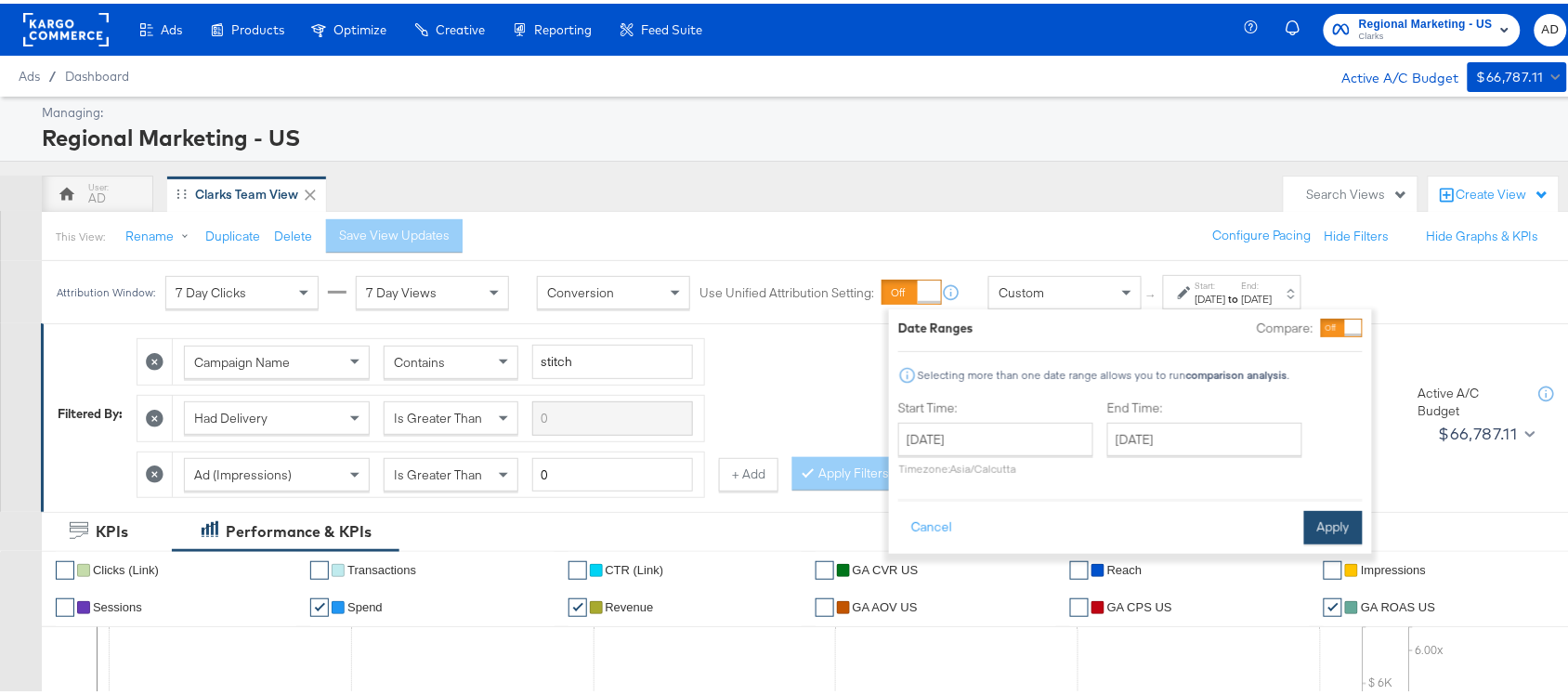 click on "Apply" at bounding box center (1333, 524) 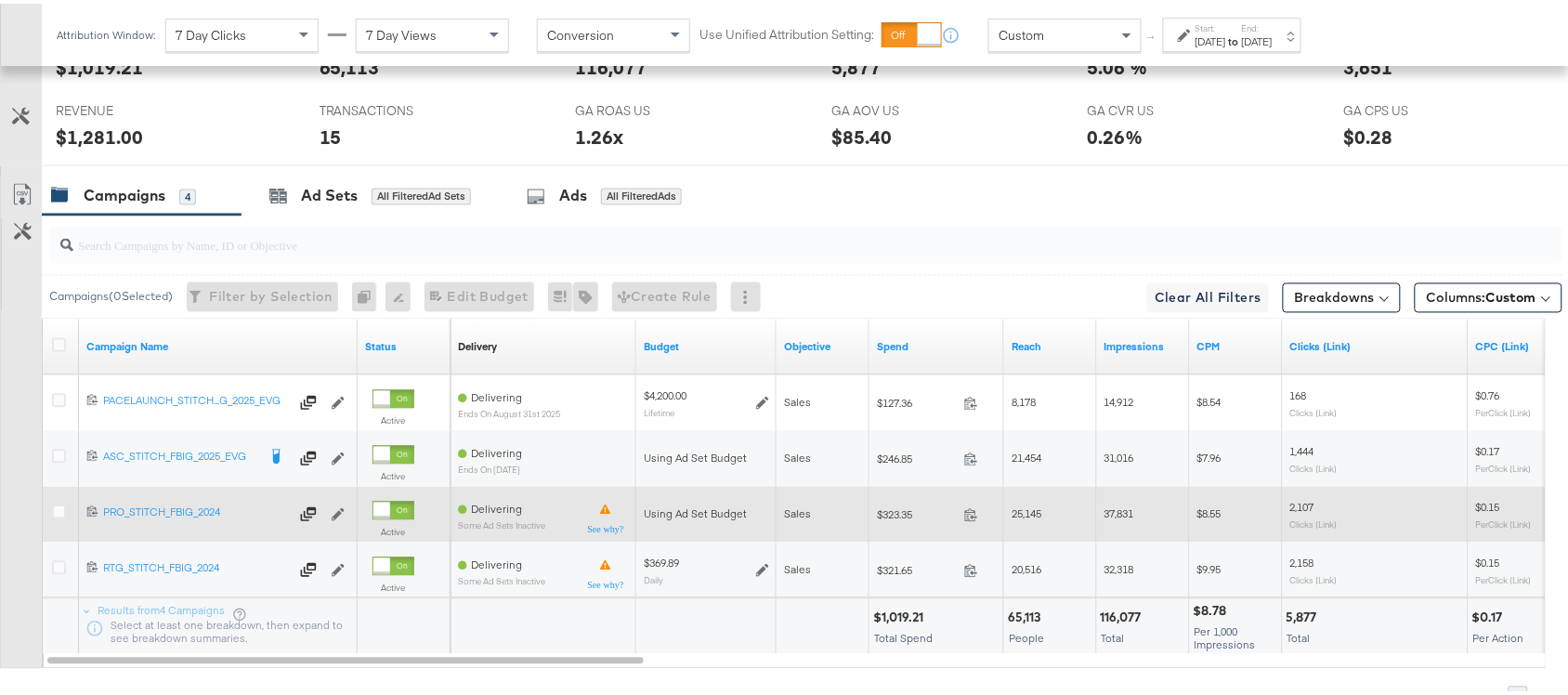 scroll, scrollTop: 1024, scrollLeft: 0, axis: vertical 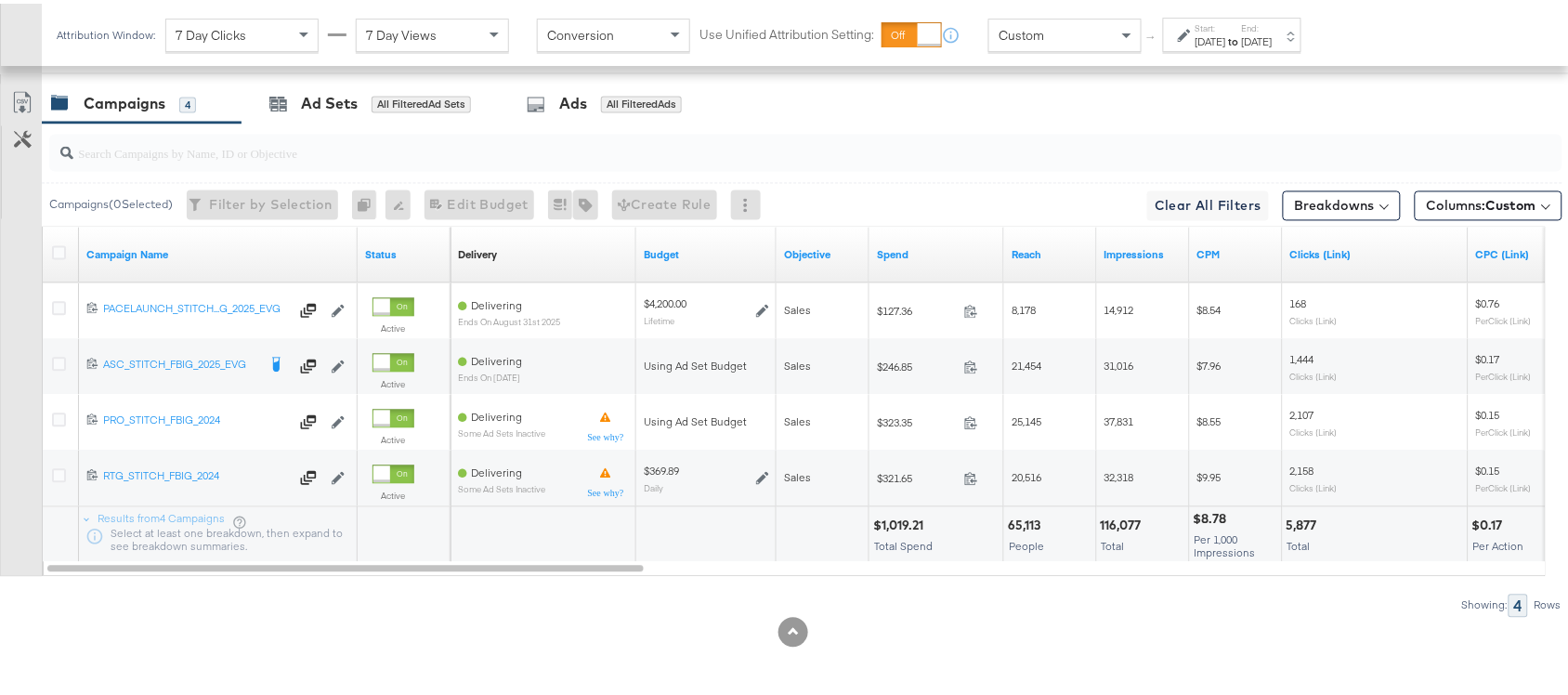 click on "$1,019.21" at bounding box center (901, 522) 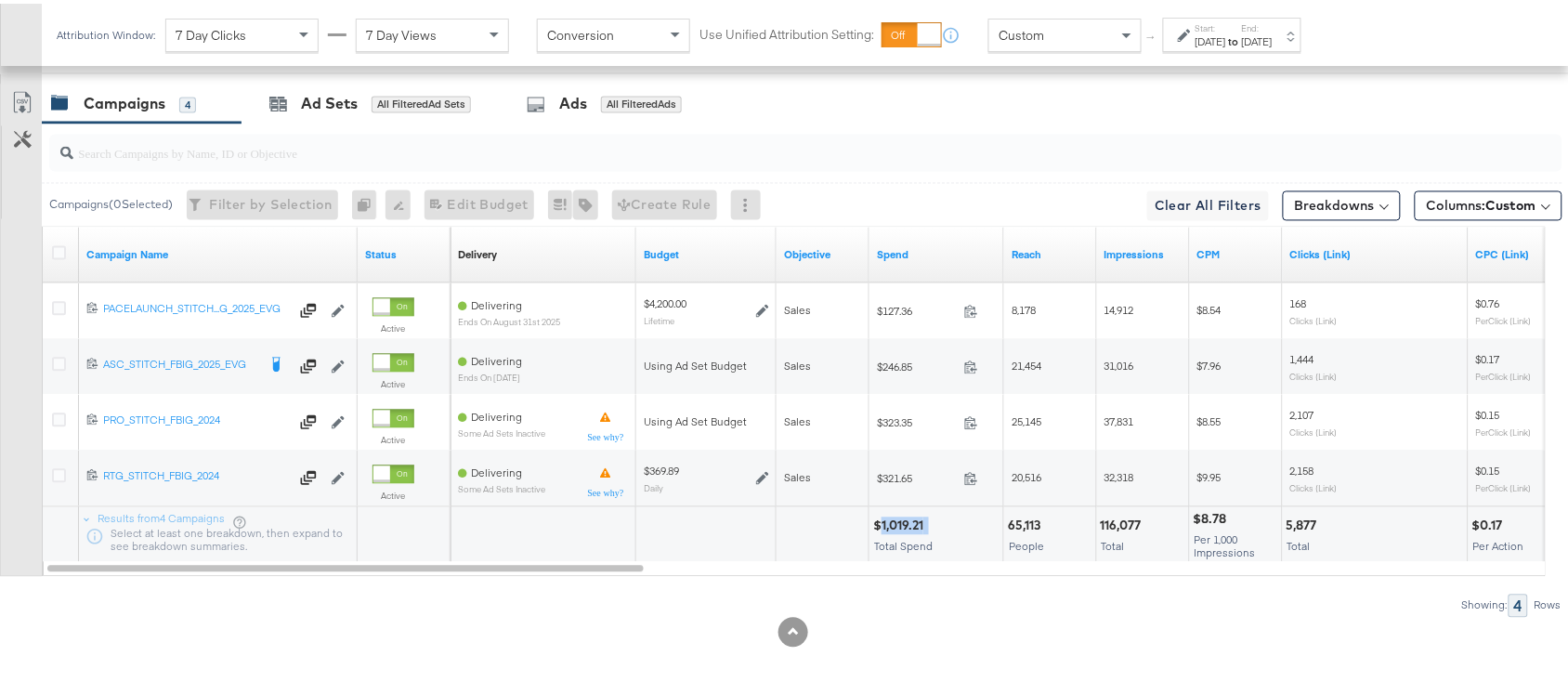 copy on "1,019.21" 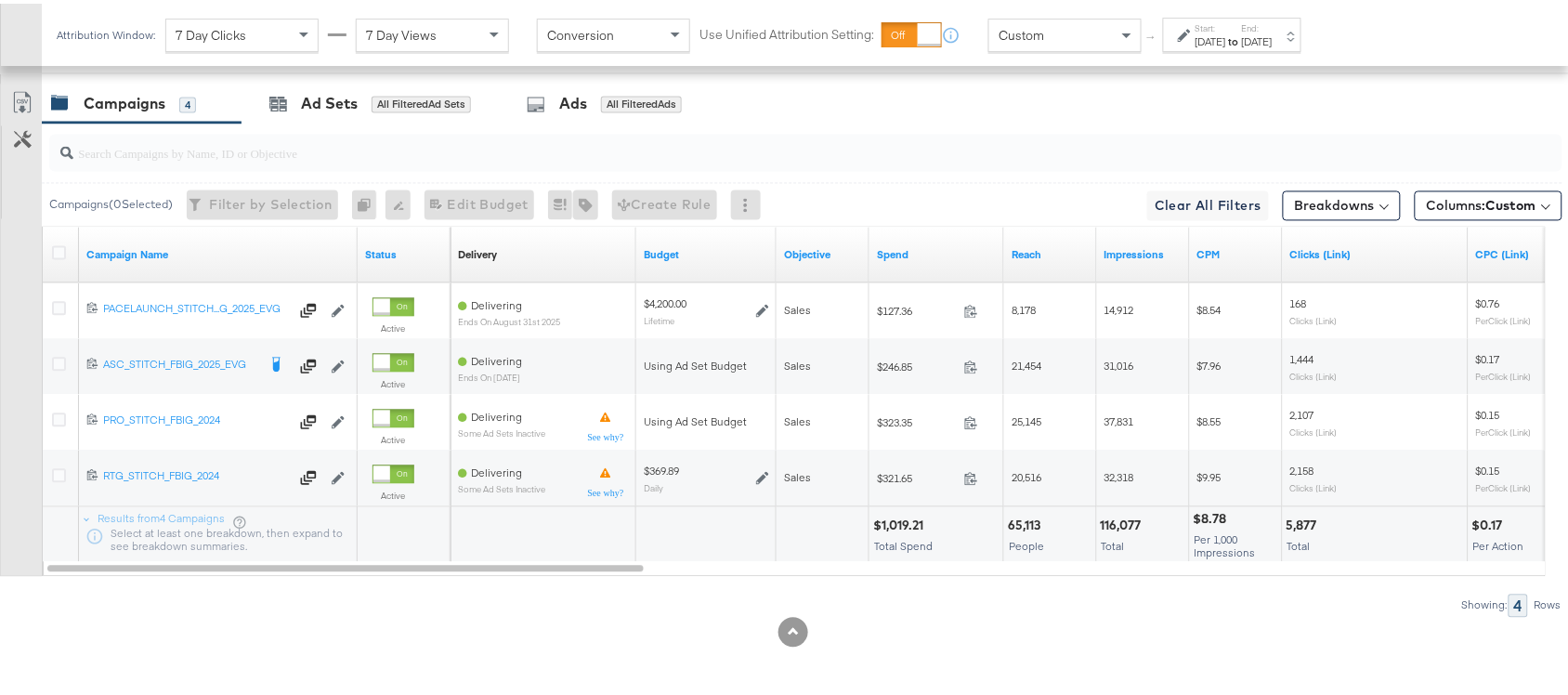 click on "to" at bounding box center (1234, 37) 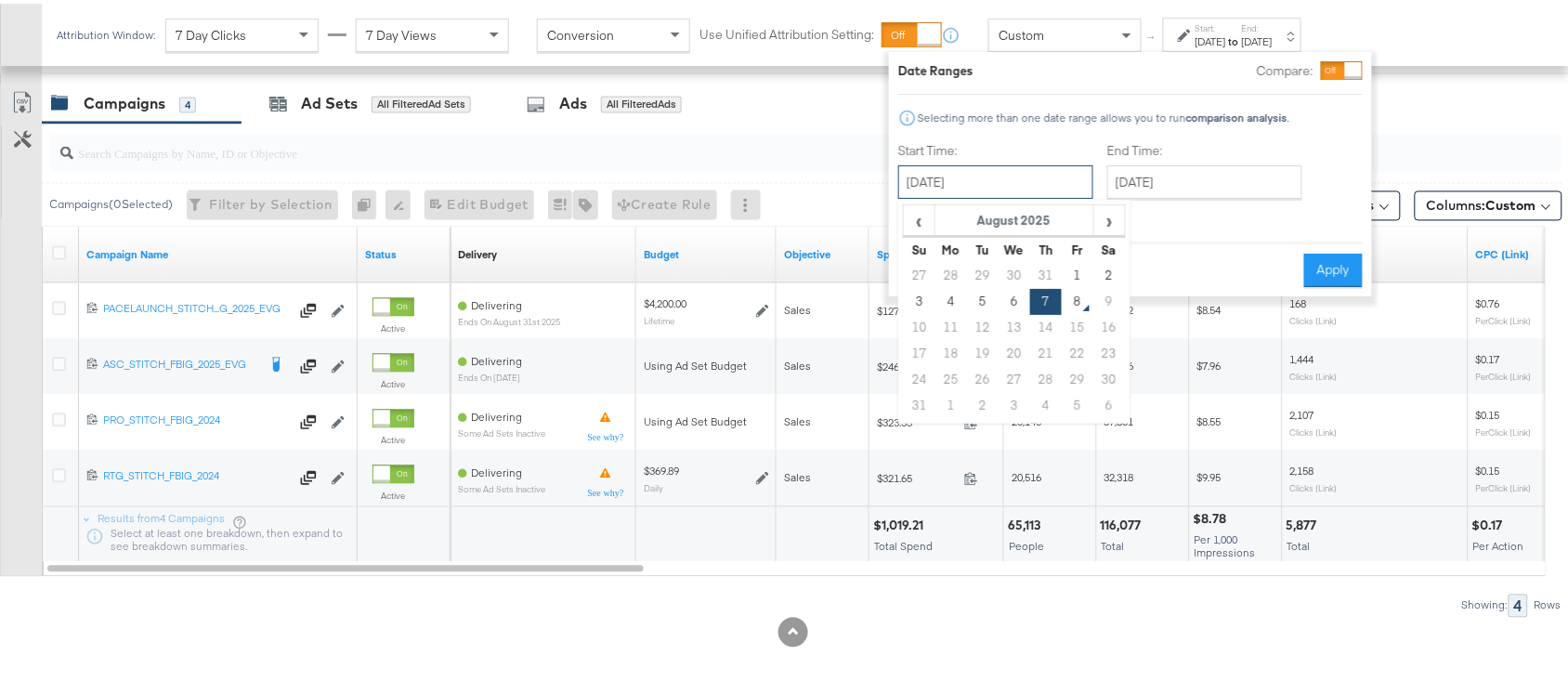 click on "[MONTH] [DAY]th [YEAR]" at bounding box center [996, 178] 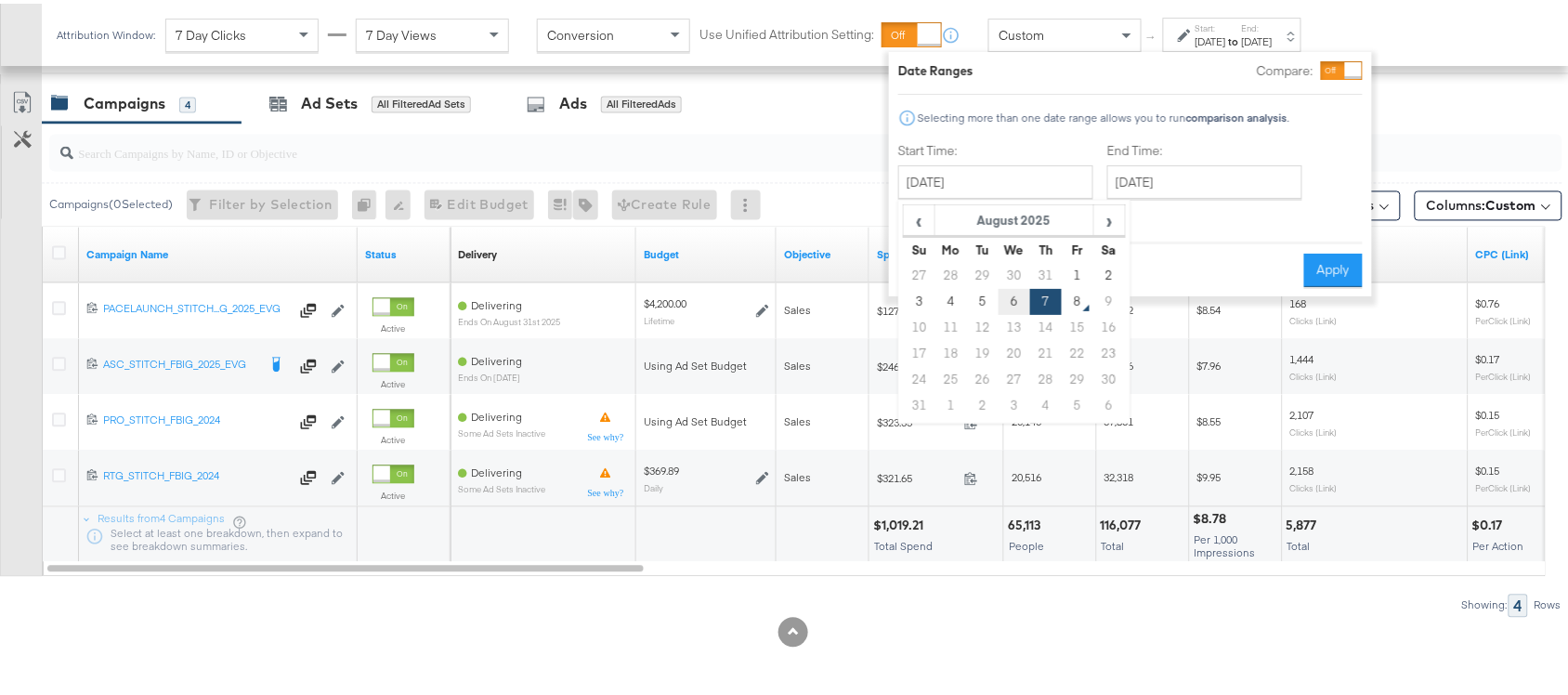 click on "6" at bounding box center (1014, 298) 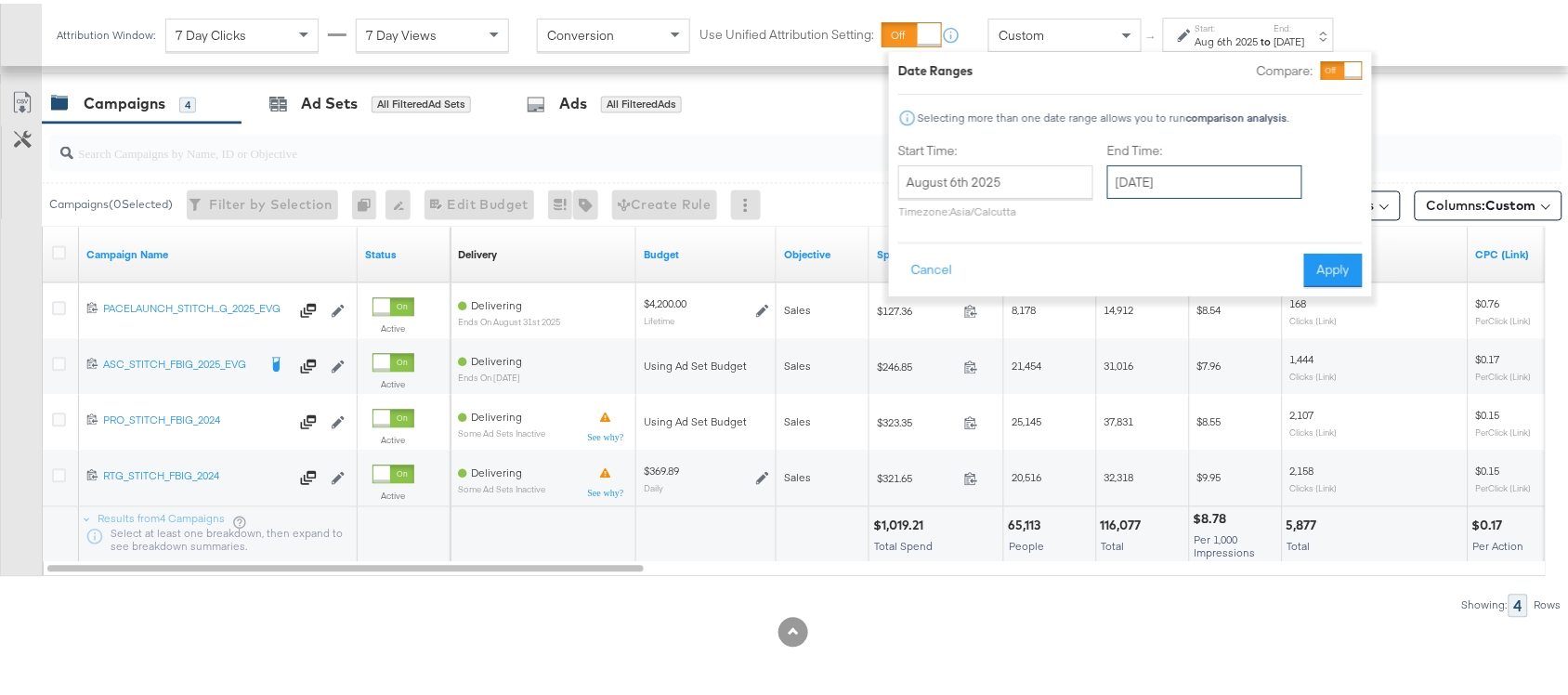 click on "[MONTH] [DAY]th [YEAR]" at bounding box center (1205, 178) 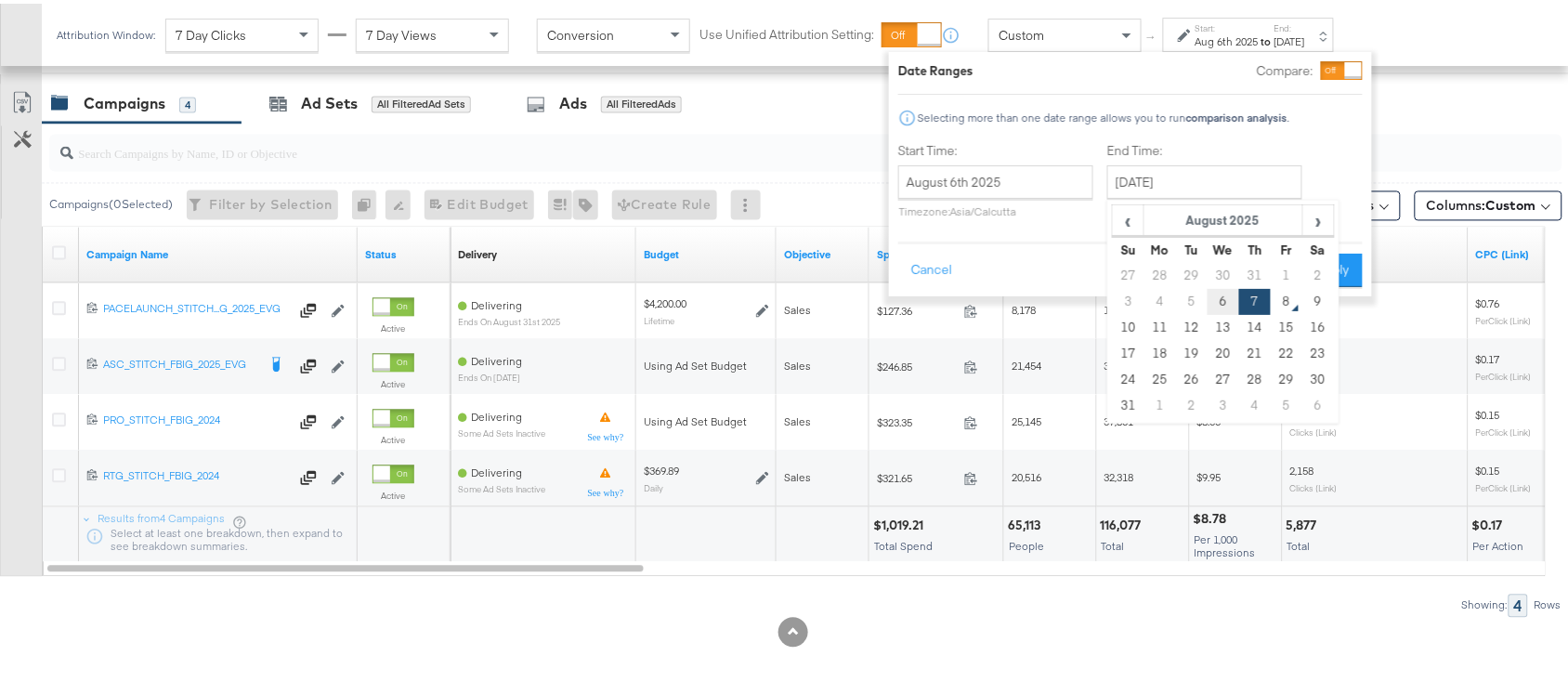 click on "6" at bounding box center [1223, 298] 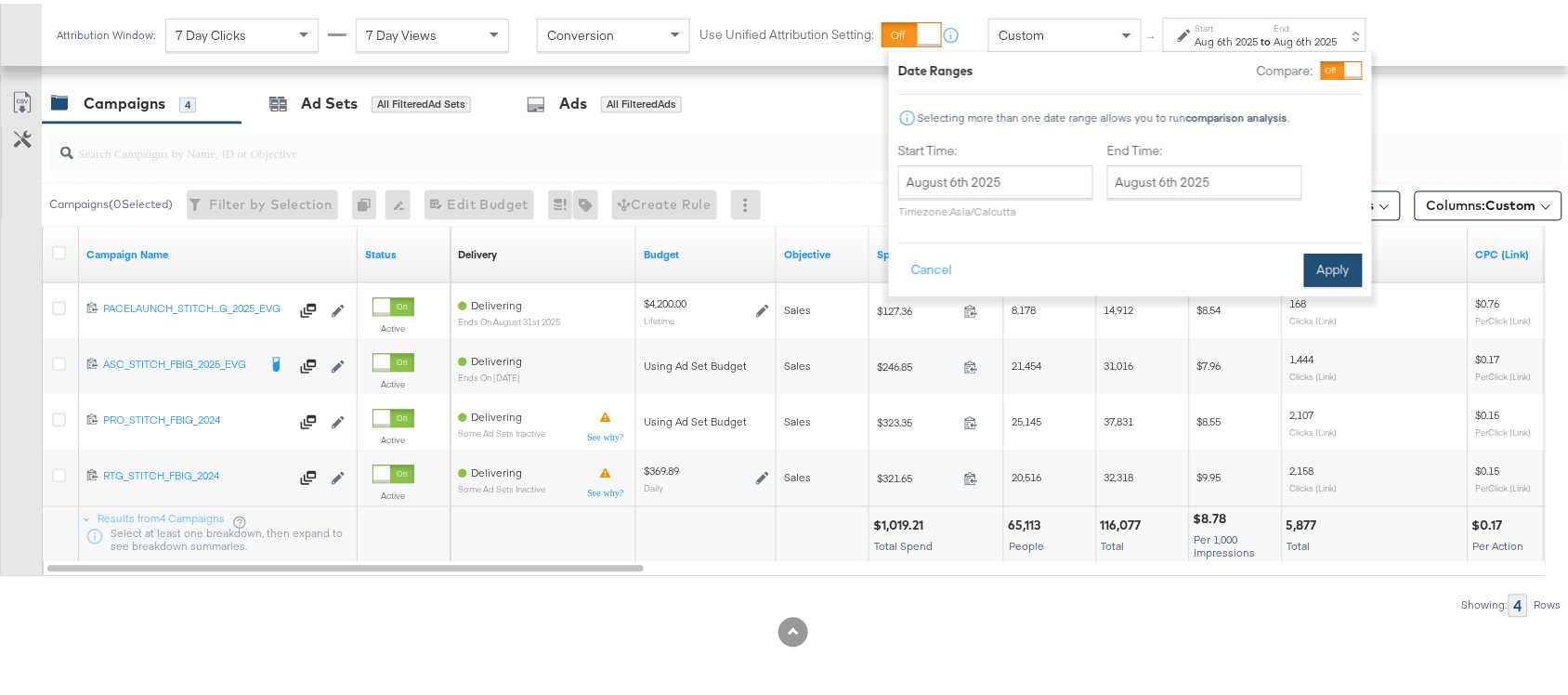 click on "Apply" at bounding box center (1333, 267) 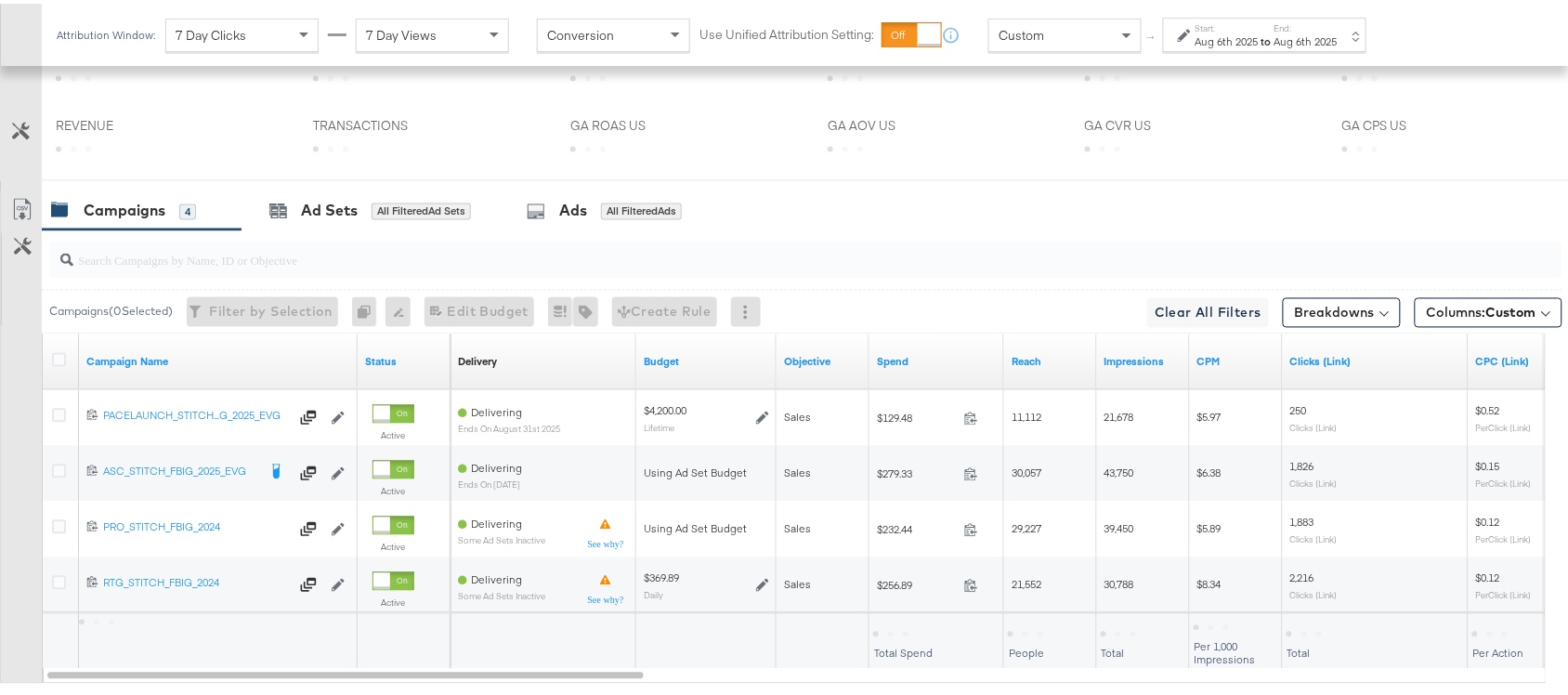 scroll, scrollTop: 1024, scrollLeft: 0, axis: vertical 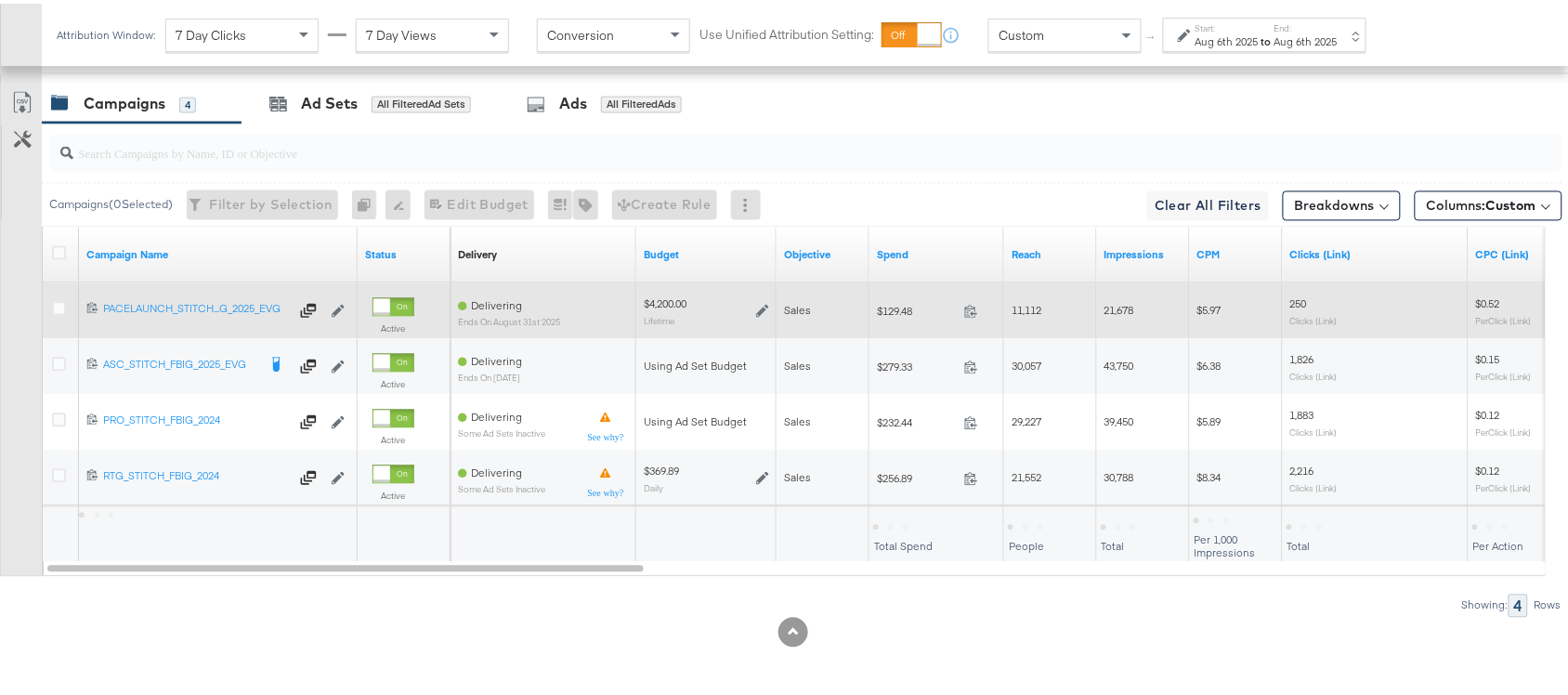 click 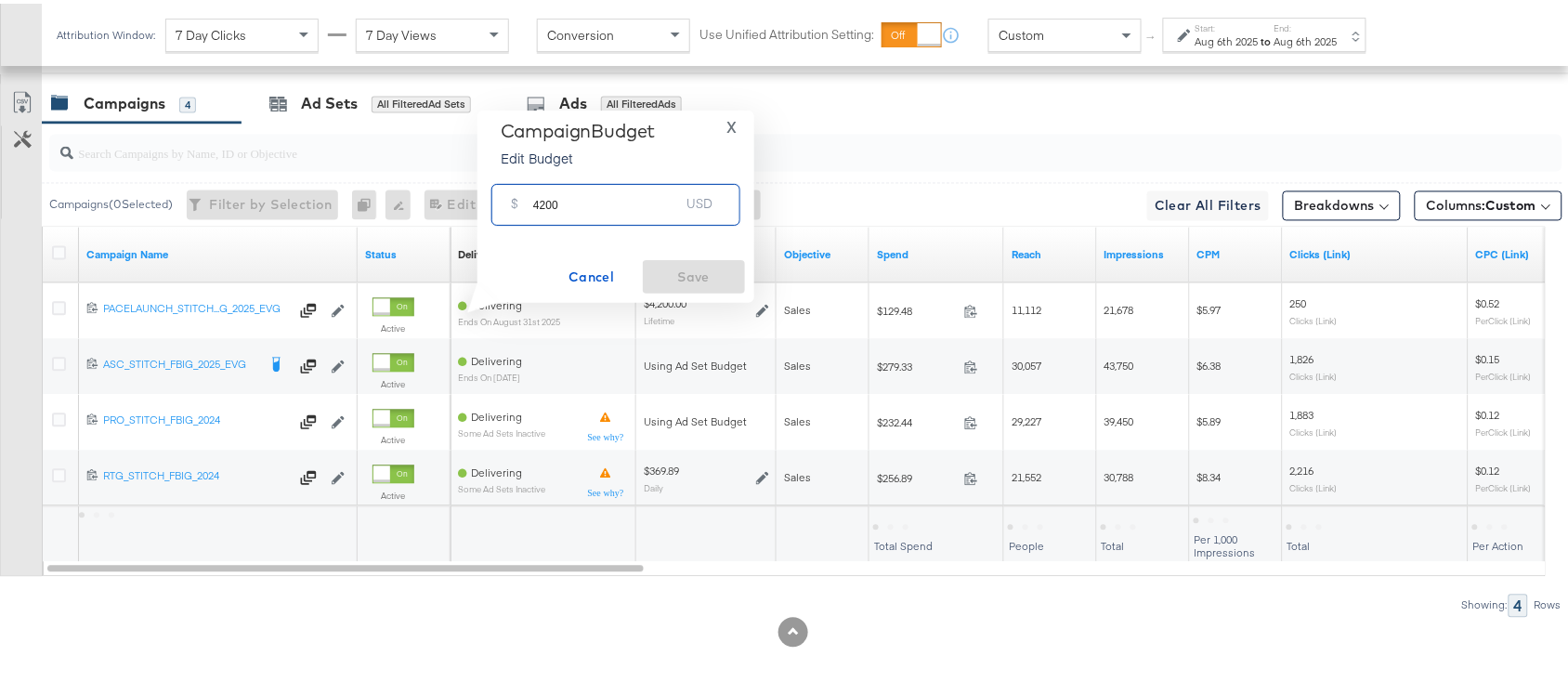 click on "4200" at bounding box center [607, 193] 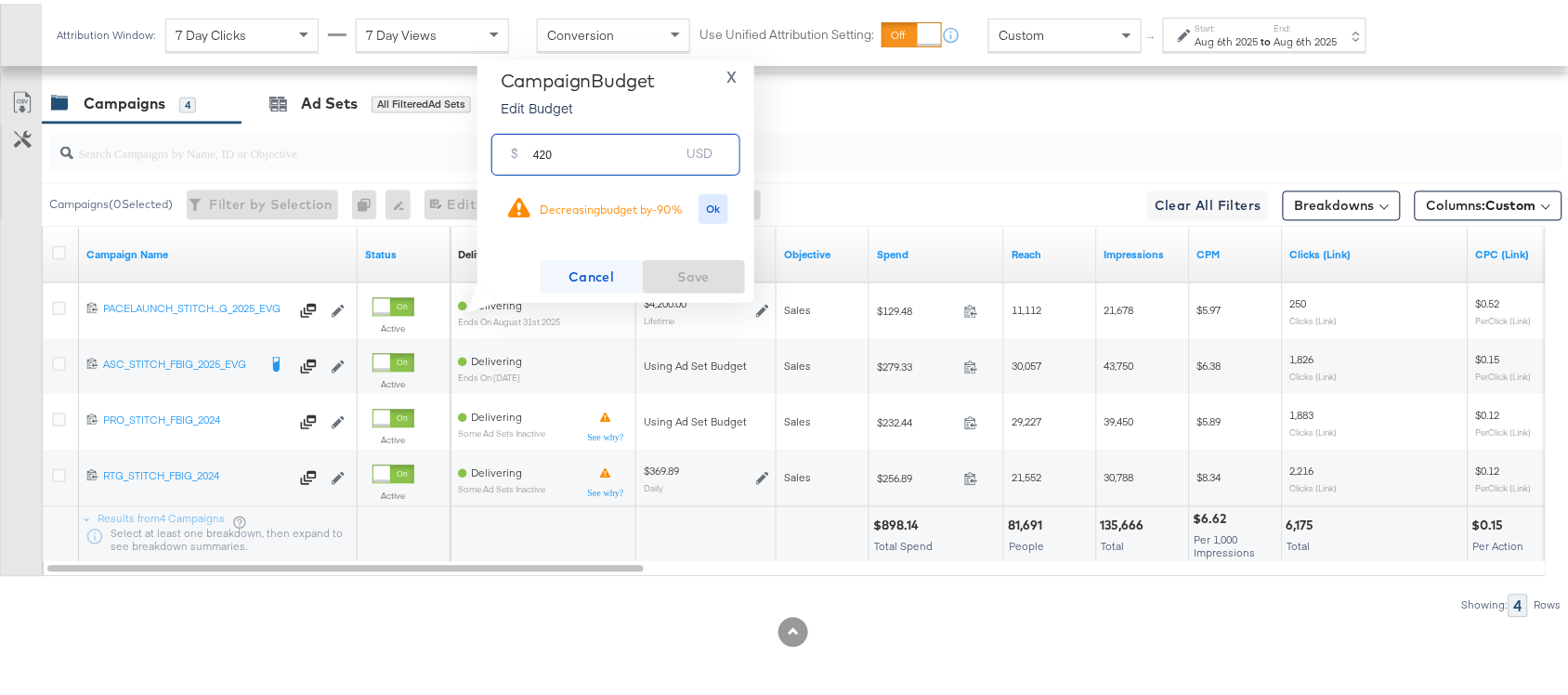 type on "420" 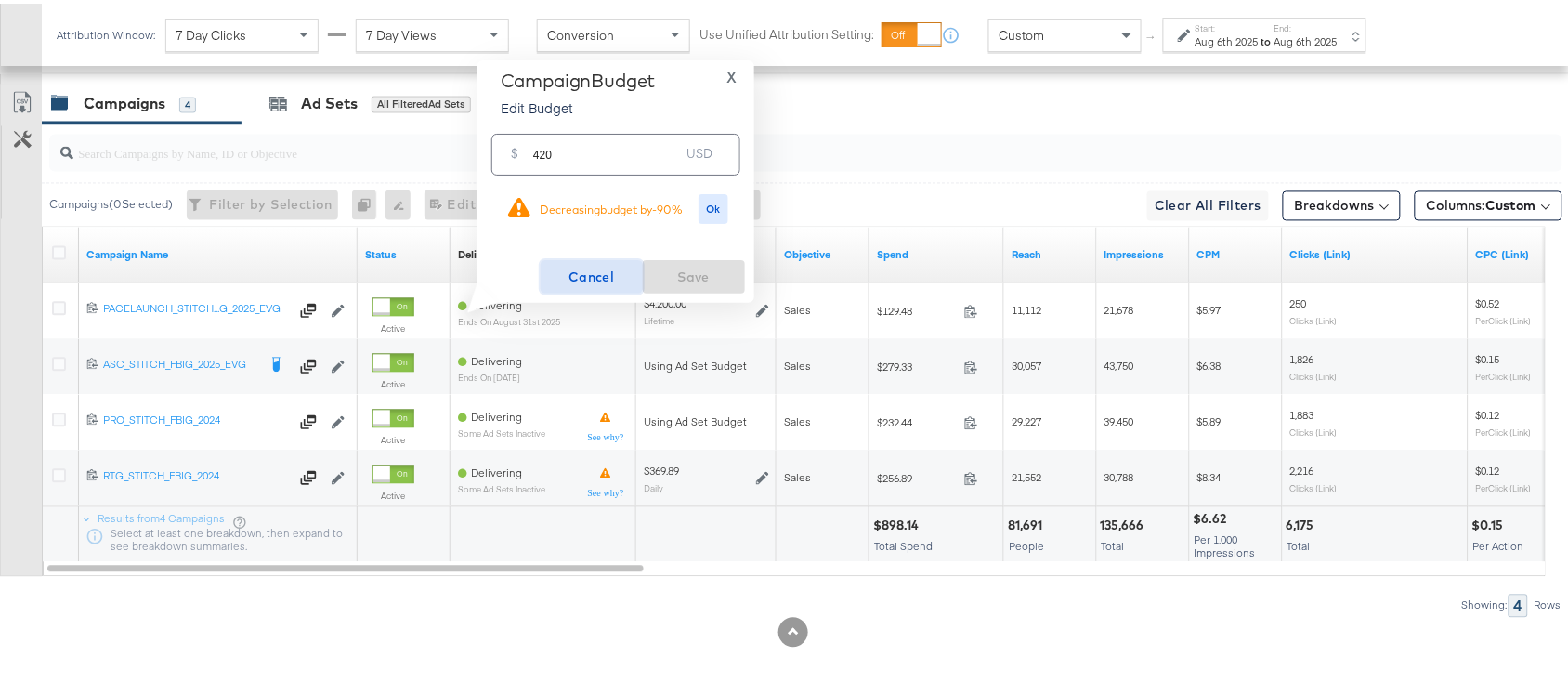 click on "Cancel" at bounding box center [592, 273] 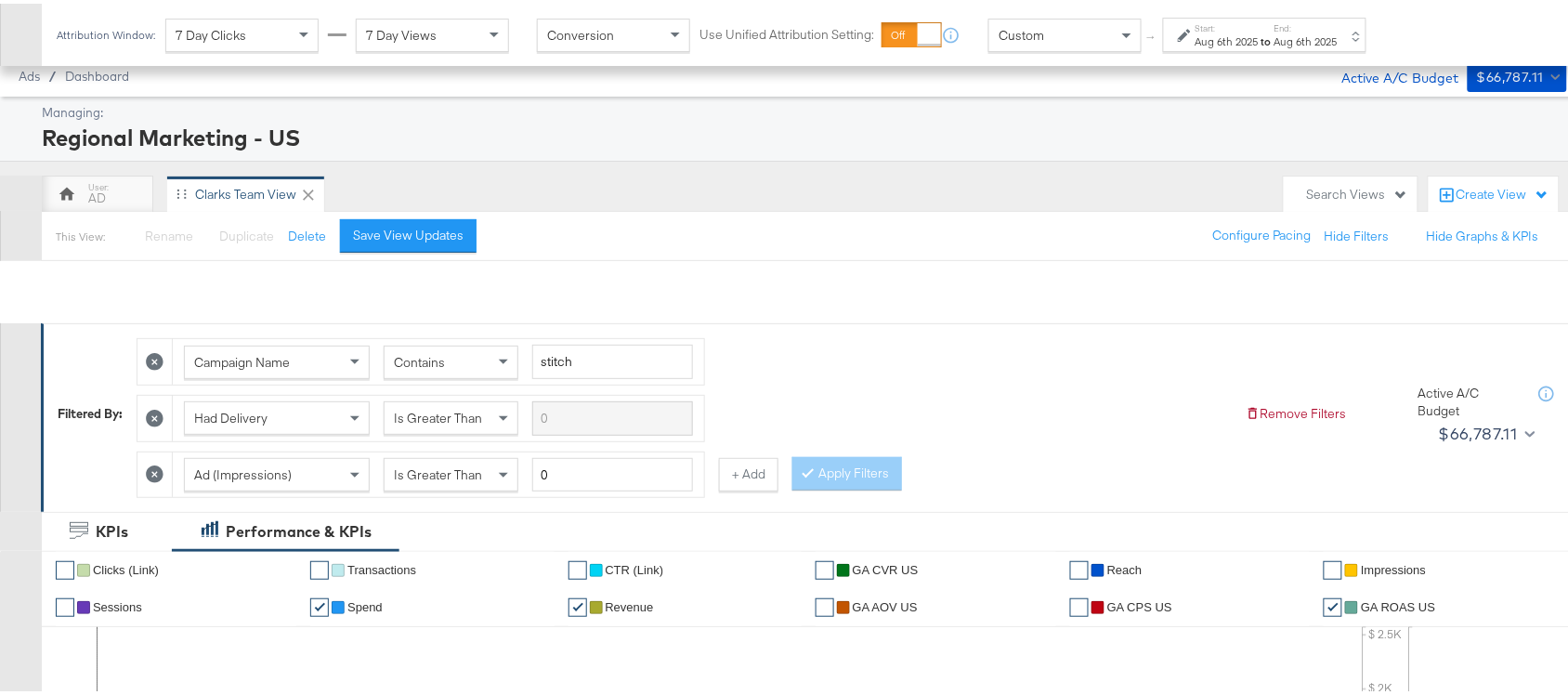 scroll, scrollTop: 1024, scrollLeft: 0, axis: vertical 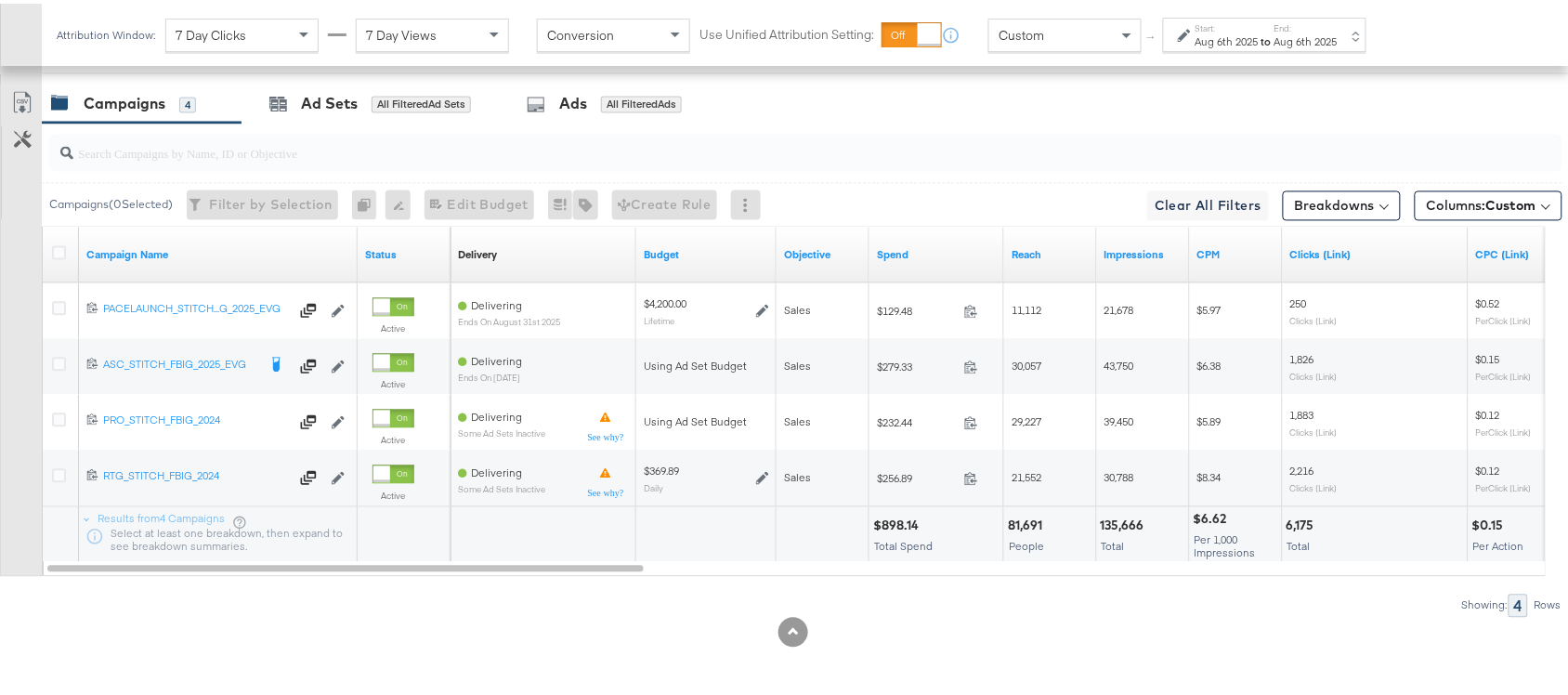 click on "$898.14" at bounding box center [898, 522] 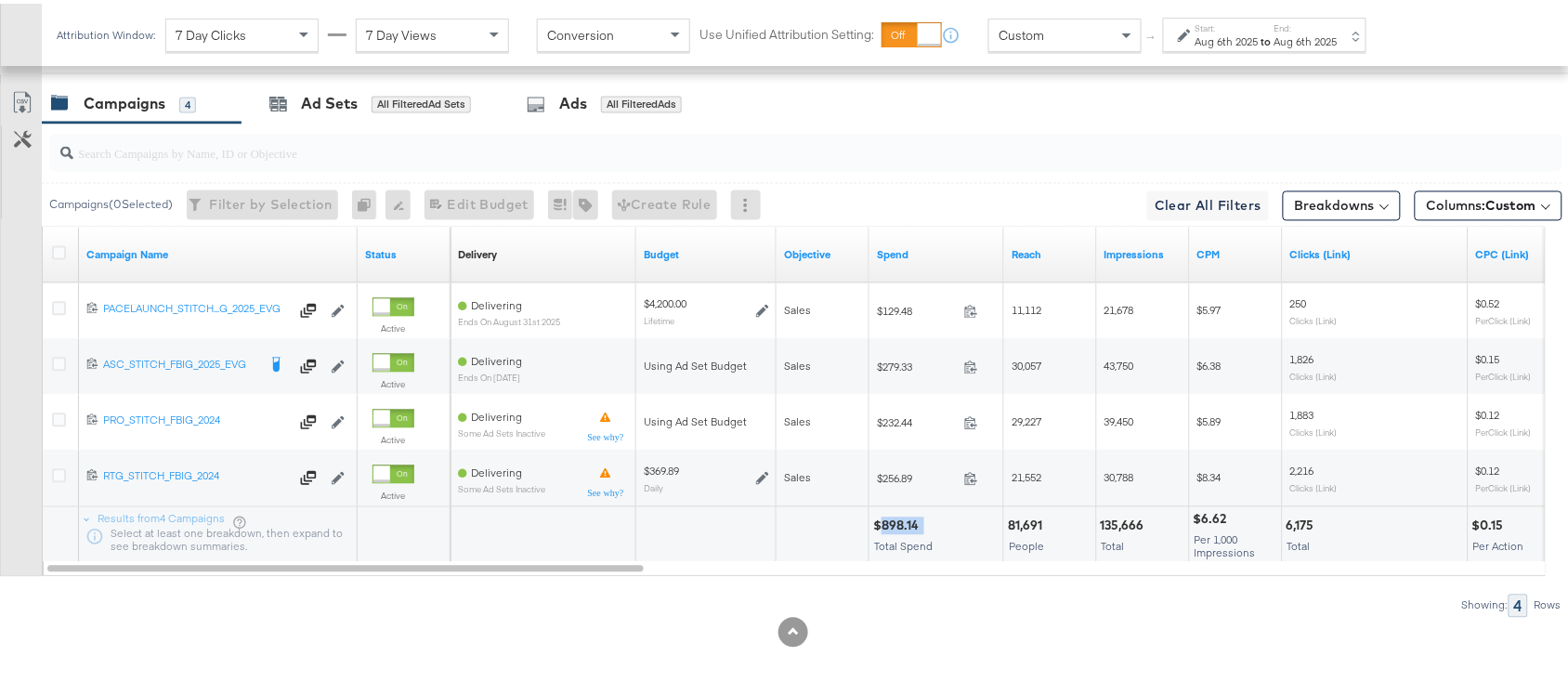 copy on "898.14" 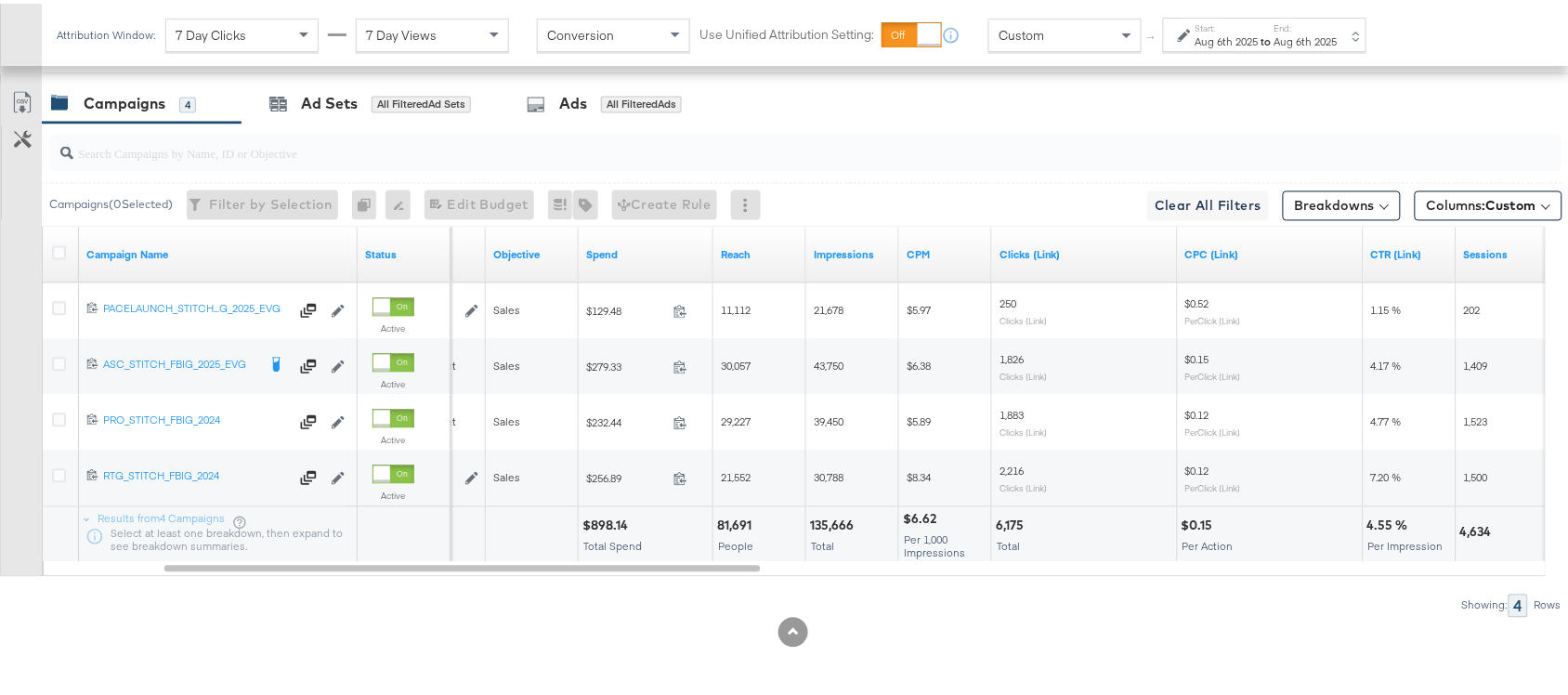 click on "135,666" at bounding box center (834, 522) 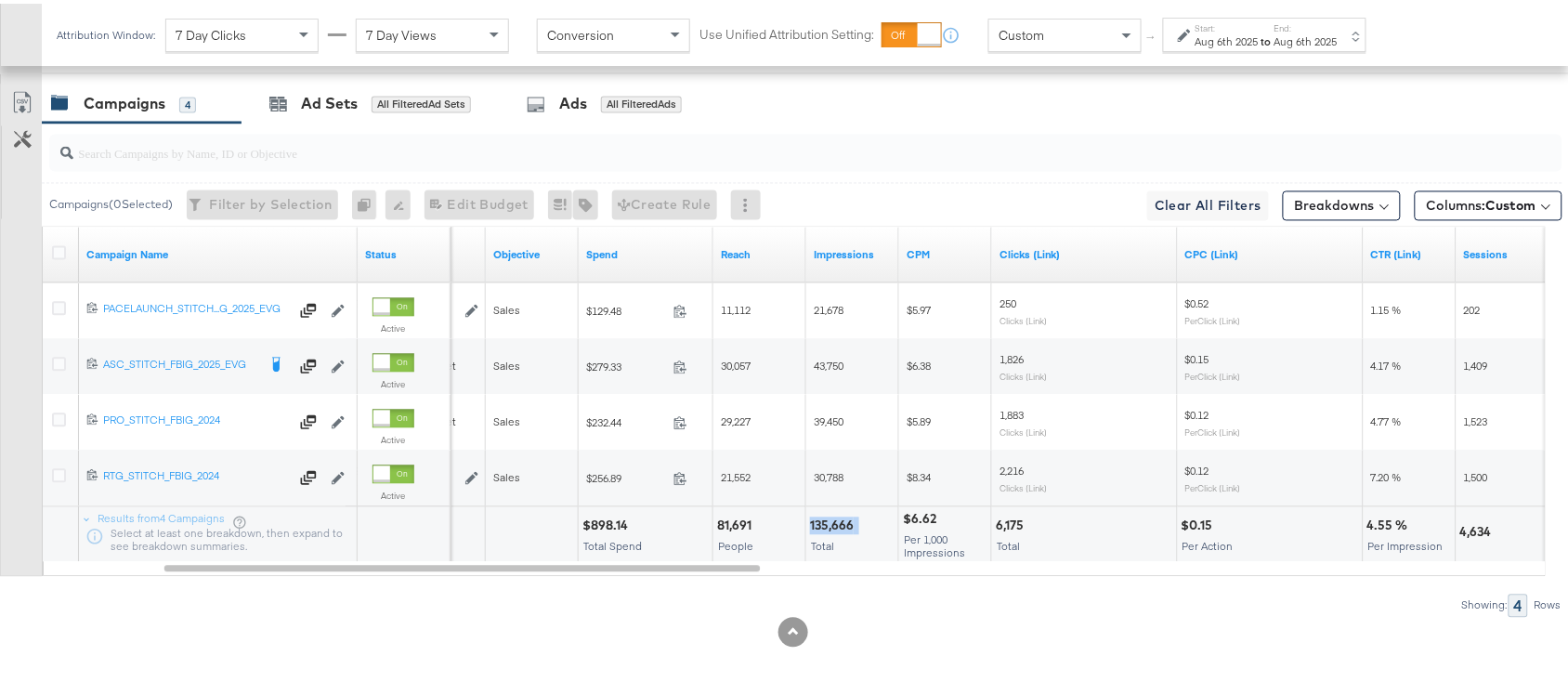copy on "135,666" 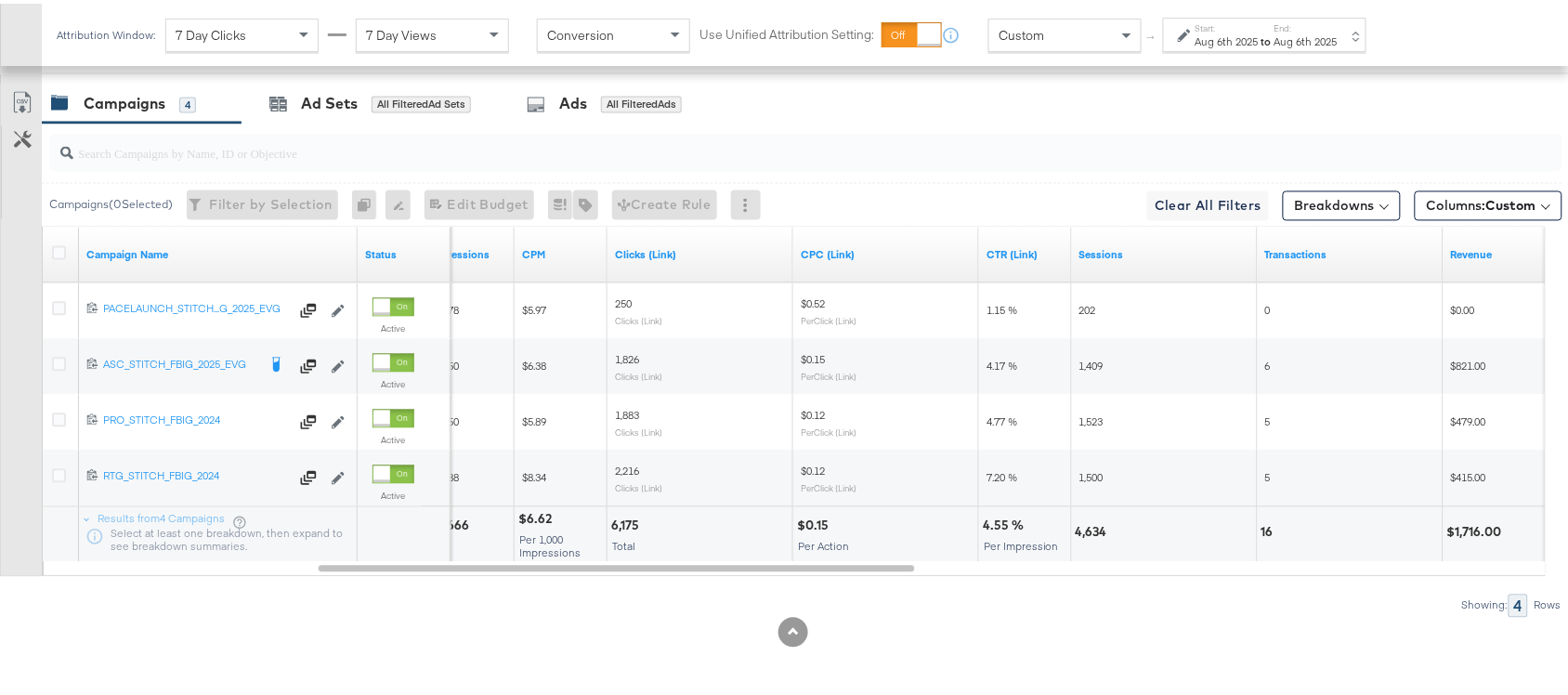 click on "6,175" at bounding box center (628, 522) 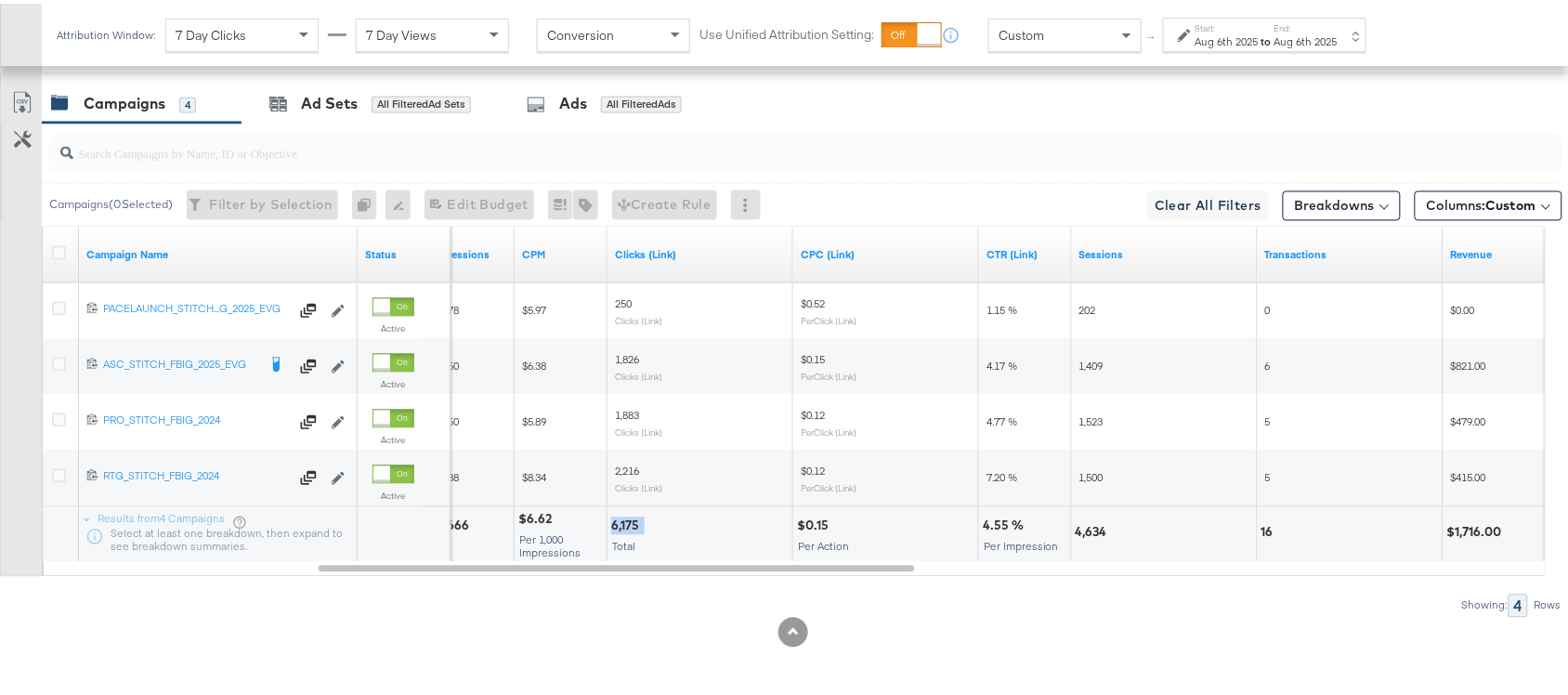 copy on "6,175" 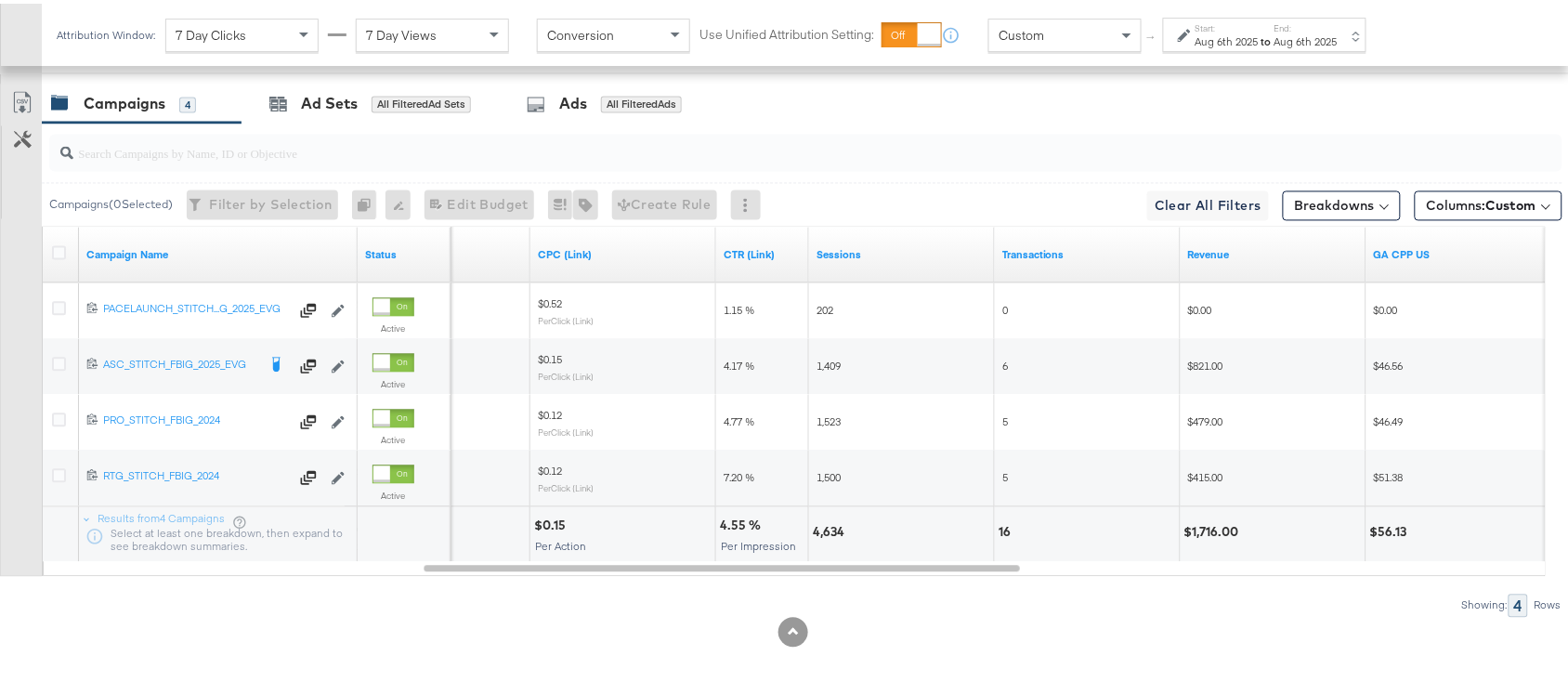 click on "4,634" at bounding box center [831, 529] 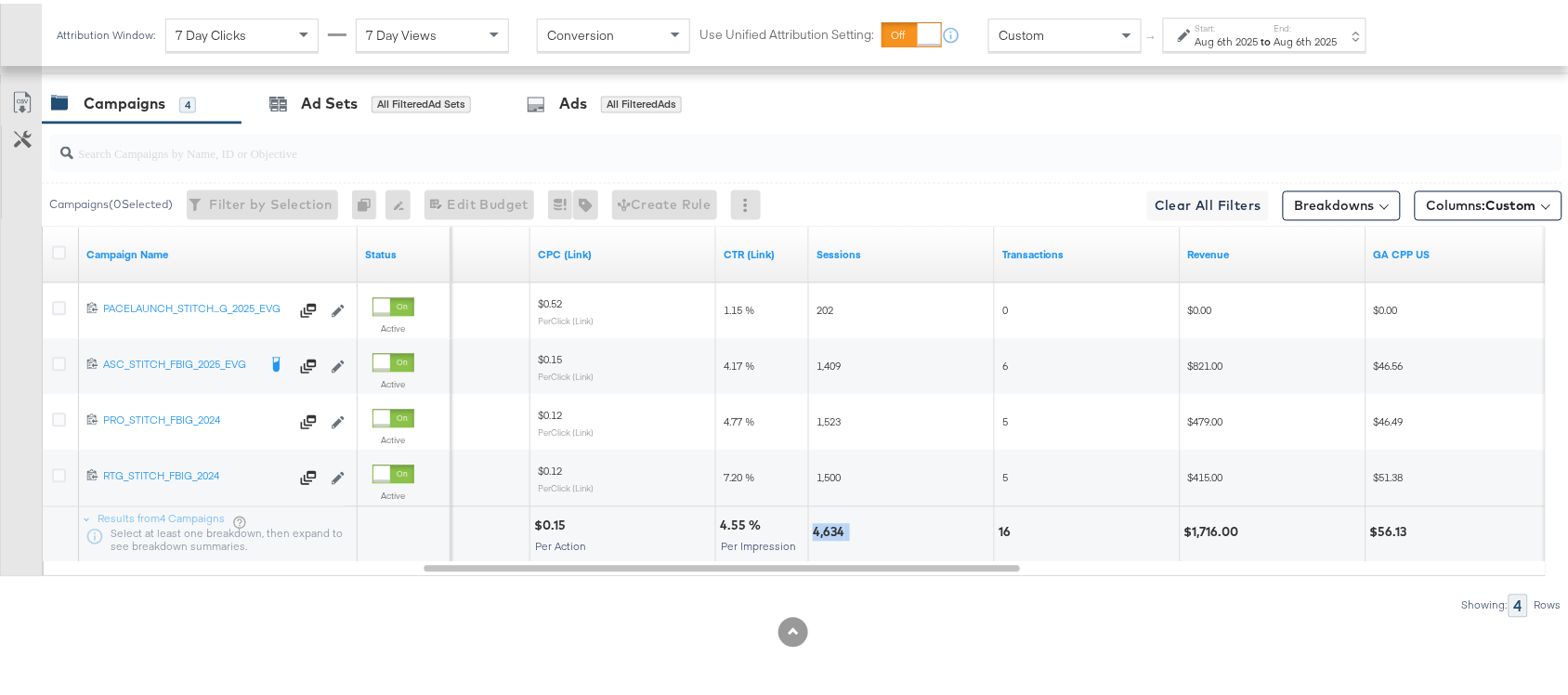 copy on "4,634" 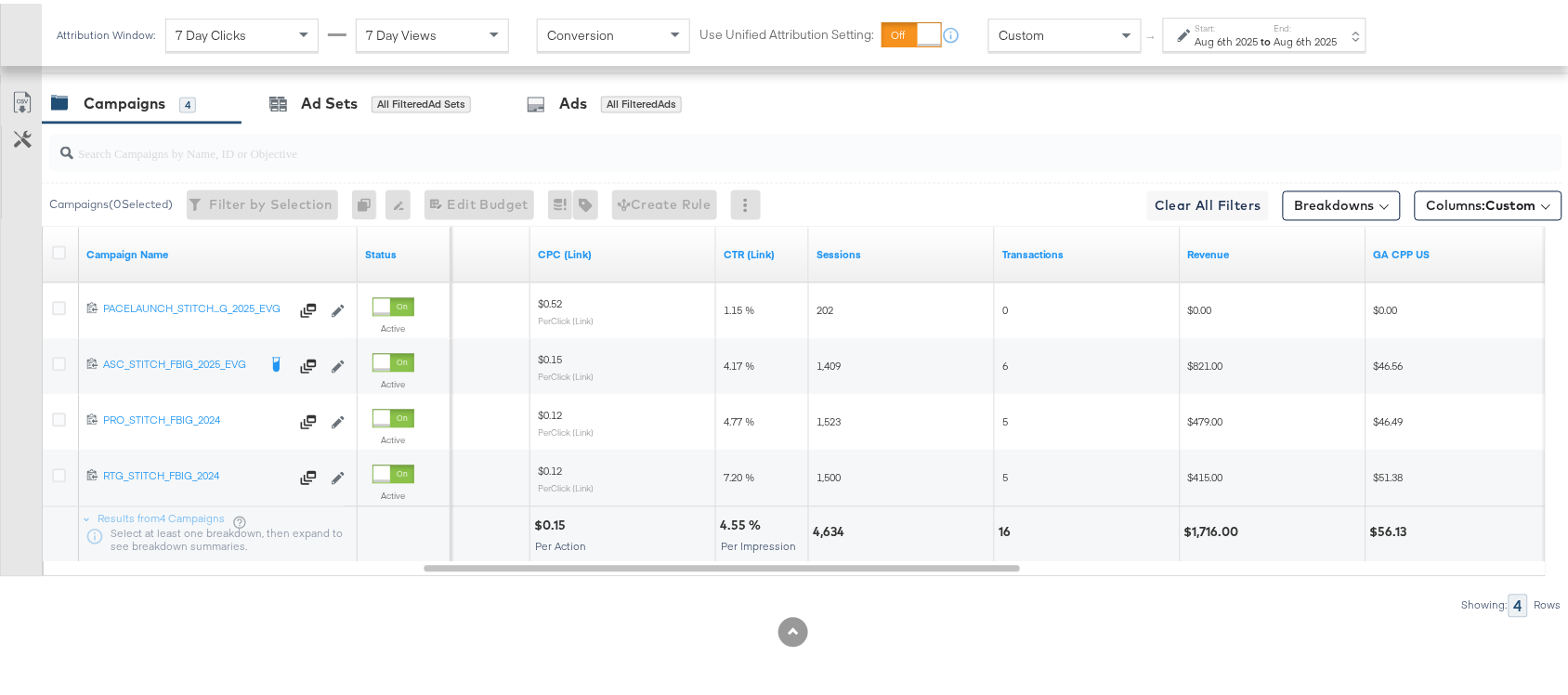 click on "16" at bounding box center [1007, 529] 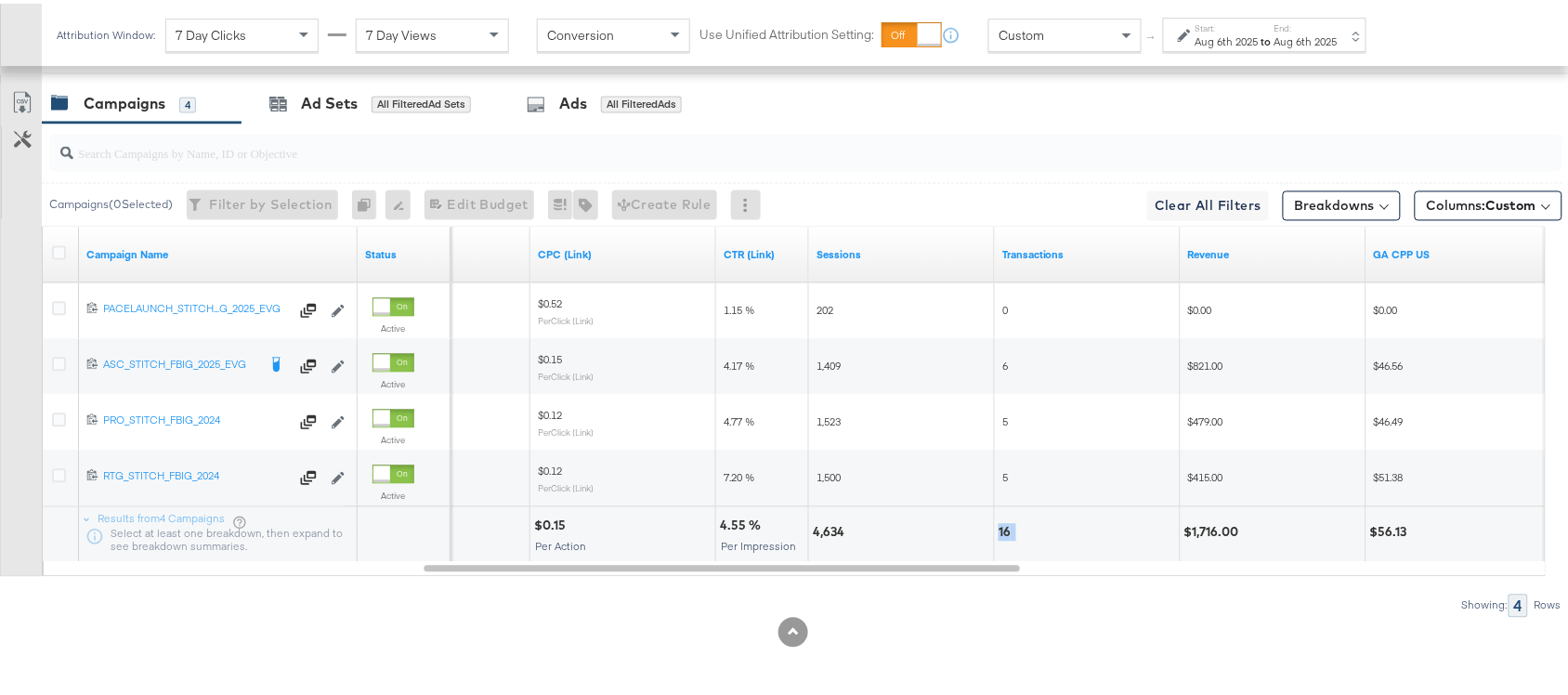 copy on "16" 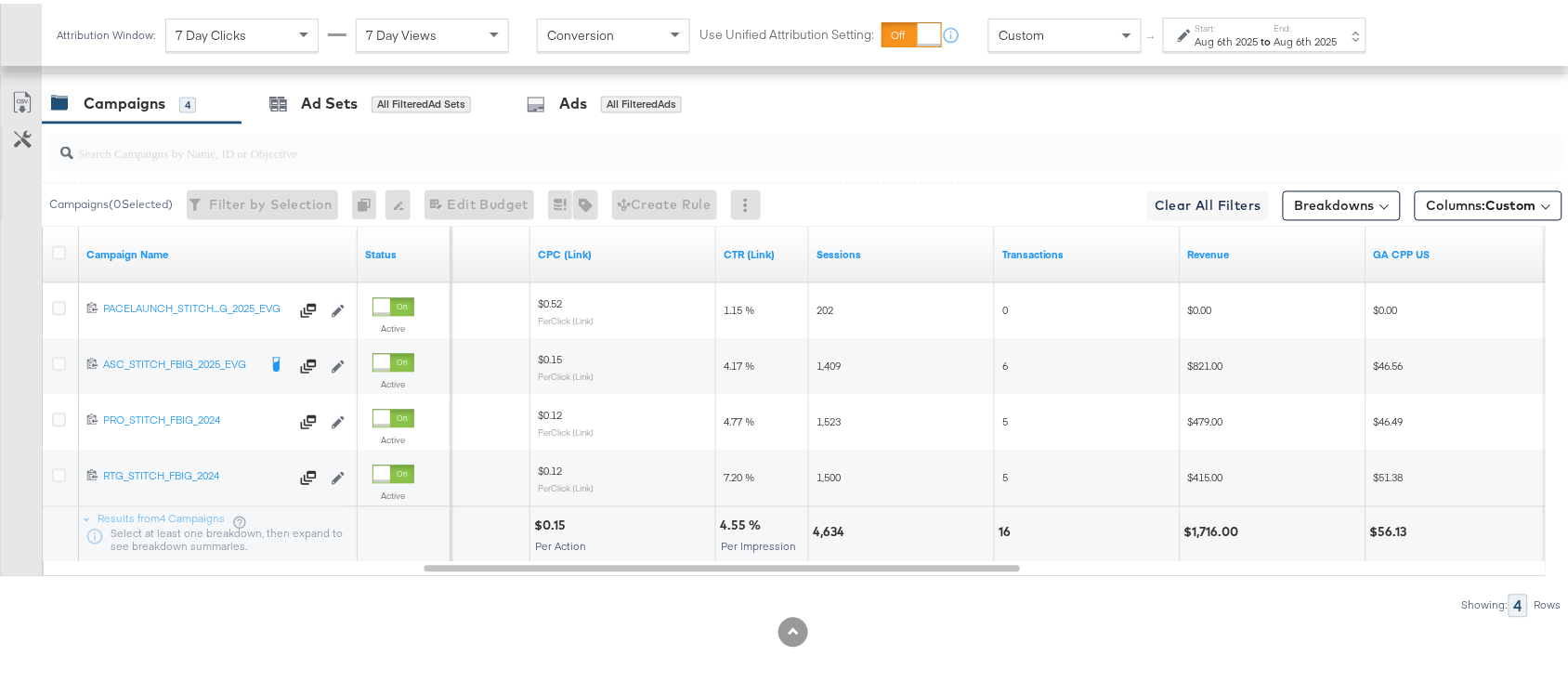 click on "$1,716.00" at bounding box center (1214, 529) 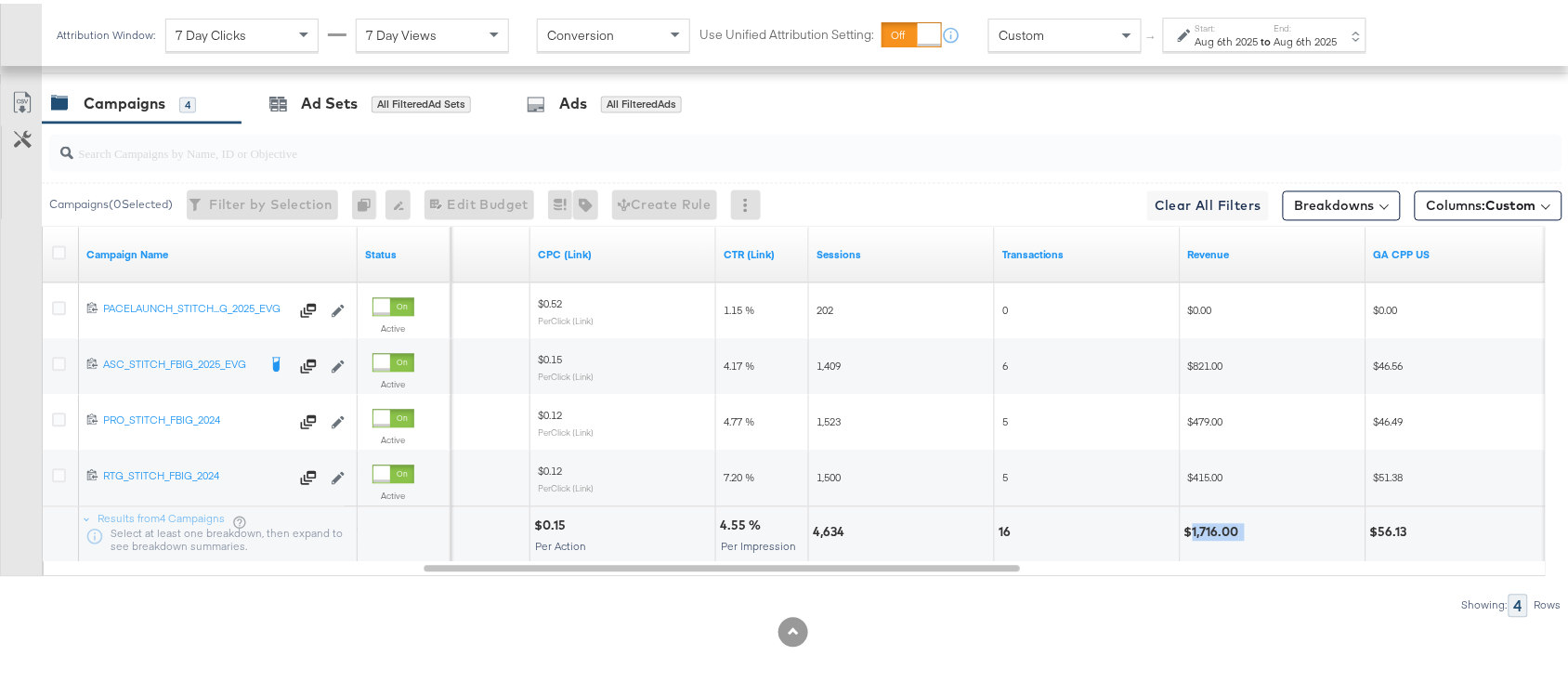 copy on "1,716.00" 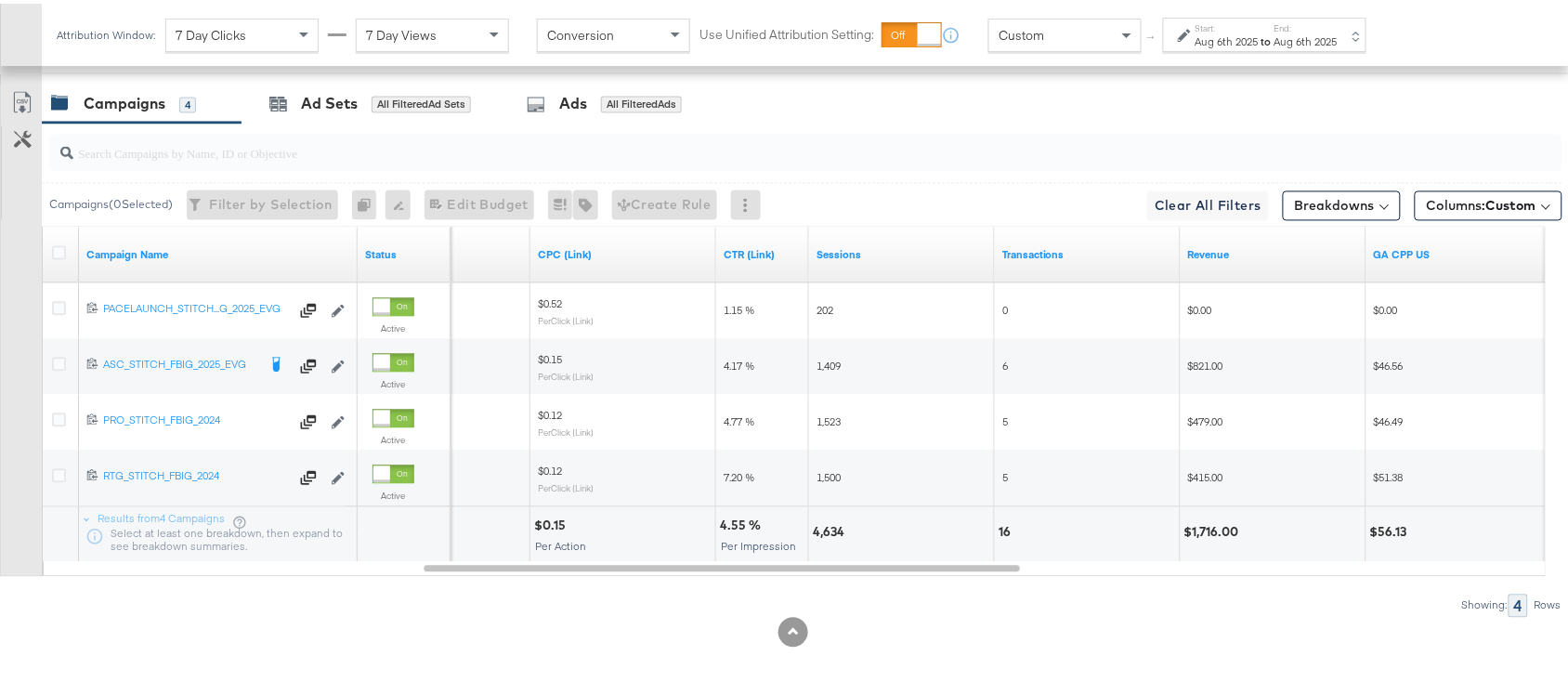 click on "Start:  Aug 6th 2025    to     End:  Aug 6th 2025" at bounding box center (1264, 31) 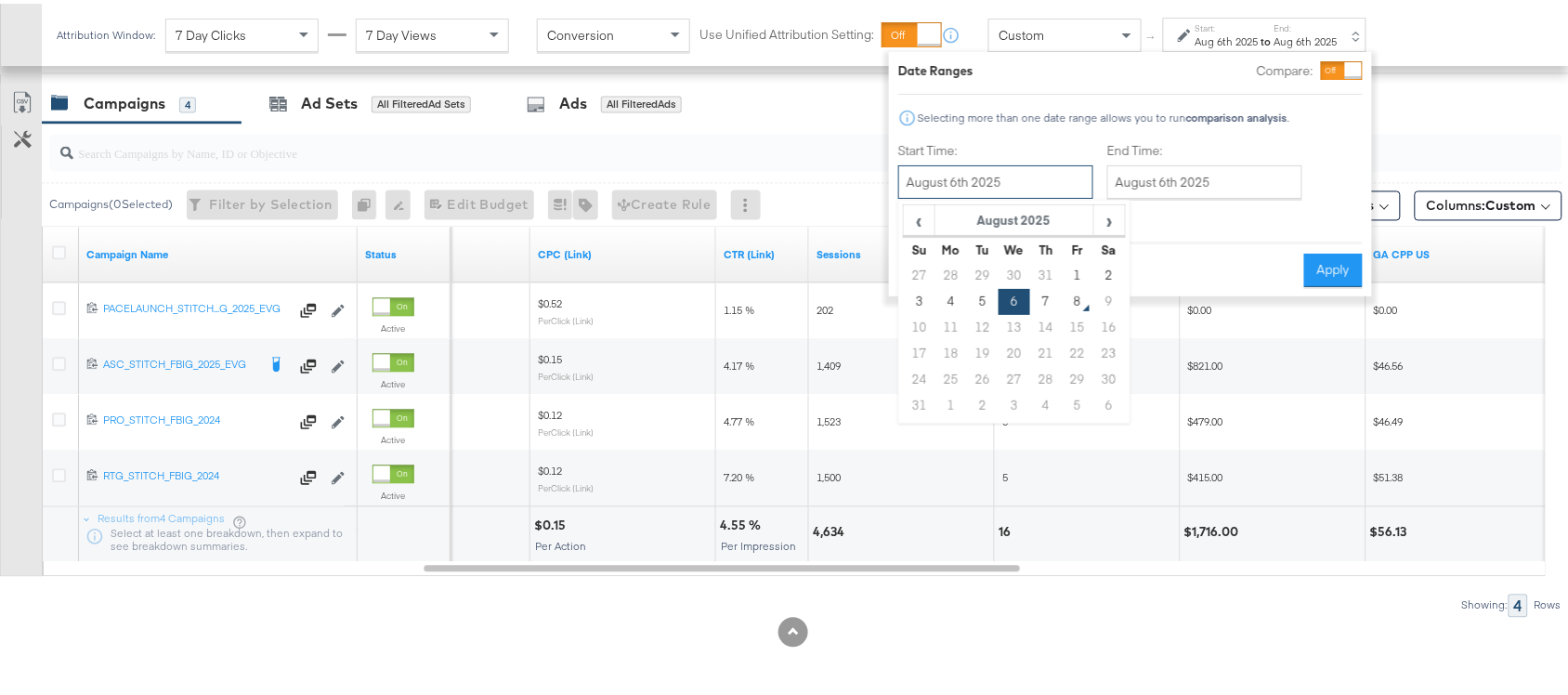 click on "August 6th 2025" at bounding box center (996, 178) 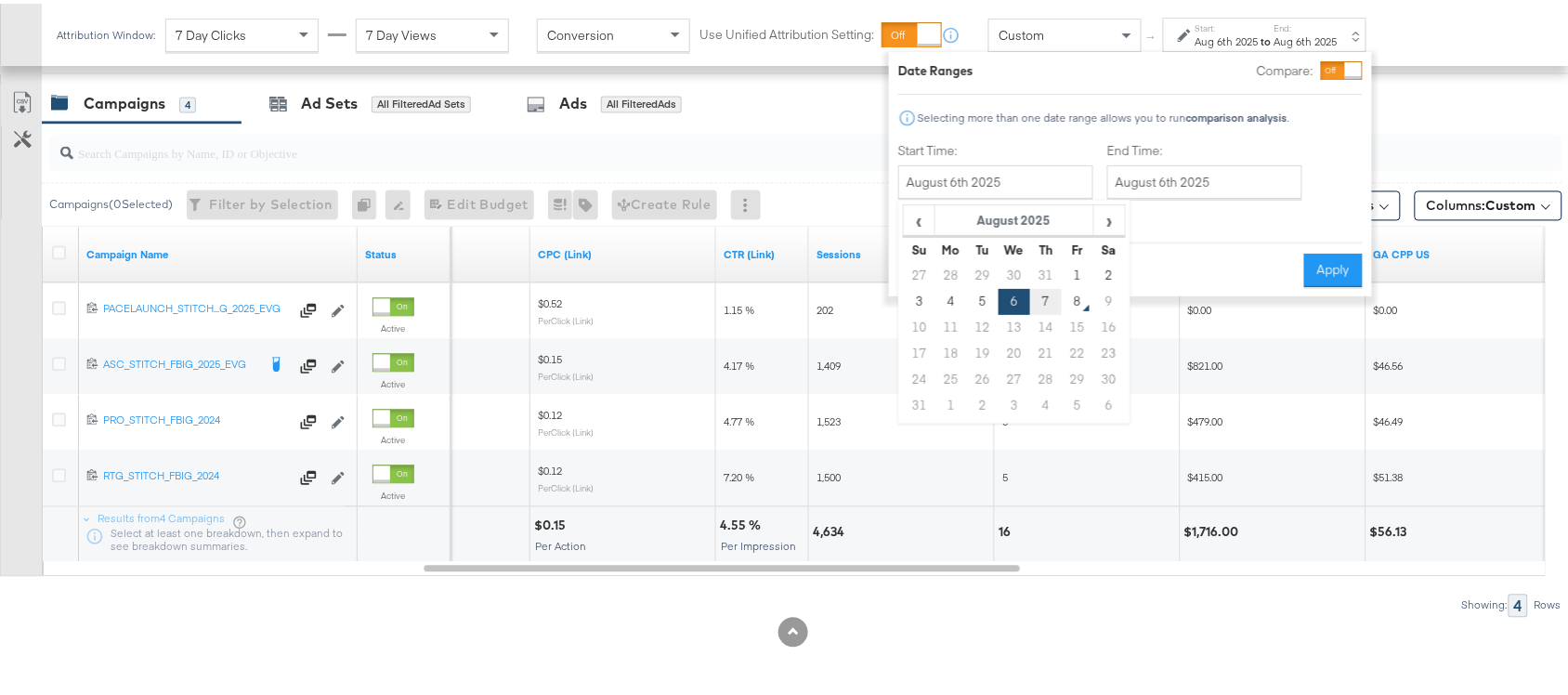 click on "7" at bounding box center (1046, 298) 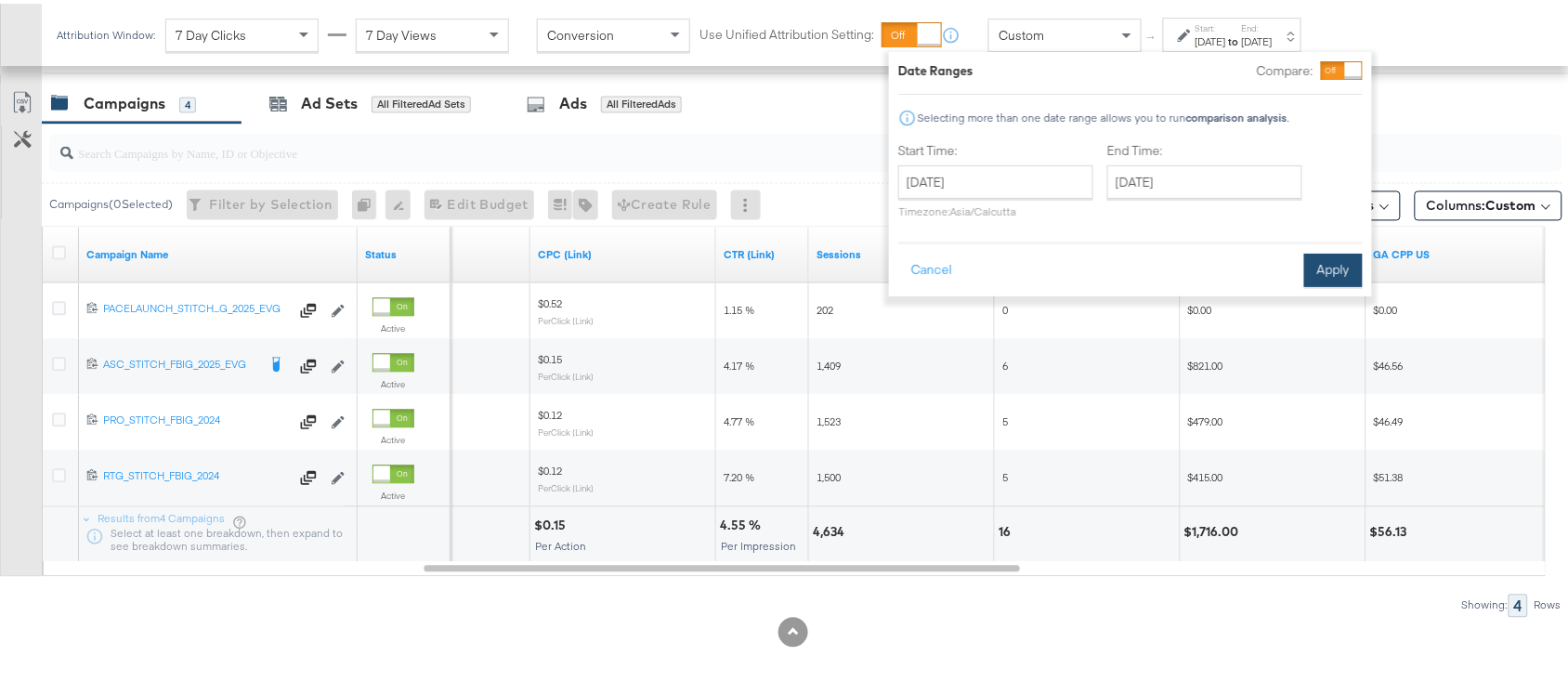 click on "Apply" at bounding box center [1333, 267] 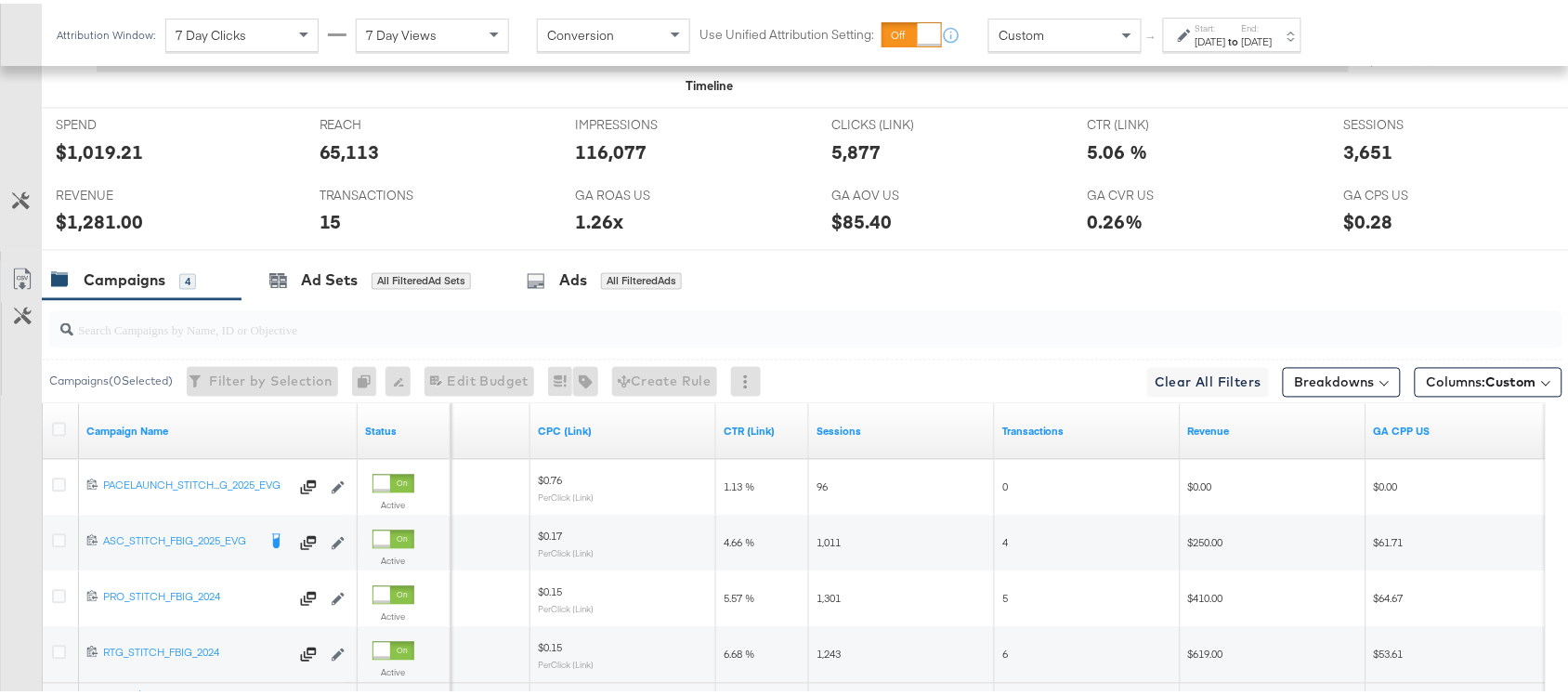 scroll, scrollTop: 1024, scrollLeft: 0, axis: vertical 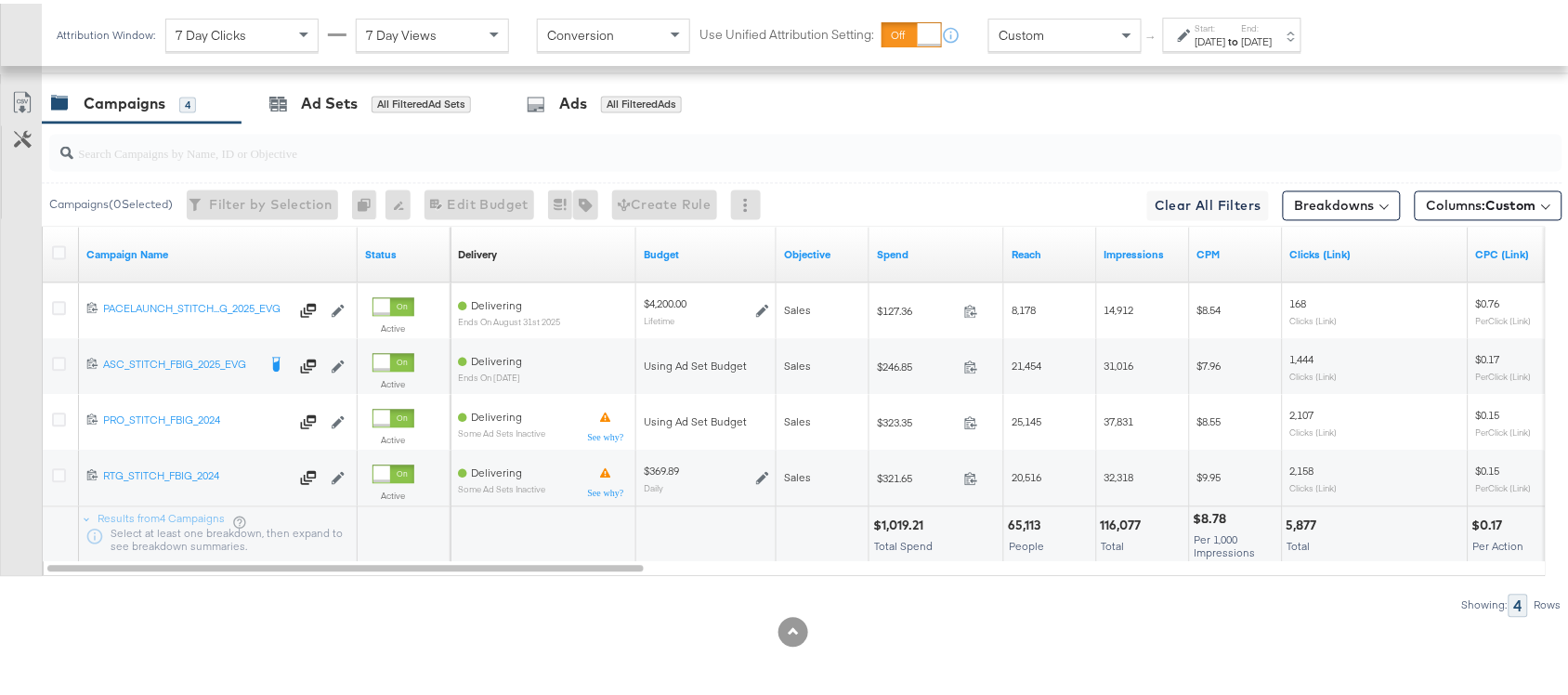 click on "$1,019.21" at bounding box center [901, 522] 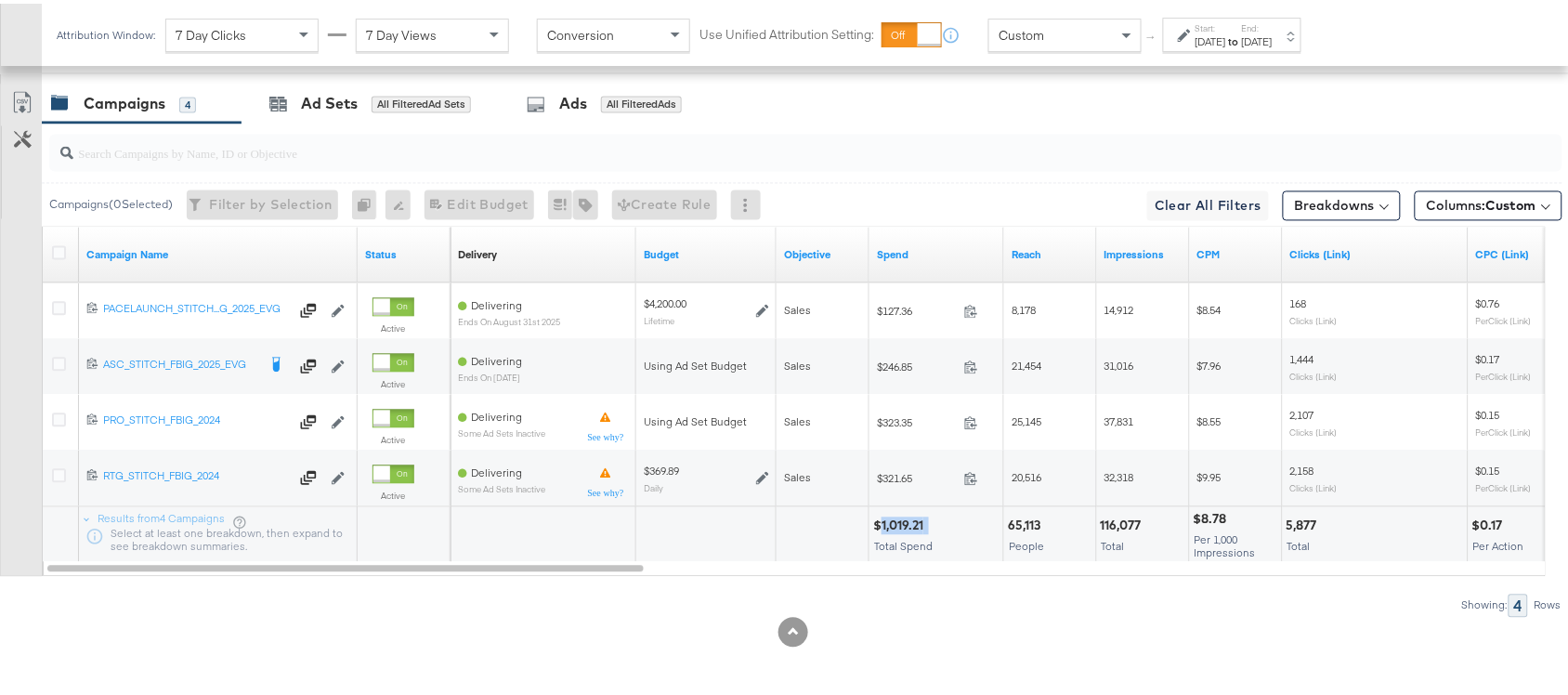 copy on "1,019.21" 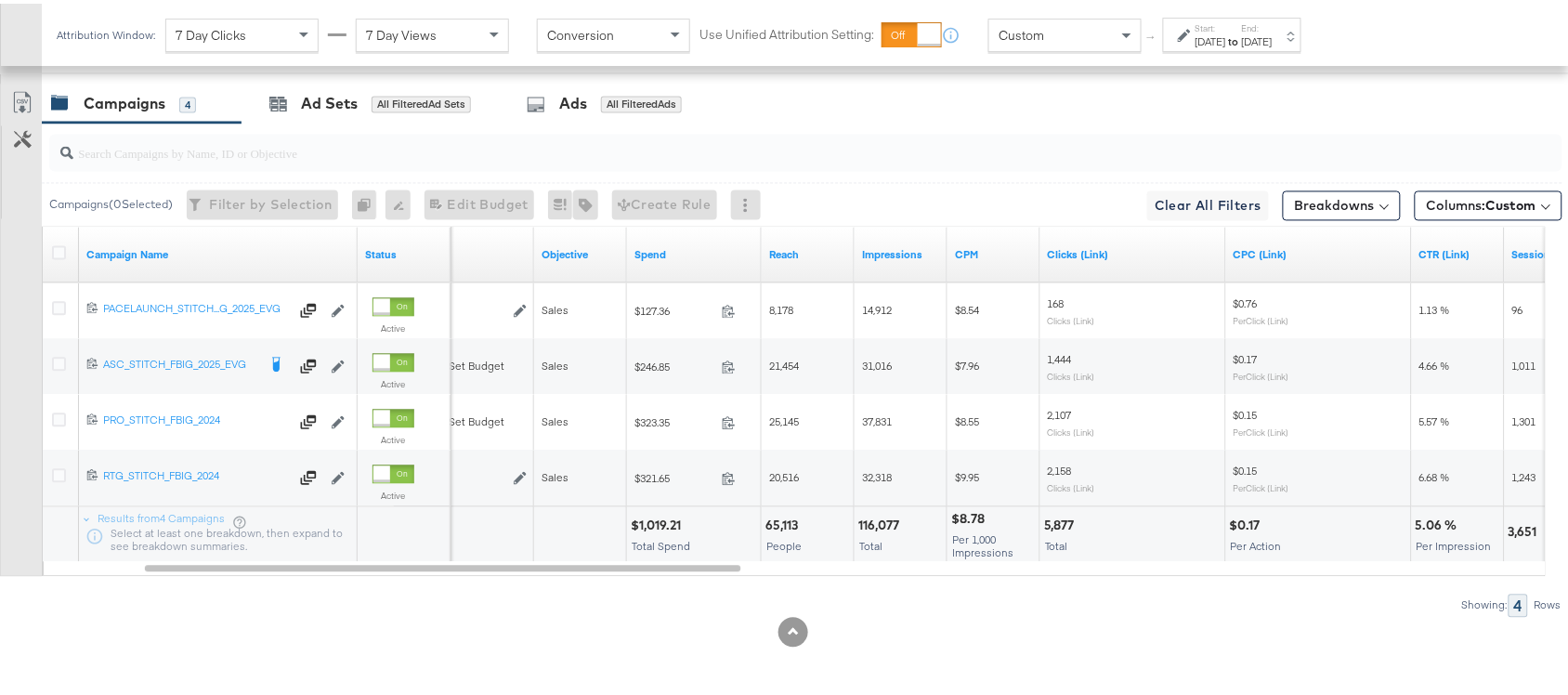 click on "116,077" at bounding box center [882, 522] 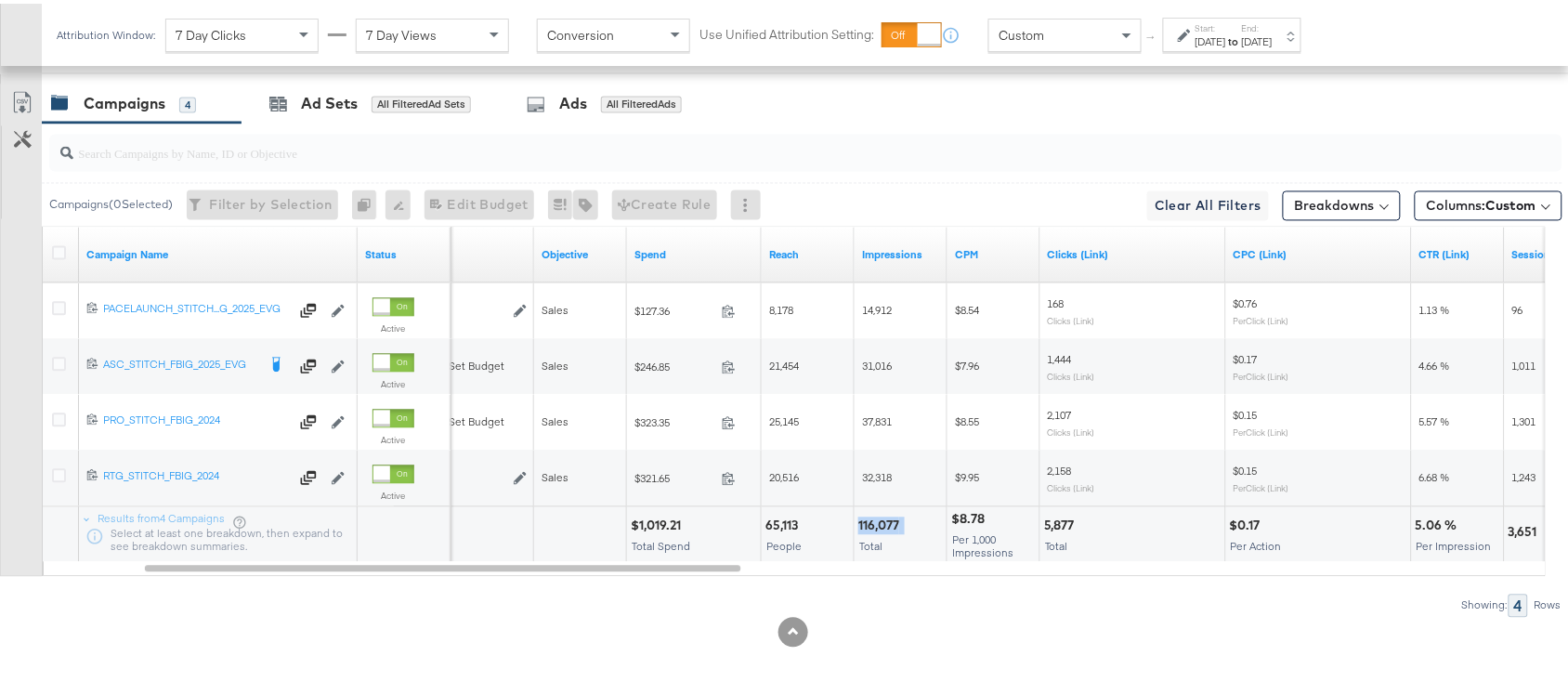 copy on "116,077" 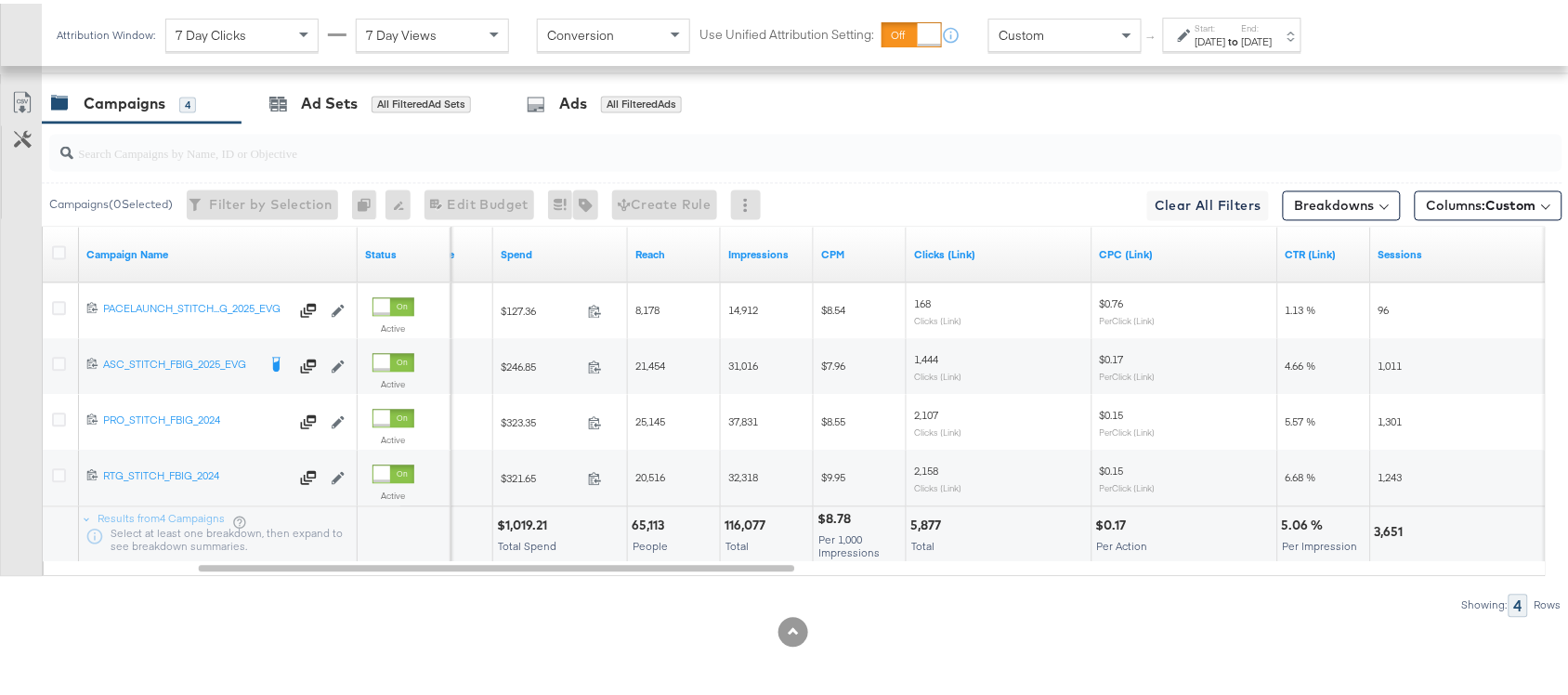click on "5,877" at bounding box center (928, 522) 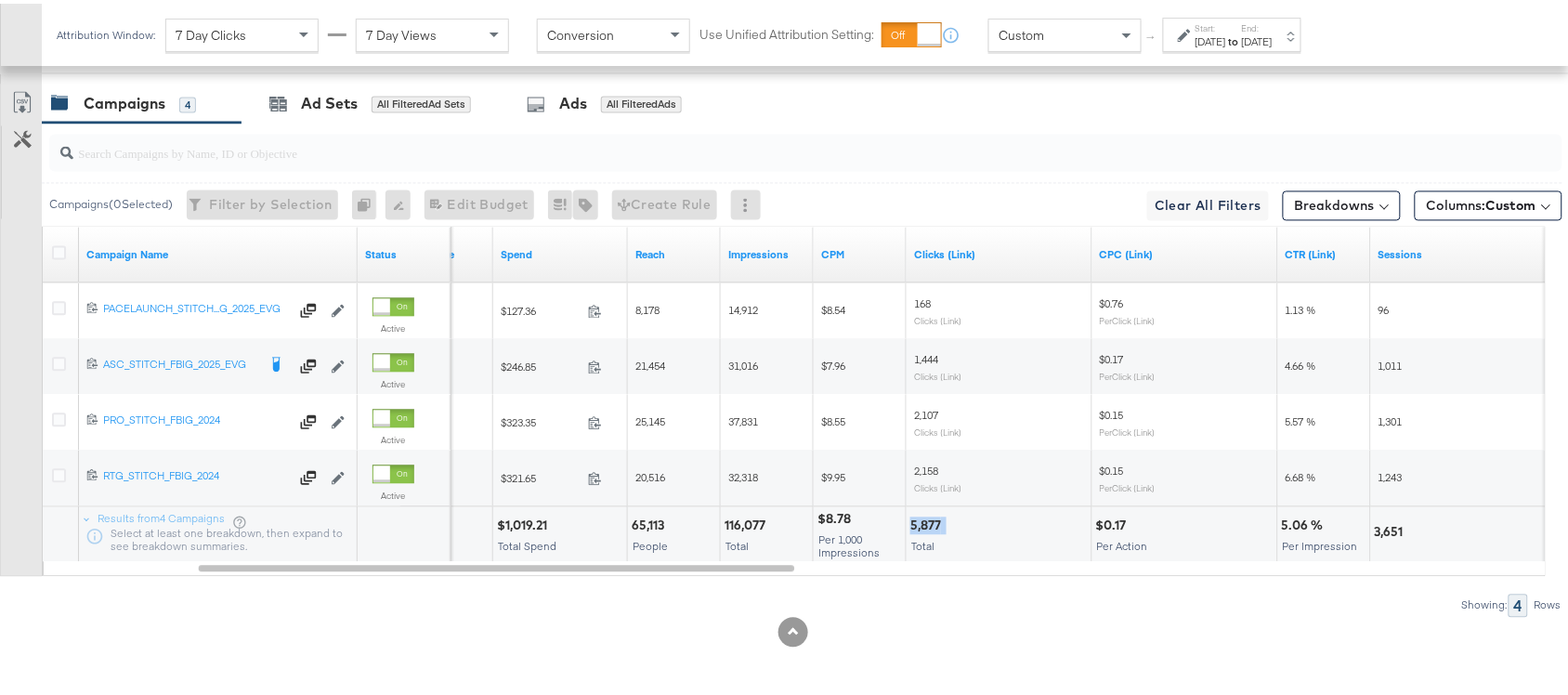 click on "5,877" at bounding box center [928, 522] 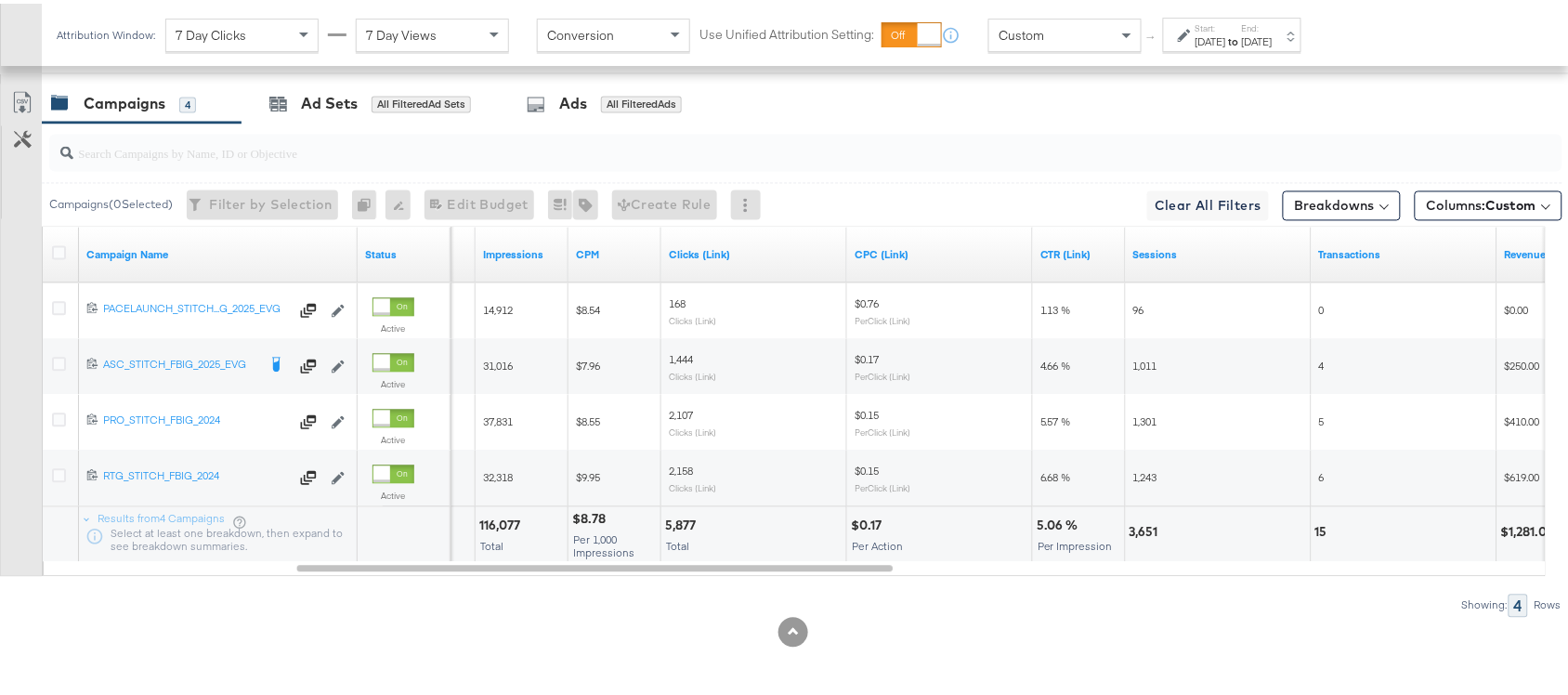 click on "3,651" at bounding box center [1146, 529] 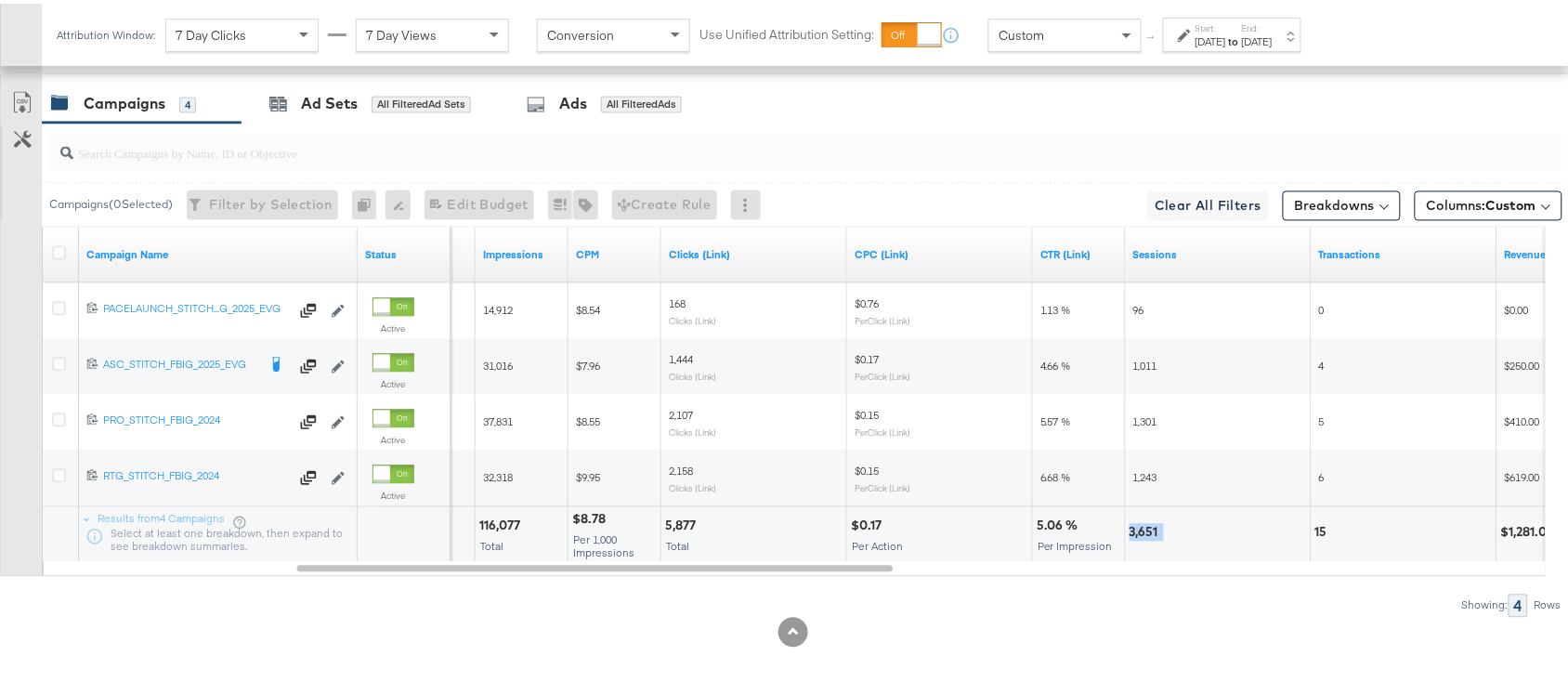 click on "3,651" at bounding box center (1146, 529) 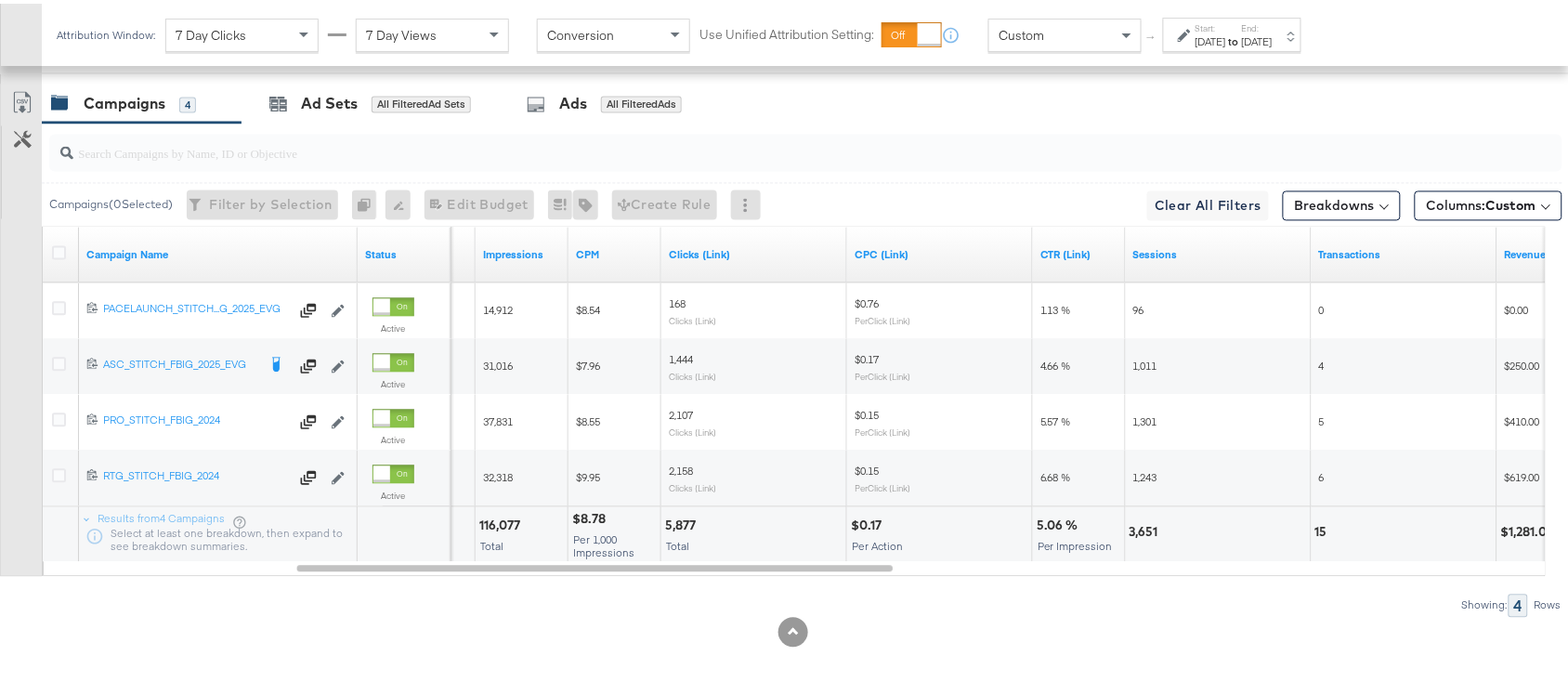 click on "15" at bounding box center (1324, 529) 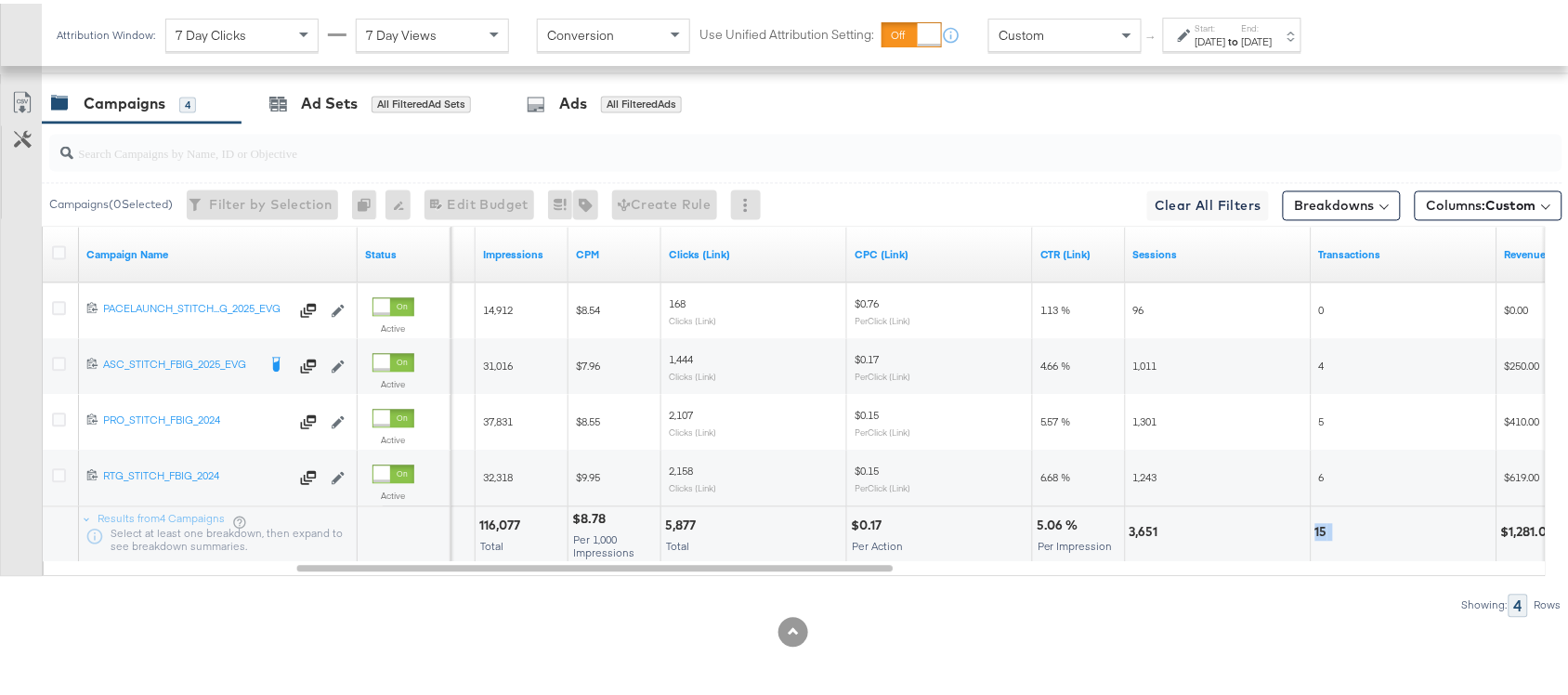 click on "15" at bounding box center (1324, 529) 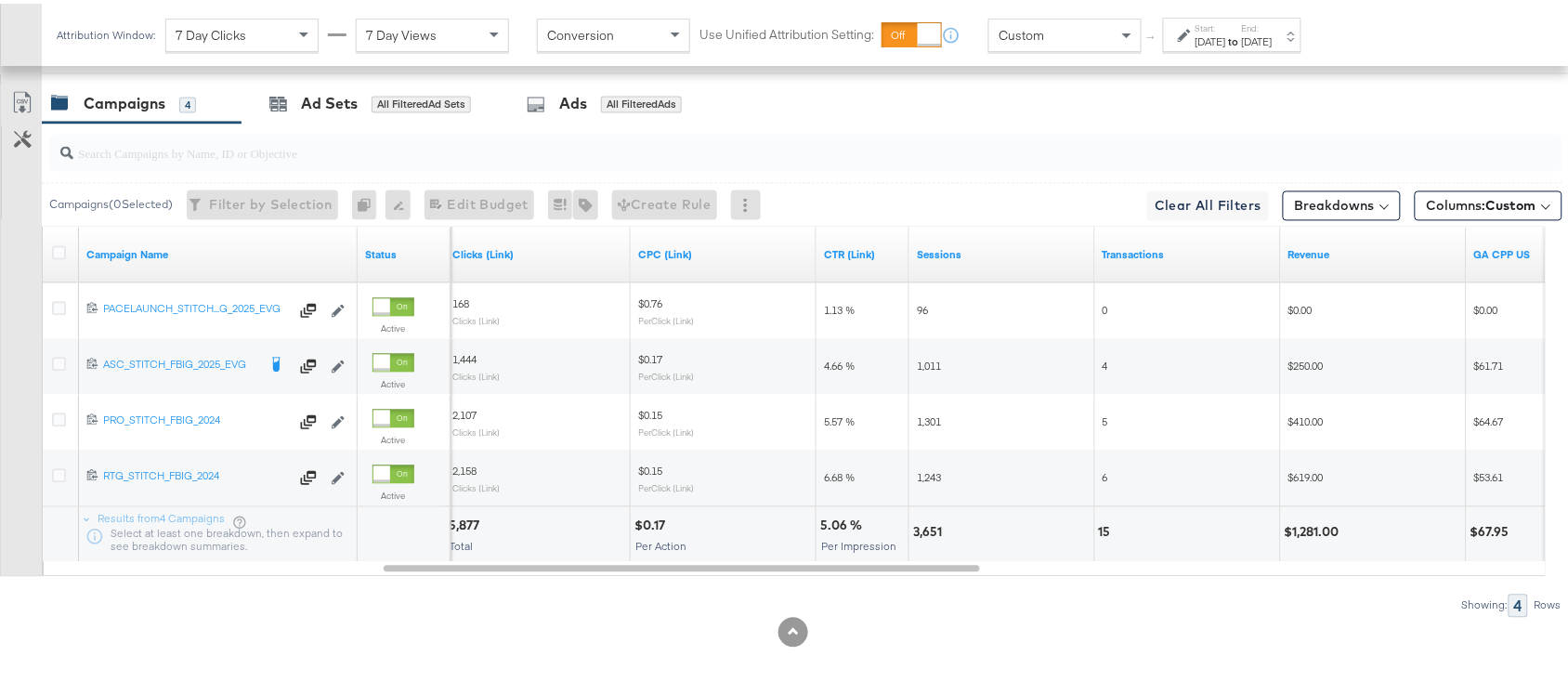 click on "$1,281.00" at bounding box center [1314, 529] 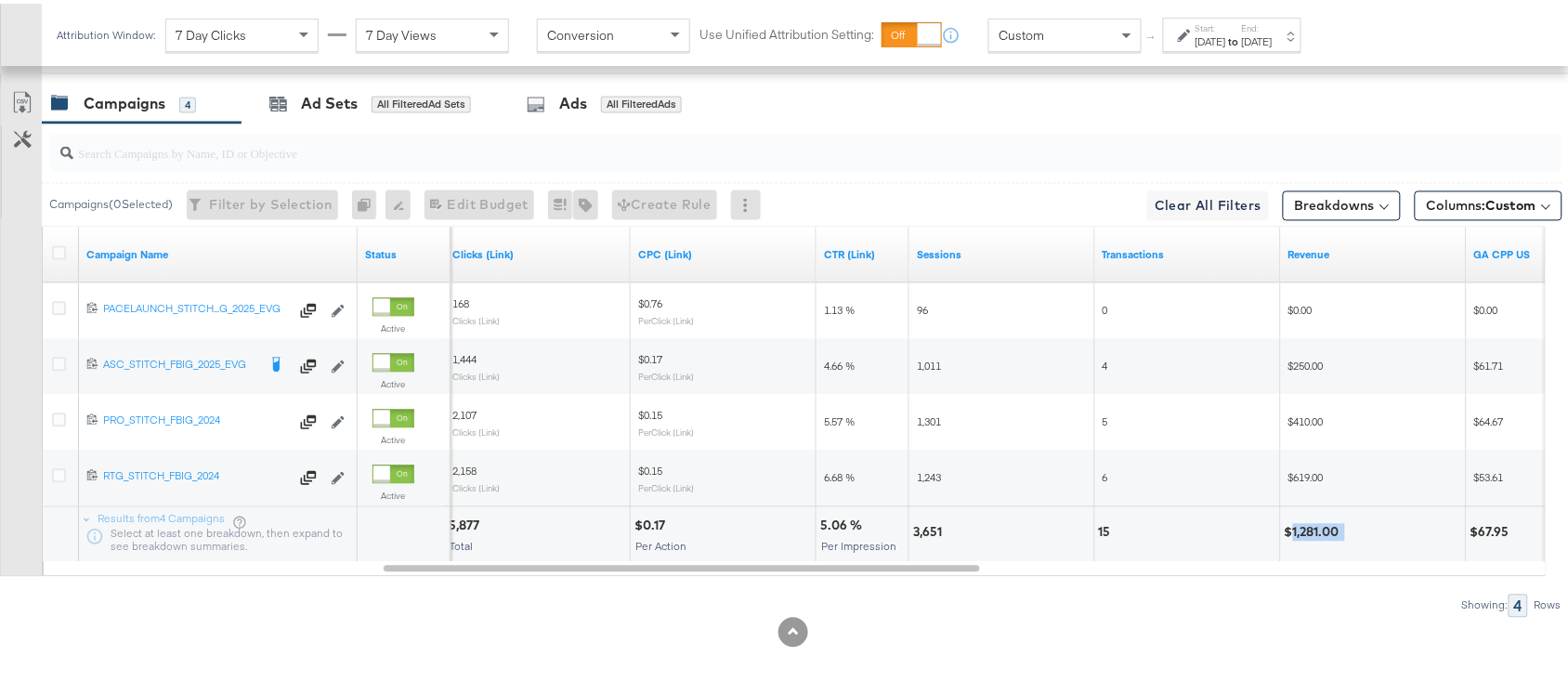 click on "$1,281.00" at bounding box center [1314, 529] 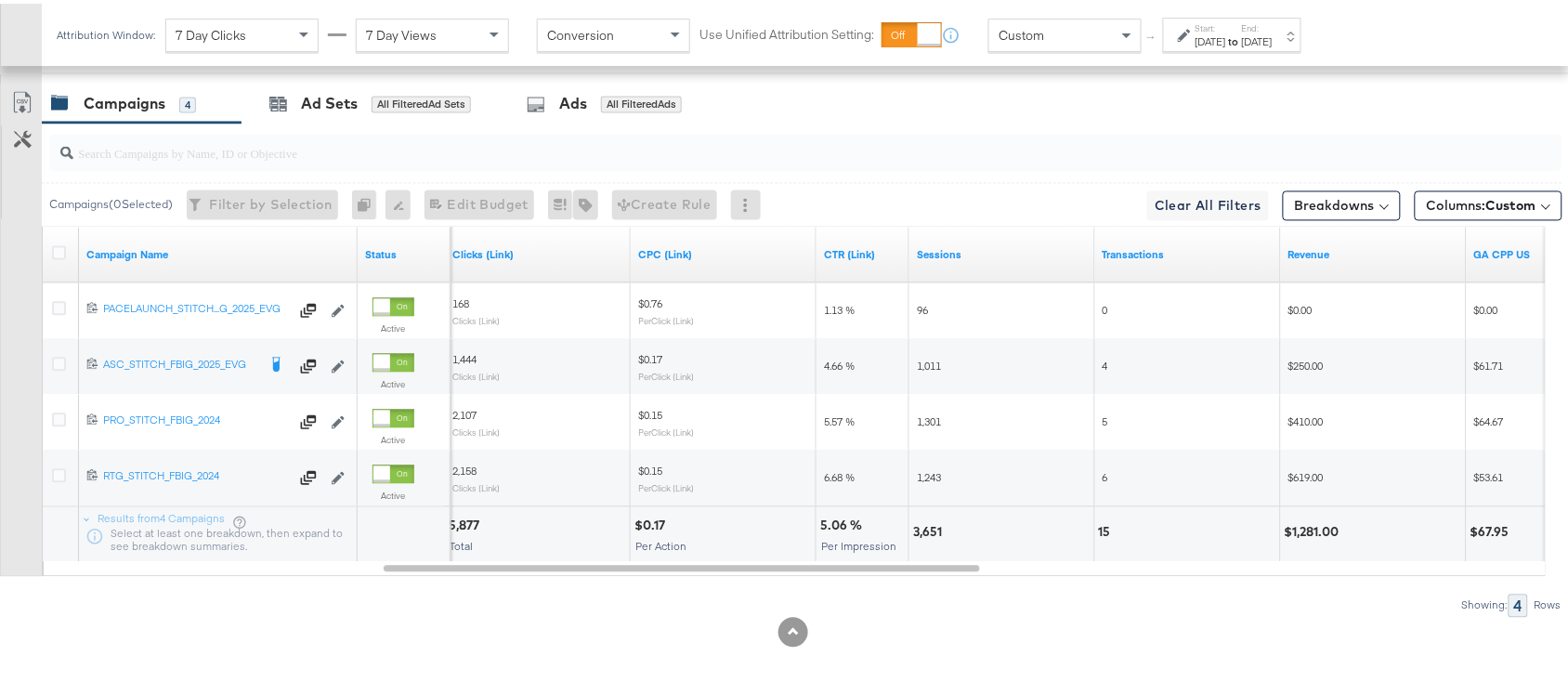 click on "to" at bounding box center (1234, 37) 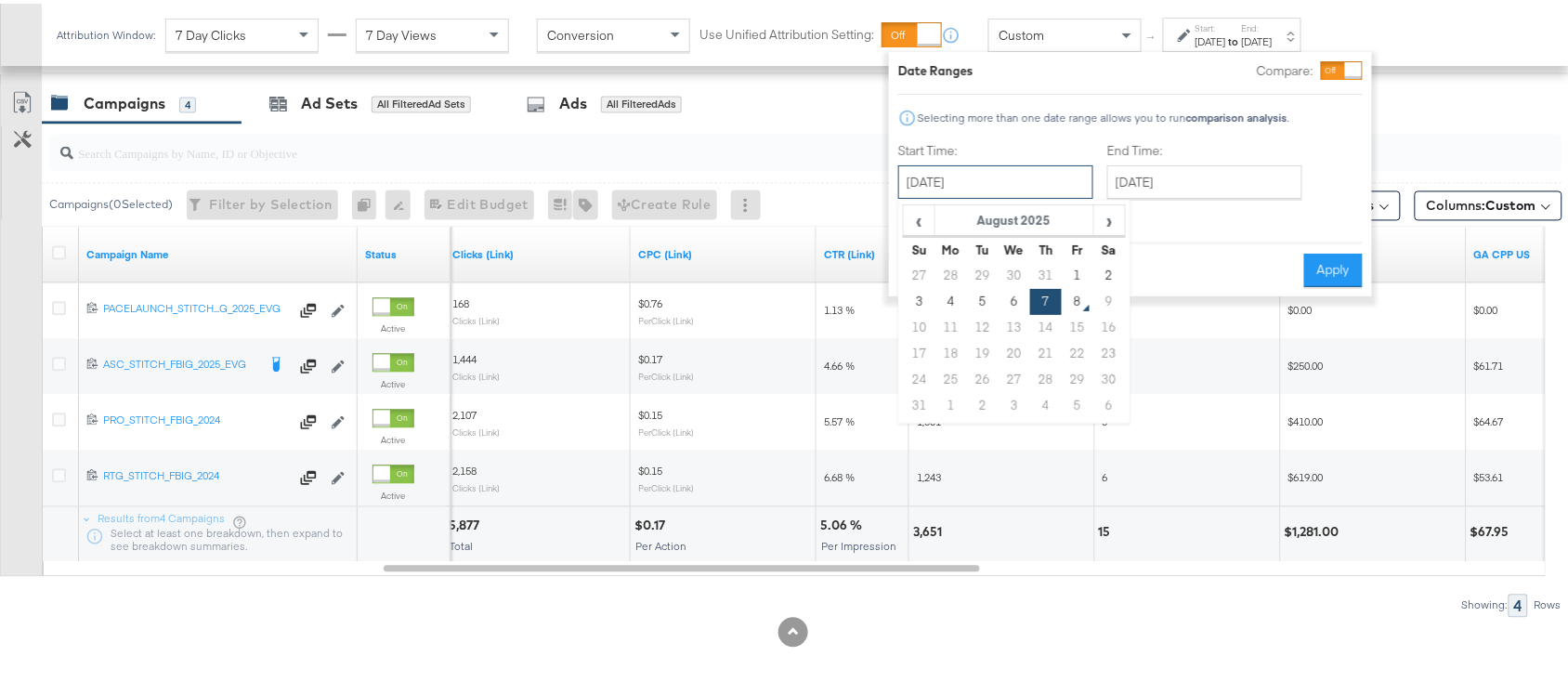 click on "[MONTH] [DAY]th [YEAR]" at bounding box center (996, 178) 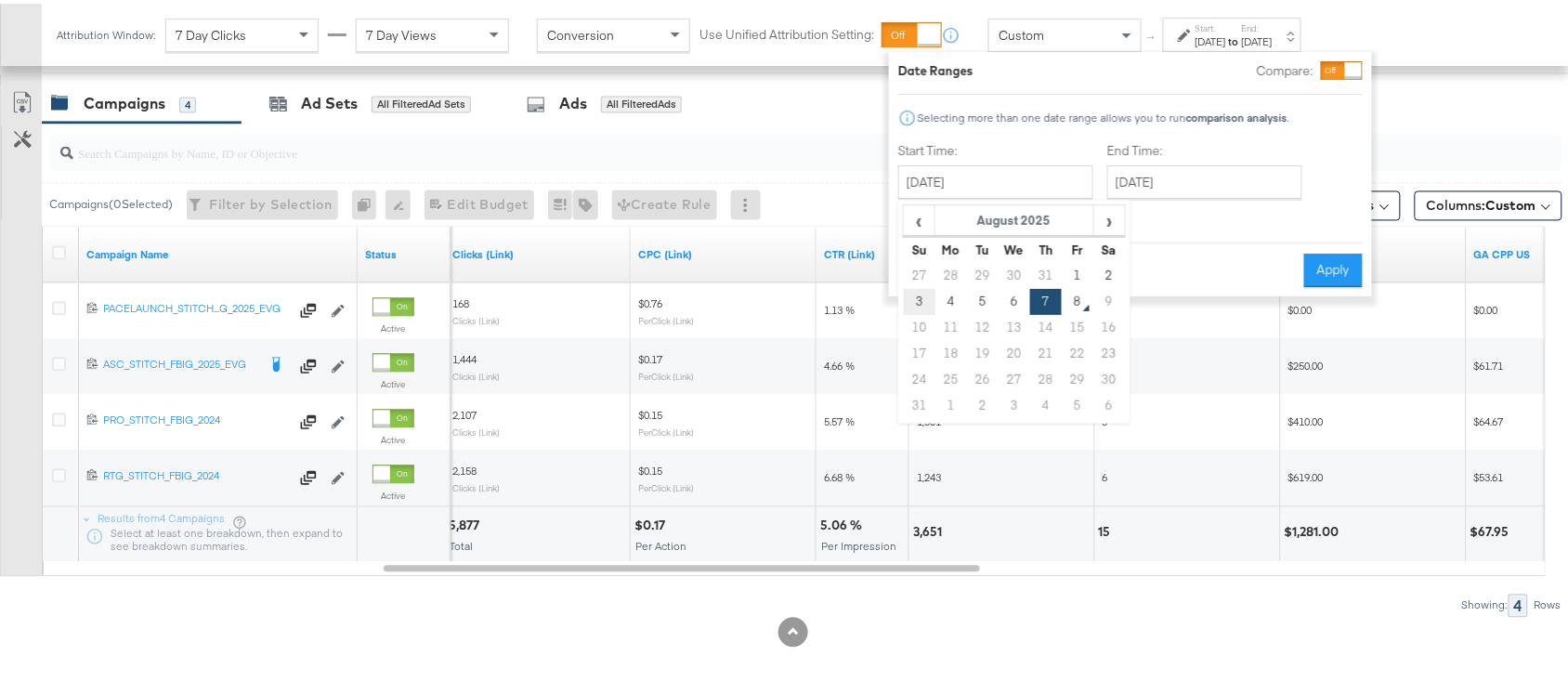 click on "3" at bounding box center (920, 298) 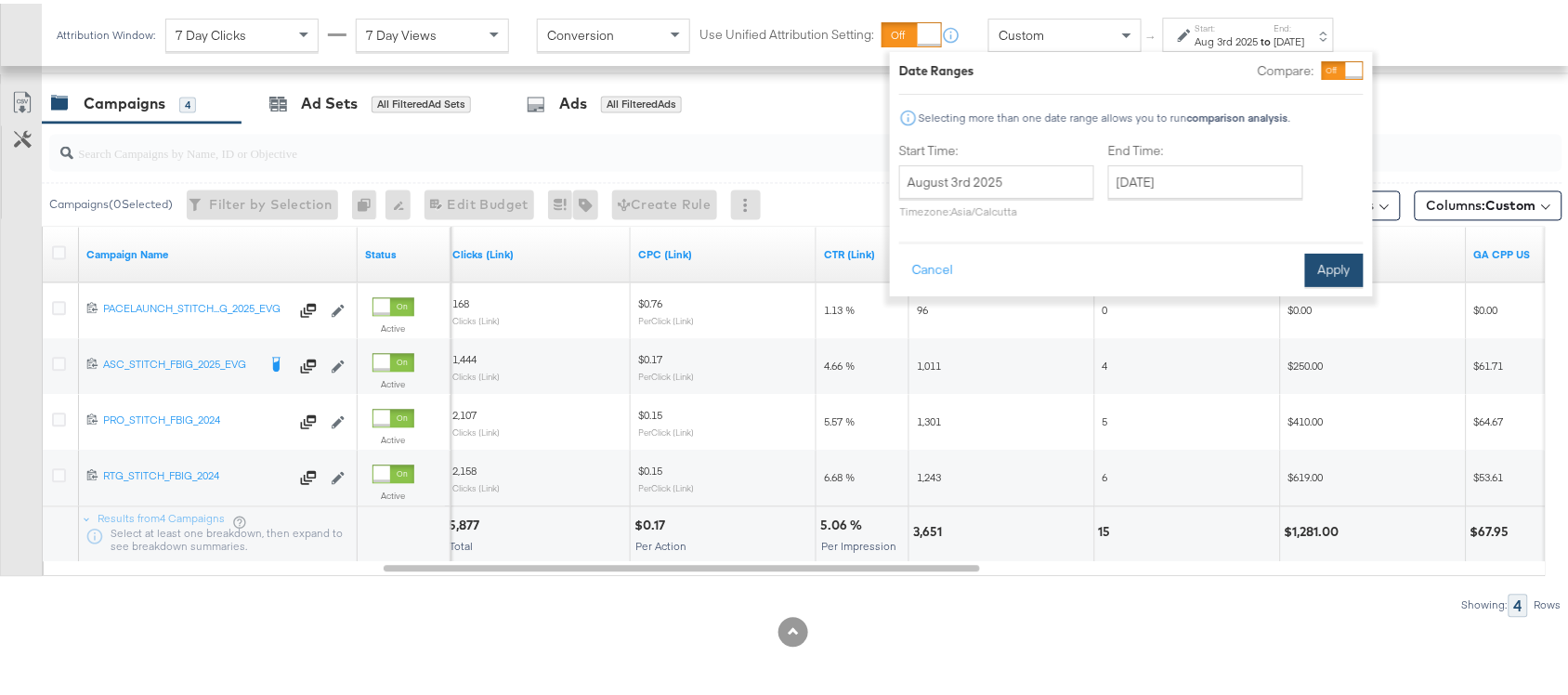 click on "Apply" at bounding box center (1334, 267) 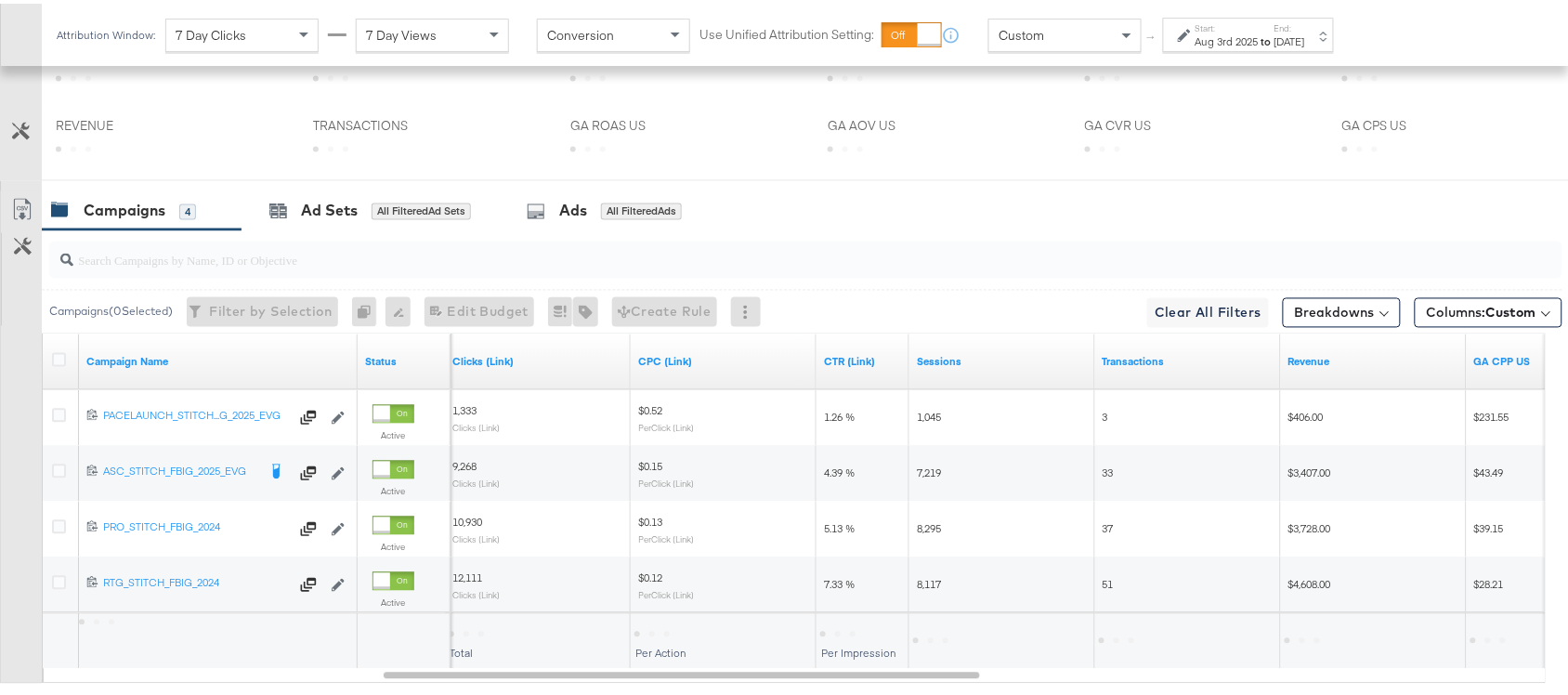 scroll, scrollTop: 1024, scrollLeft: 0, axis: vertical 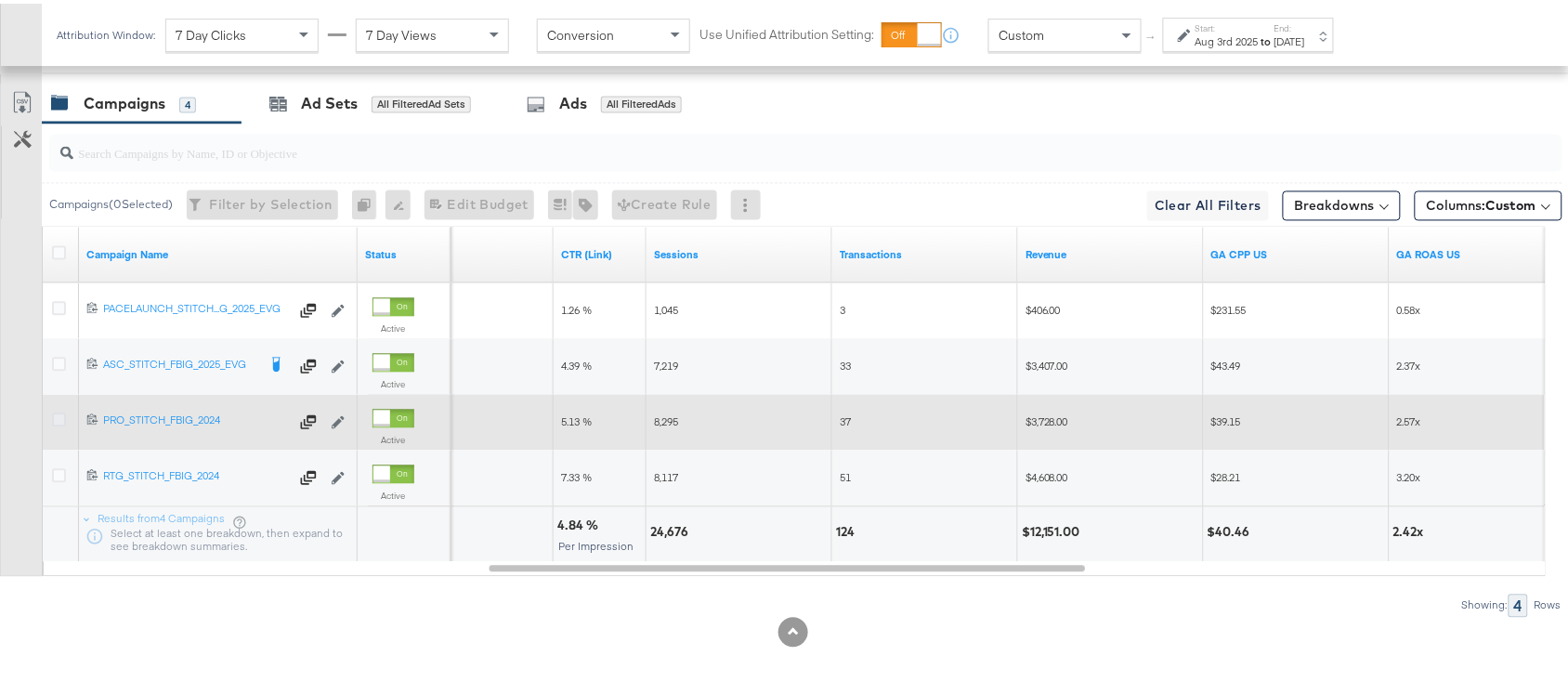click at bounding box center [59, 416] 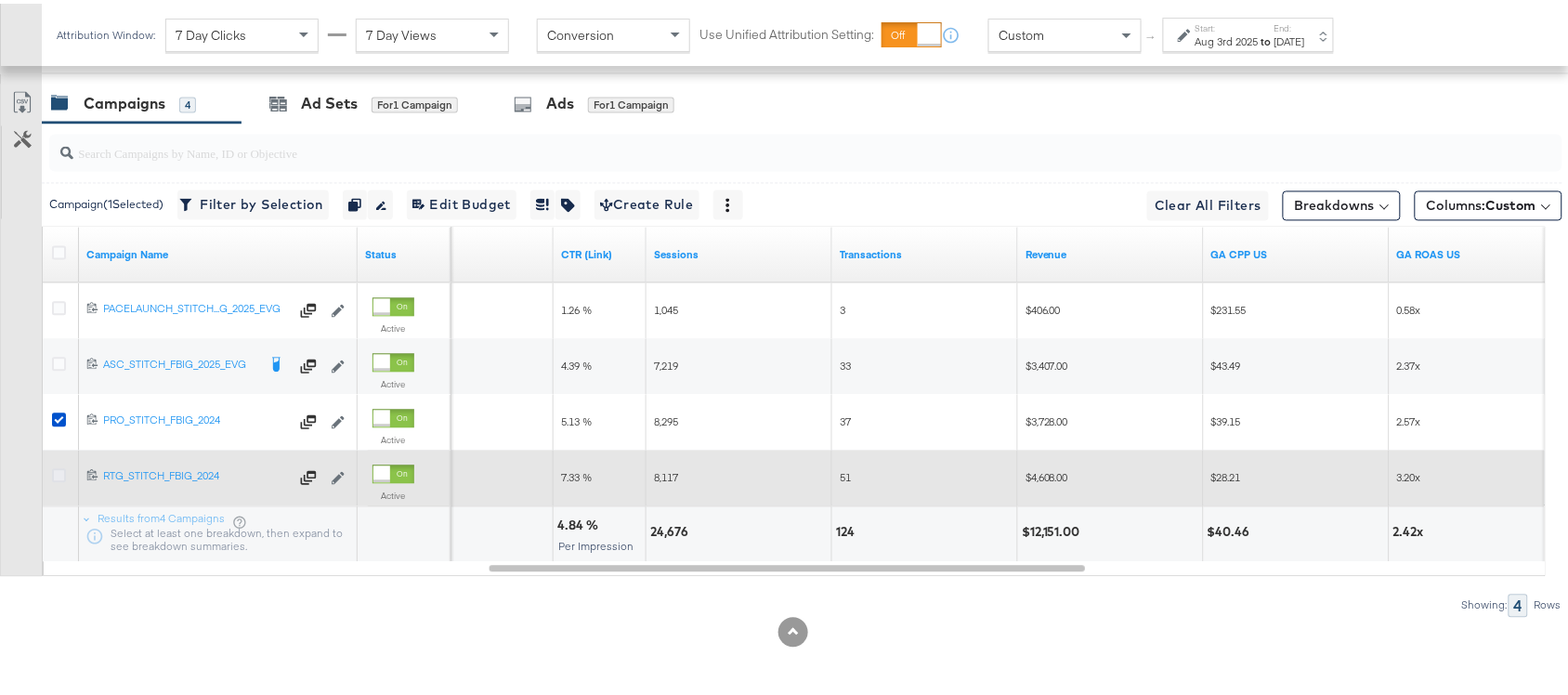 click at bounding box center (59, 472) 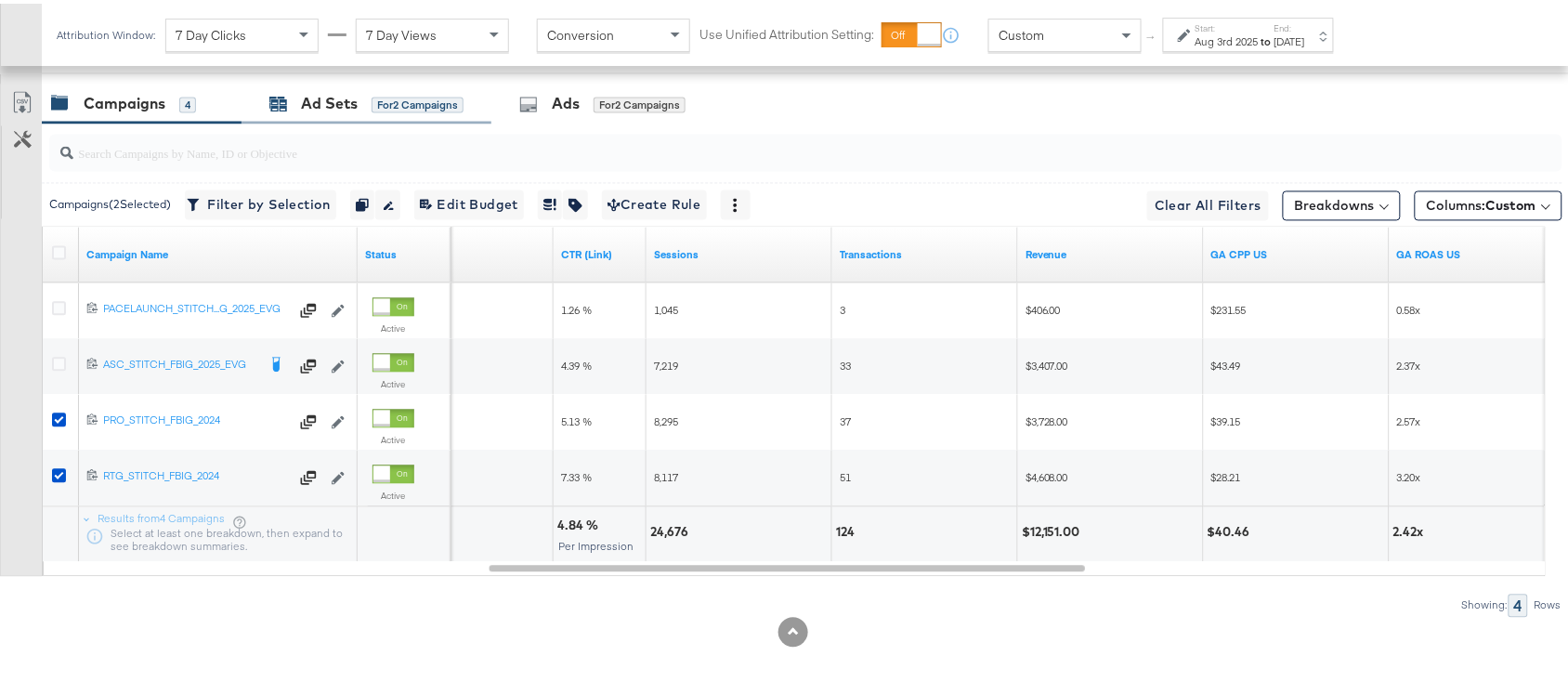 click on "Ad Sets" at bounding box center [329, 100] 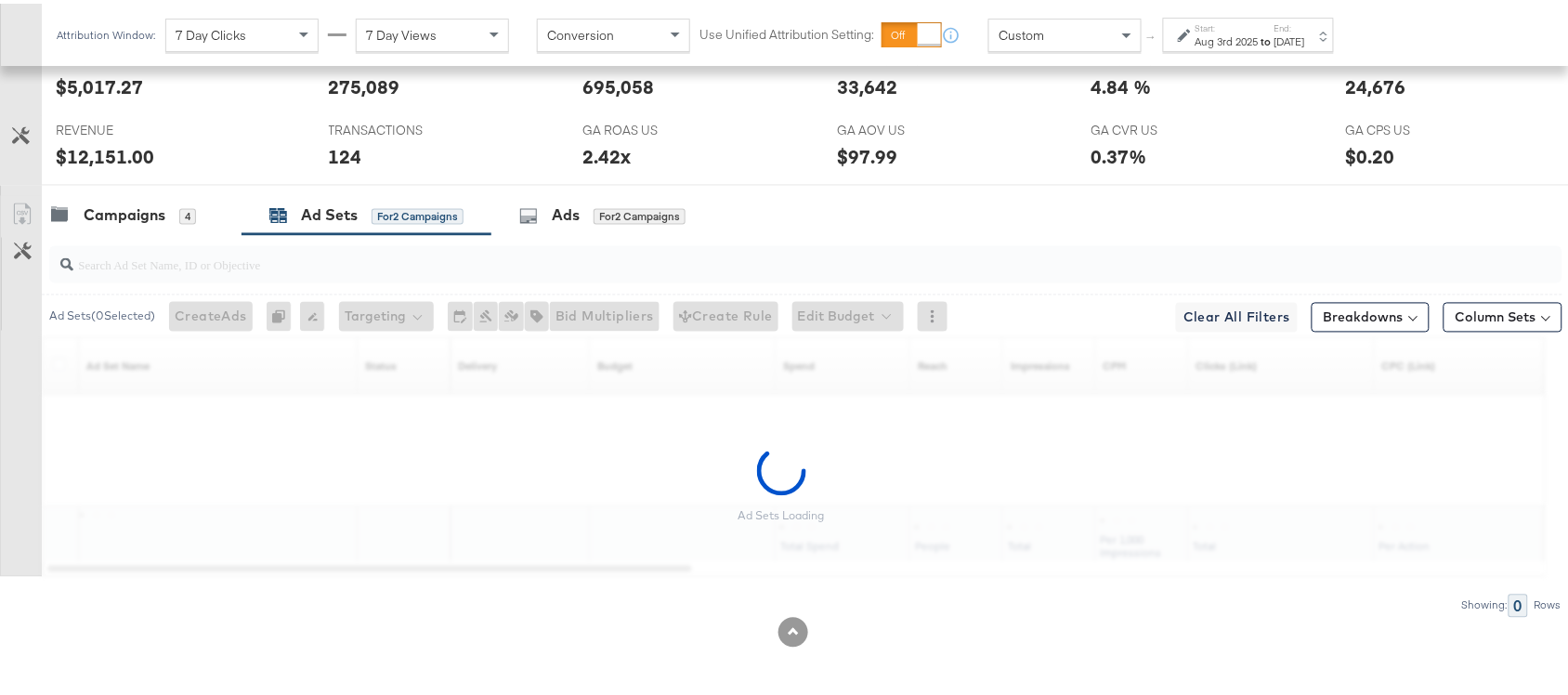 scroll, scrollTop: 912, scrollLeft: 0, axis: vertical 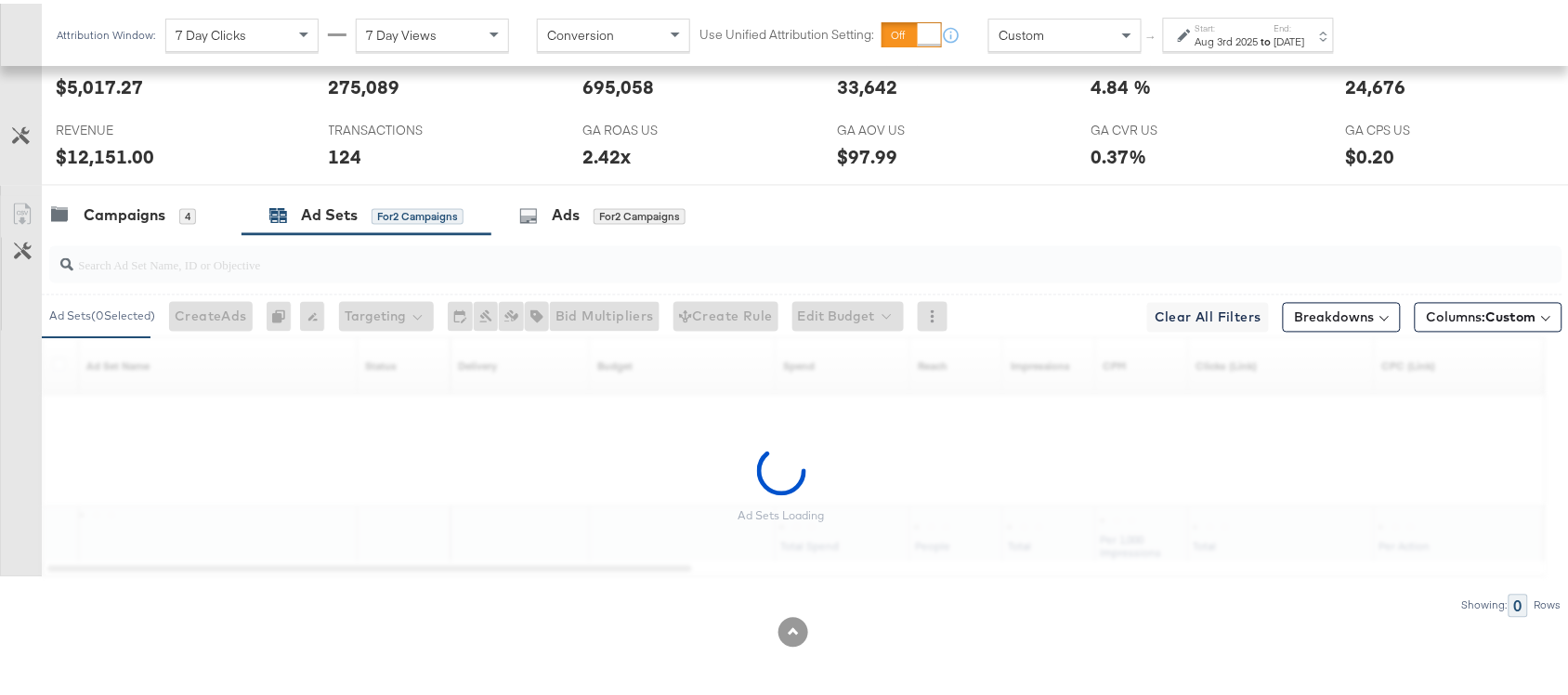 click on "to" at bounding box center (1266, 37) 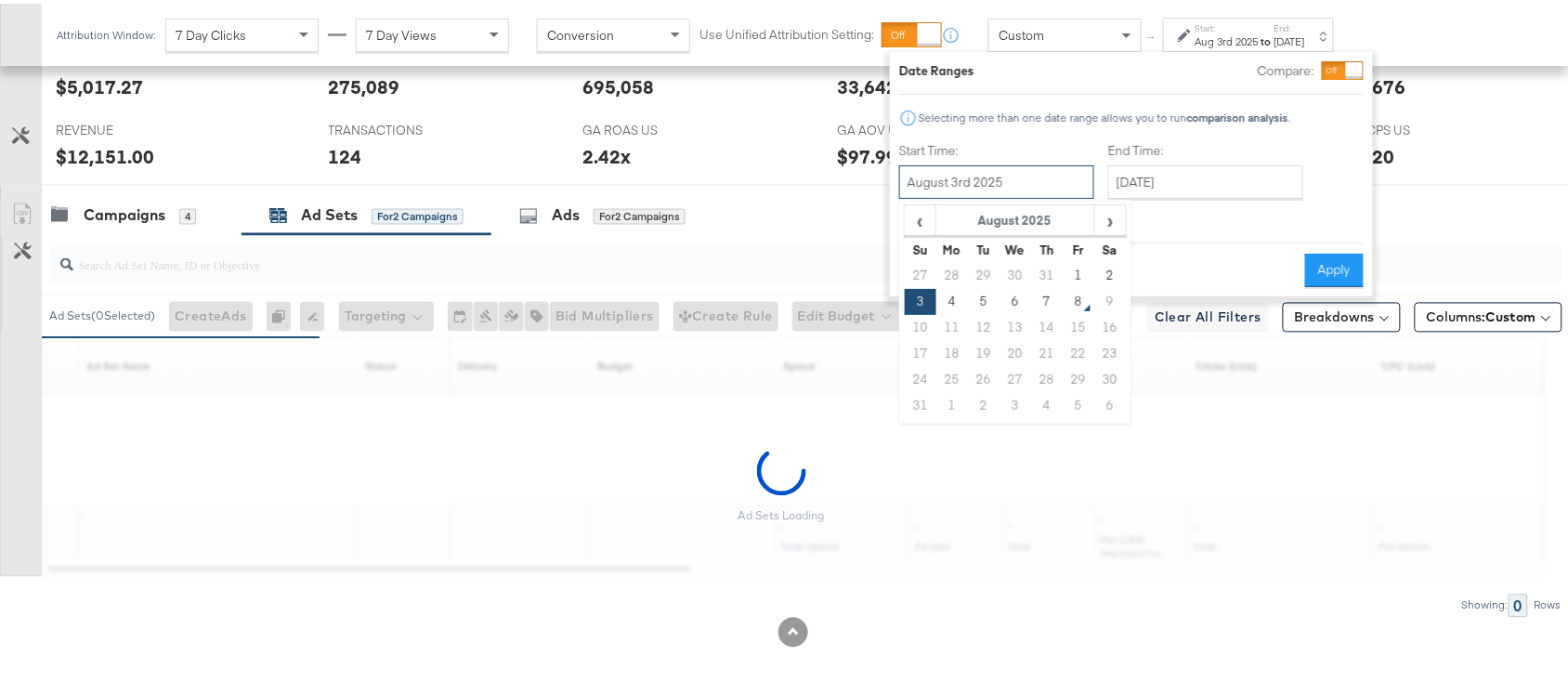 click on "August 3rd 2025" at bounding box center [997, 178] 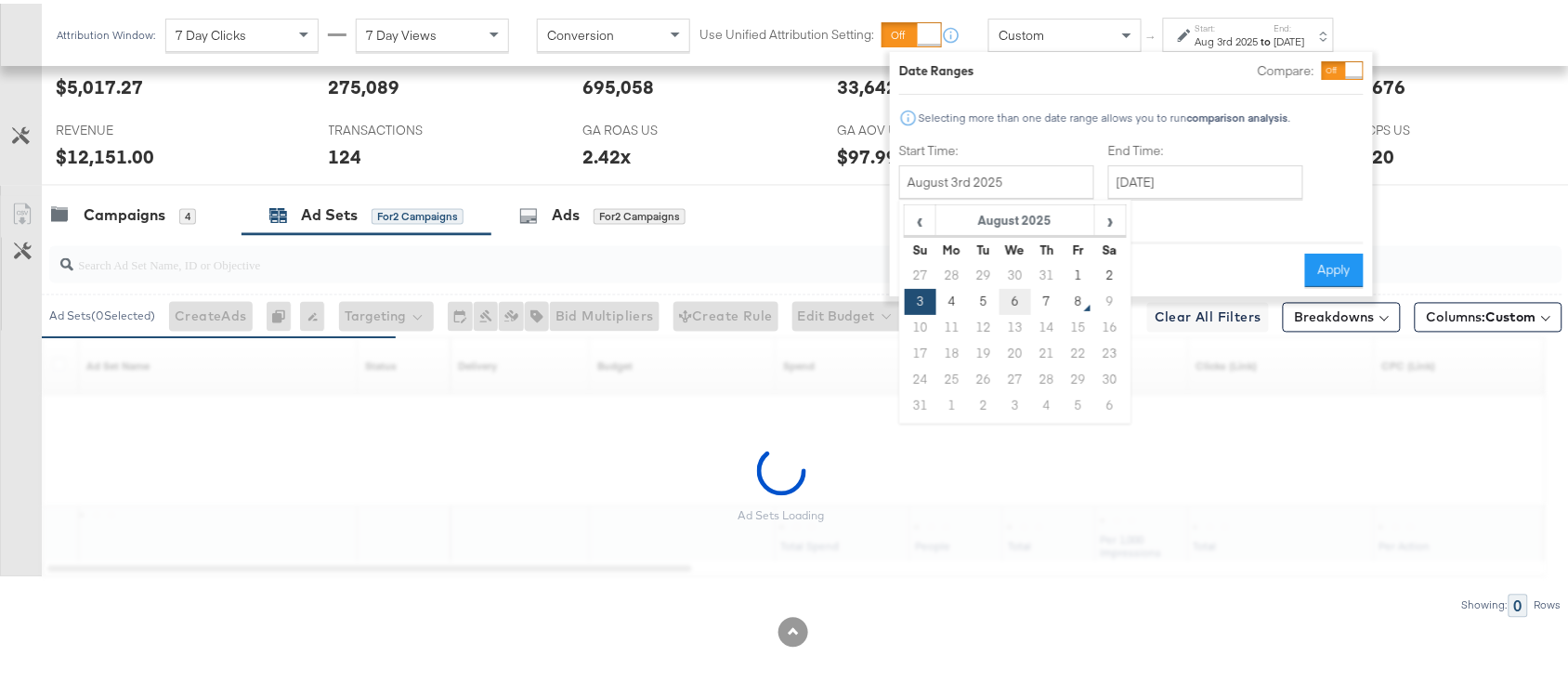 click on "6" at bounding box center (1015, 298) 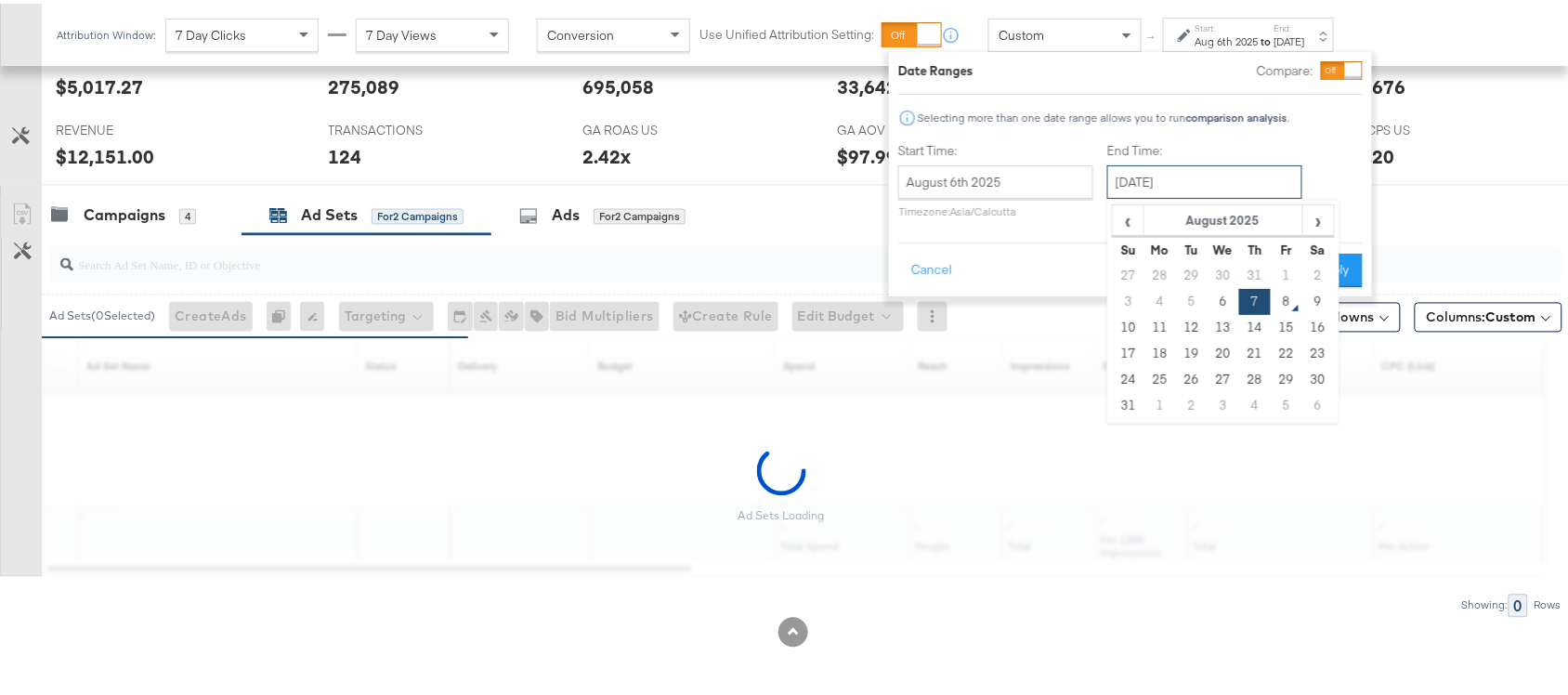 click on "[MONTH] [DAY]th [YEAR]" at bounding box center [1205, 178] 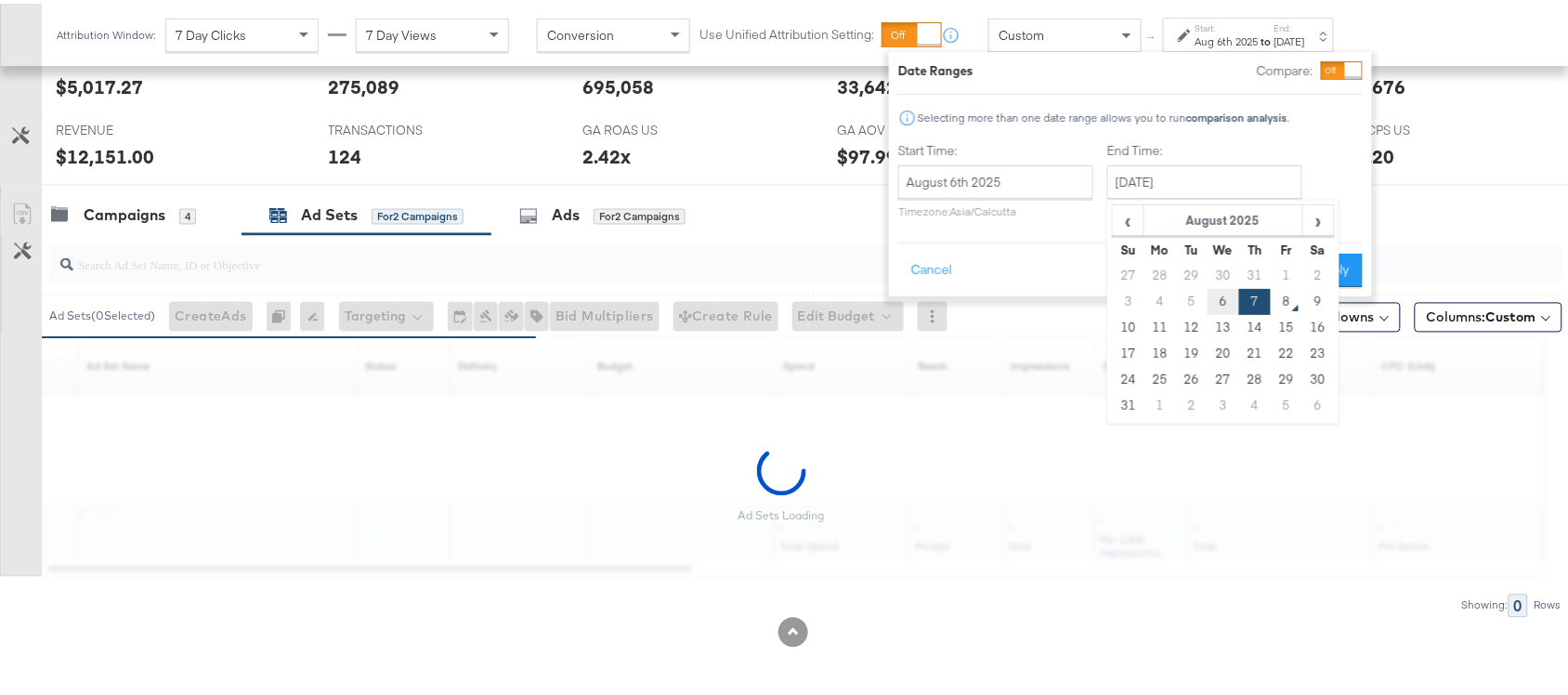 click on "6" at bounding box center [1223, 298] 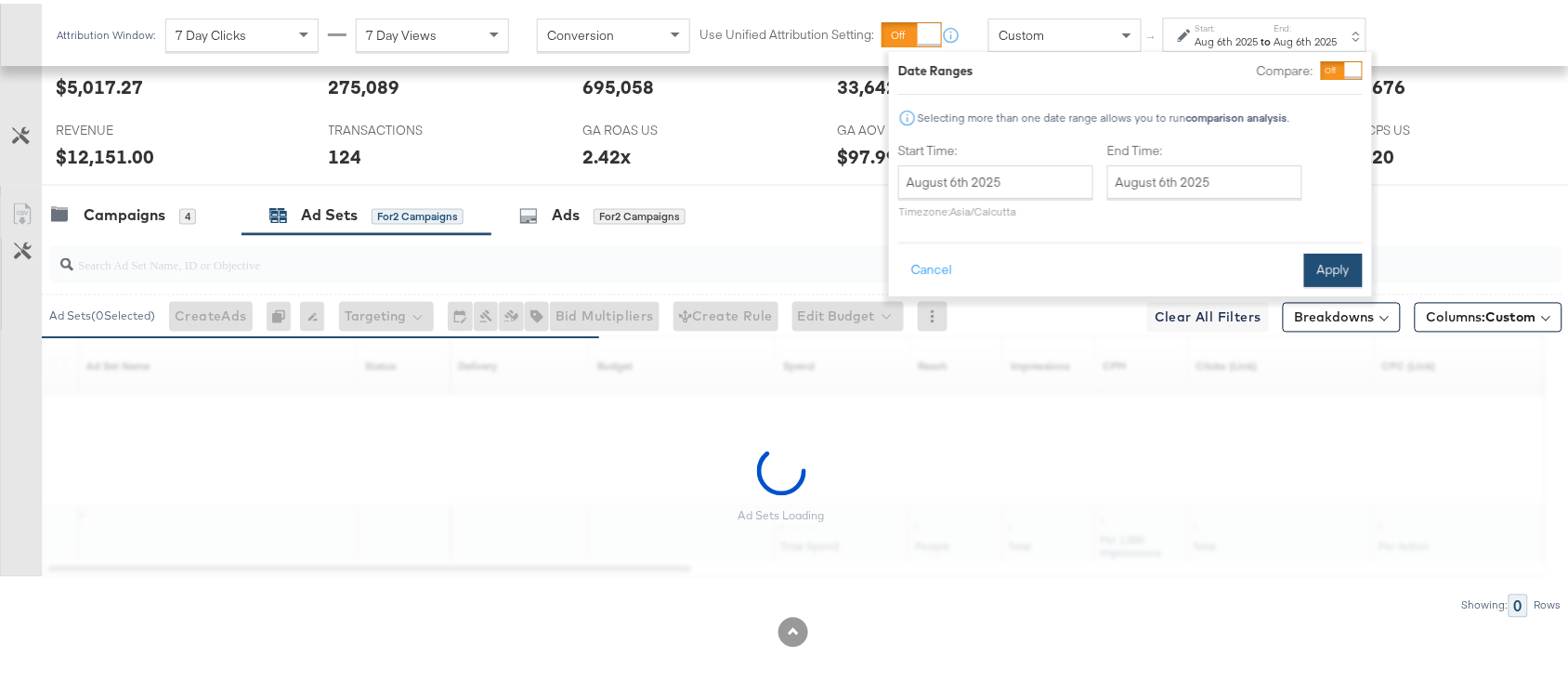 click on "Apply" at bounding box center [1333, 267] 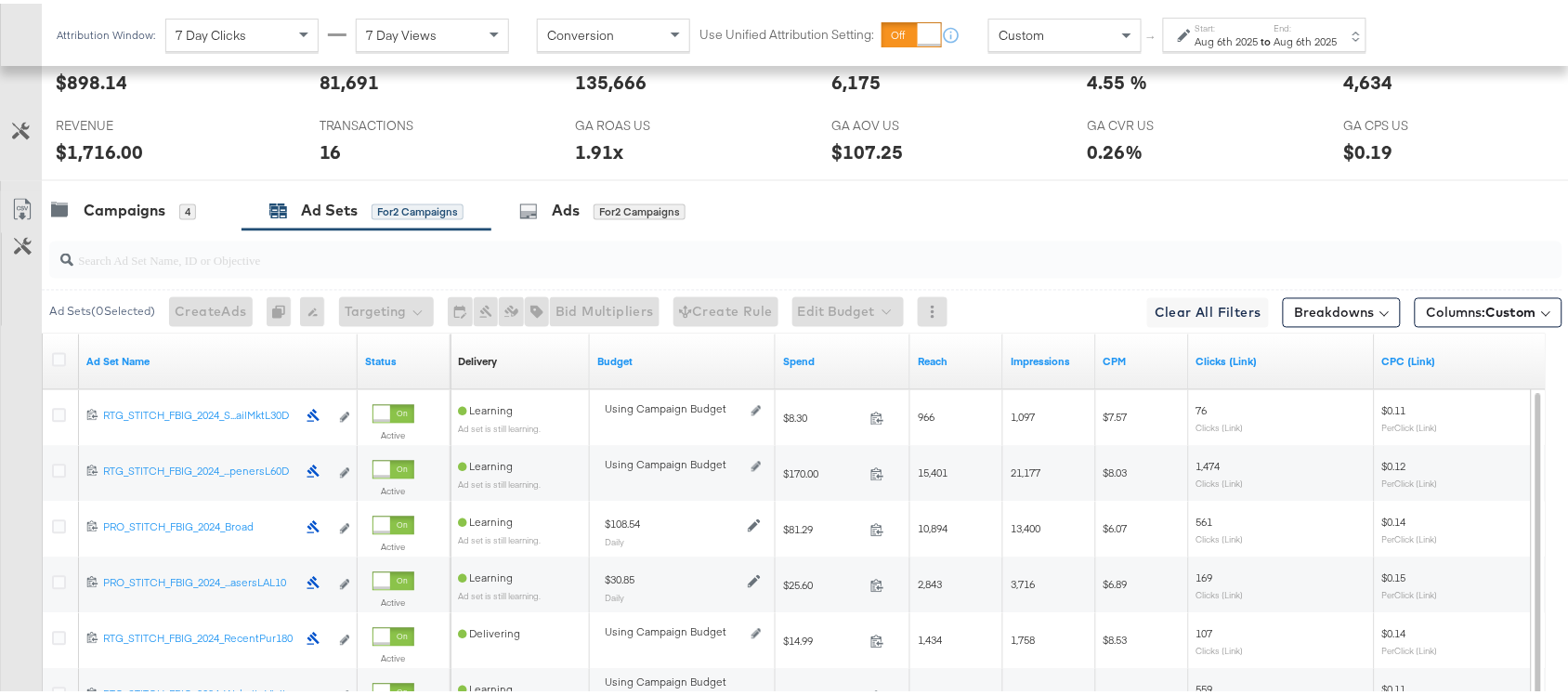 scroll, scrollTop: 1136, scrollLeft: 0, axis: vertical 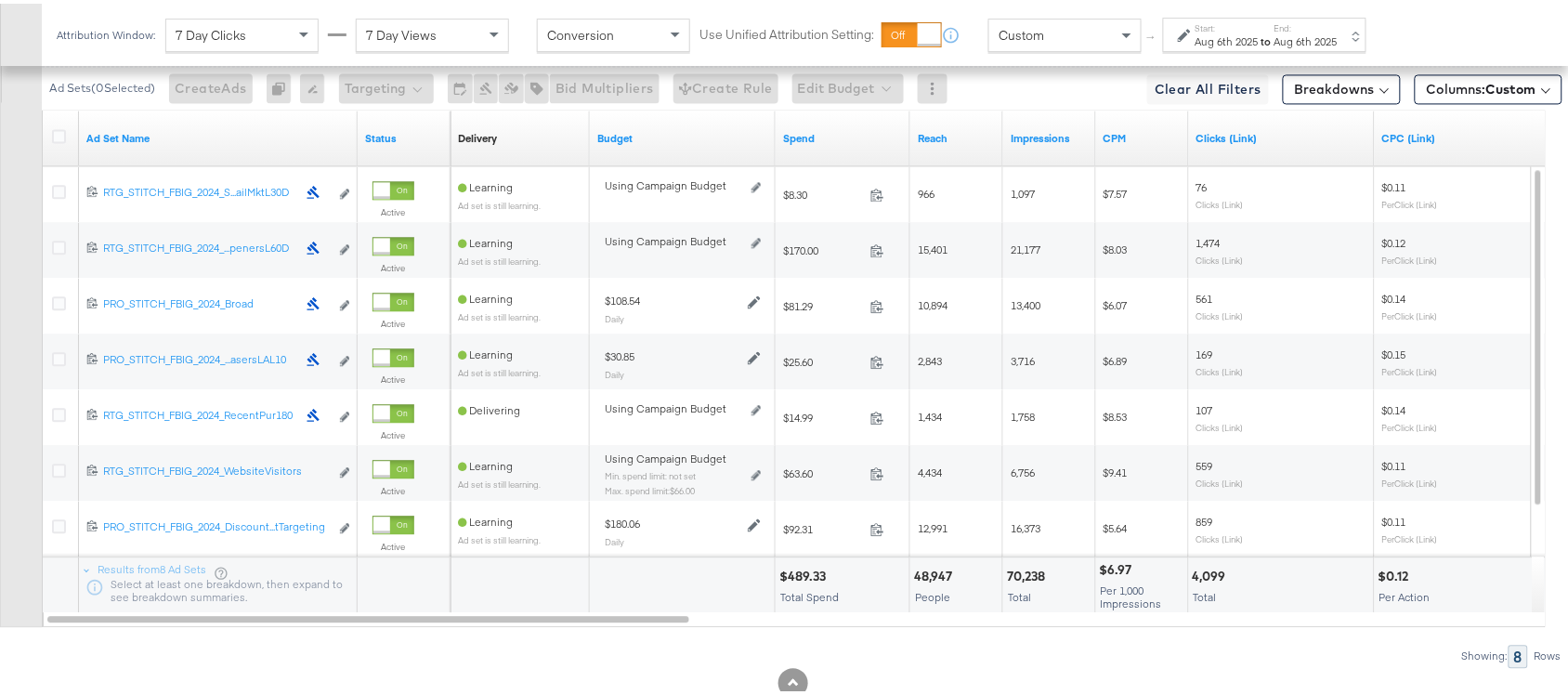 click on "$489.33" at bounding box center [805, 572] 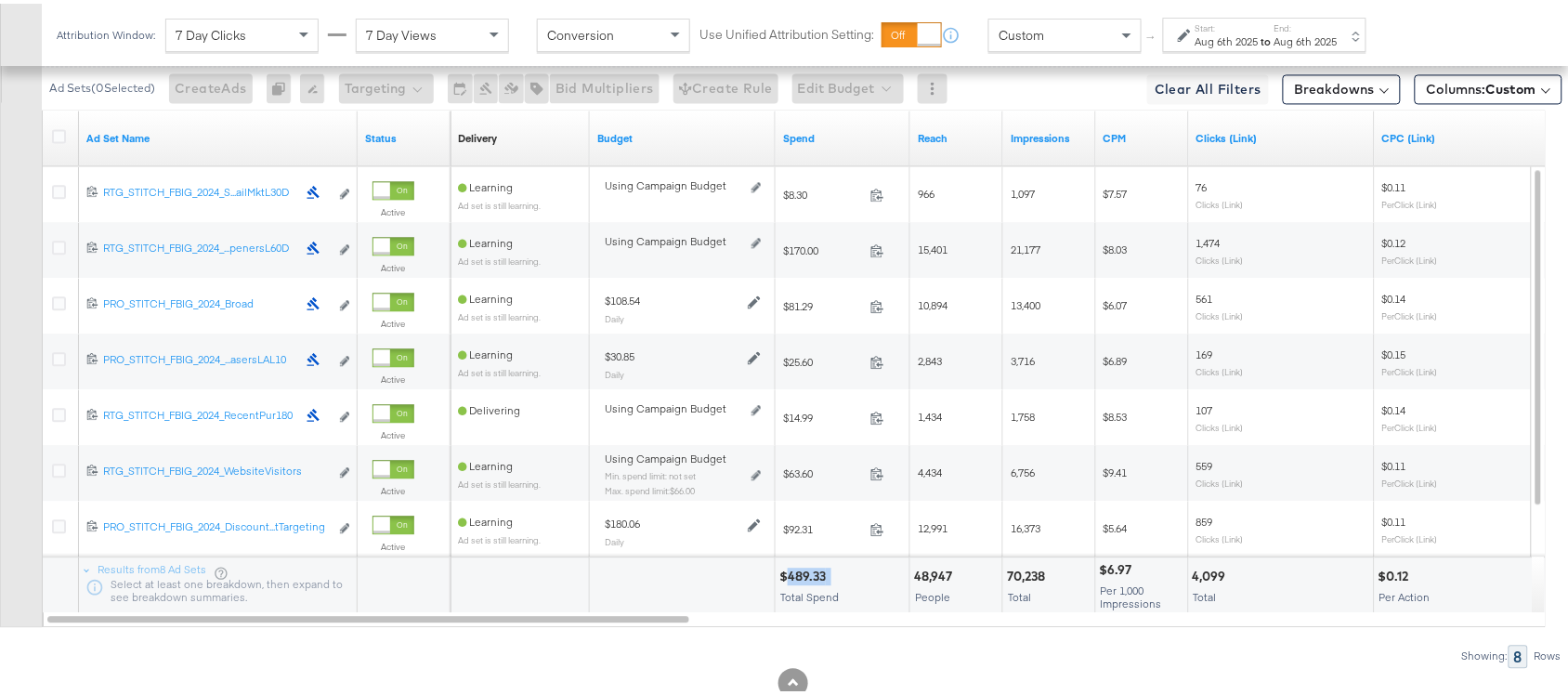 click on "$489.33" at bounding box center (805, 572) 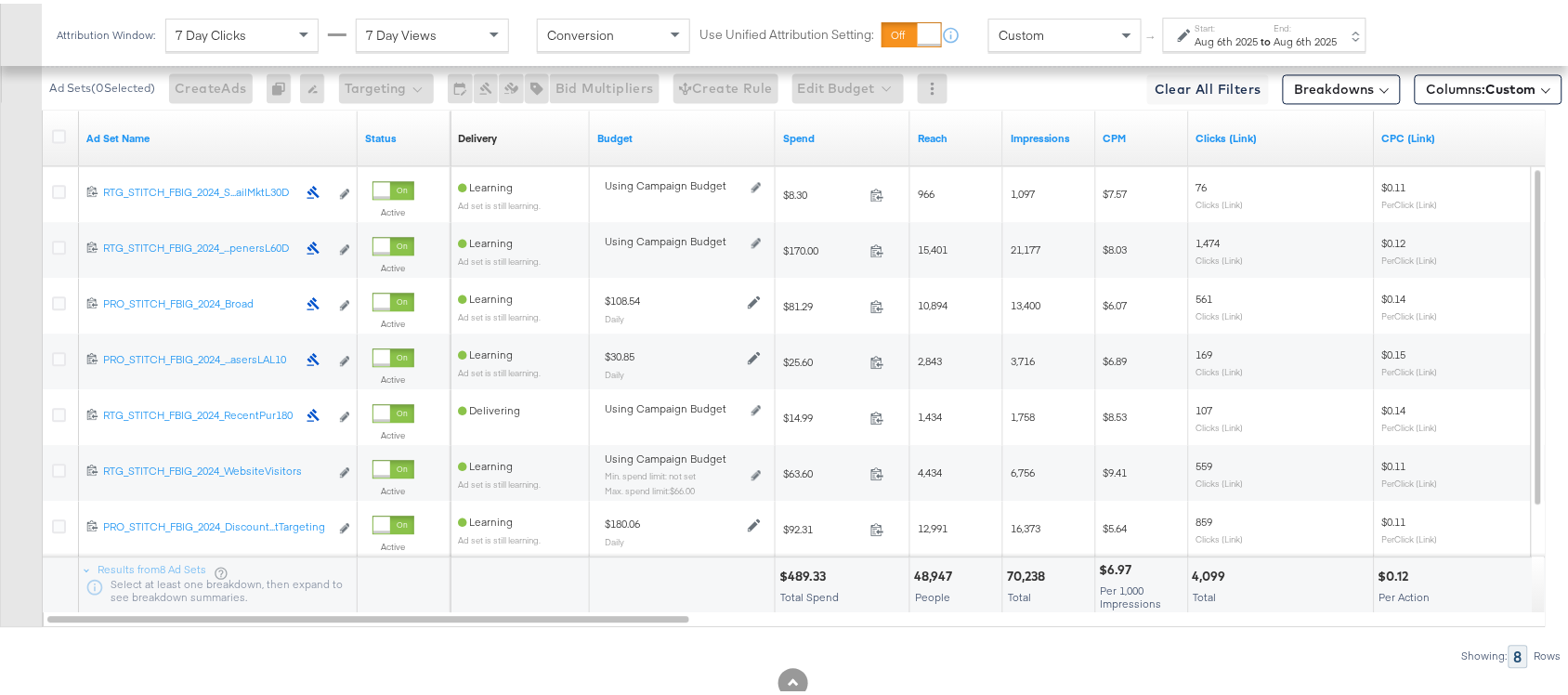 click on "70,238" at bounding box center [1028, 572] 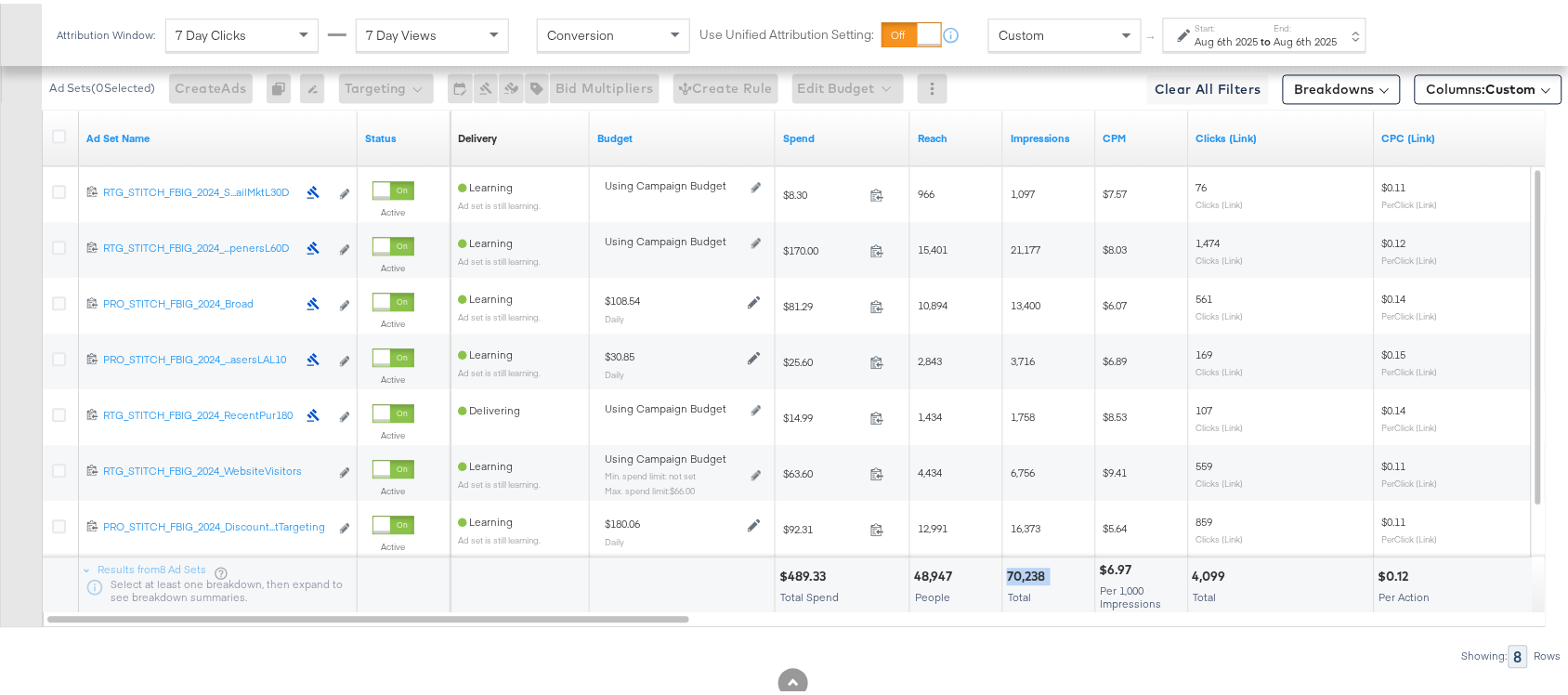 click on "70,238" at bounding box center (1028, 572) 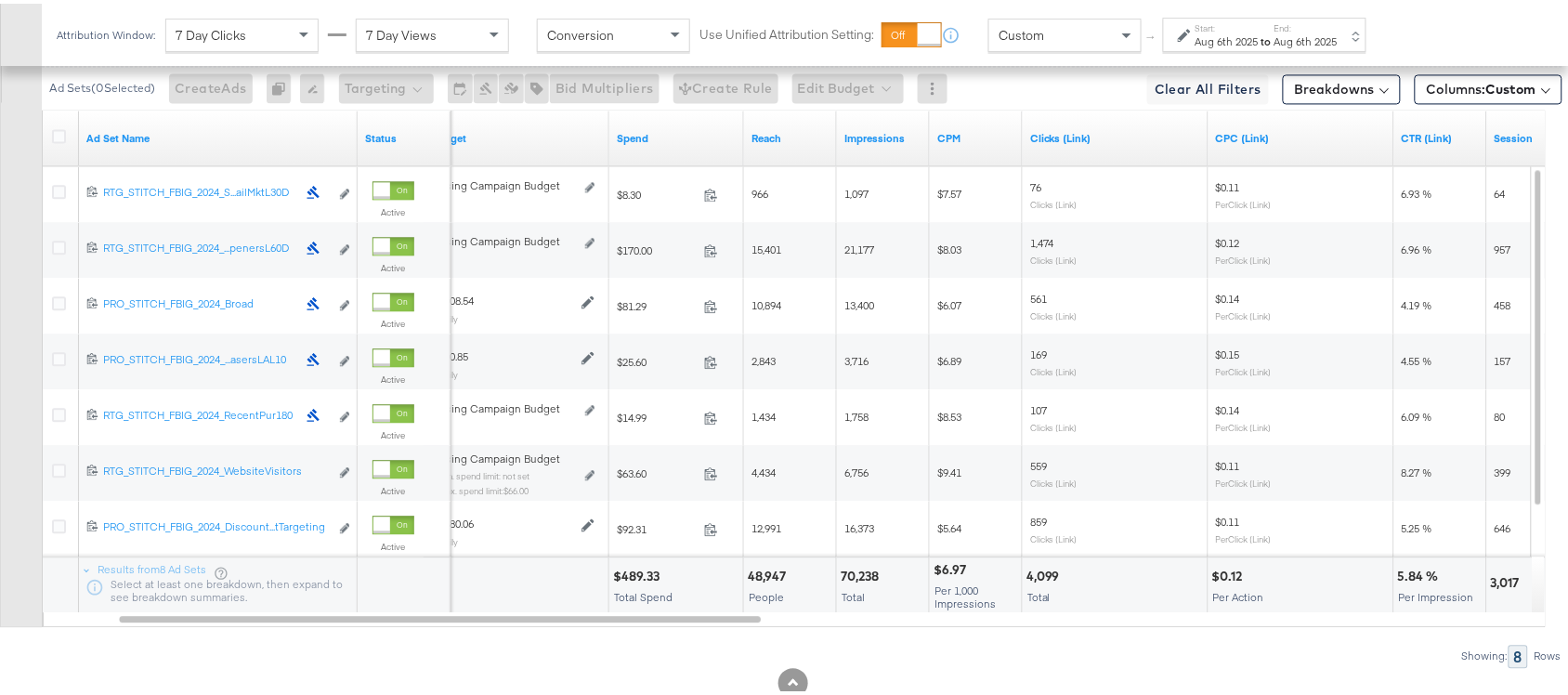 click on "4,099" at bounding box center (1046, 572) 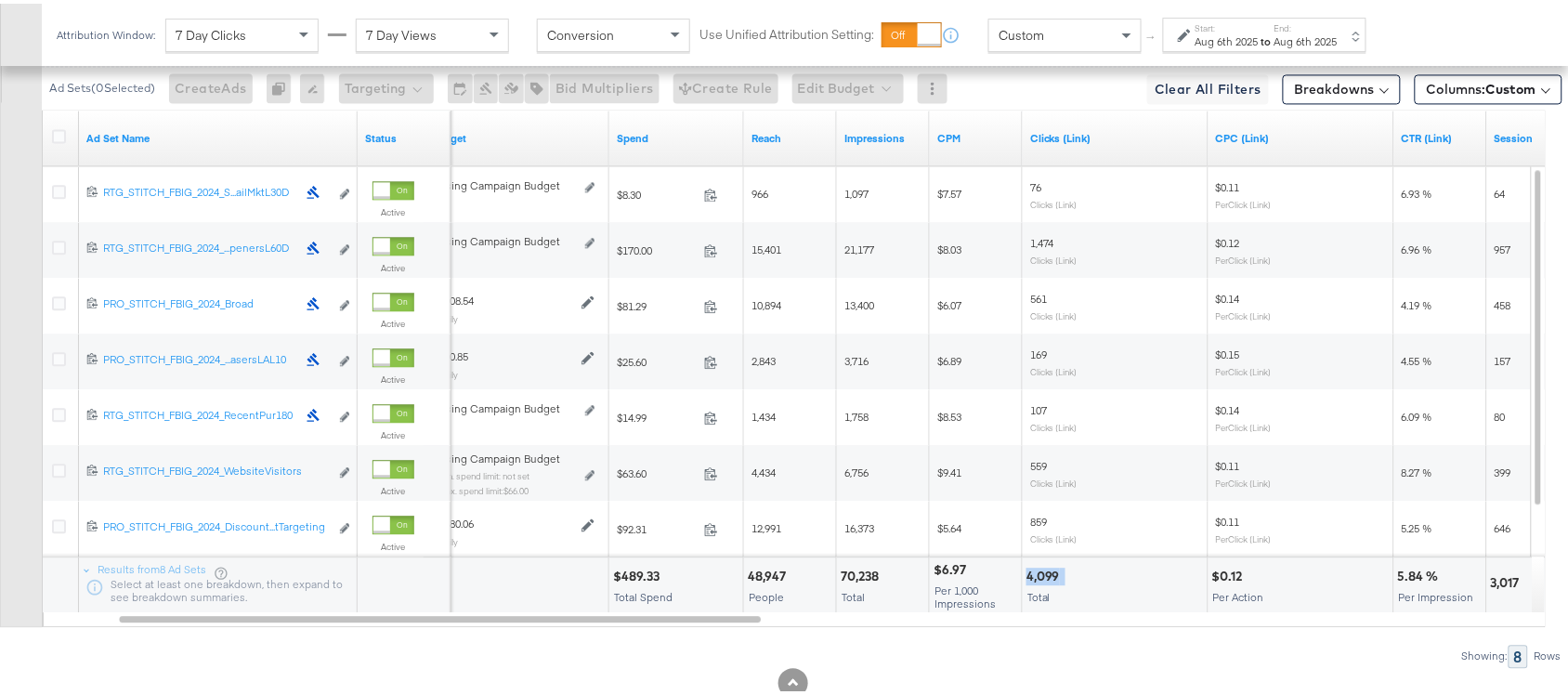 click on "4,099" at bounding box center (1046, 572) 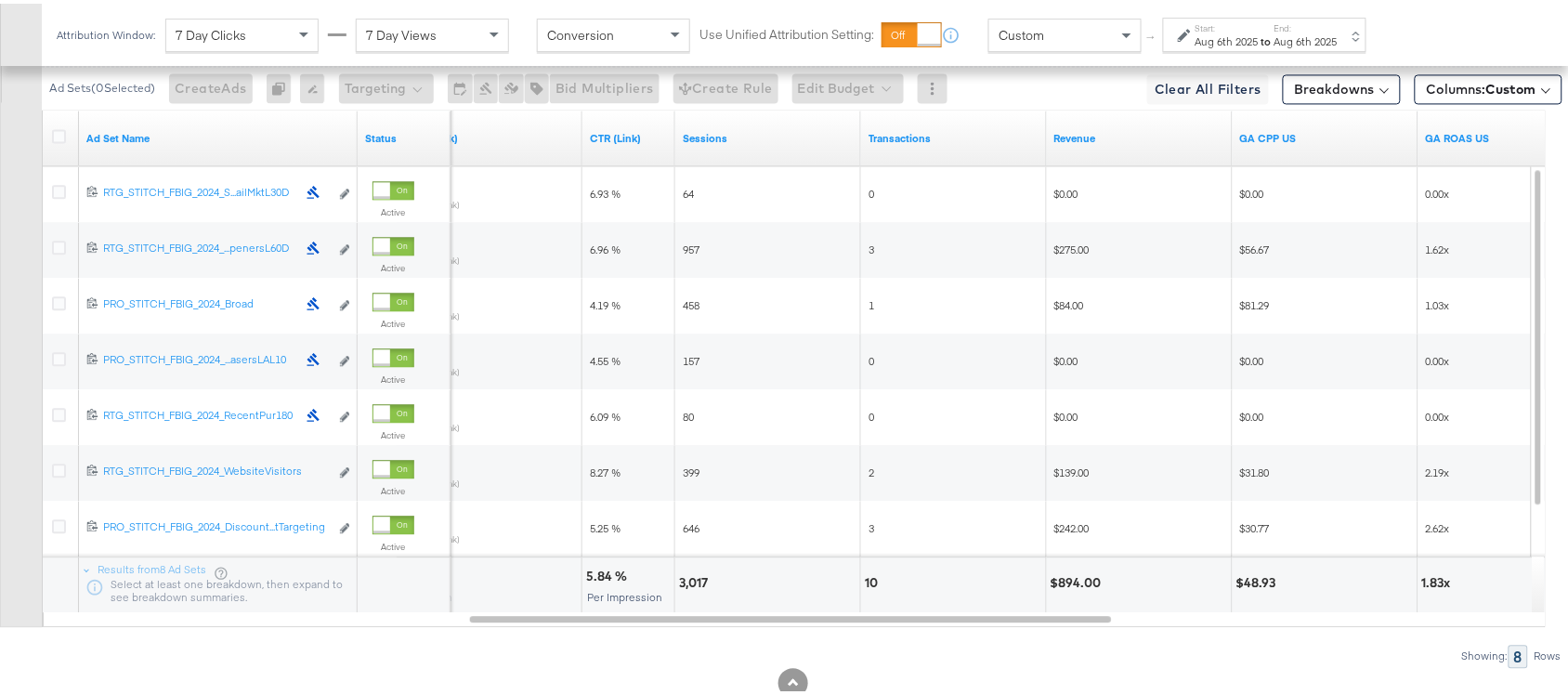 click on "3,017" at bounding box center [696, 579] 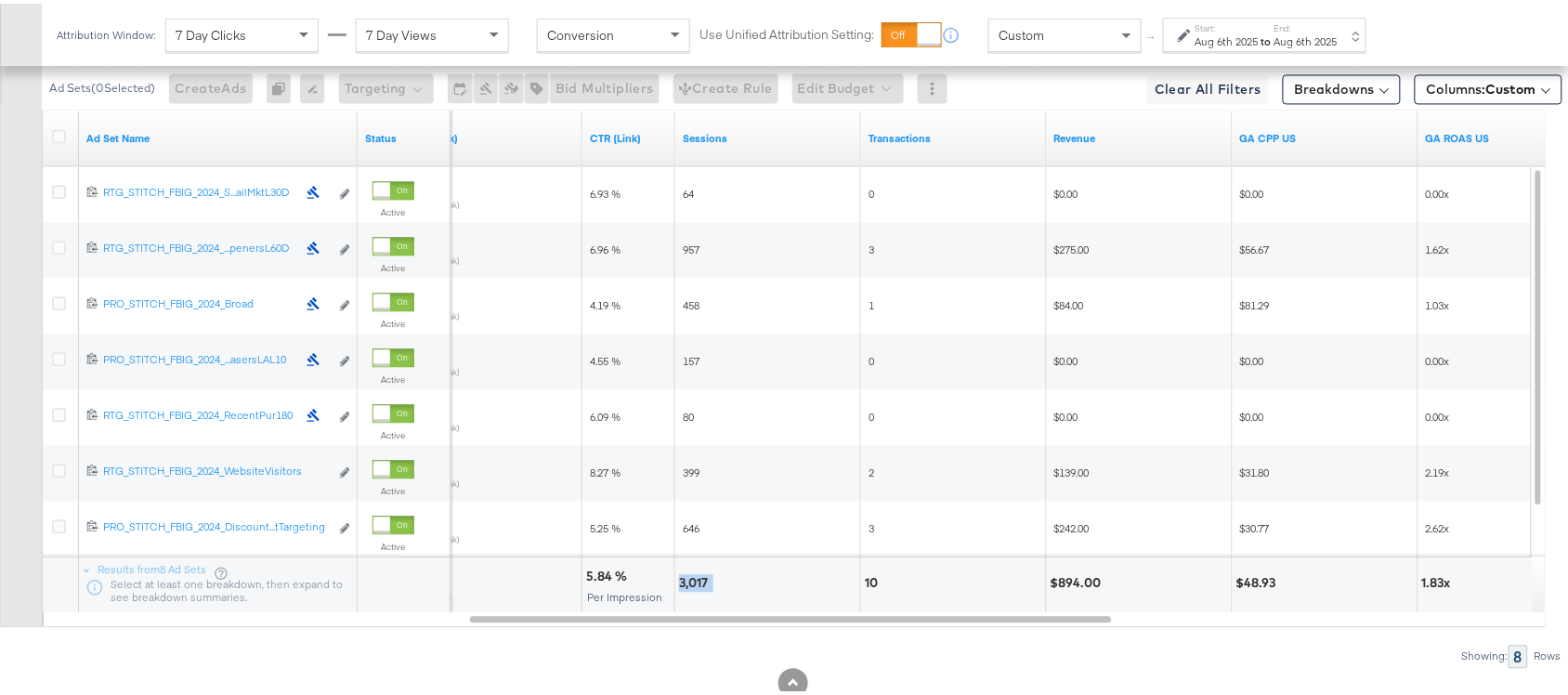 click on "3,017" at bounding box center (696, 579) 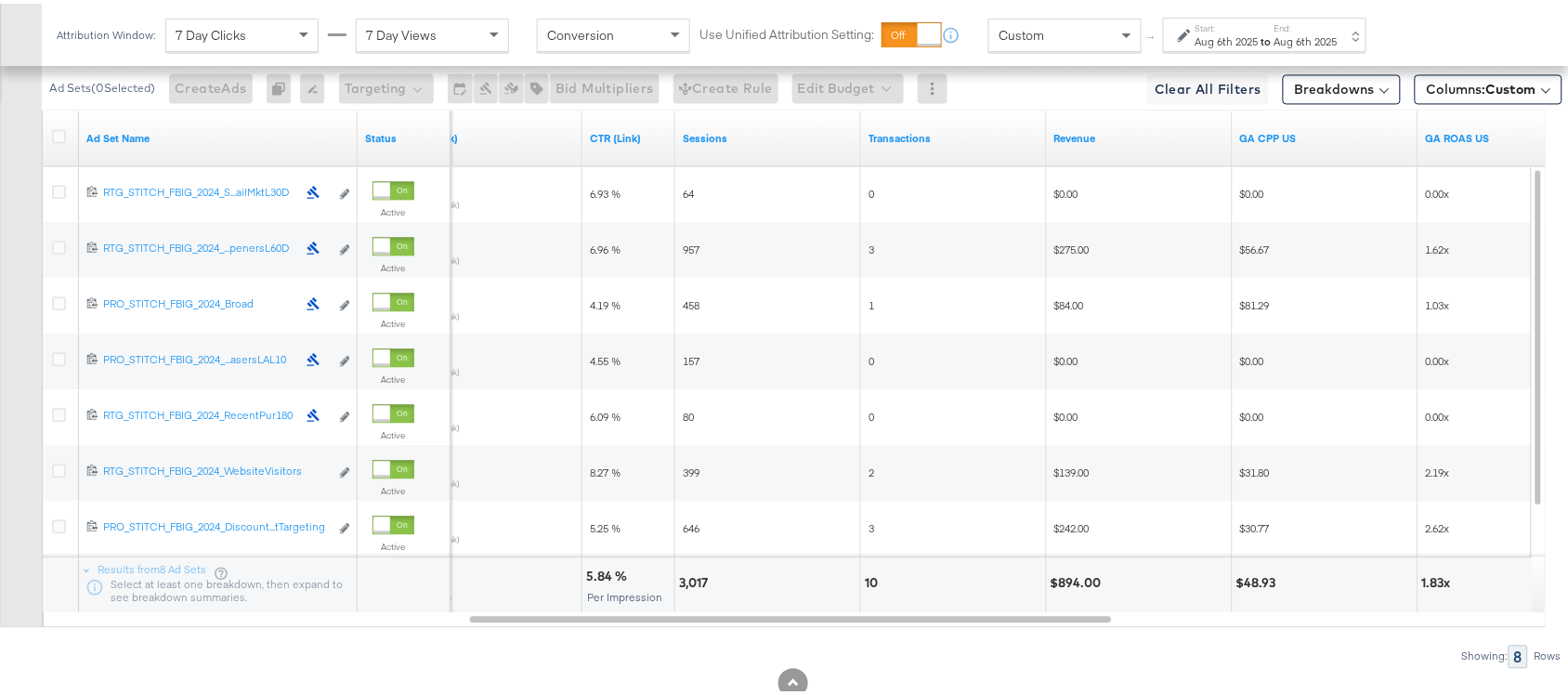 click on "10" at bounding box center (874, 579) 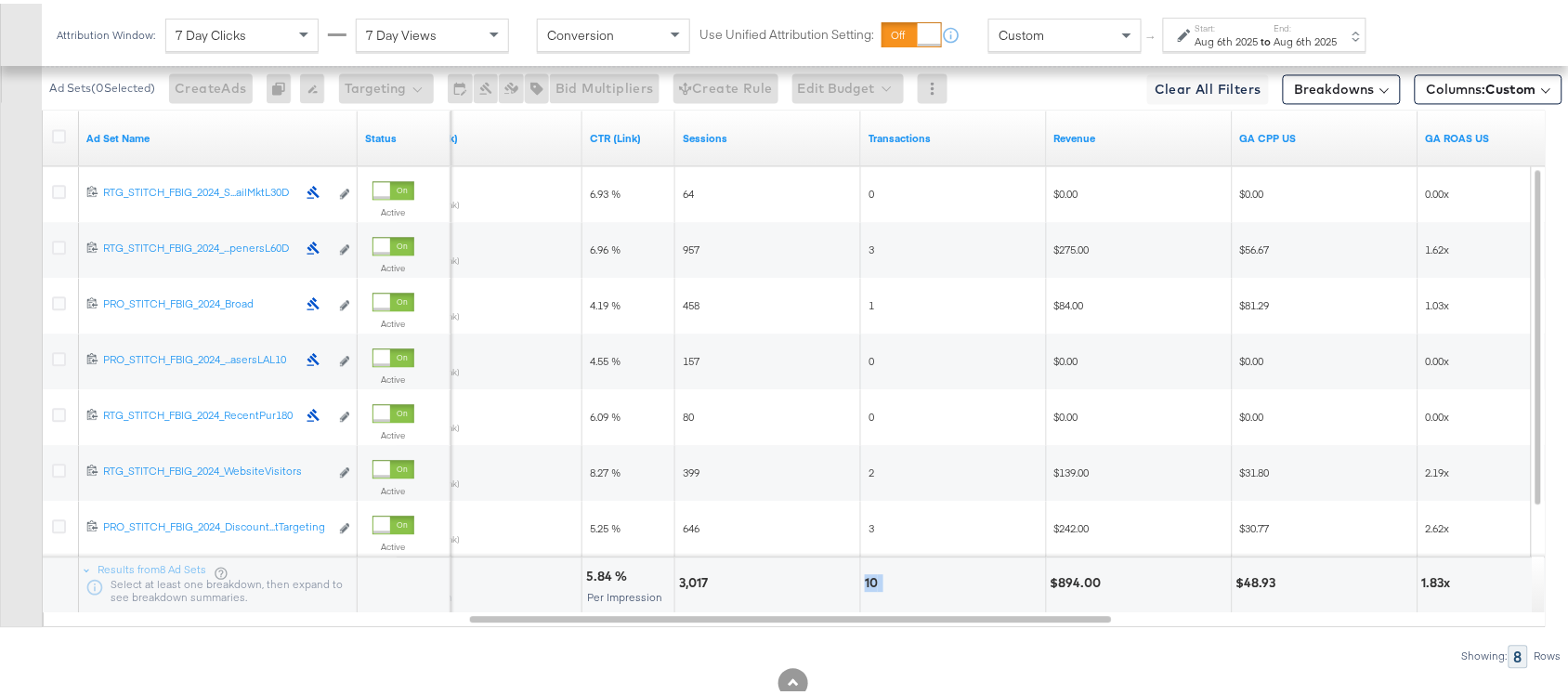 click on "10" at bounding box center [874, 579] 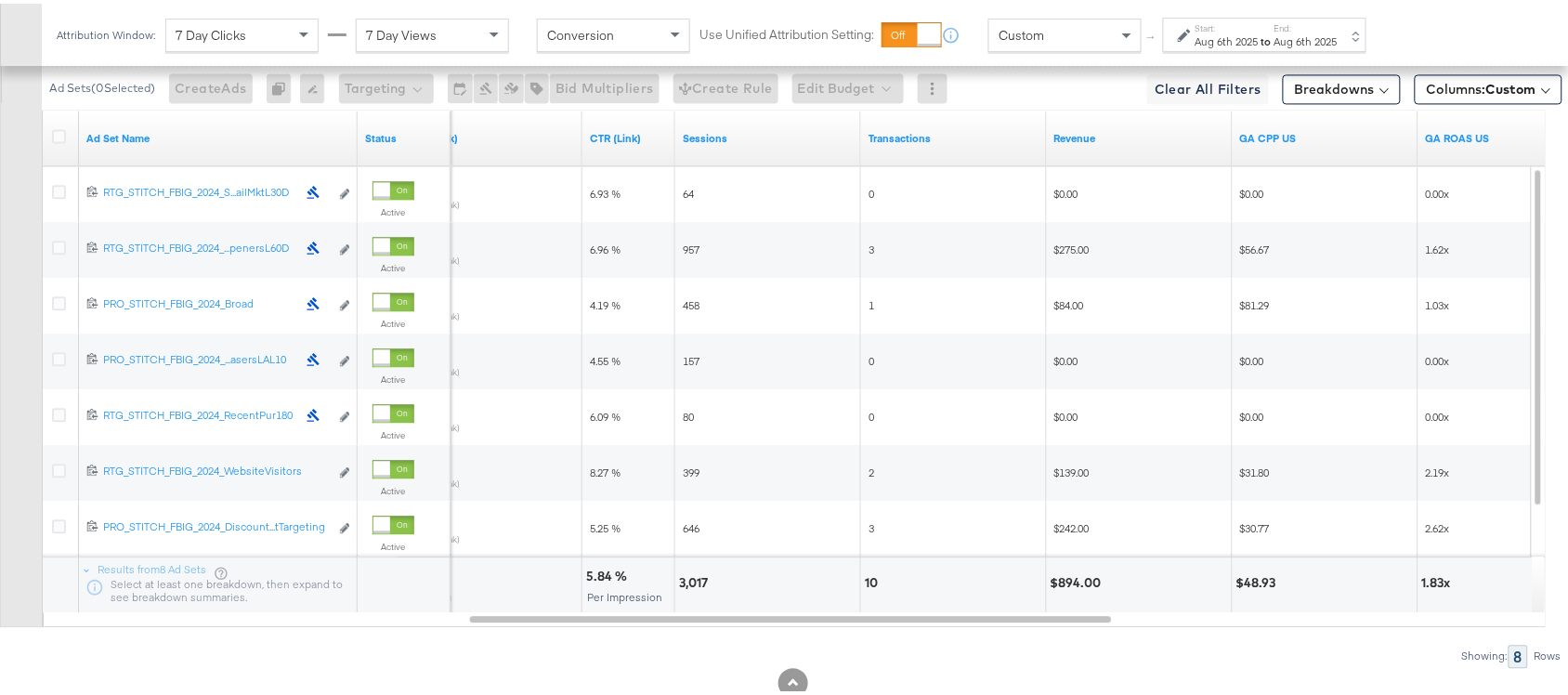 click on "$894.00" at bounding box center (1078, 579) 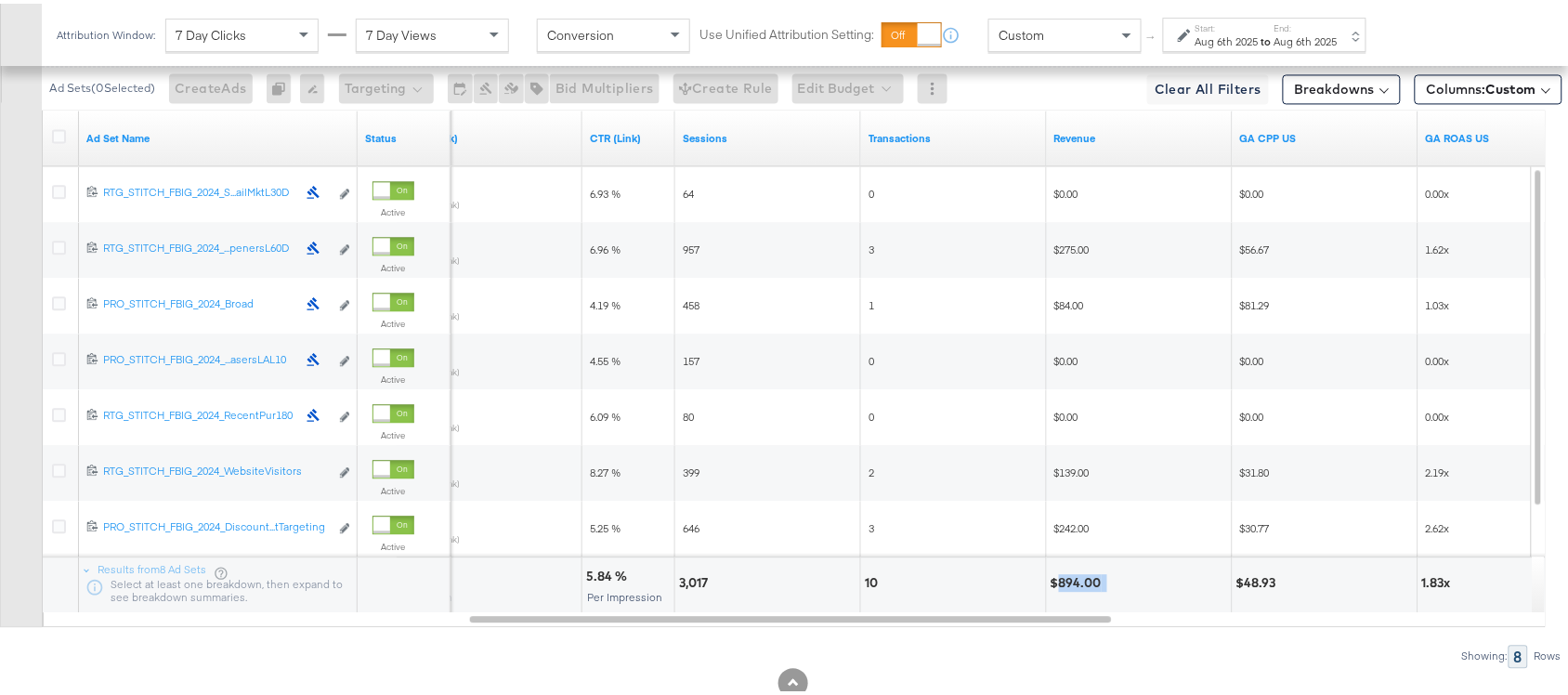 click on "$894.00" at bounding box center (1078, 579) 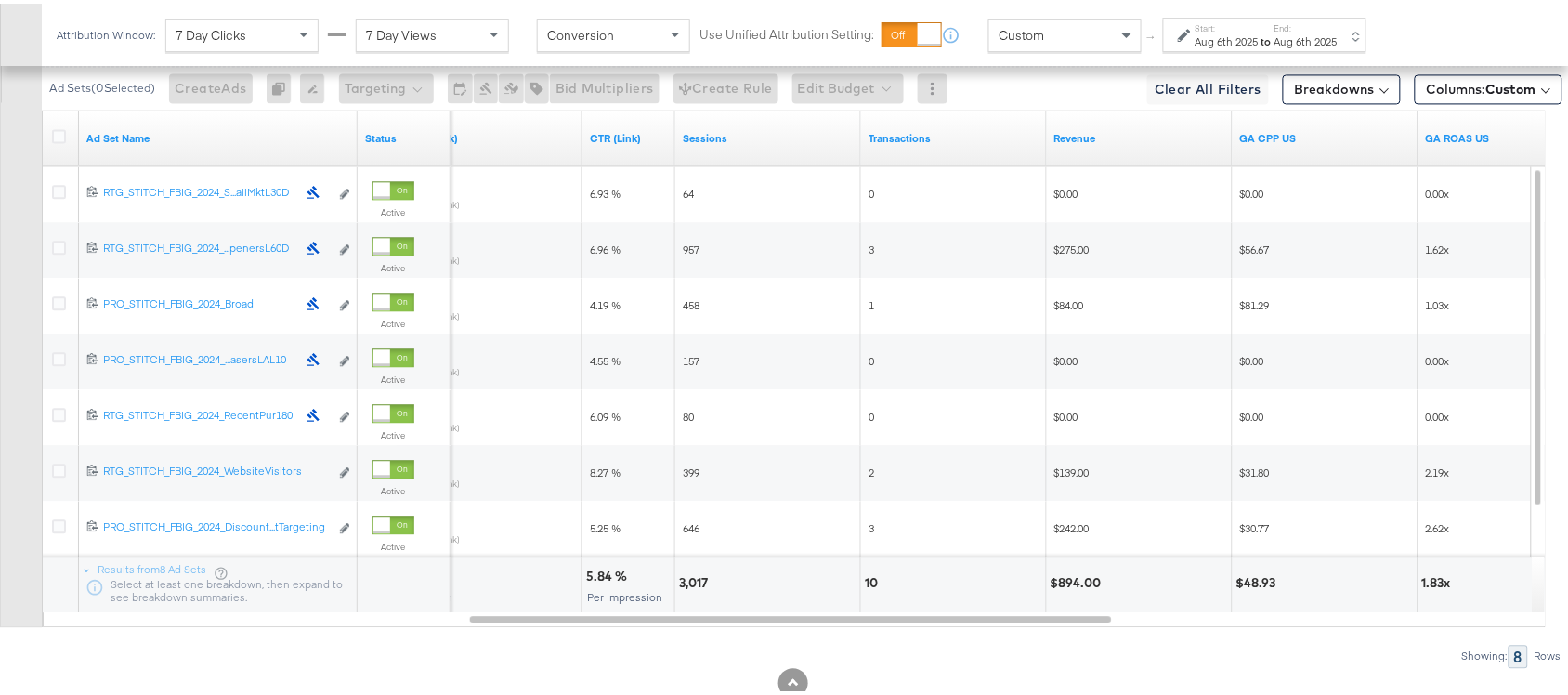 click on "Aug 6th 2025" at bounding box center [1227, 38] 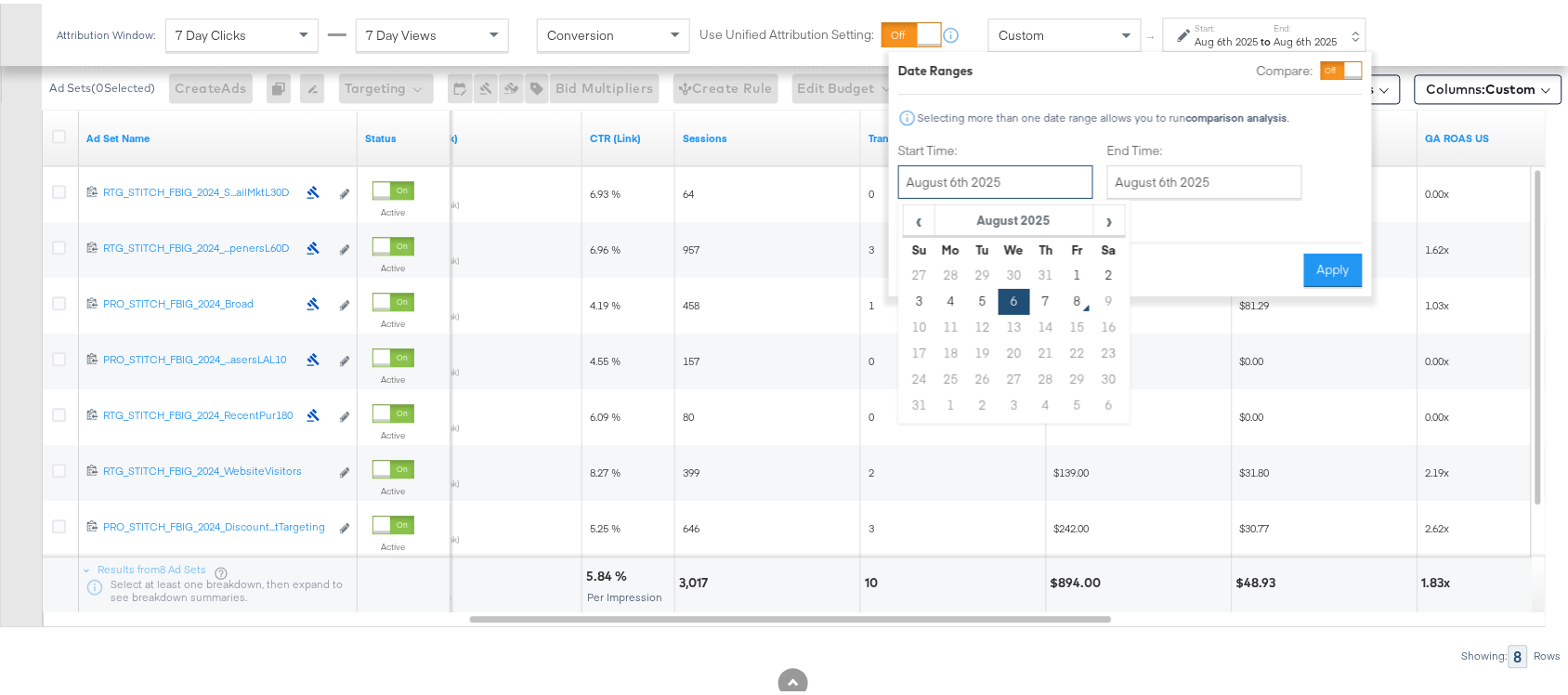 click on "August 6th 2025" at bounding box center [996, 178] 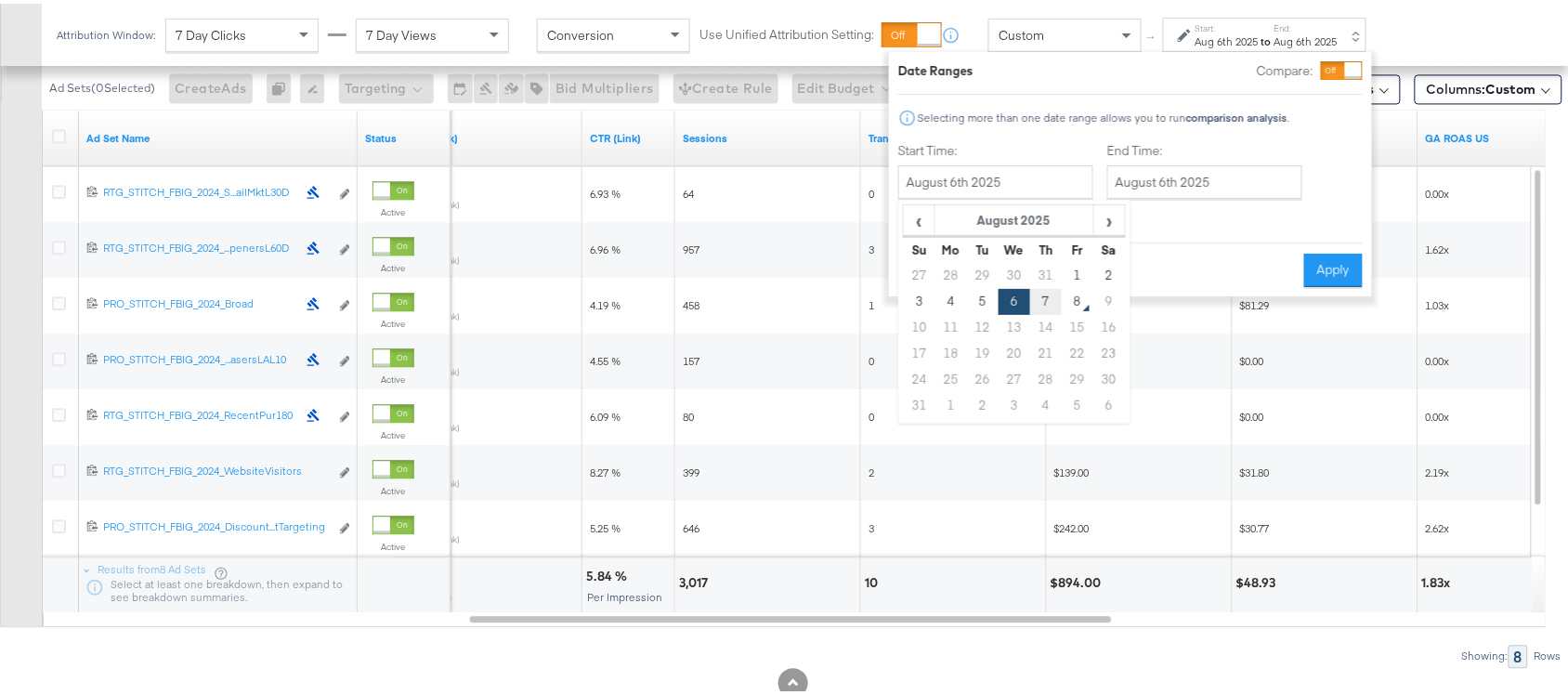 click on "7" at bounding box center [1046, 298] 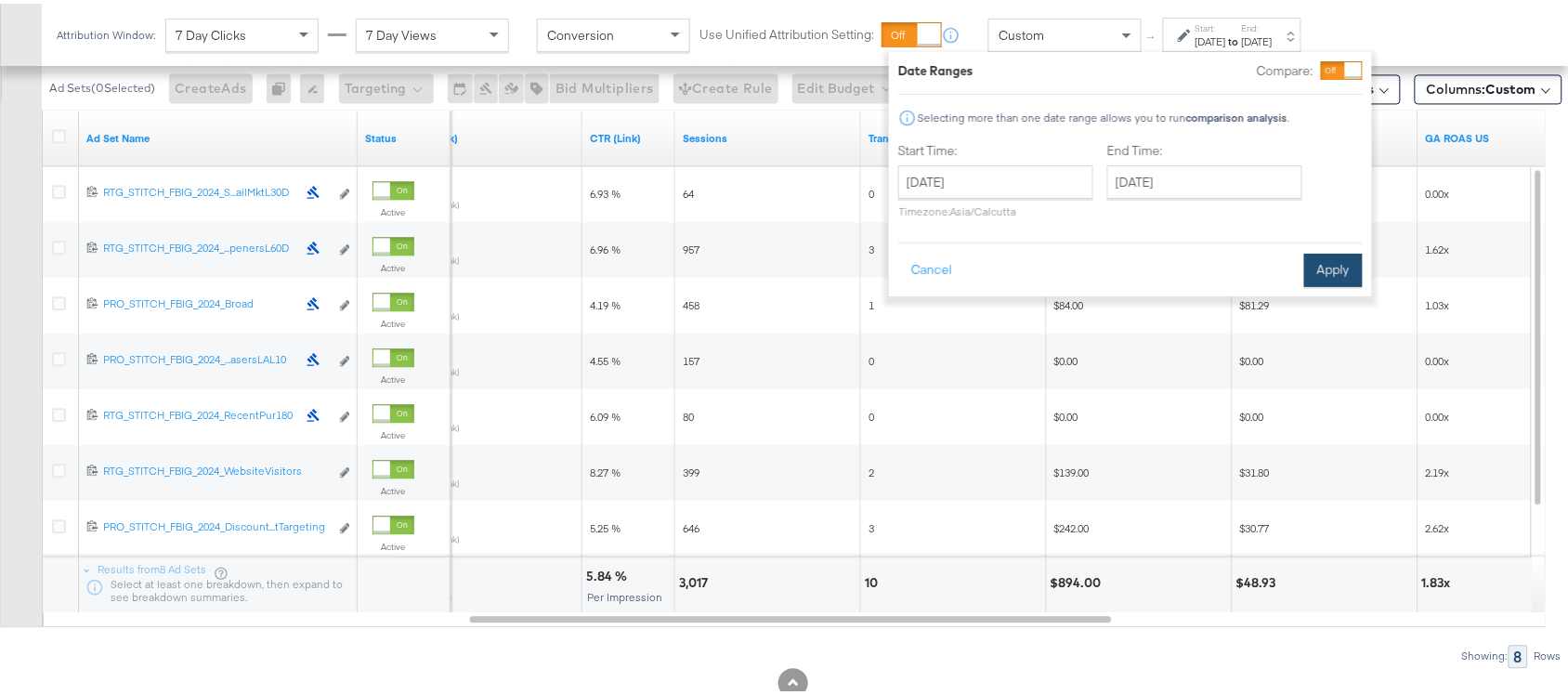 click on "Apply" at bounding box center [1333, 267] 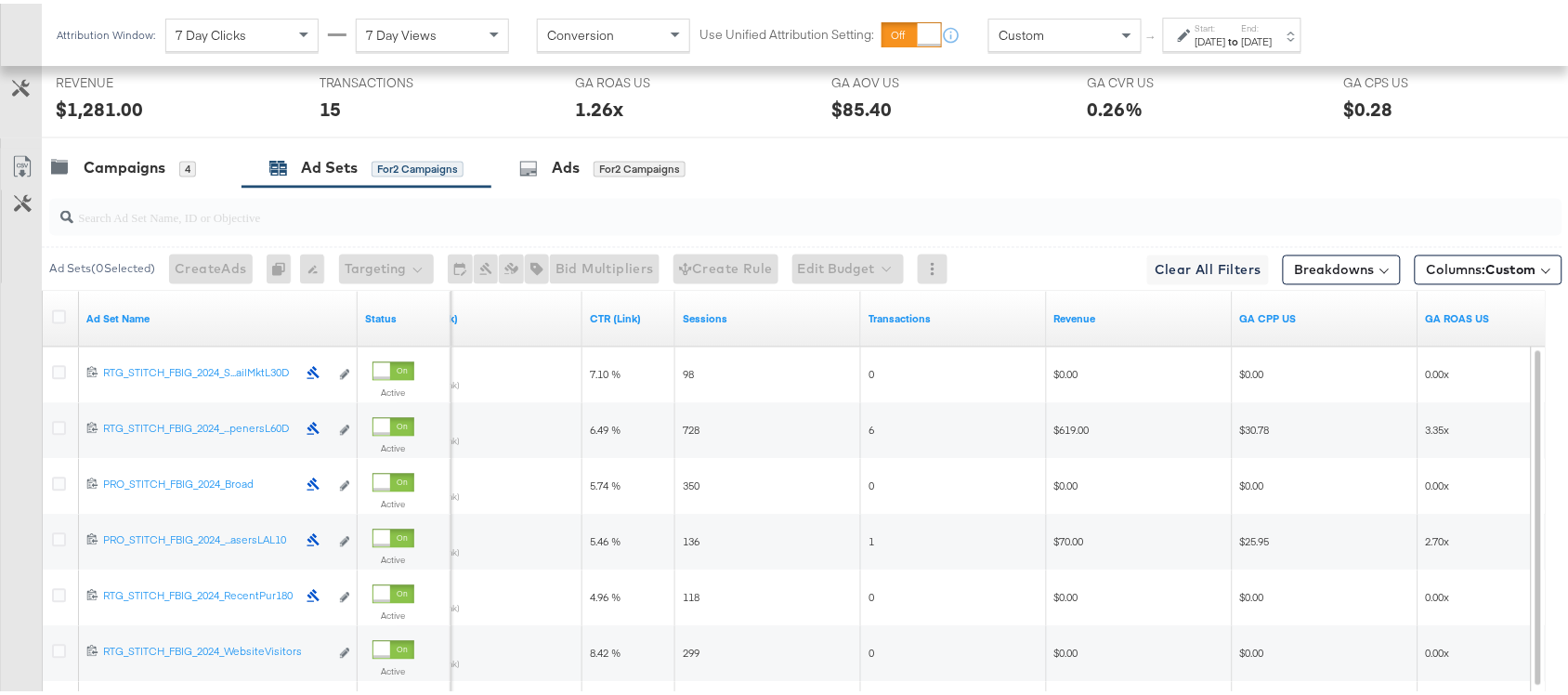scroll, scrollTop: 1136, scrollLeft: 0, axis: vertical 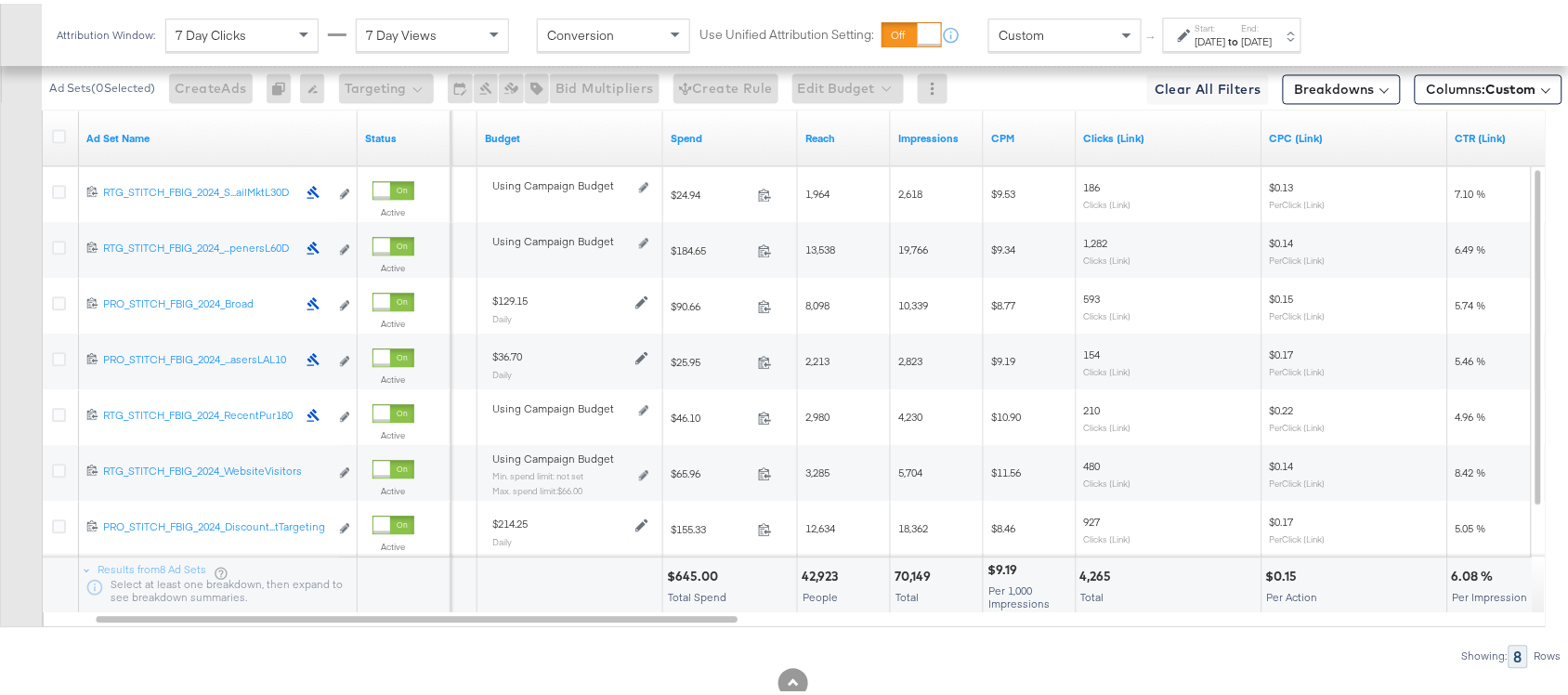 click on "$645.00" at bounding box center (695, 572) 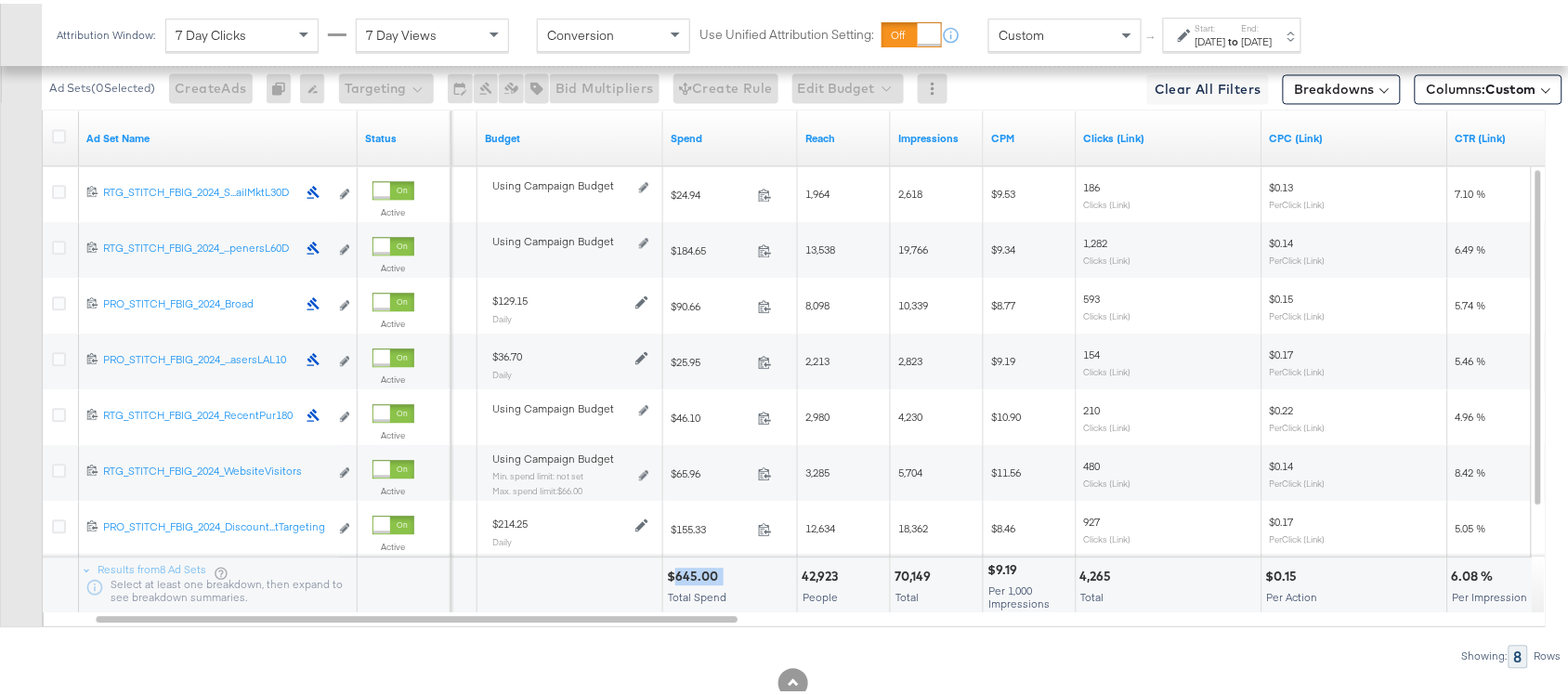 click on "$645.00" at bounding box center [695, 572] 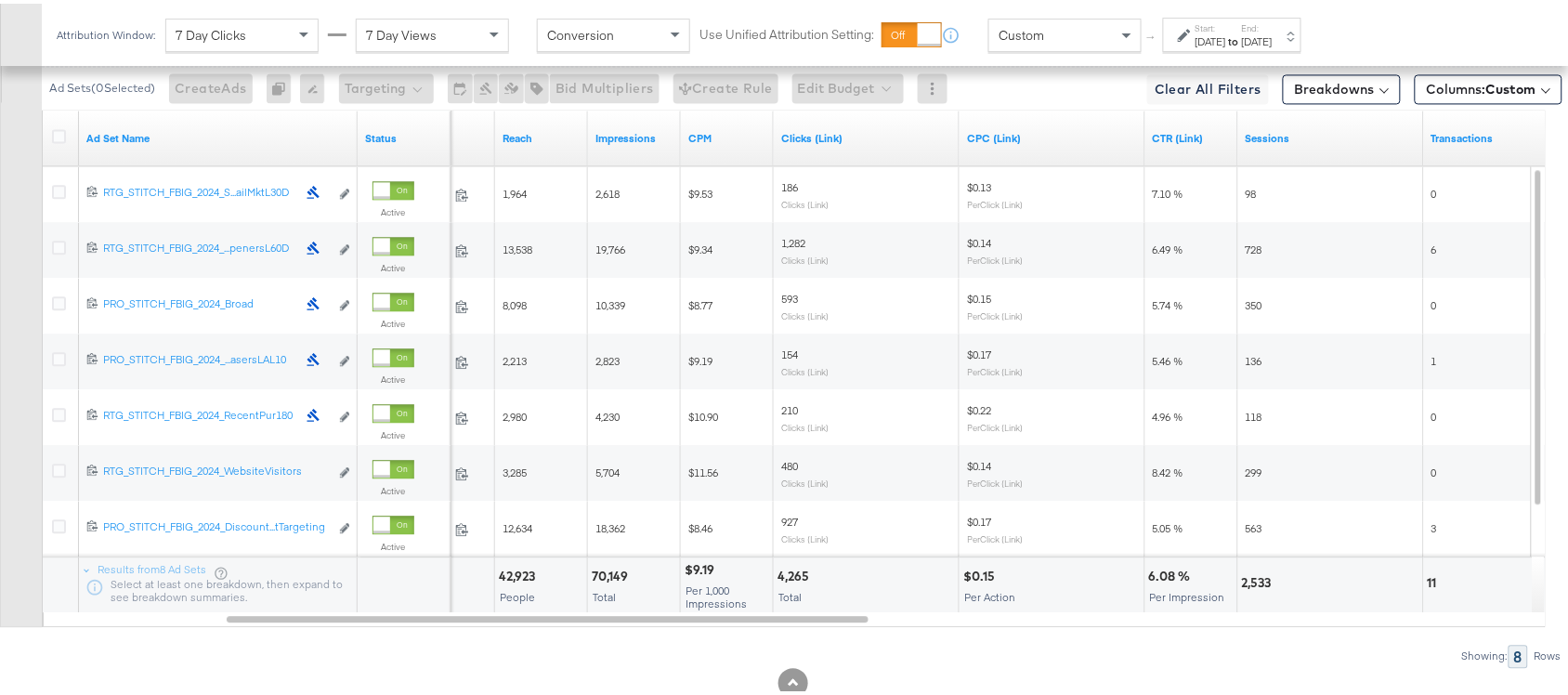 click on "70,149" at bounding box center [612, 572] 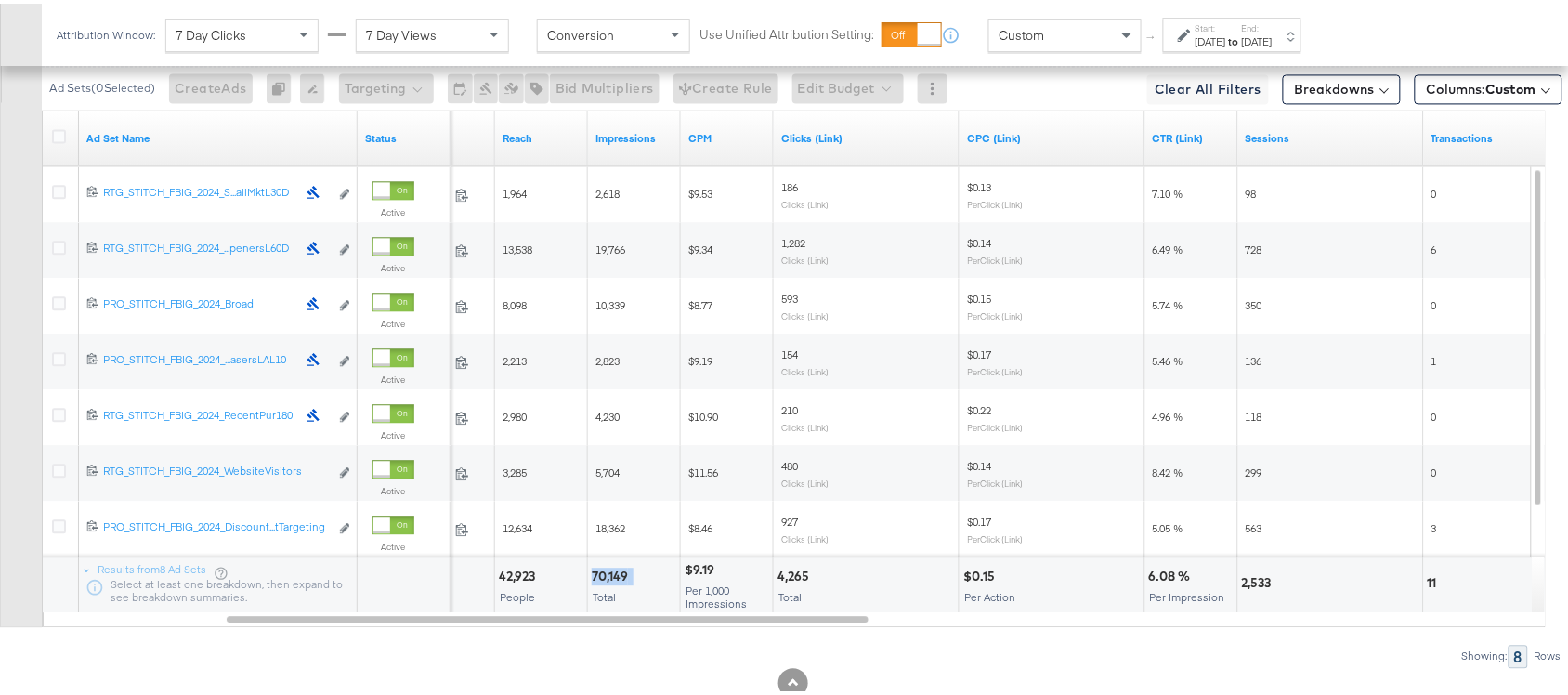 click on "70,149" at bounding box center (612, 572) 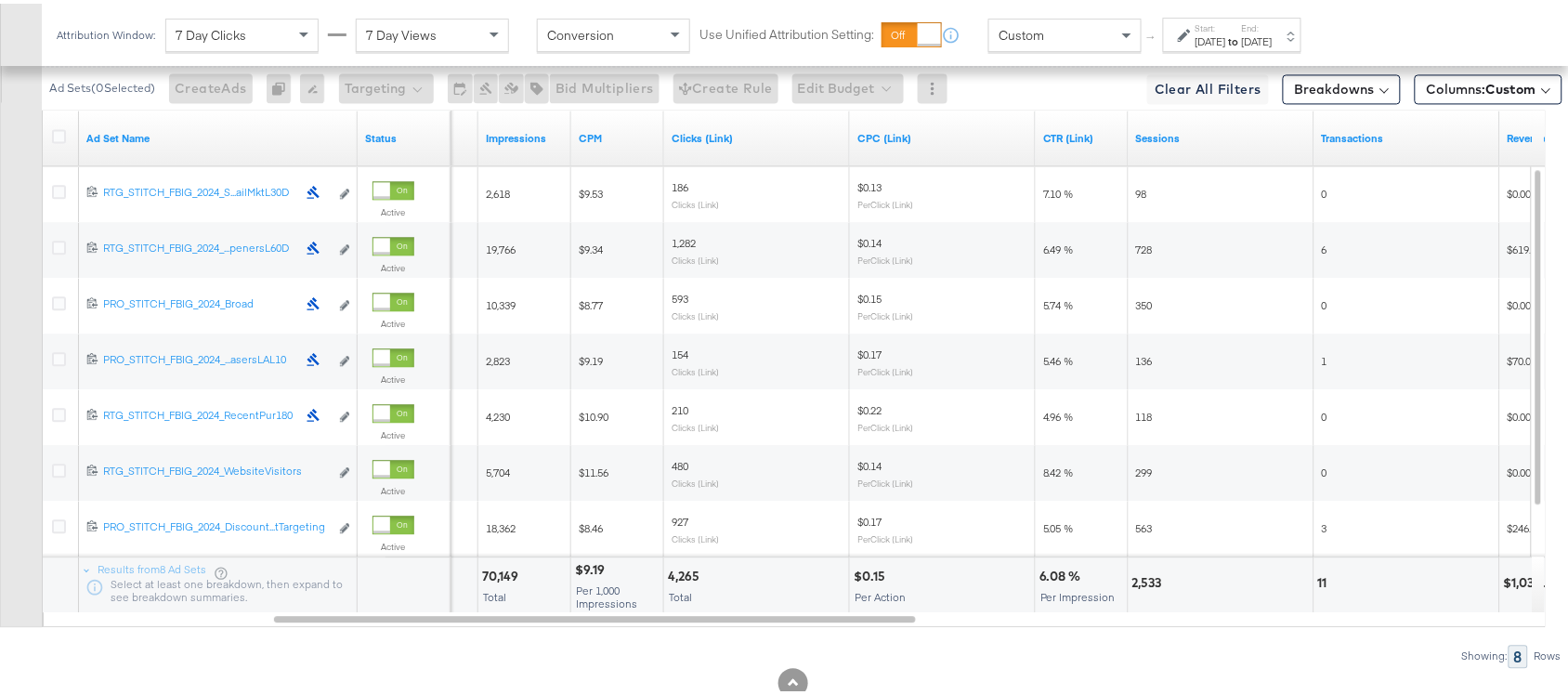 click on "4,265" at bounding box center [686, 572] 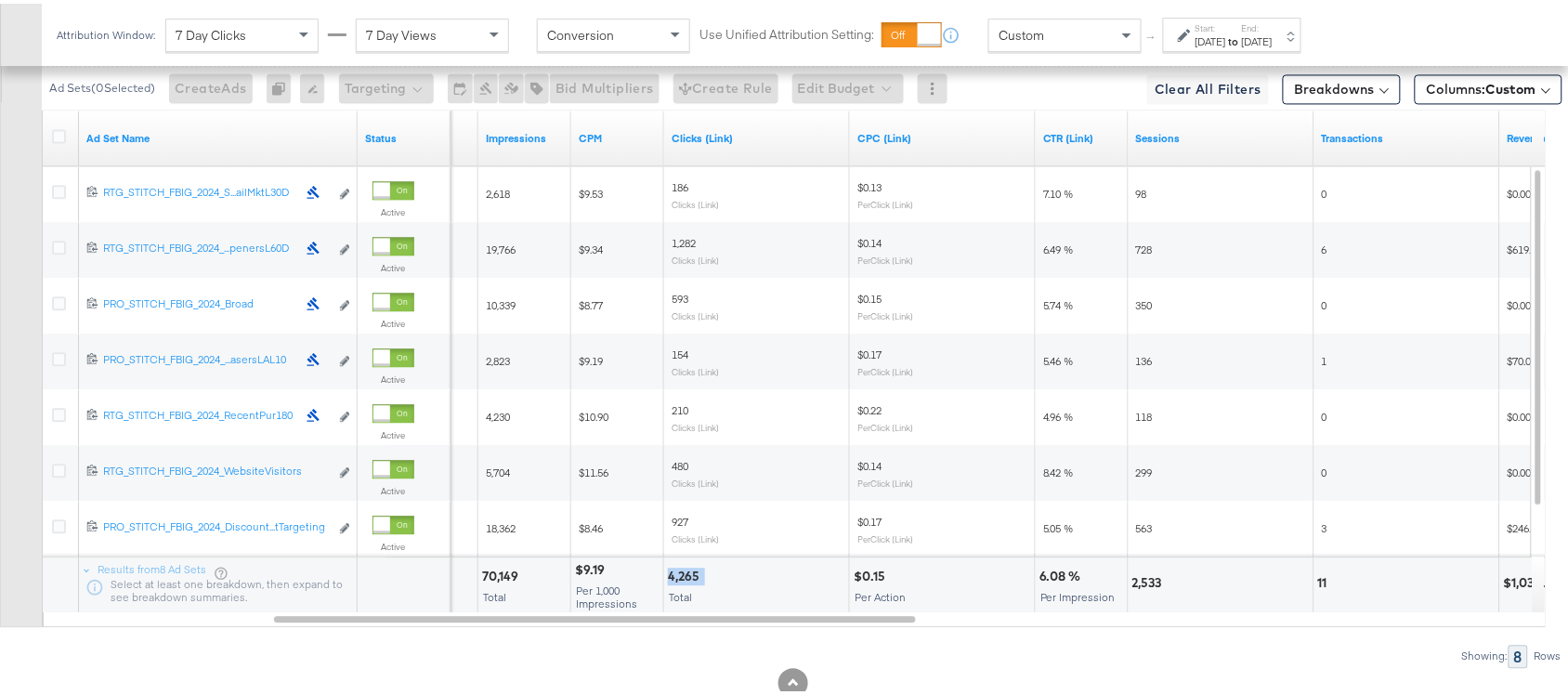 click on "4,265" at bounding box center [686, 572] 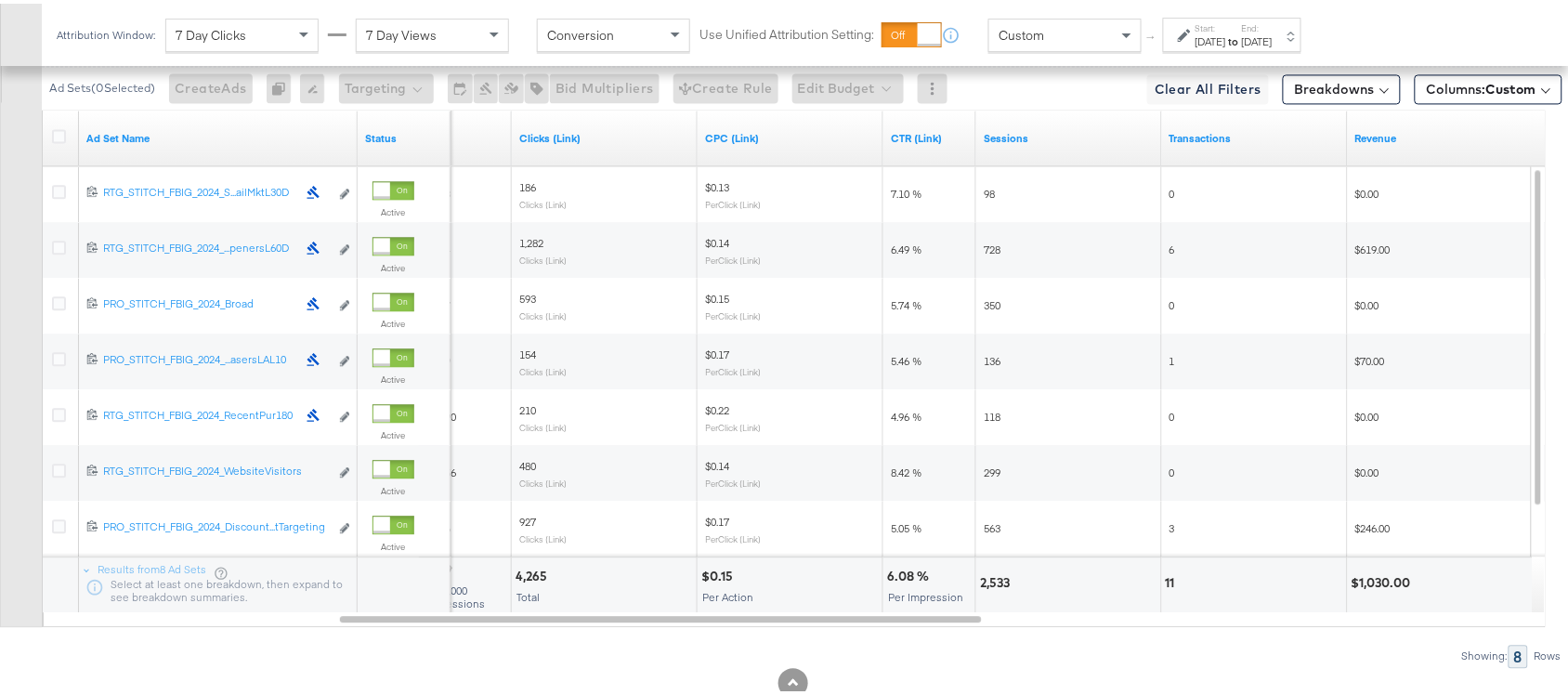 click on "2,533" at bounding box center [998, 579] 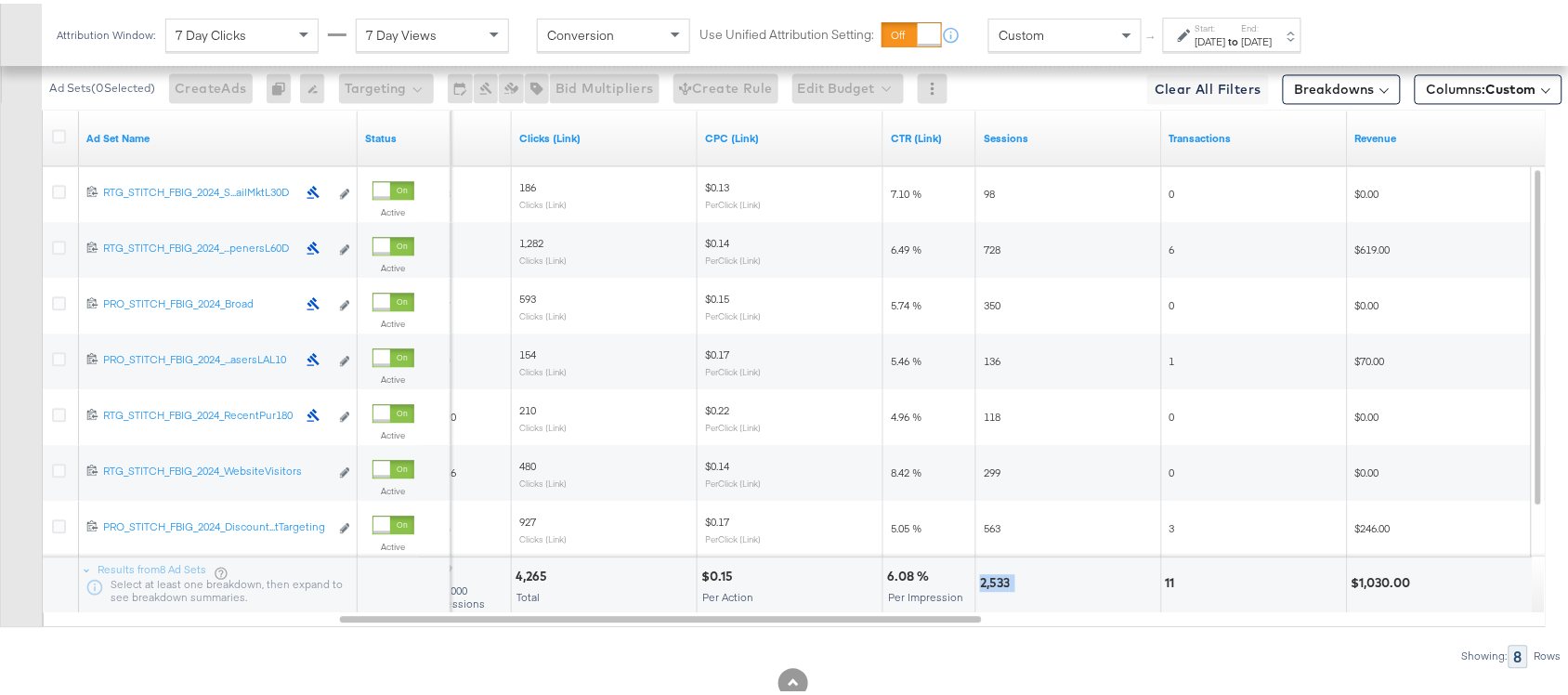 click on "2,533" at bounding box center (998, 579) 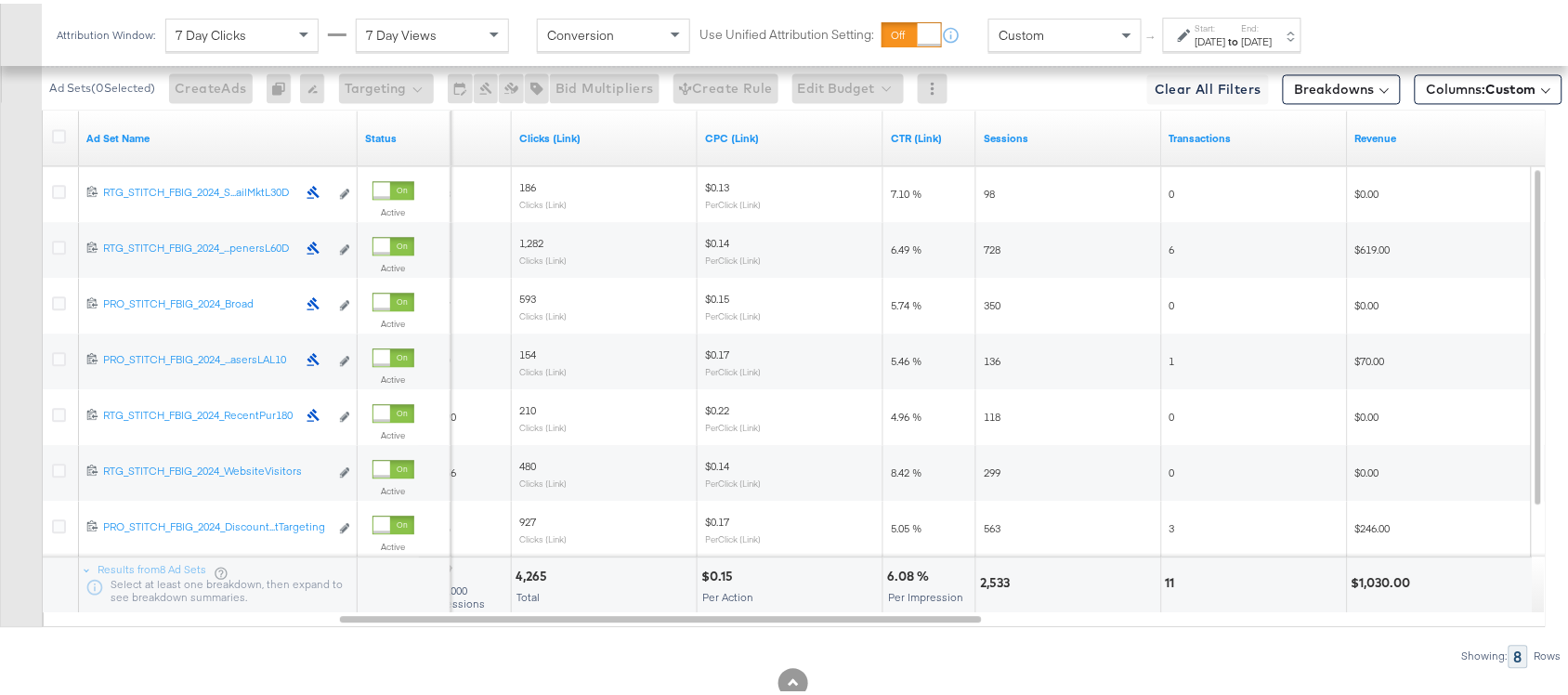 click on "11" at bounding box center (1173, 579) 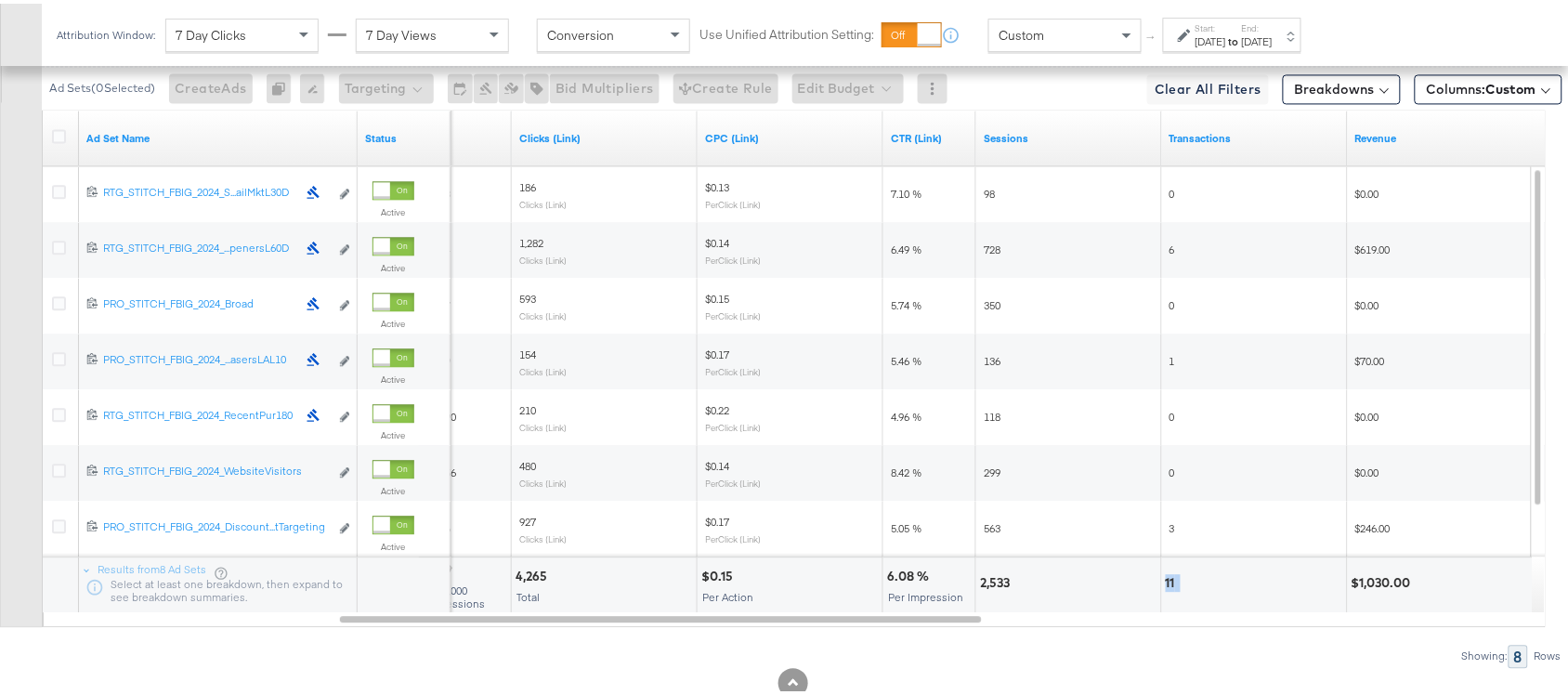 click on "11" at bounding box center (1173, 579) 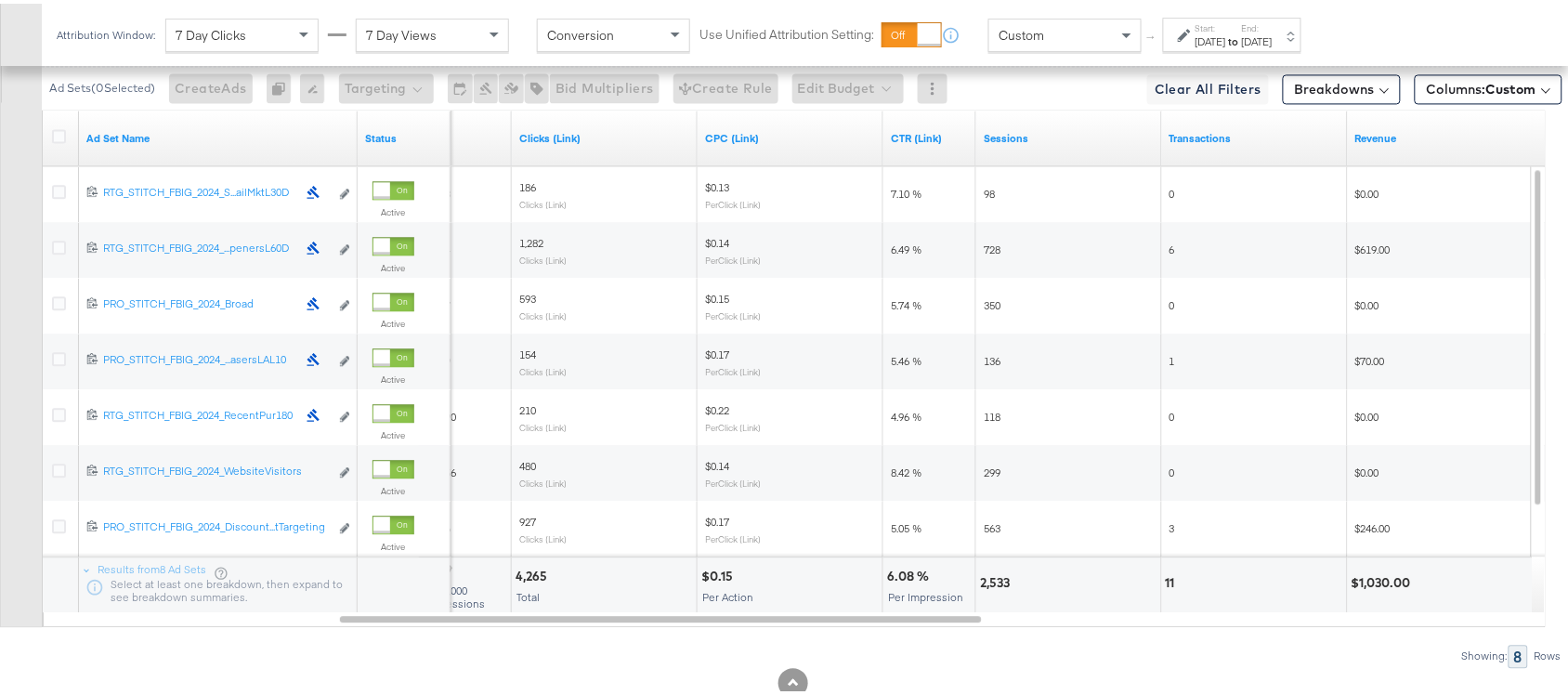 click on "$1,030.00" at bounding box center [1384, 579] 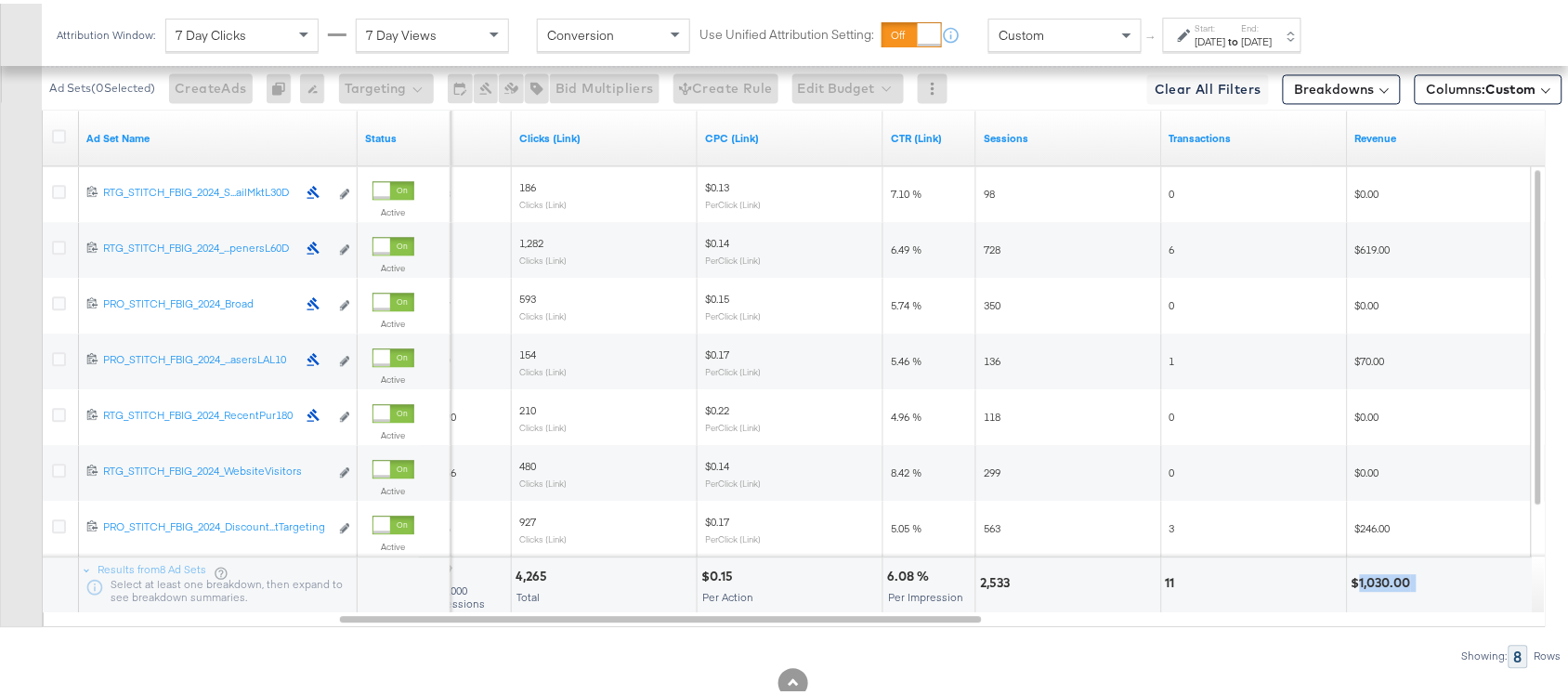 click on "$1,030.00" at bounding box center [1384, 579] 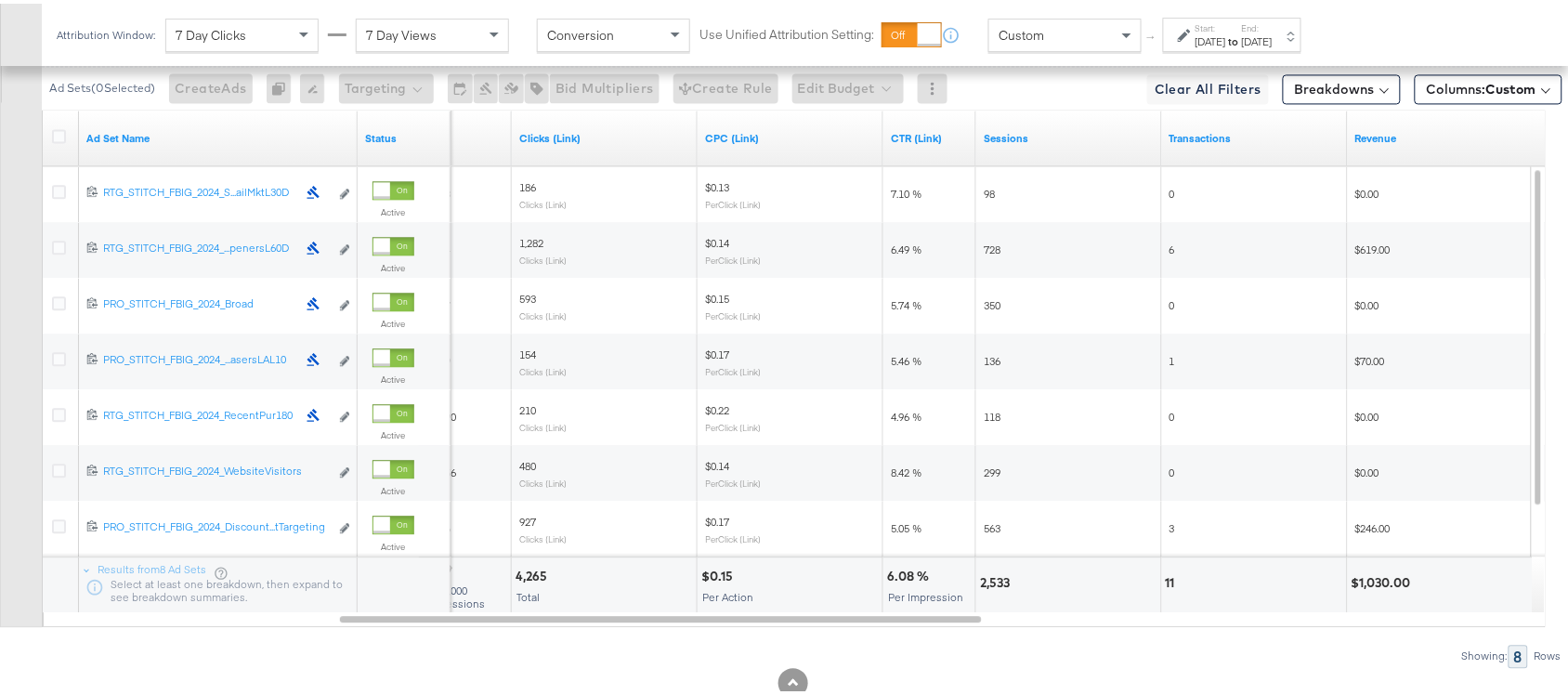 click on "Start:  Aug 7th 2025    to     End:  Aug 7th 2025" at bounding box center (1232, 31) 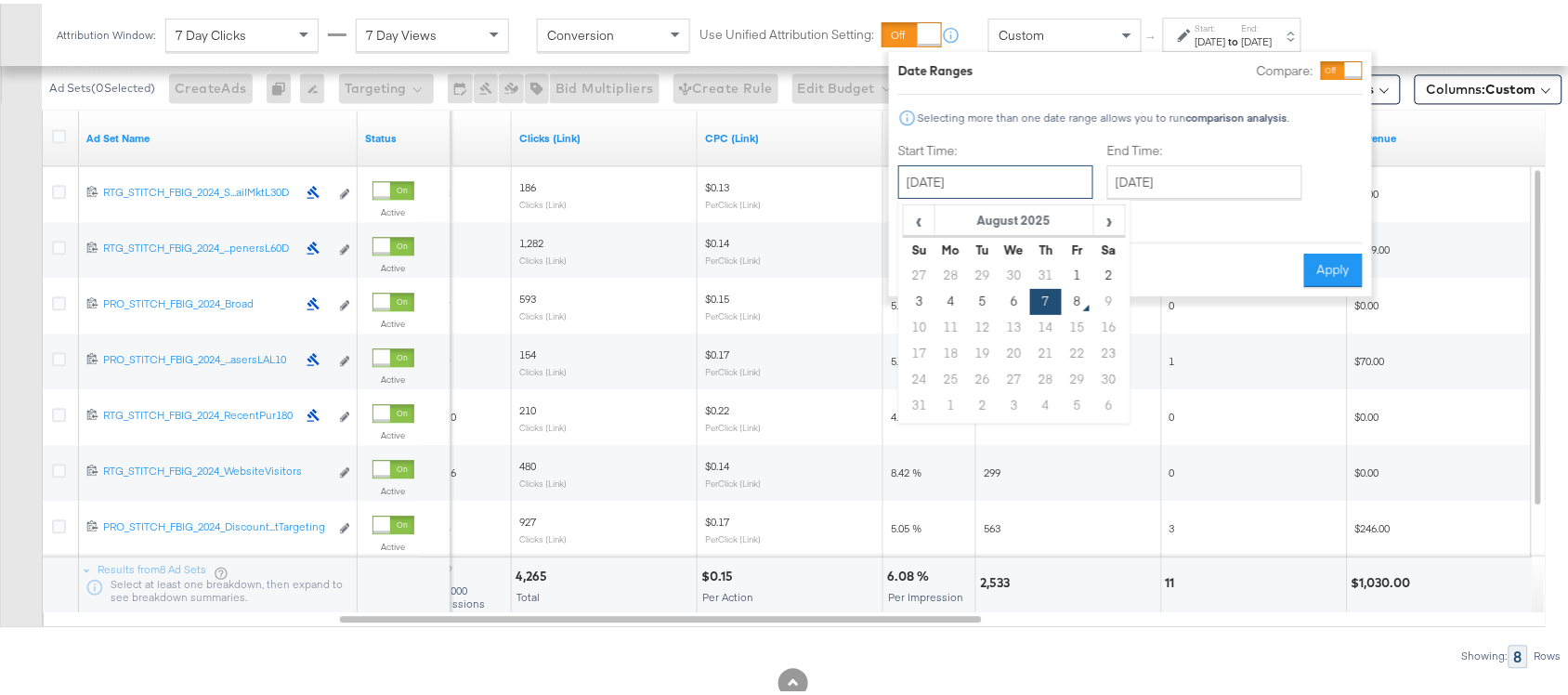 click on "August 7th 2025" at bounding box center (996, 178) 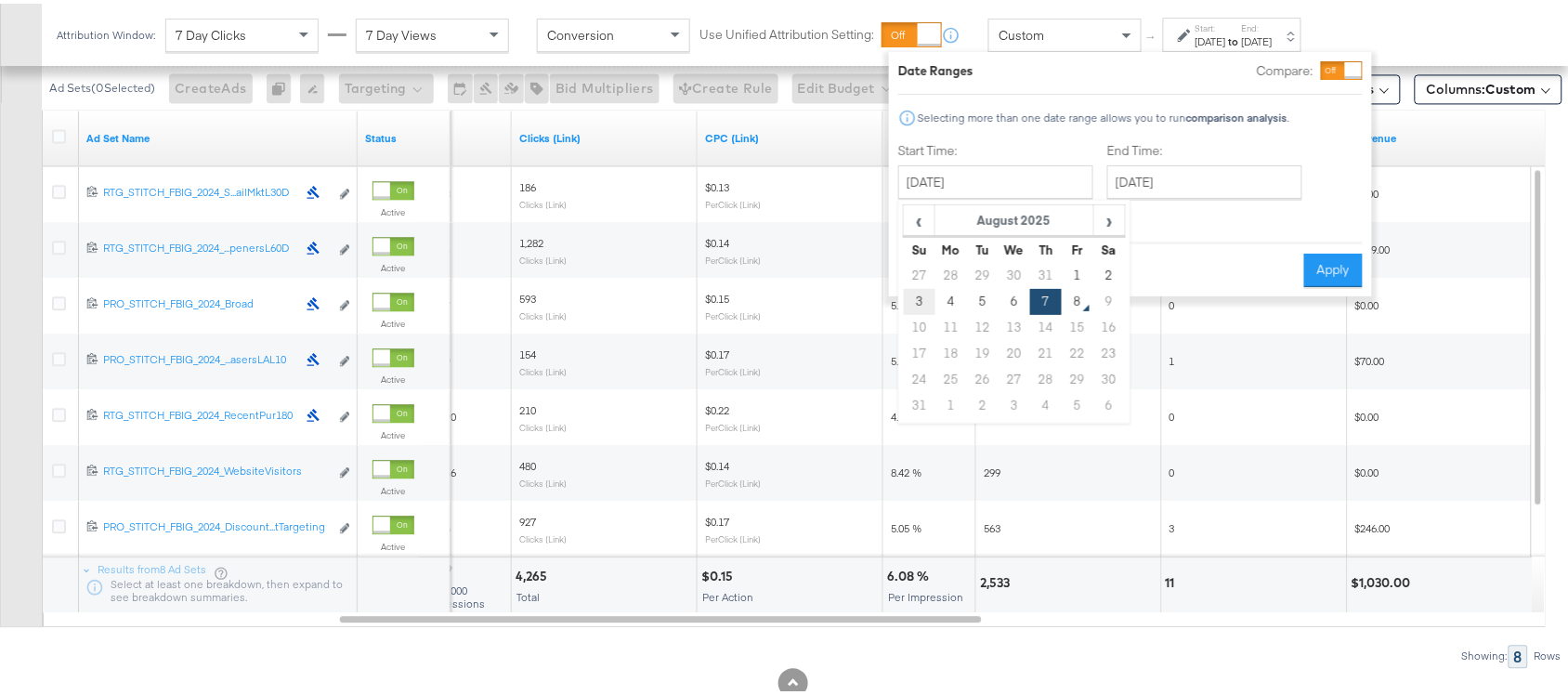 click on "3" at bounding box center [920, 298] 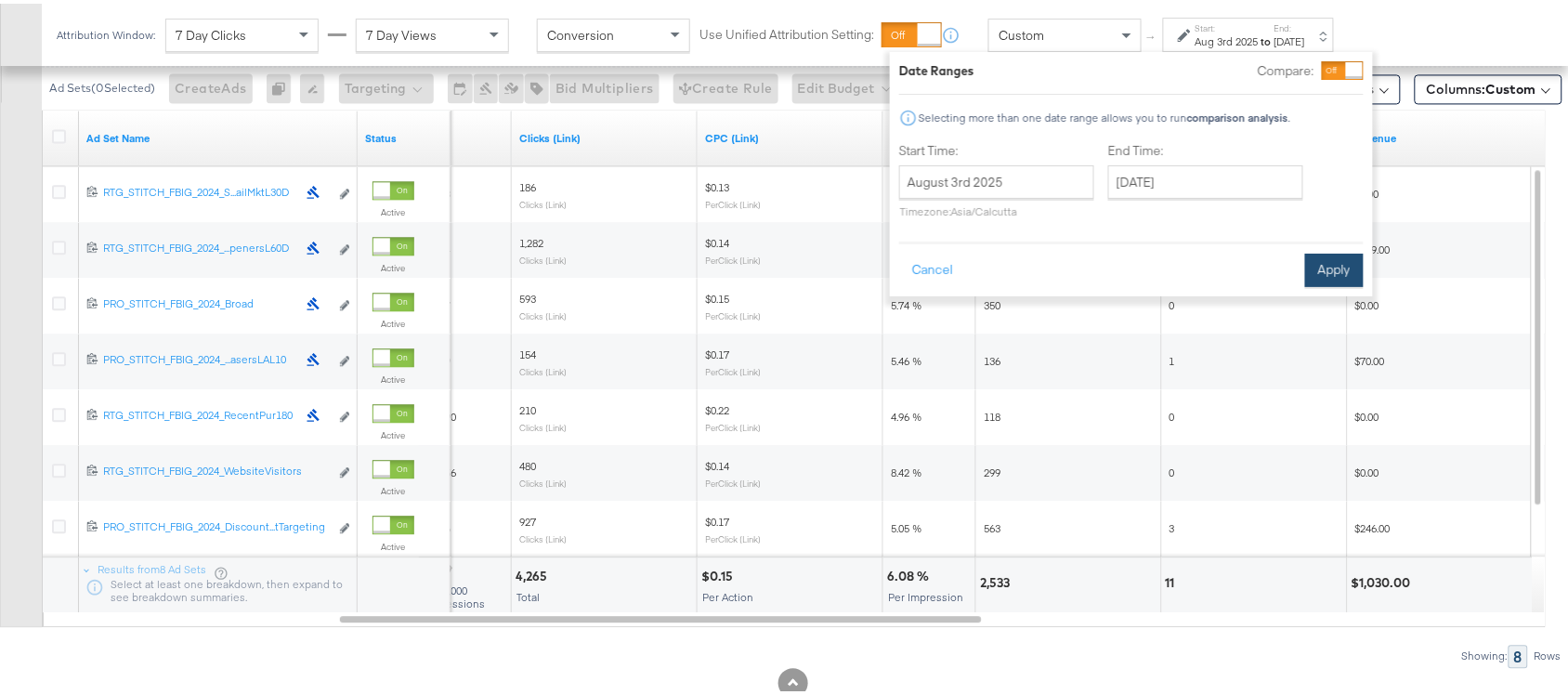 click on "Apply" at bounding box center [1334, 267] 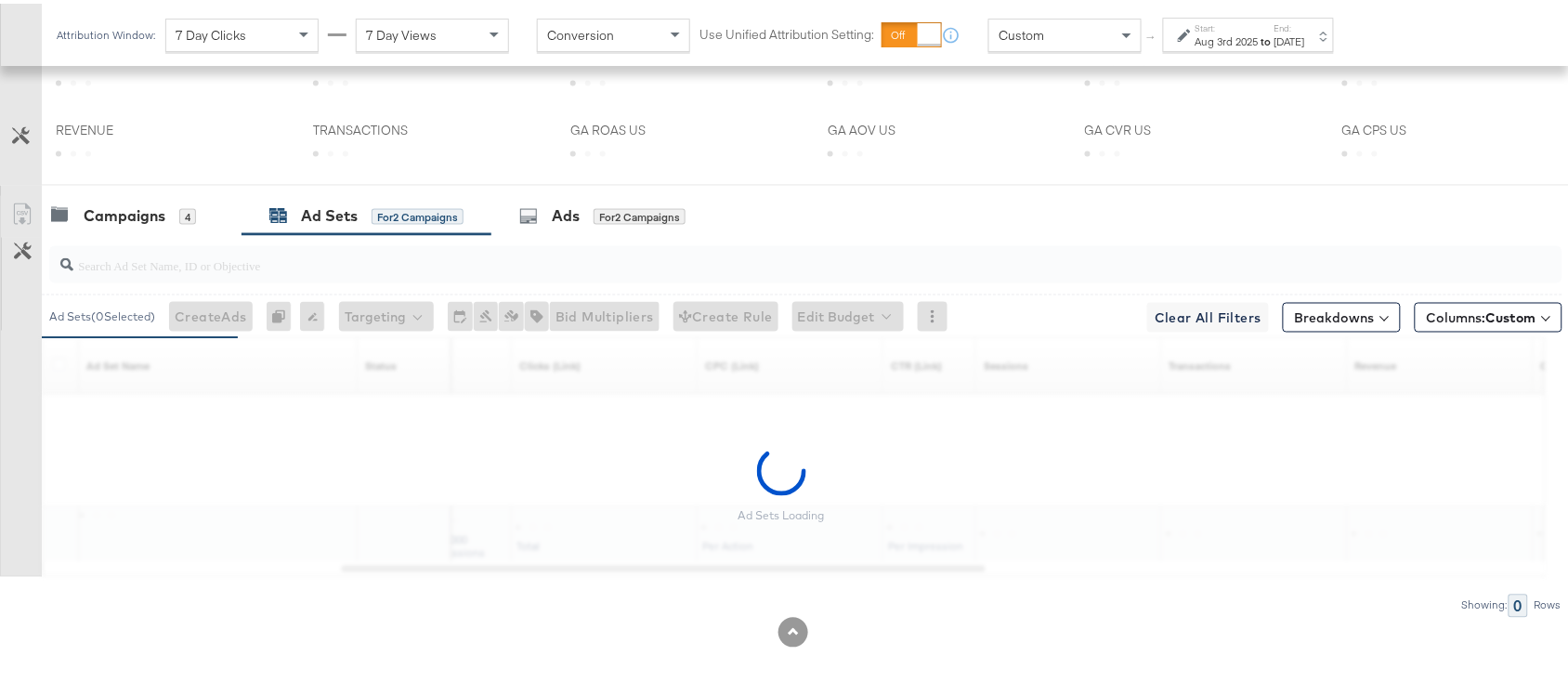 scroll, scrollTop: 1136, scrollLeft: 0, axis: vertical 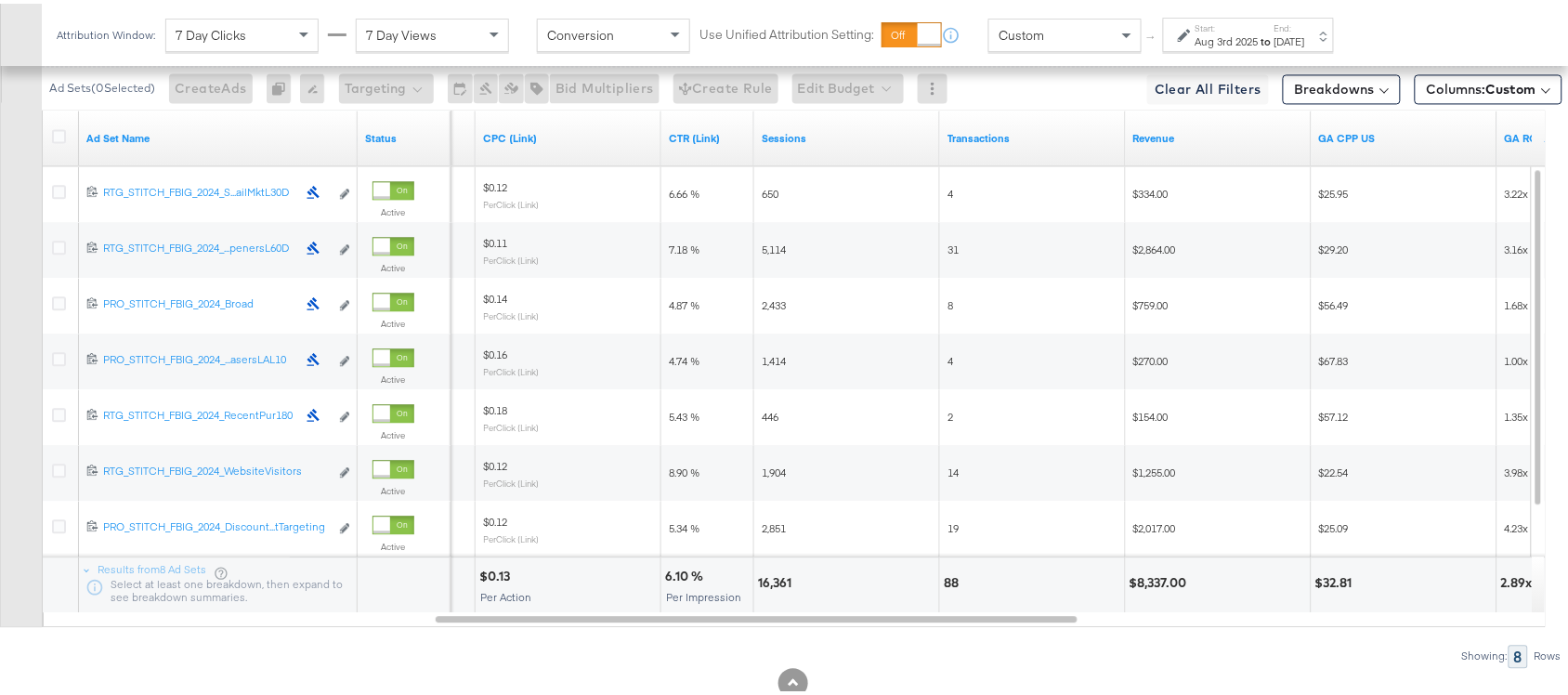 click on "Attribution Window:  7 Day Clicks 7 Day Views Conversion Use Unified Attribution Setting: If you set use unified attribution setting, your query's conversion metric attribution and campaign optimization will use the attribution setting of the ad object(s) being queried — a single period of time during which conversions are credited to ads and used to inform campaign optimization. Custom ↑  Start:  Aug 3rd 2025    to     End:  Aug 7th 2025" at bounding box center [699, 31] 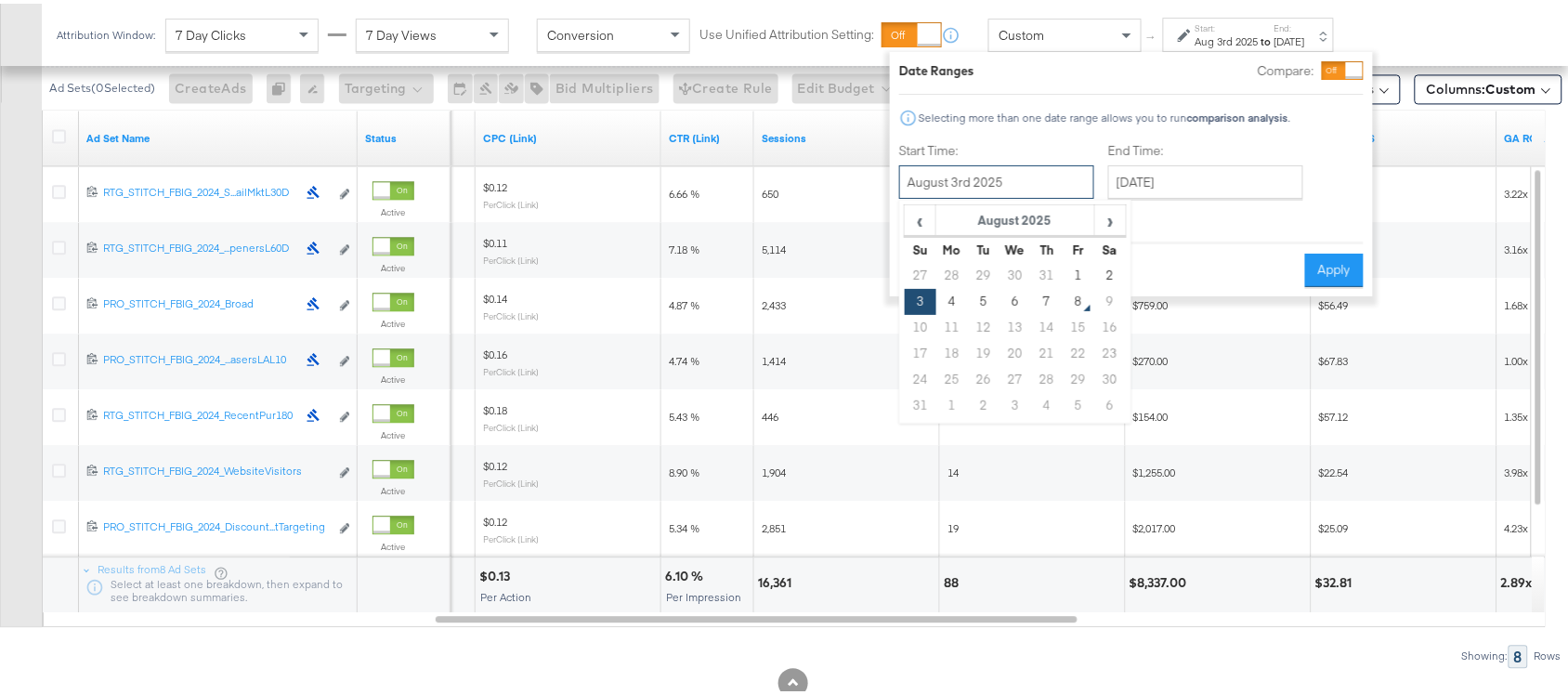 click on "August 3rd 2025" at bounding box center (997, 178) 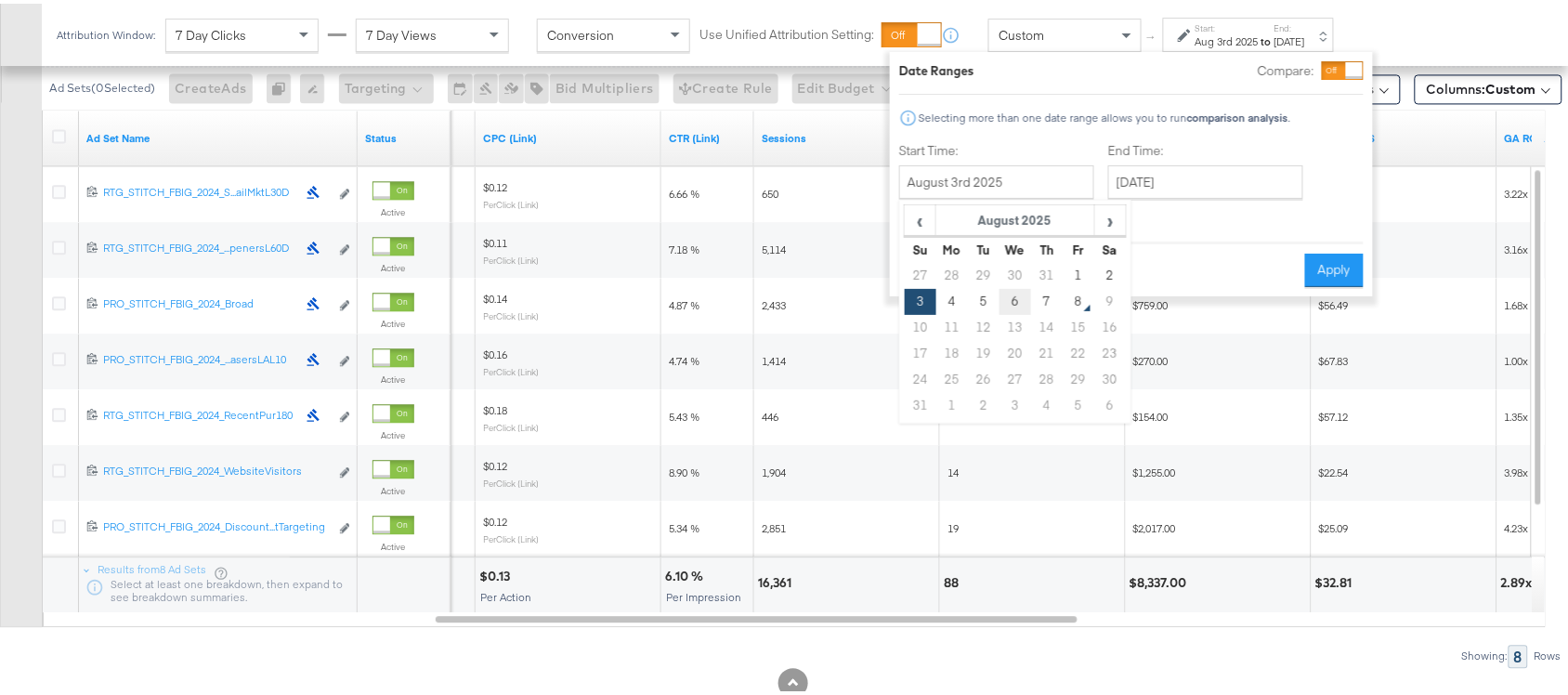 click on "6" at bounding box center [1015, 298] 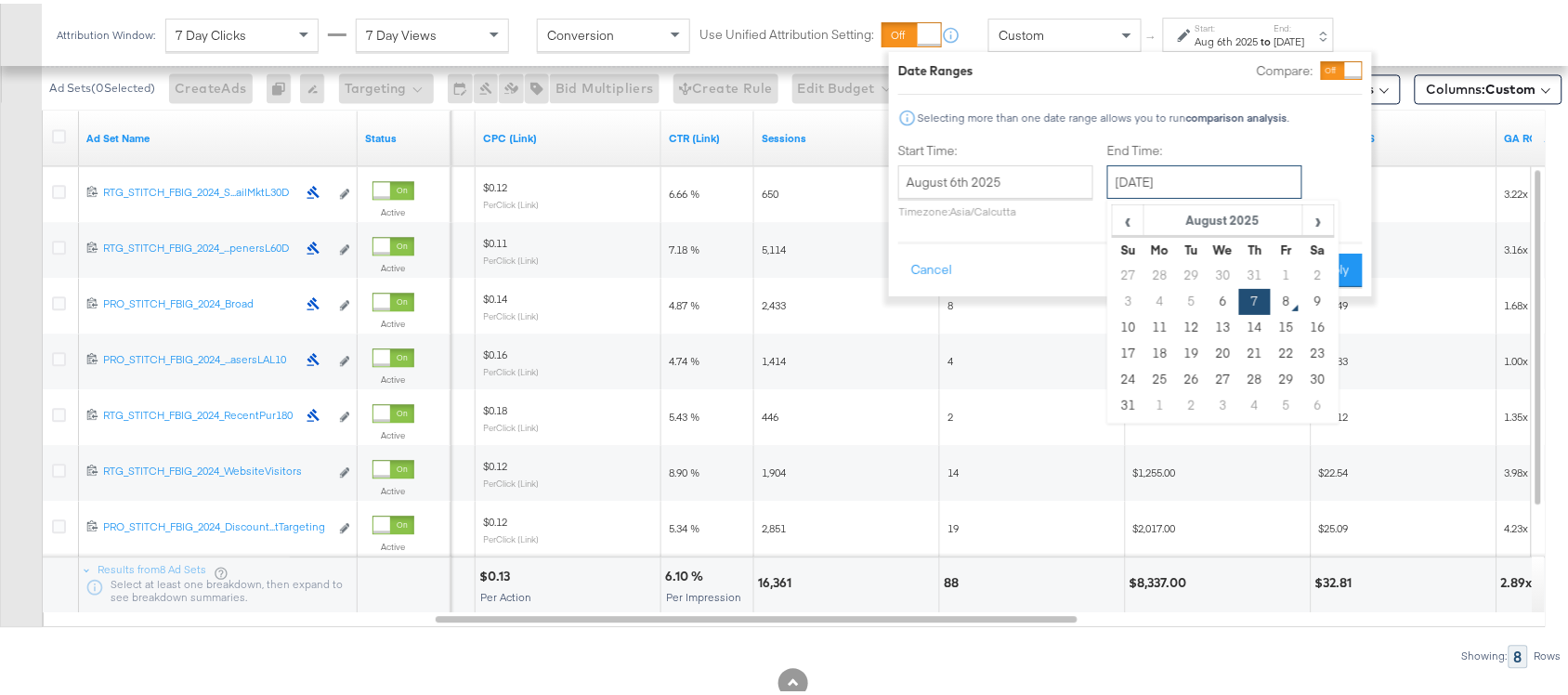 click on "August 7th 2025" at bounding box center [1205, 178] 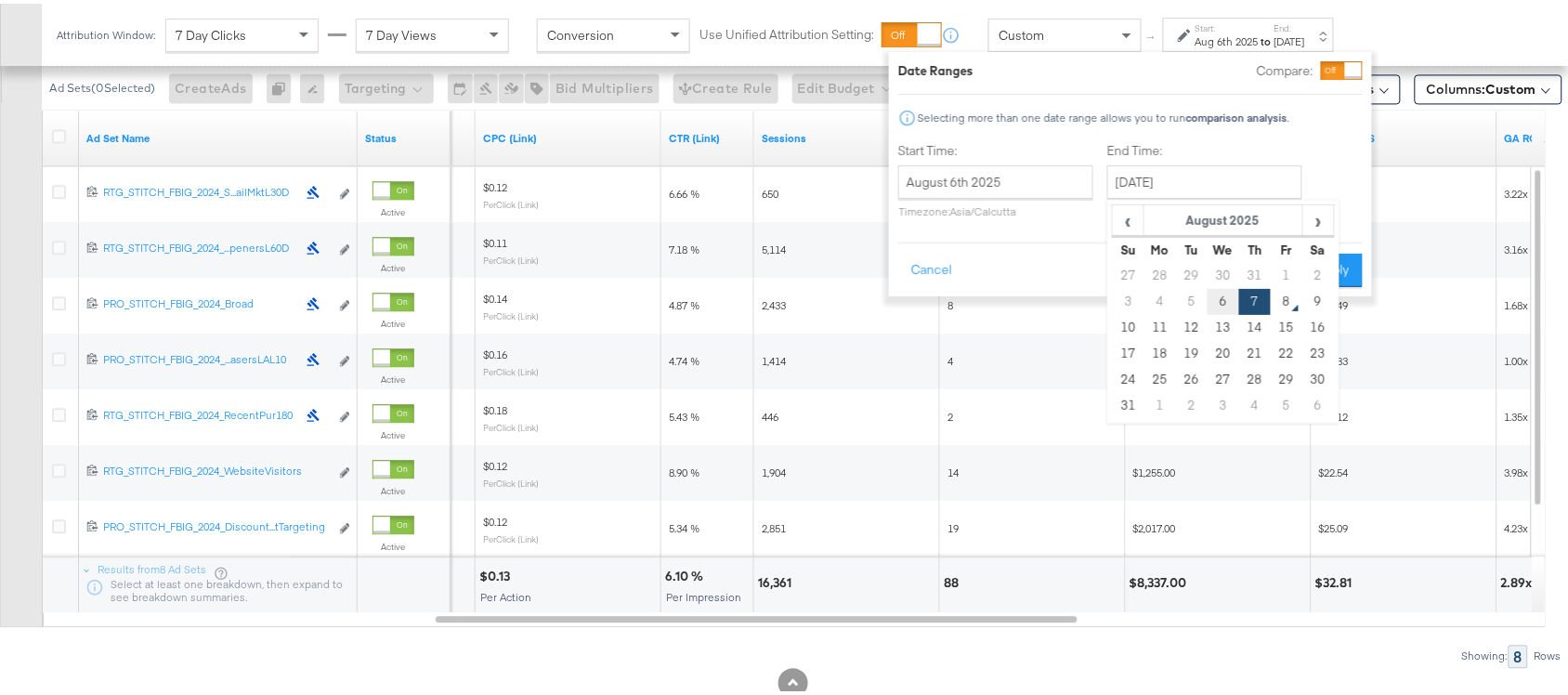 click on "6" at bounding box center (1223, 298) 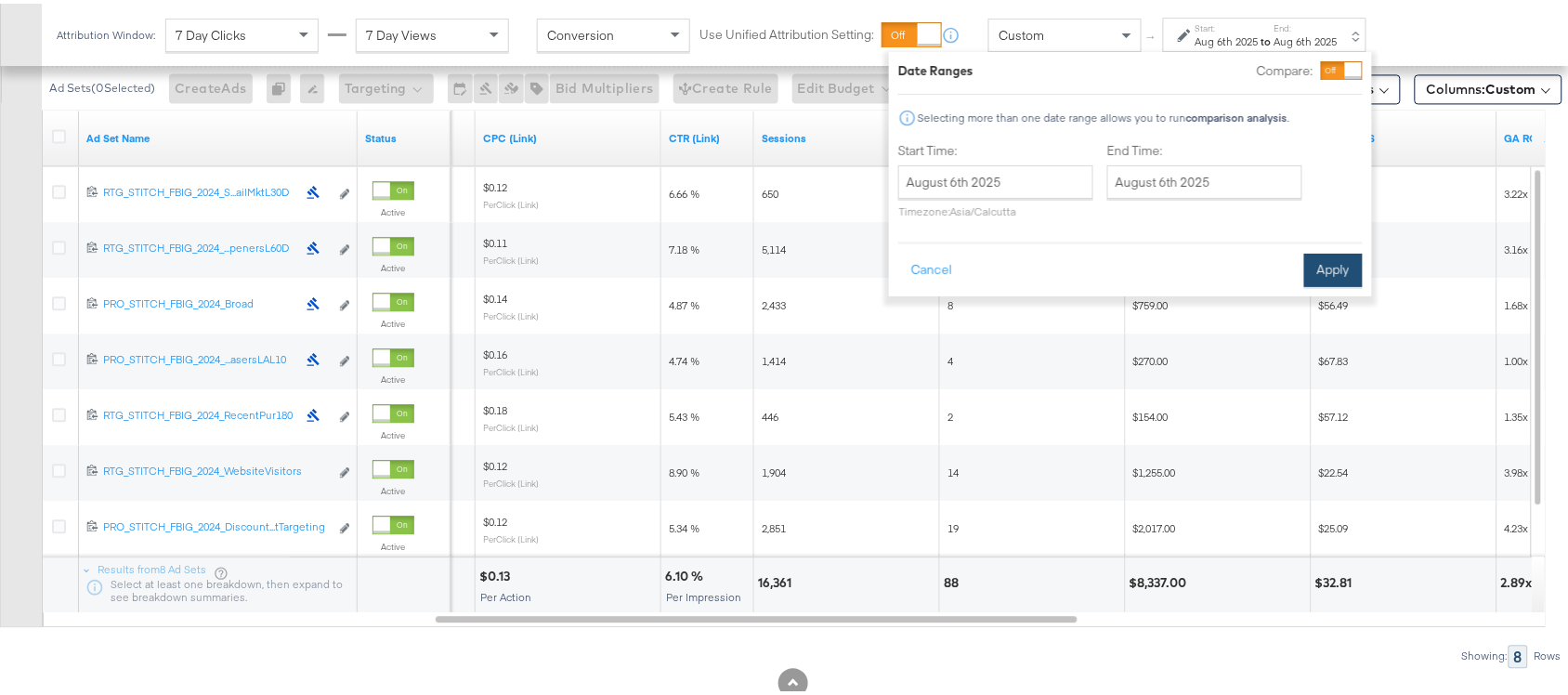 click on "Apply" at bounding box center (1333, 267) 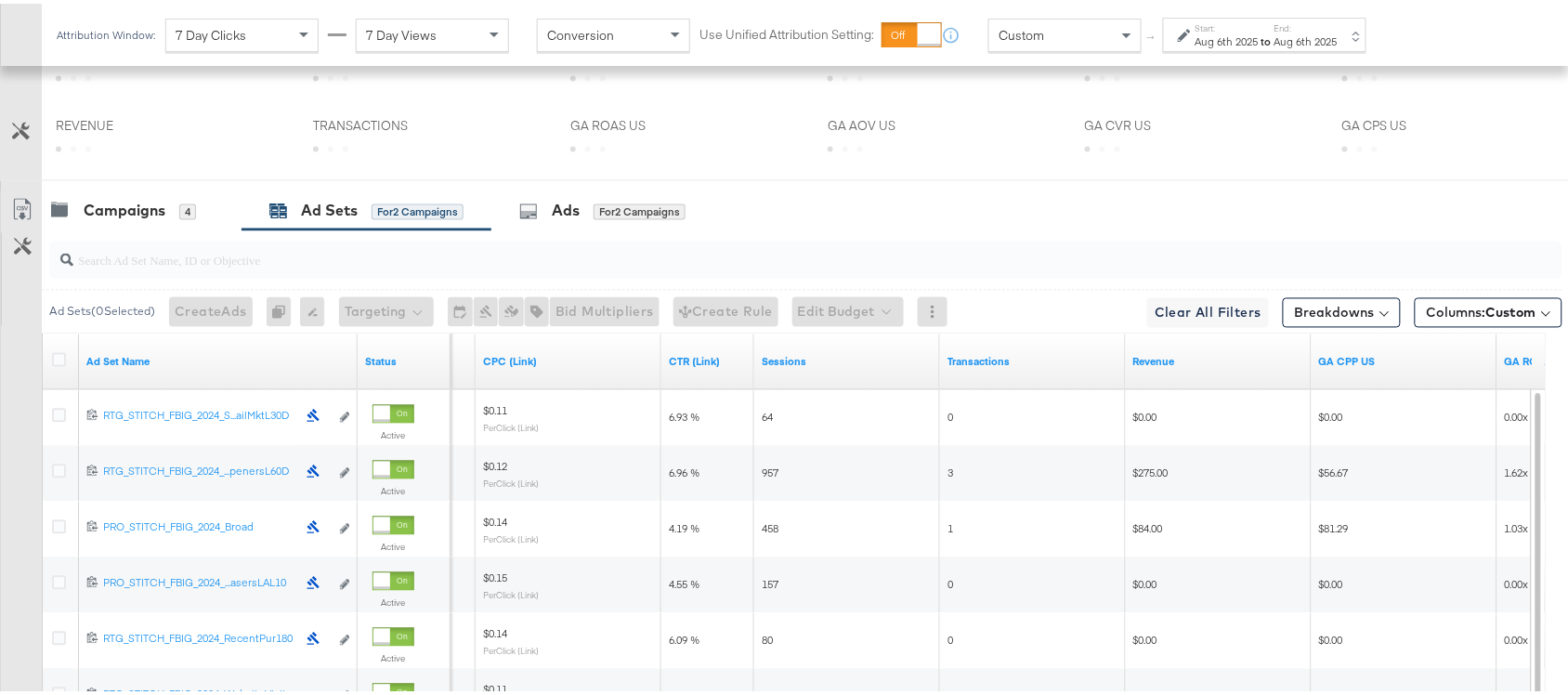 scroll, scrollTop: 1136, scrollLeft: 0, axis: vertical 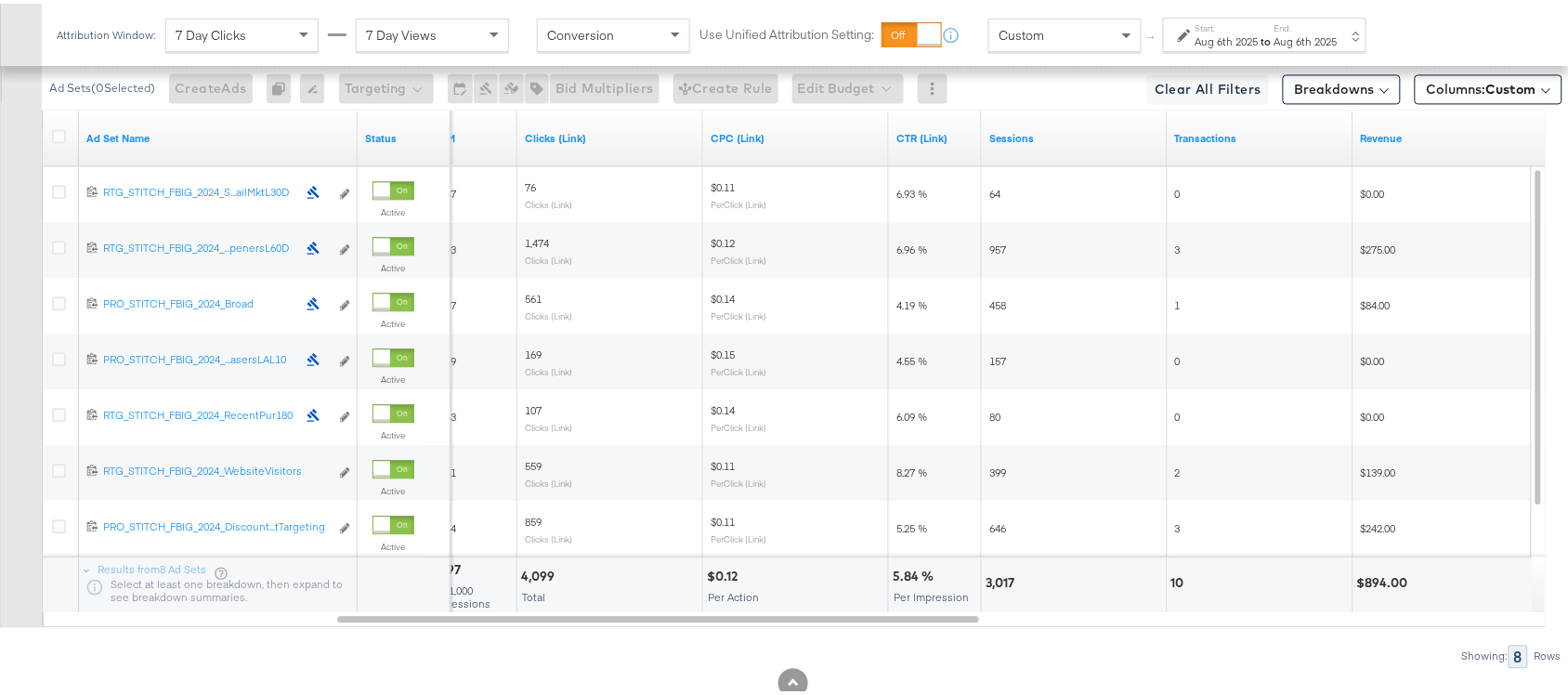 click on "3,017" at bounding box center (1002, 579) 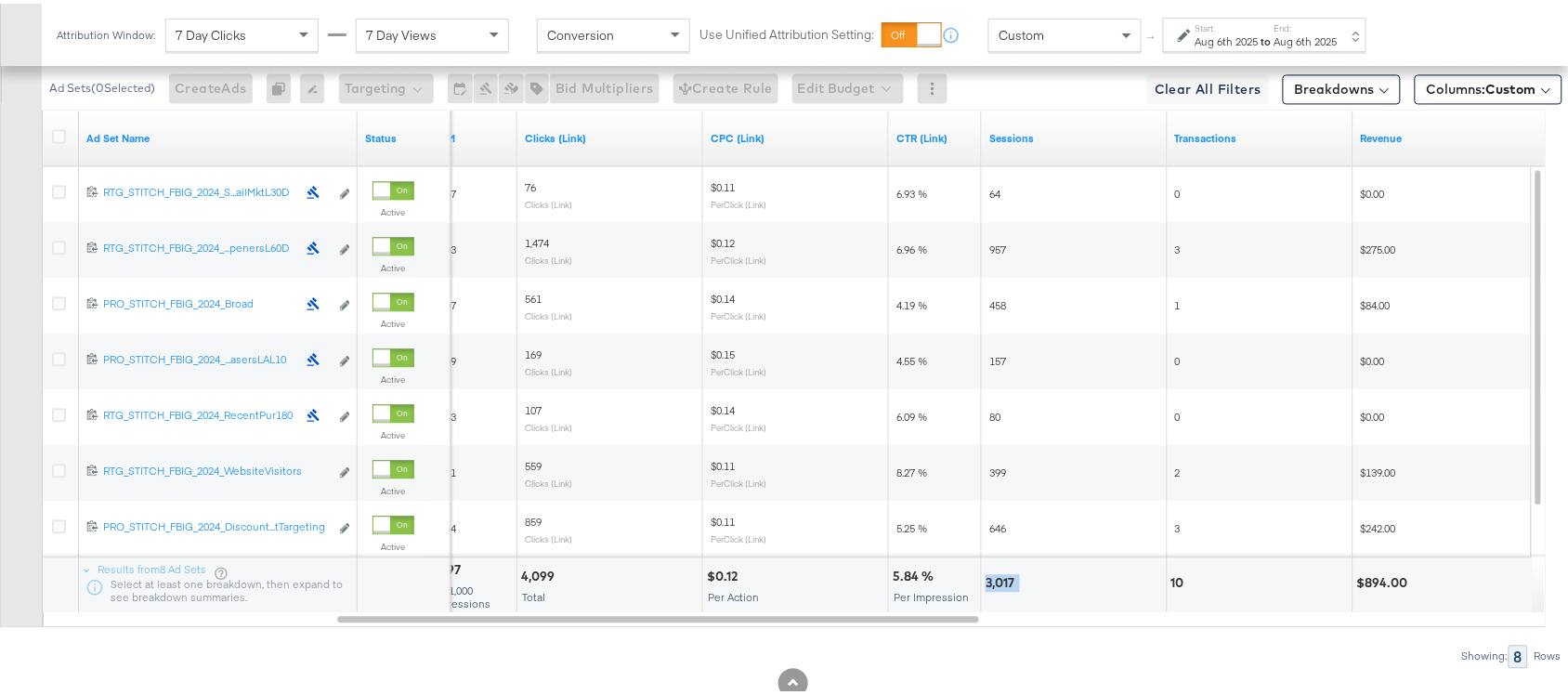 click on "3,017" at bounding box center (1002, 579) 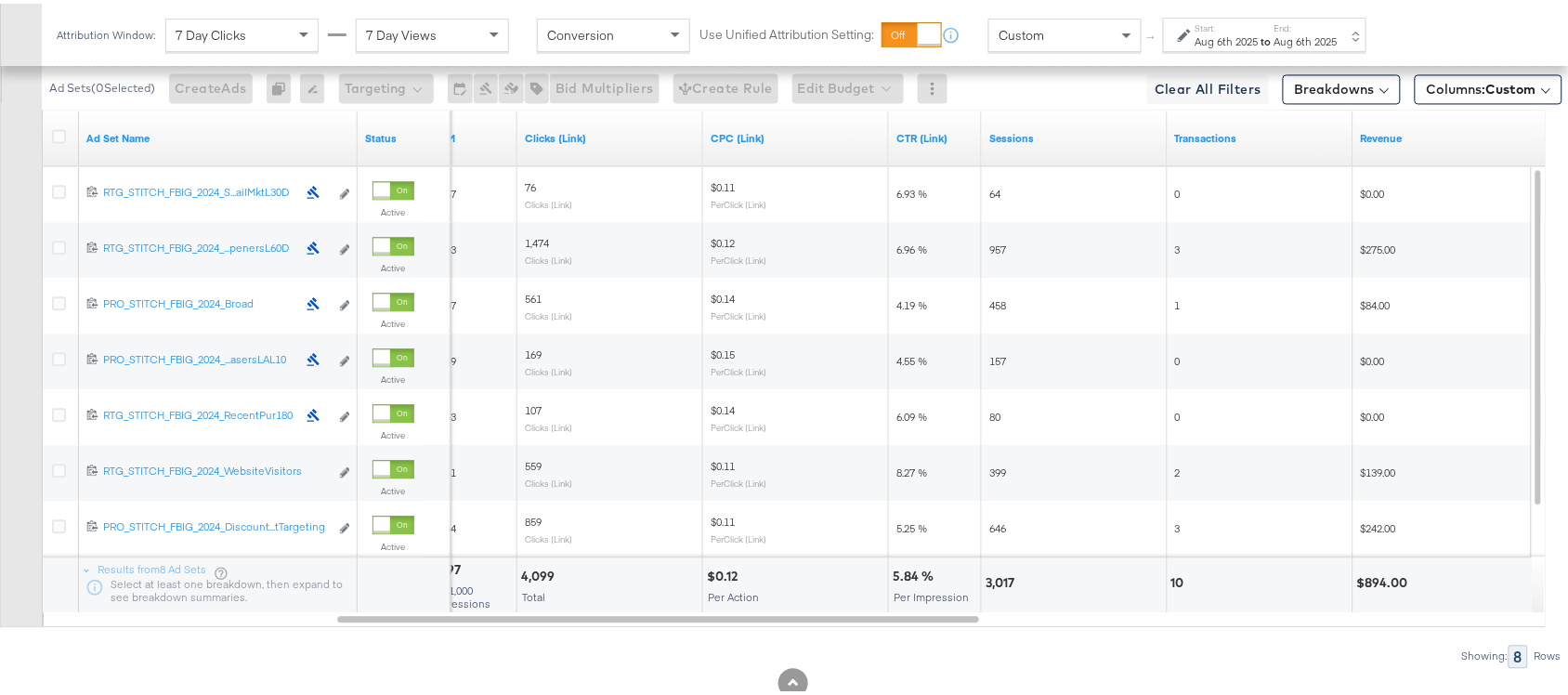 click on "Aug 6th 2025" at bounding box center (1306, 38) 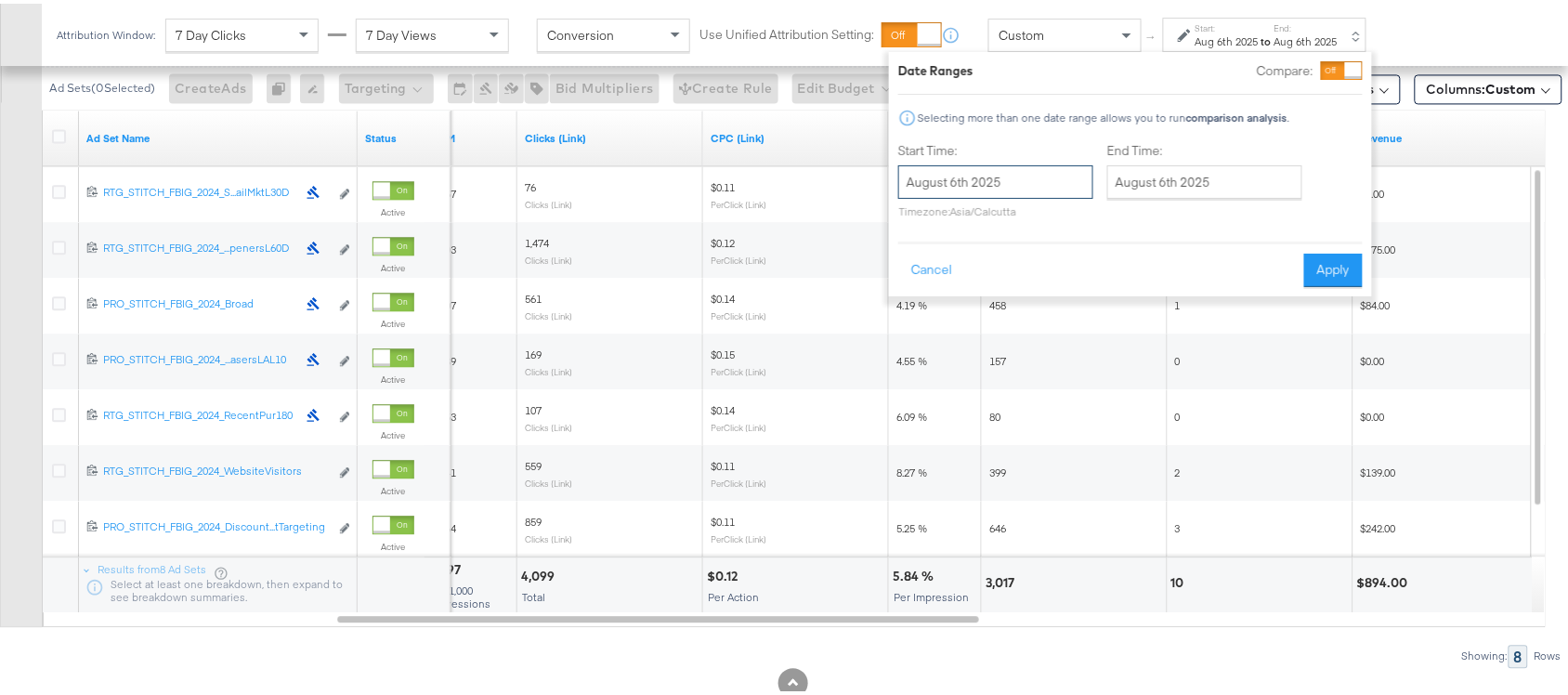 click on "August 6th 2025" at bounding box center [996, 178] 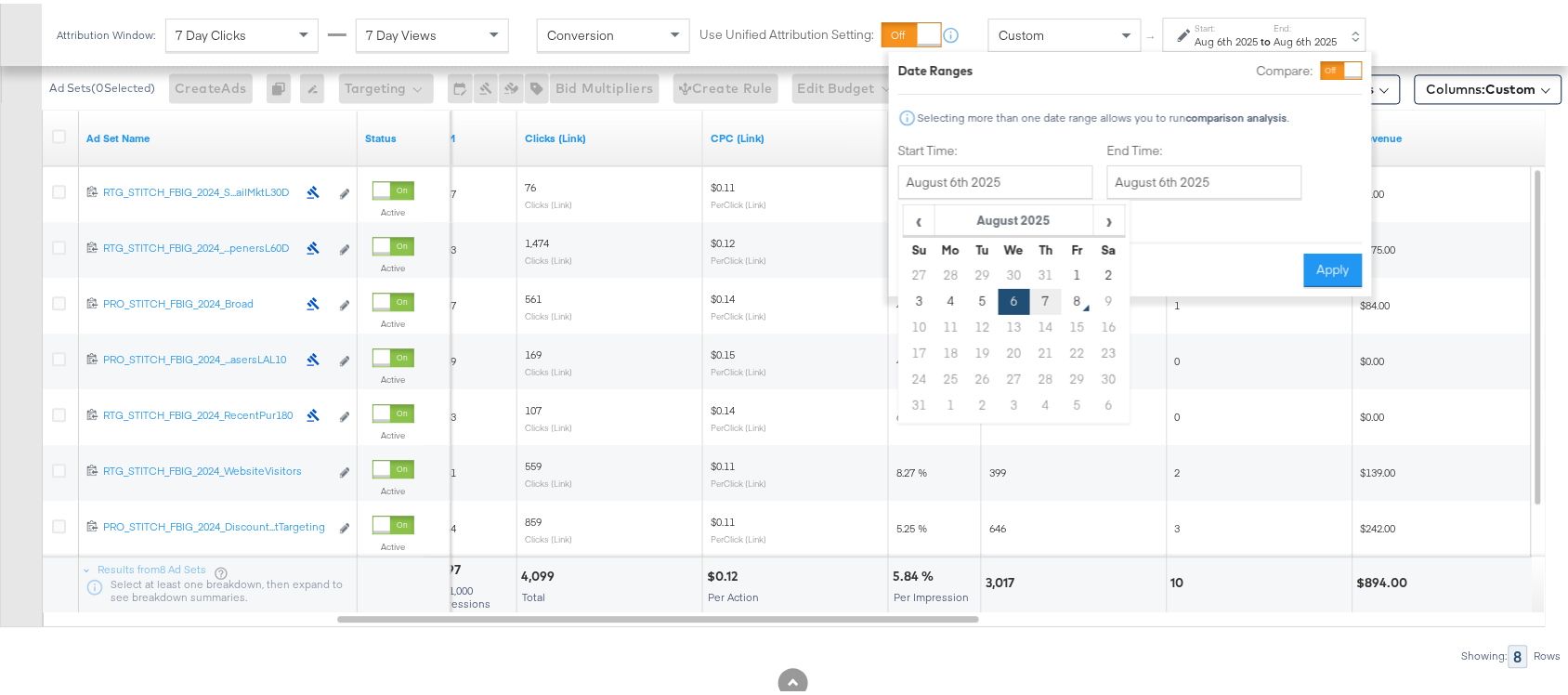 click on "7" at bounding box center (1046, 298) 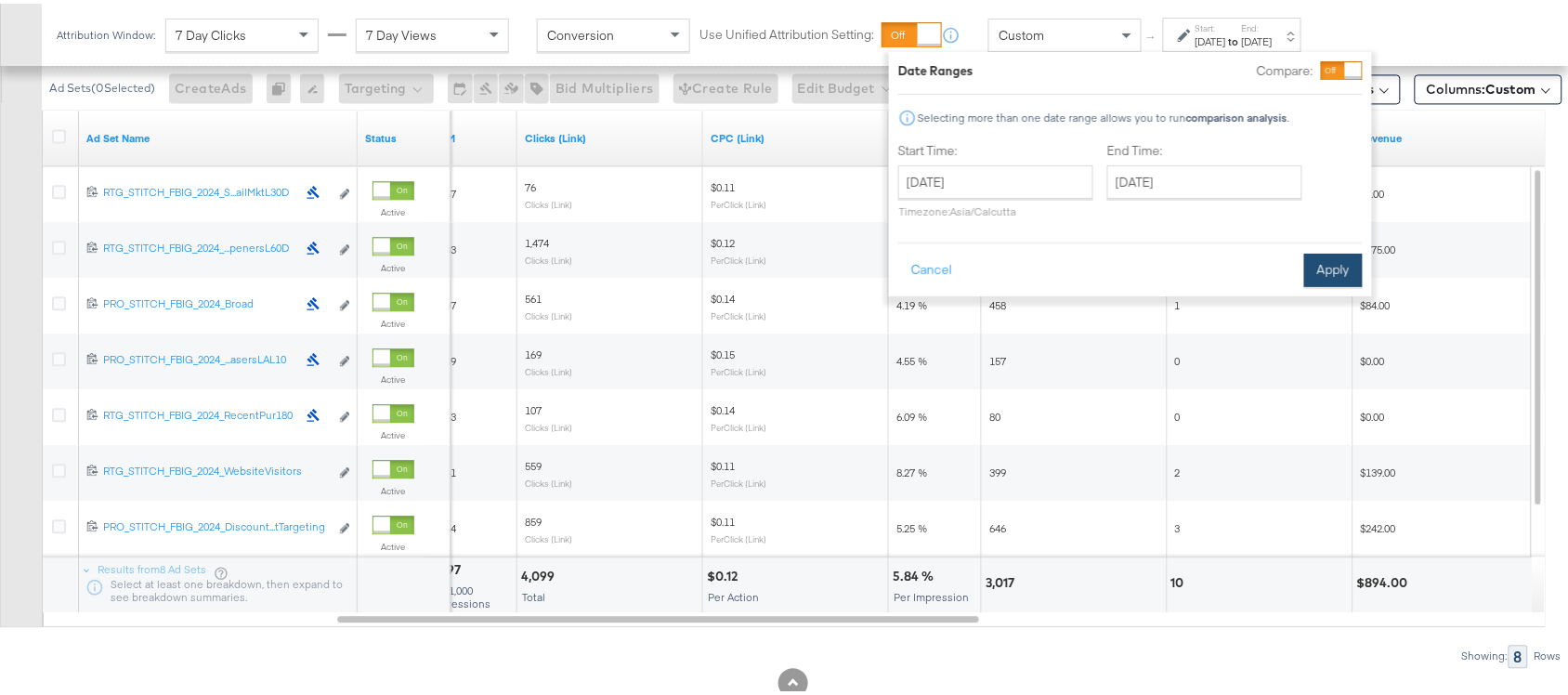 click on "Apply" at bounding box center (1333, 267) 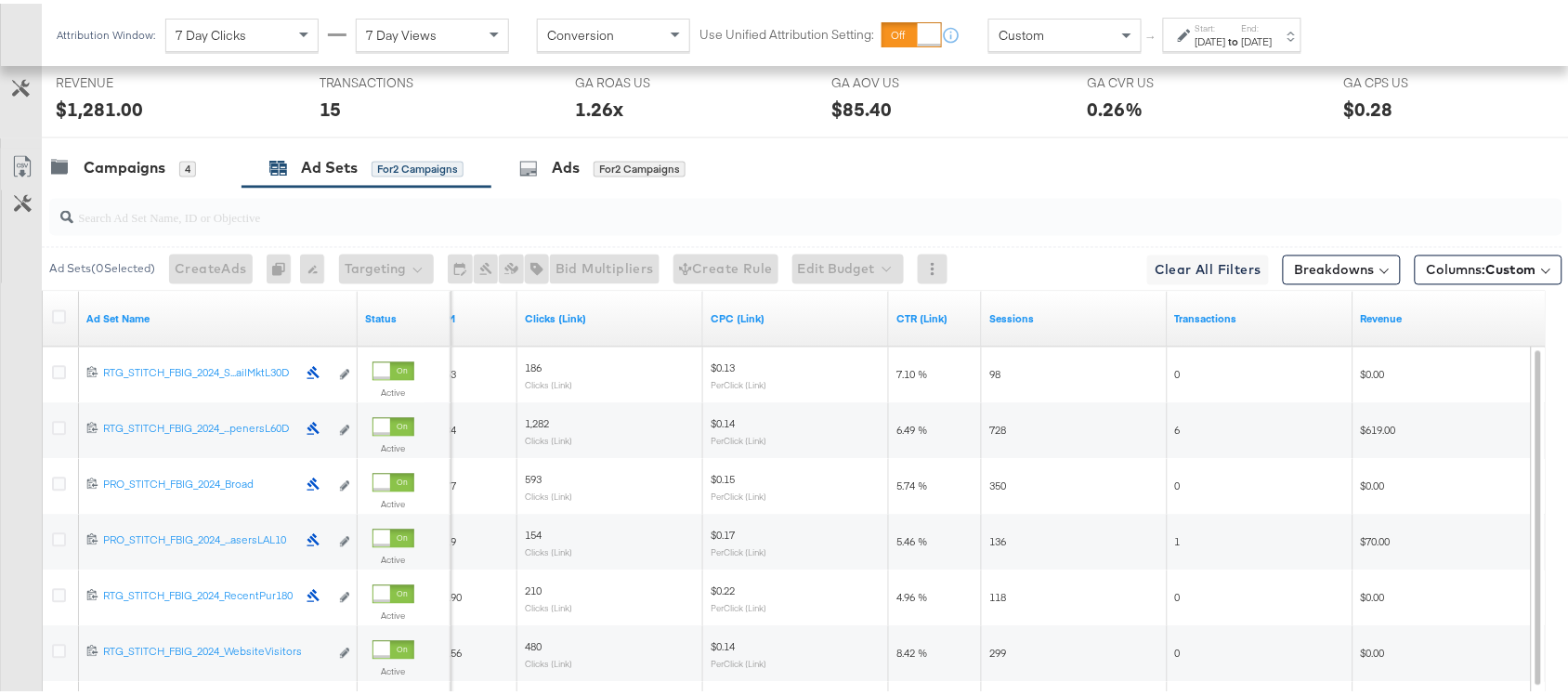 scroll, scrollTop: 1136, scrollLeft: 0, axis: vertical 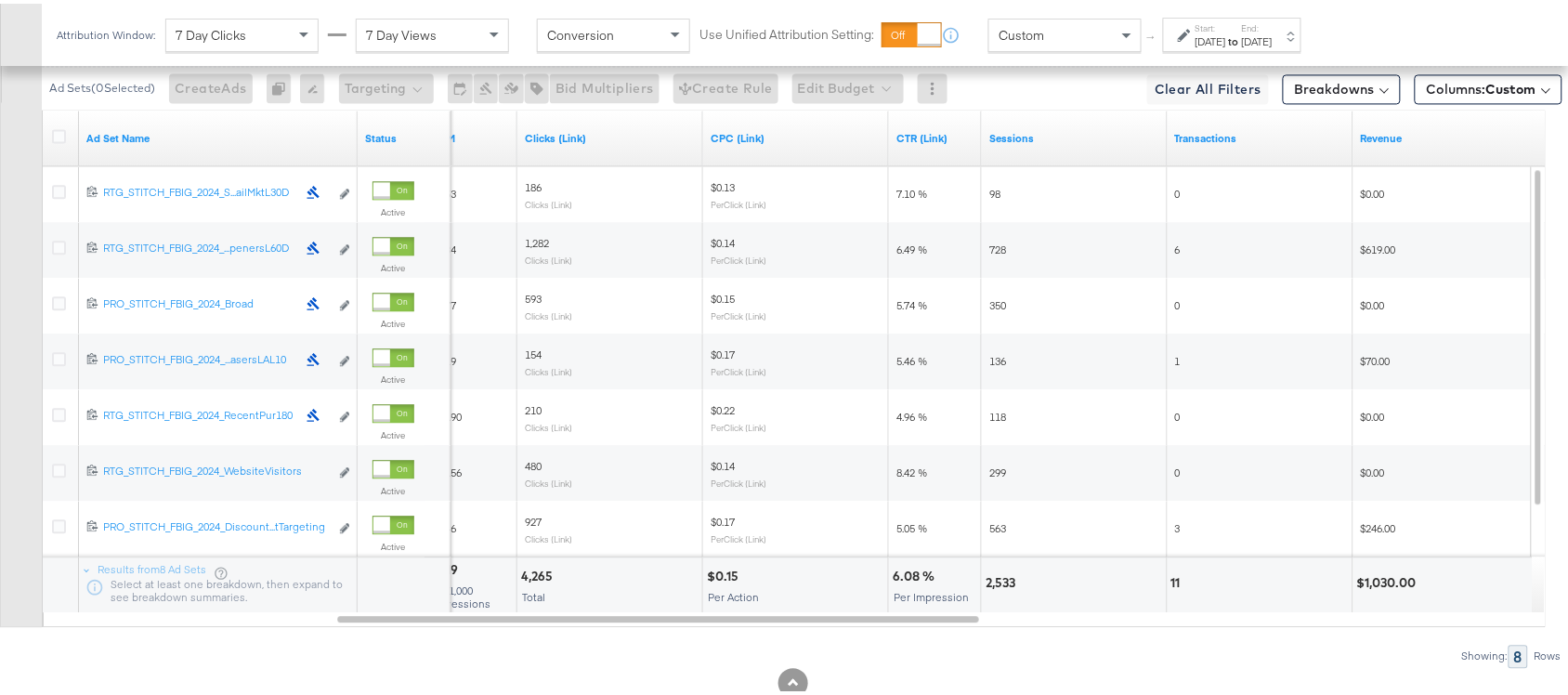 click on "2,533" at bounding box center [1003, 579] 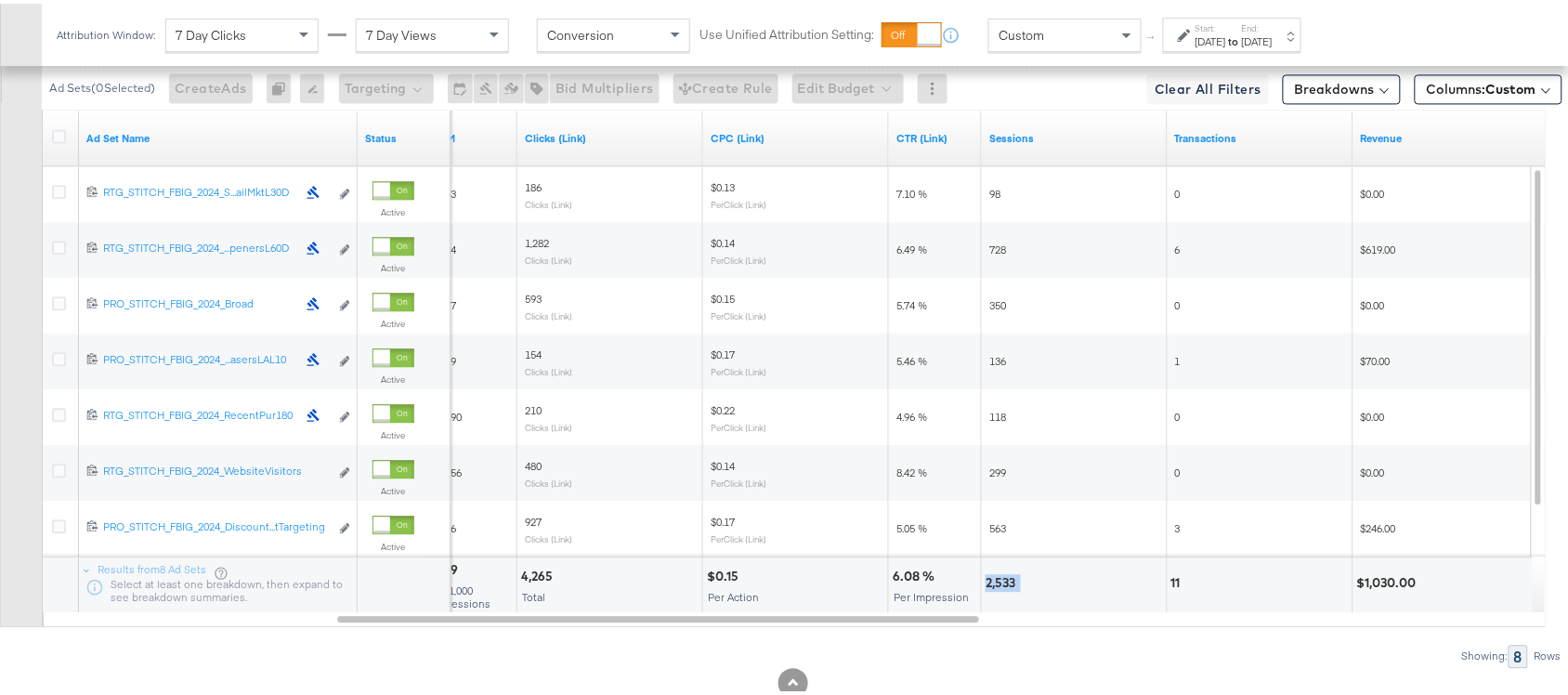 click on "2,533" at bounding box center (1003, 579) 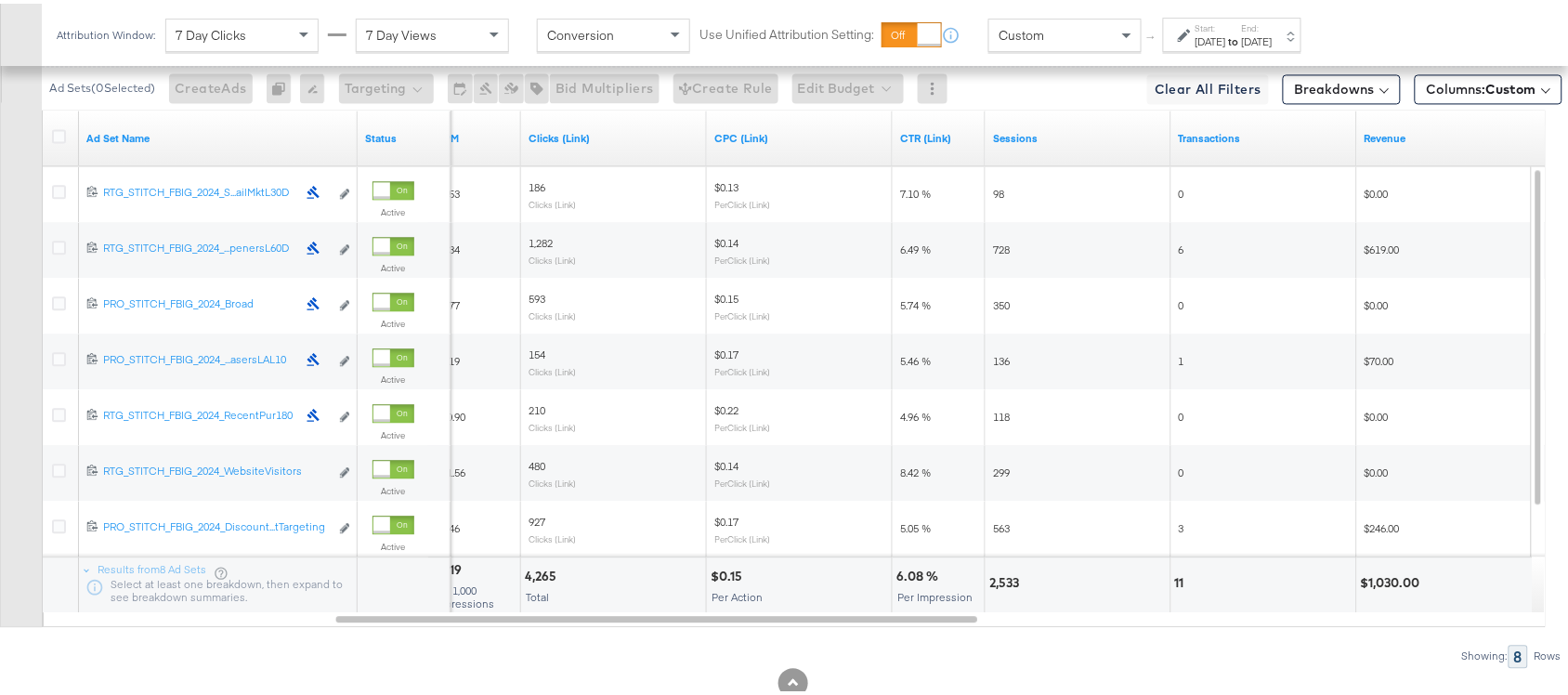 click on "4,265" at bounding box center [543, 572] 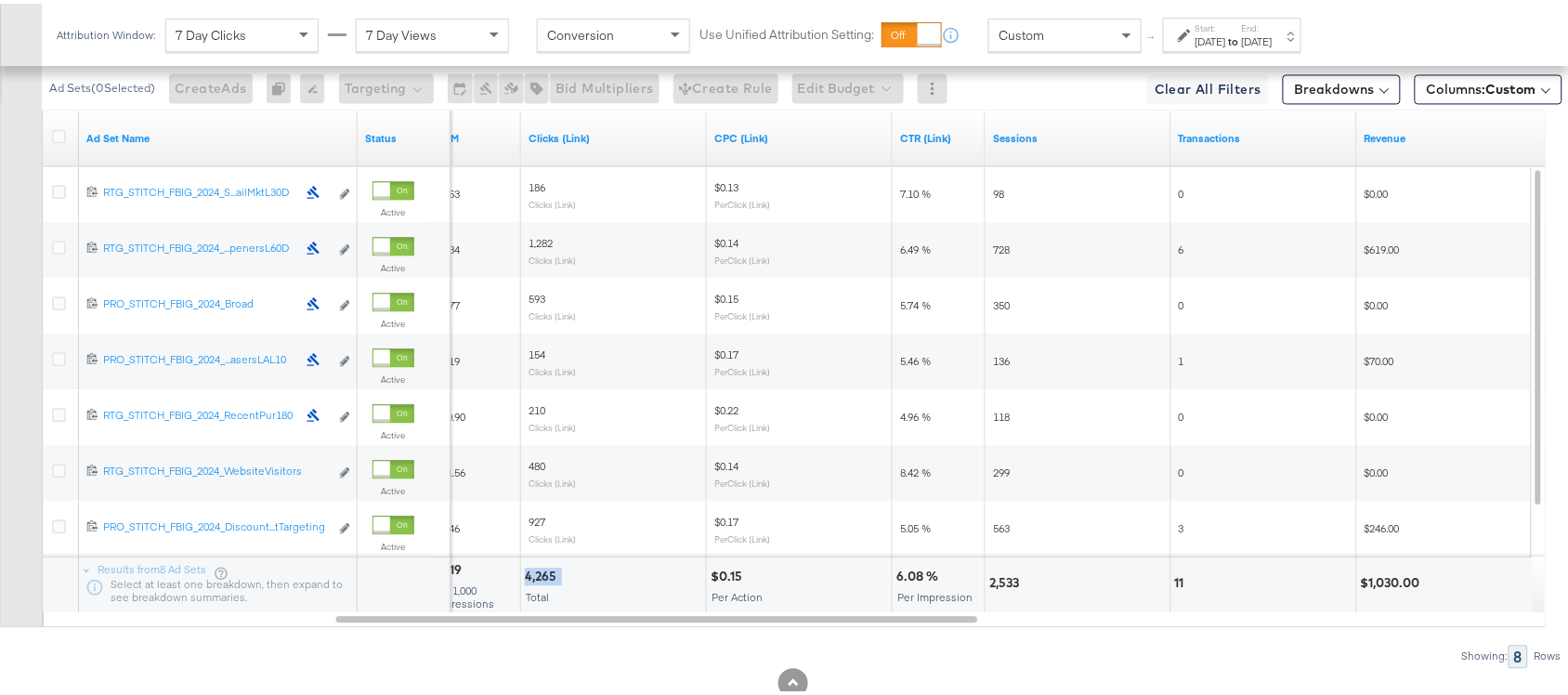 click on "4,265" at bounding box center (543, 572) 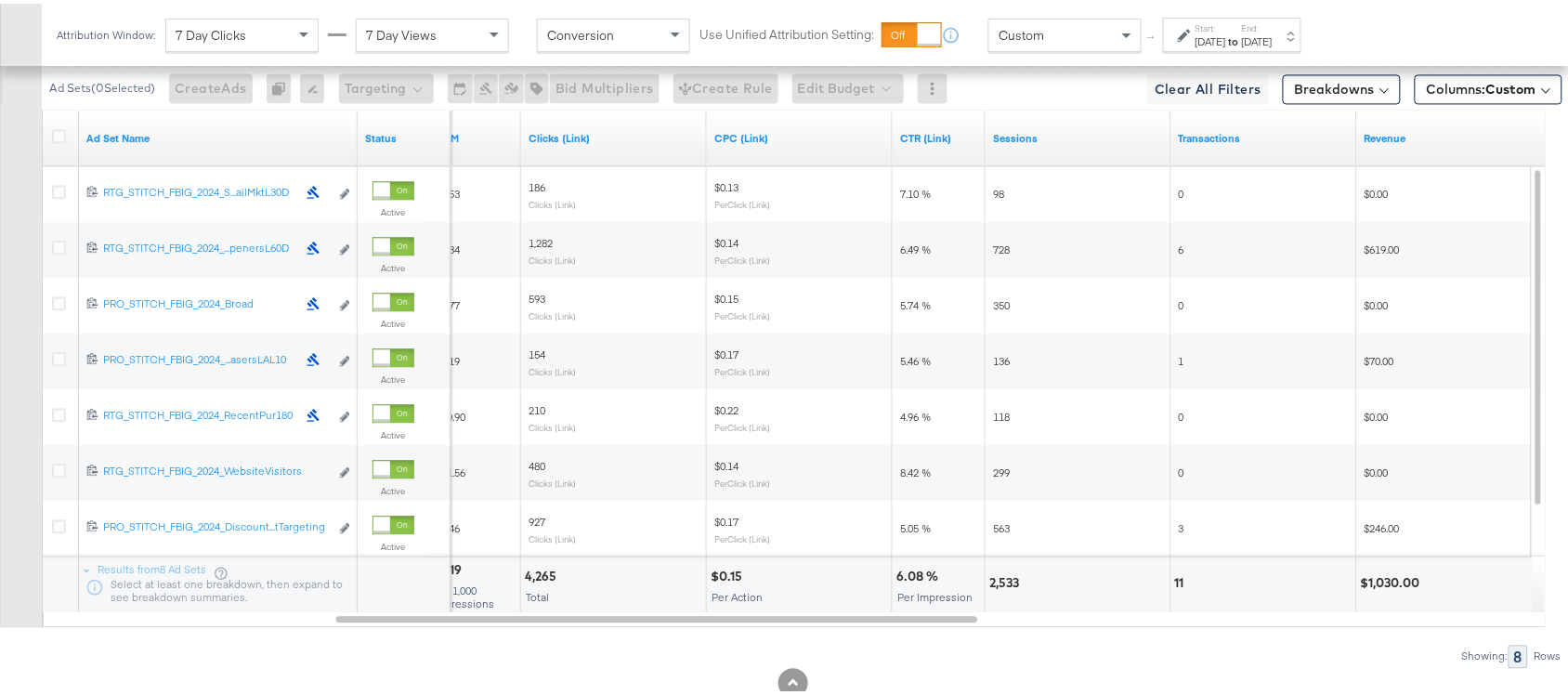 click on "Start:" at bounding box center [1210, 24] 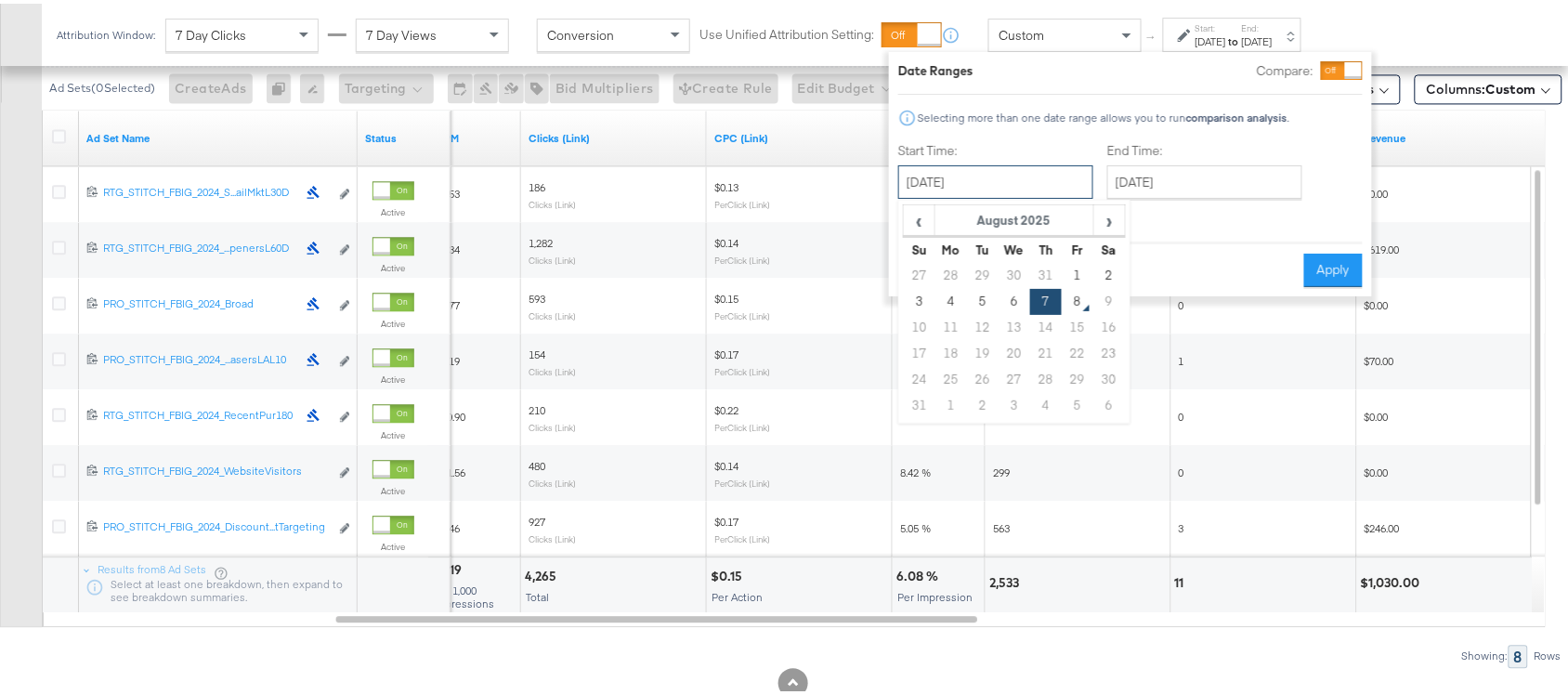 click on "August 7th 2025" at bounding box center [996, 178] 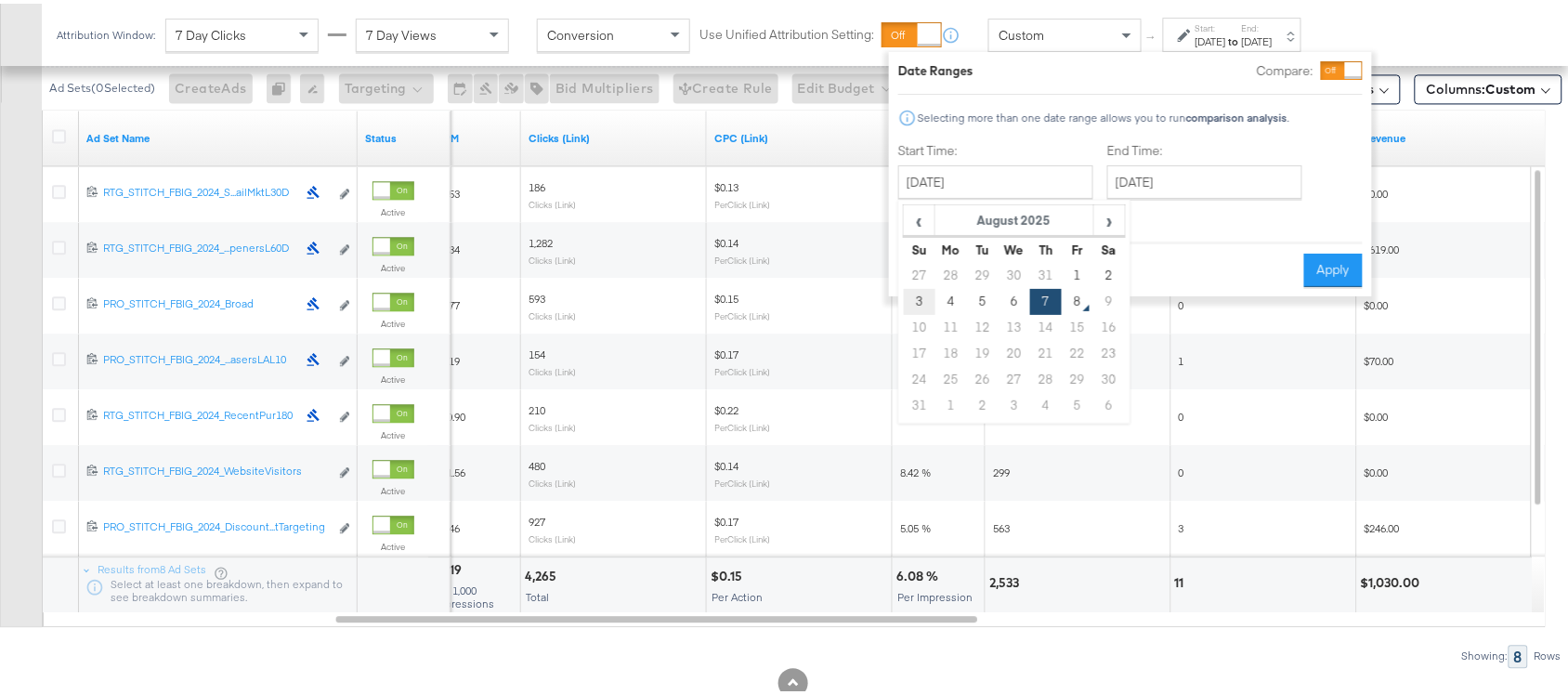 click on "3" at bounding box center [920, 298] 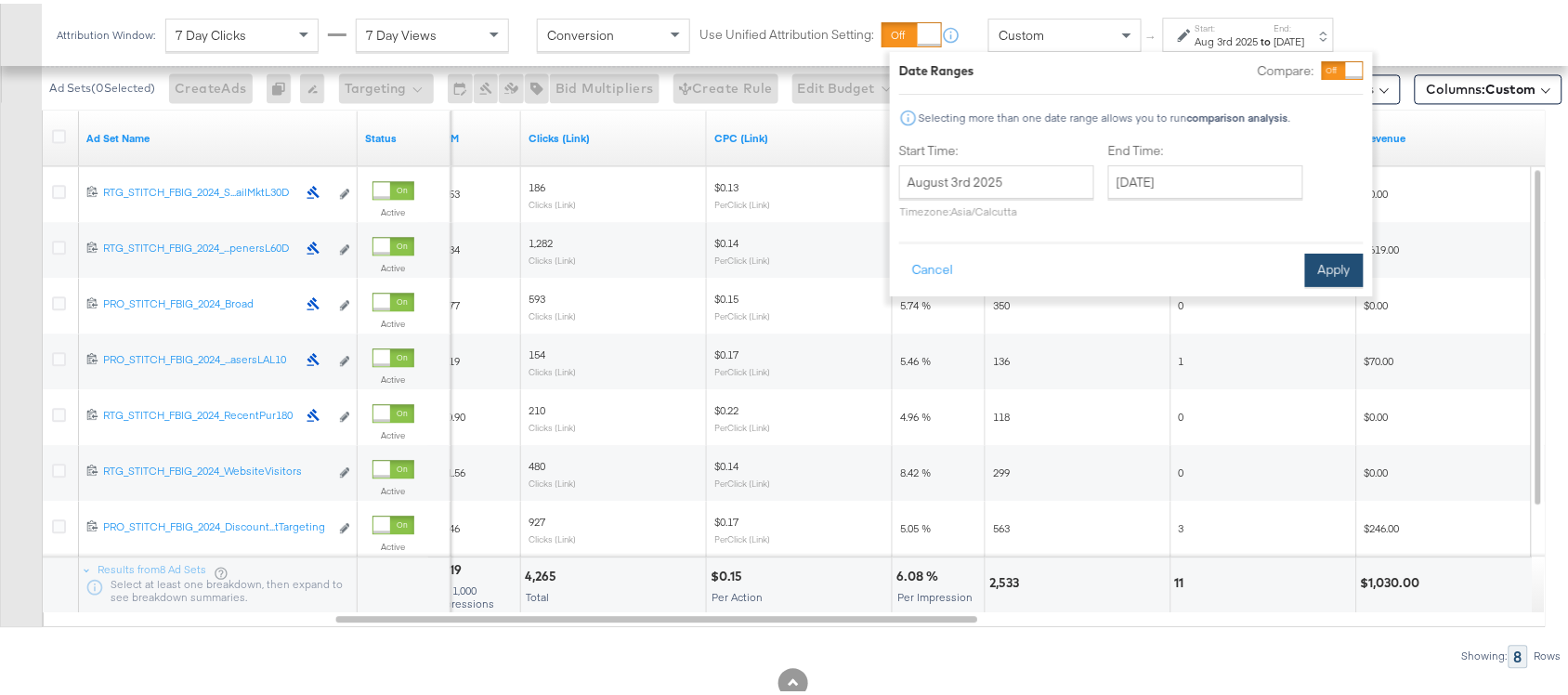 click on "Apply" at bounding box center [1334, 267] 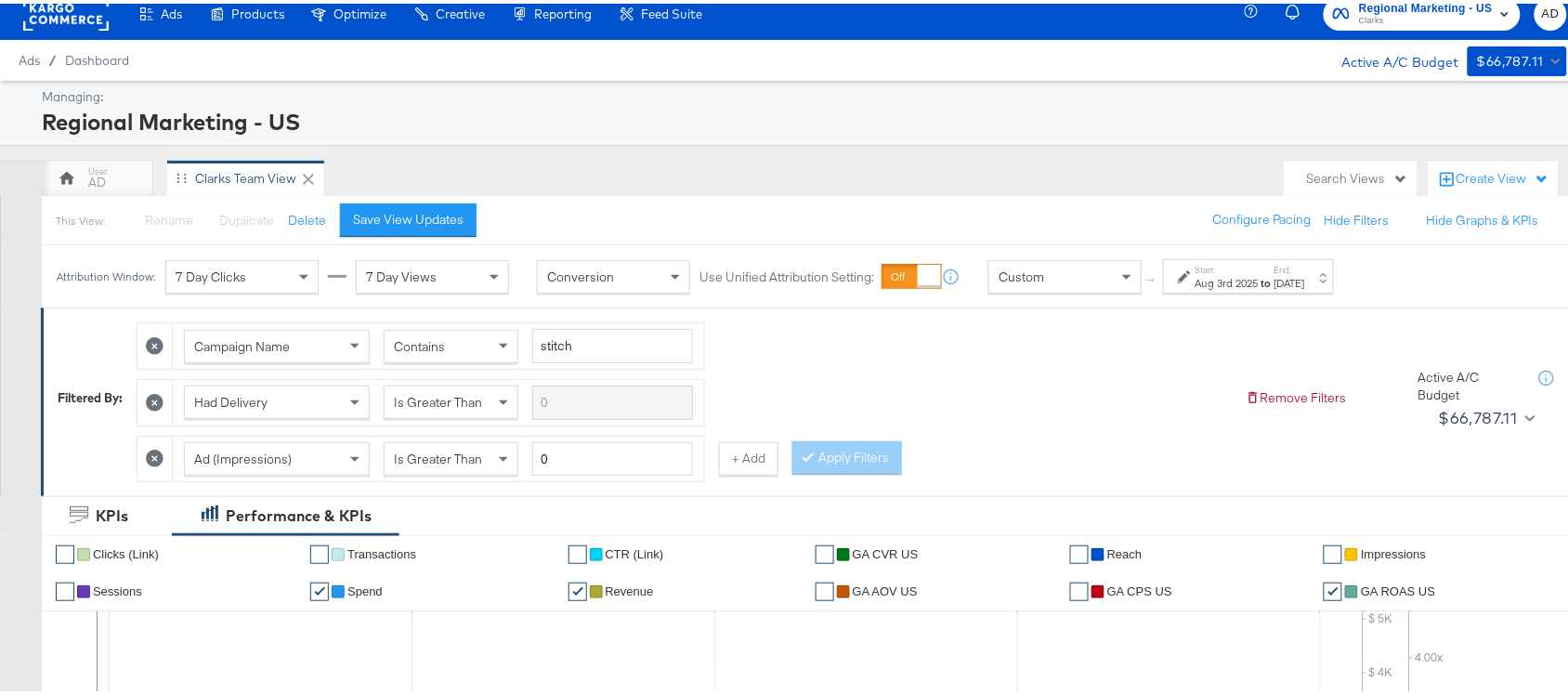 scroll, scrollTop: 0, scrollLeft: 0, axis: both 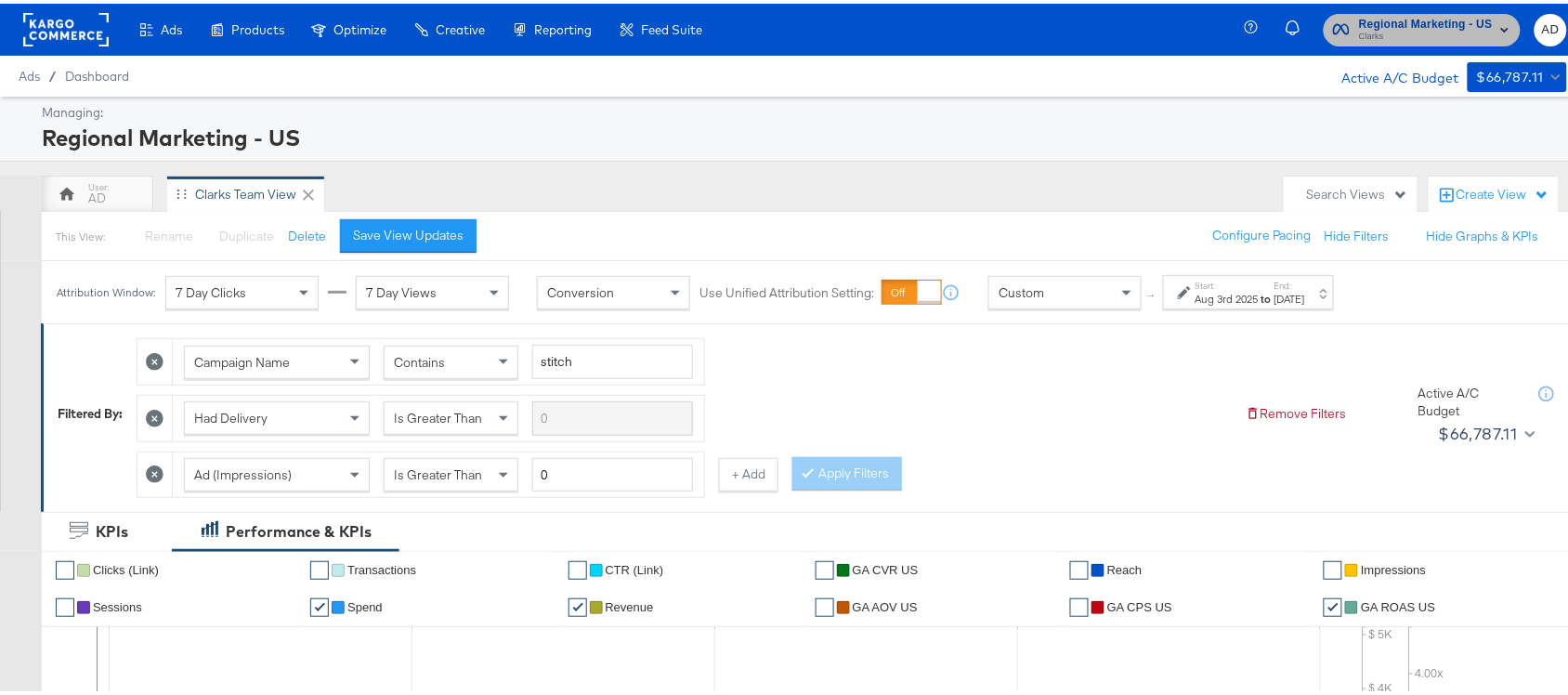 click on "Clarks" at bounding box center (1426, 33) 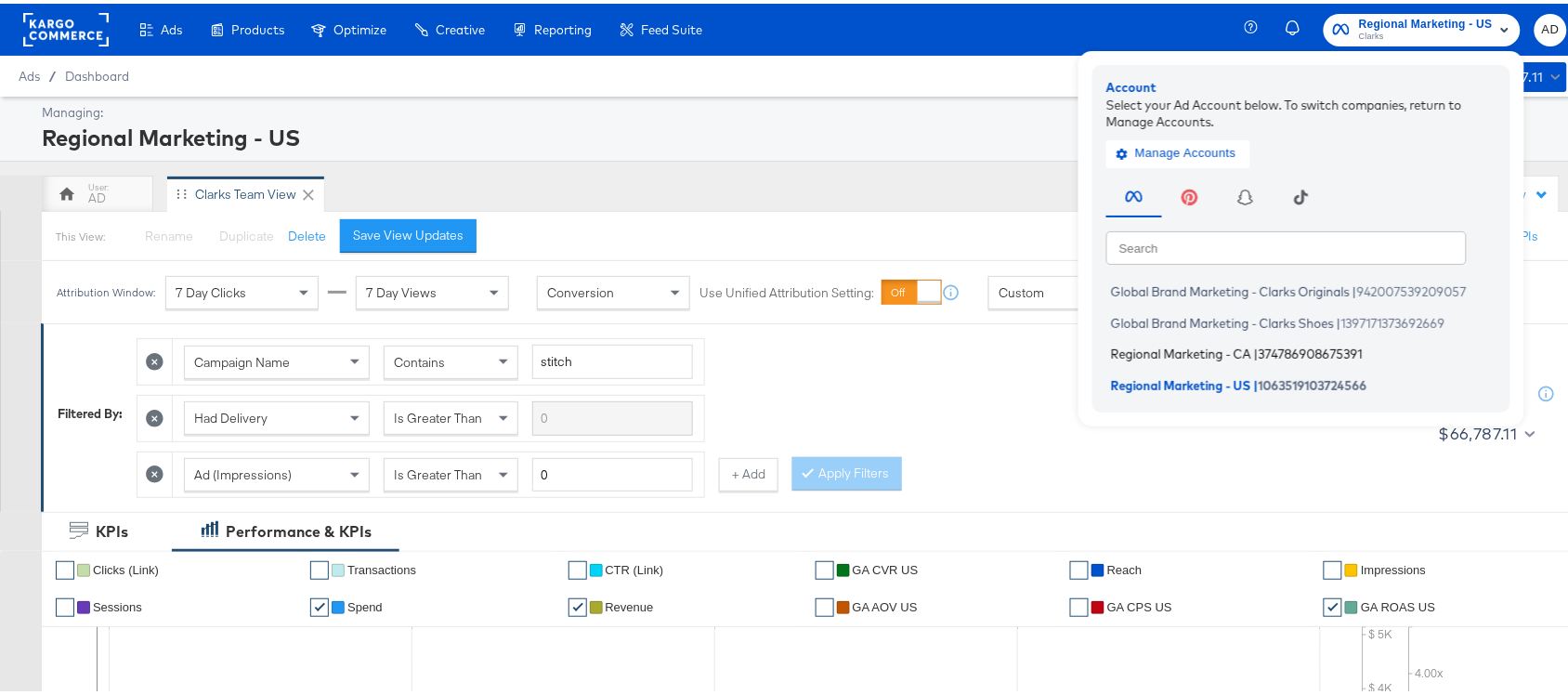 click on "Regional Marketing - CA" at bounding box center [1181, 350] 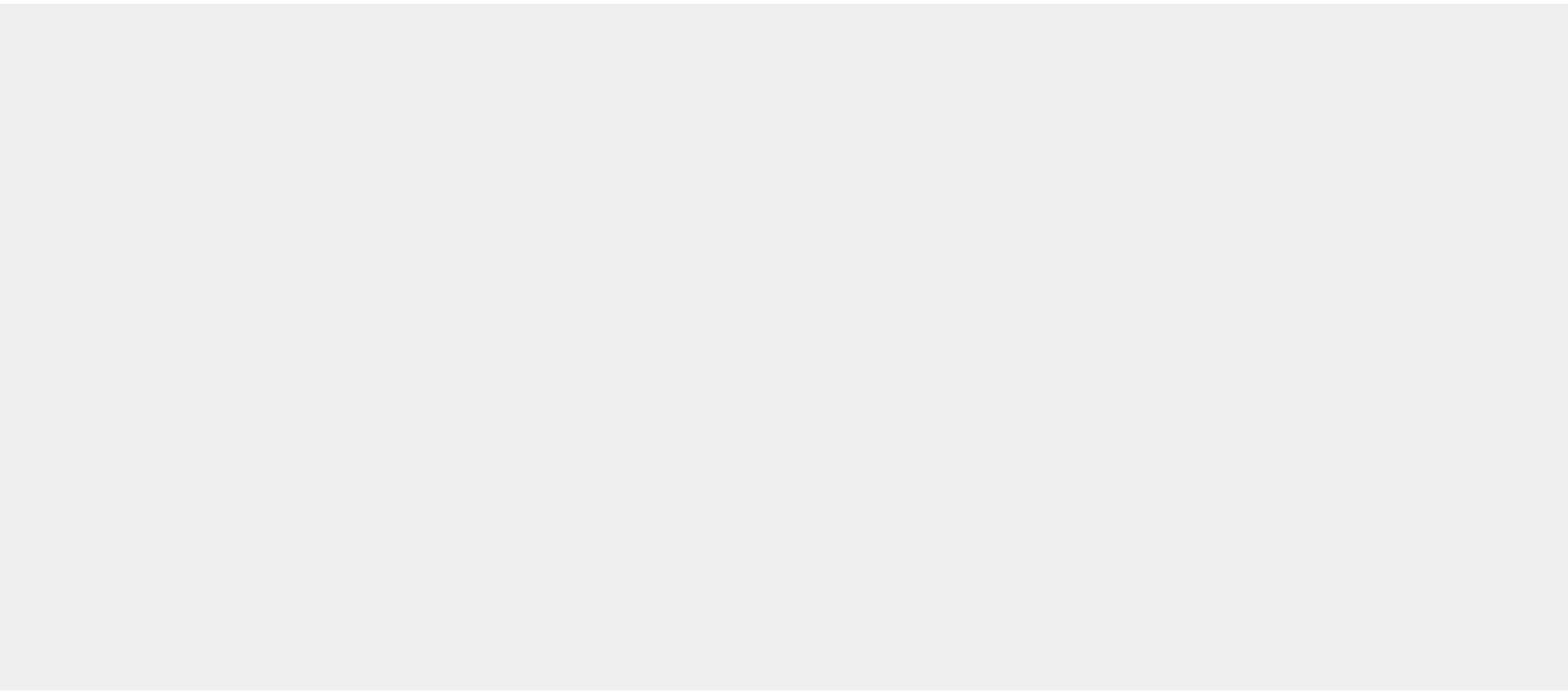 scroll, scrollTop: 0, scrollLeft: 0, axis: both 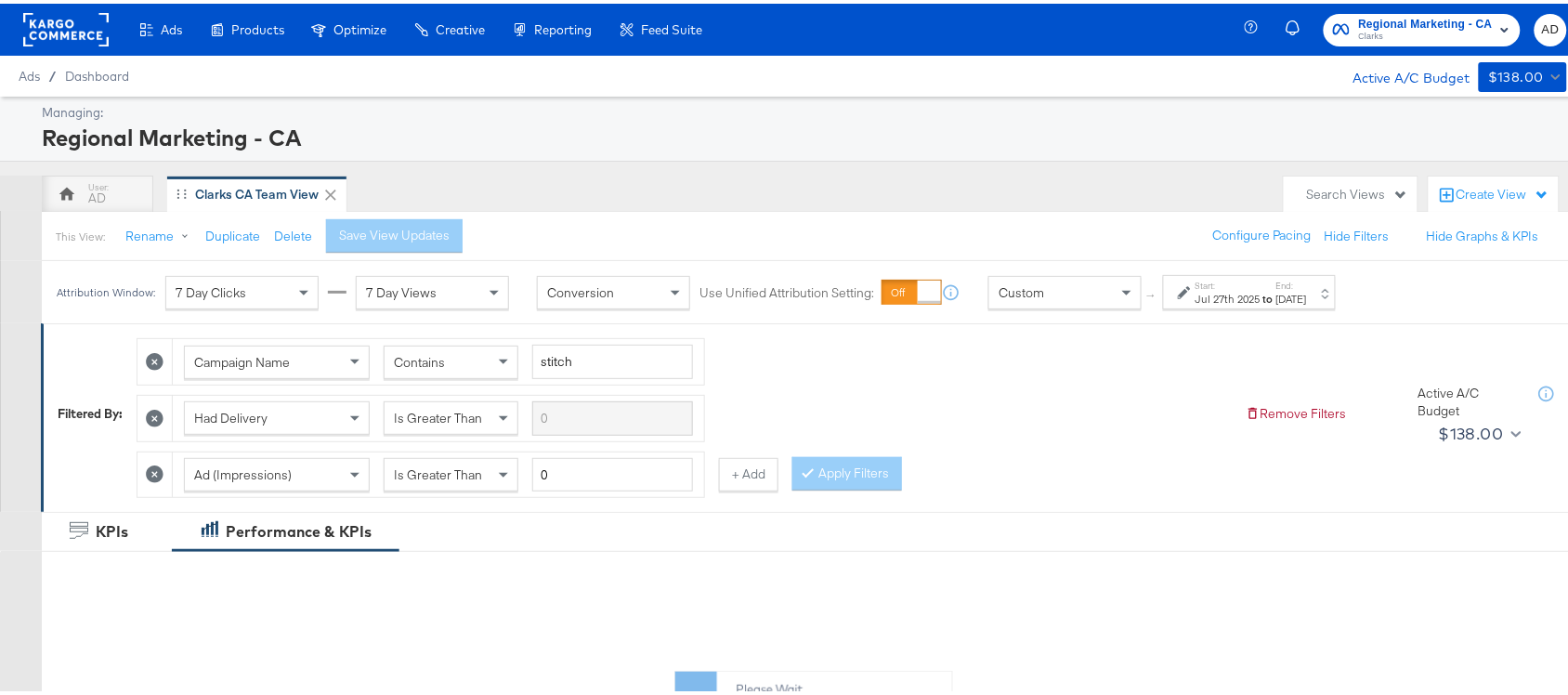 click on "to" at bounding box center [1268, 295] 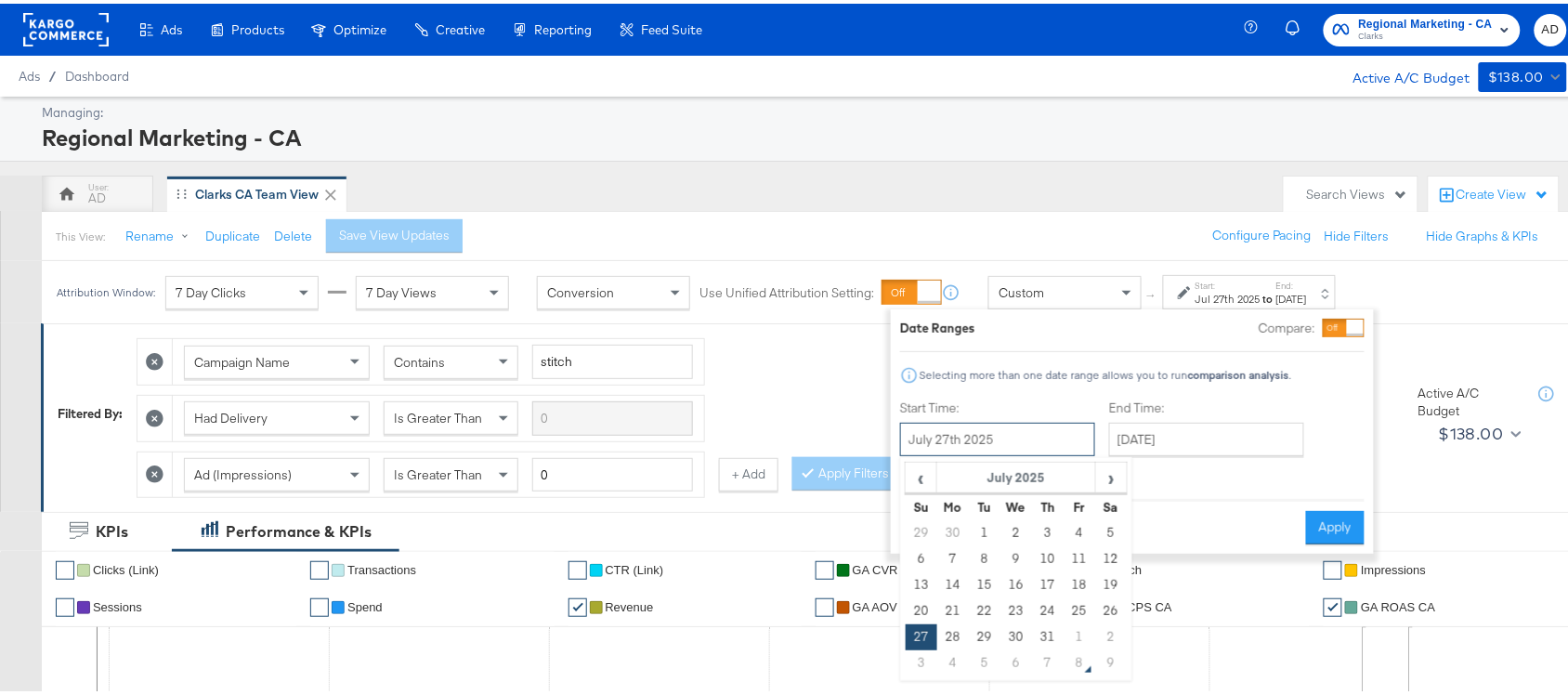 click on "July 27th 2025" at bounding box center (998, 436) 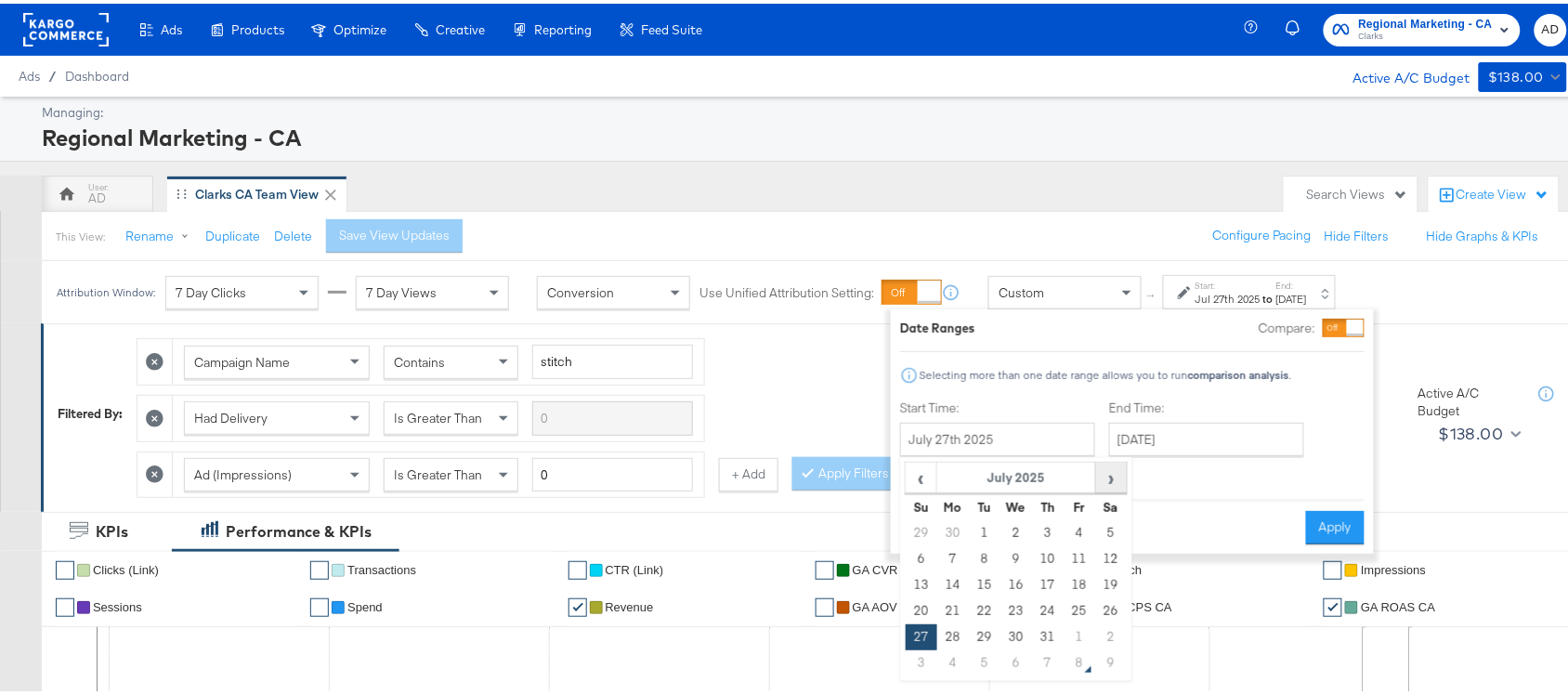 click on "›" at bounding box center [1111, 474] 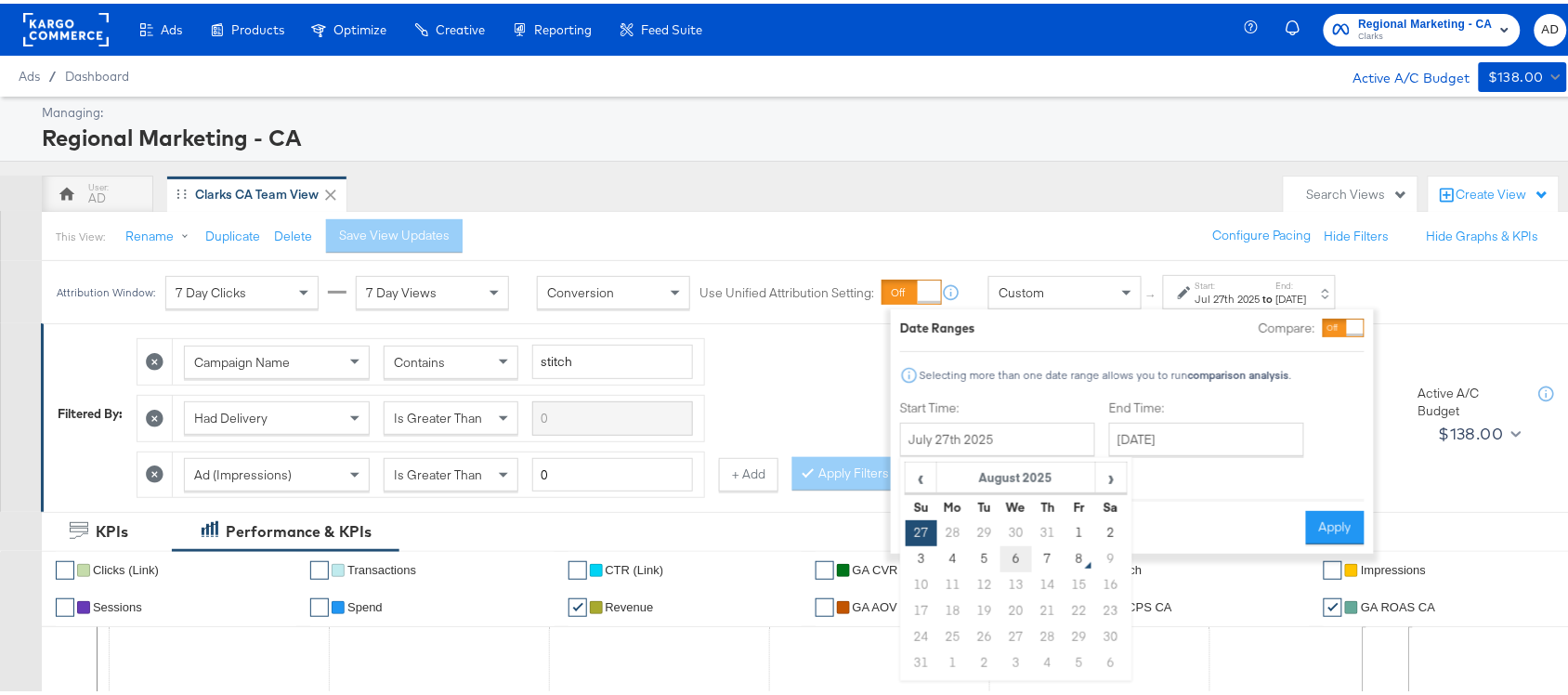 click on "6" at bounding box center [1016, 556] 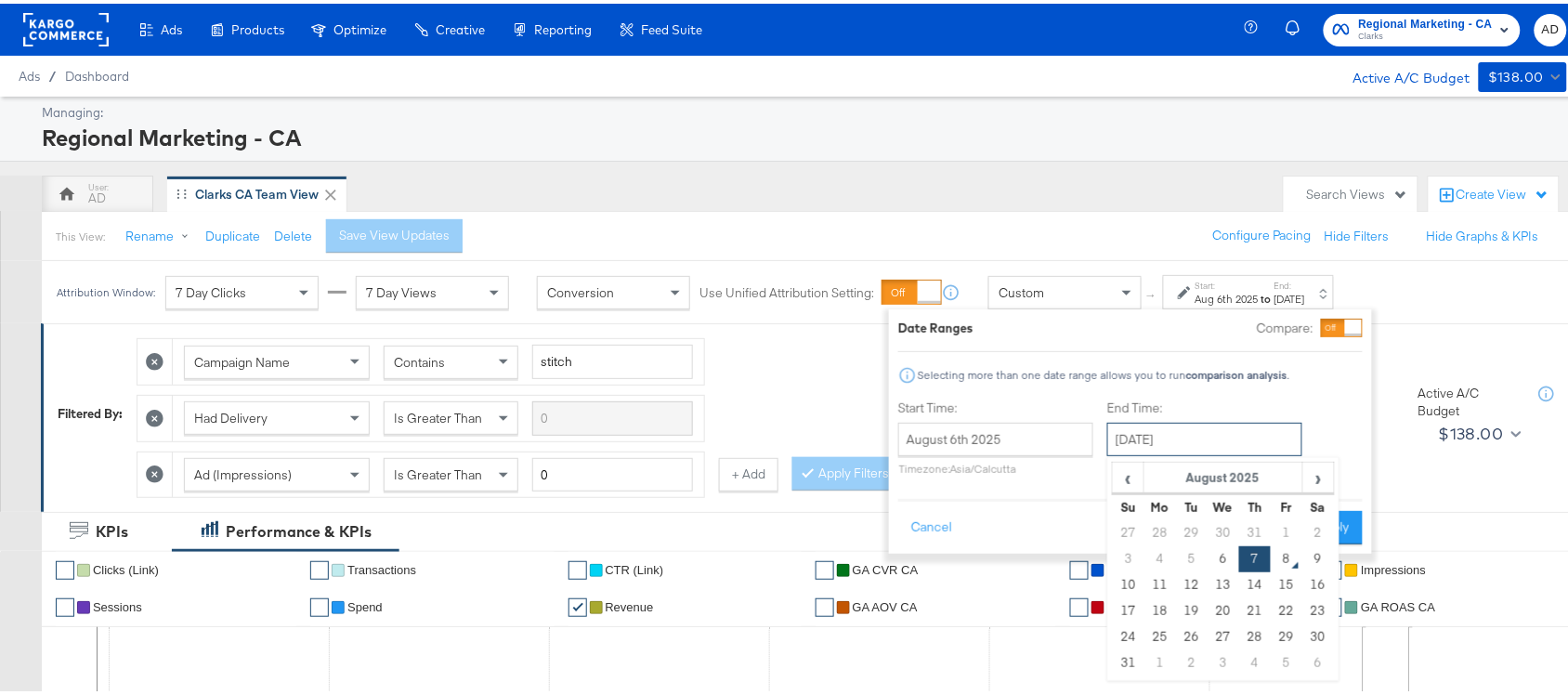 click on "[MONTH] [DAY]th [YEAR]" at bounding box center [1205, 436] 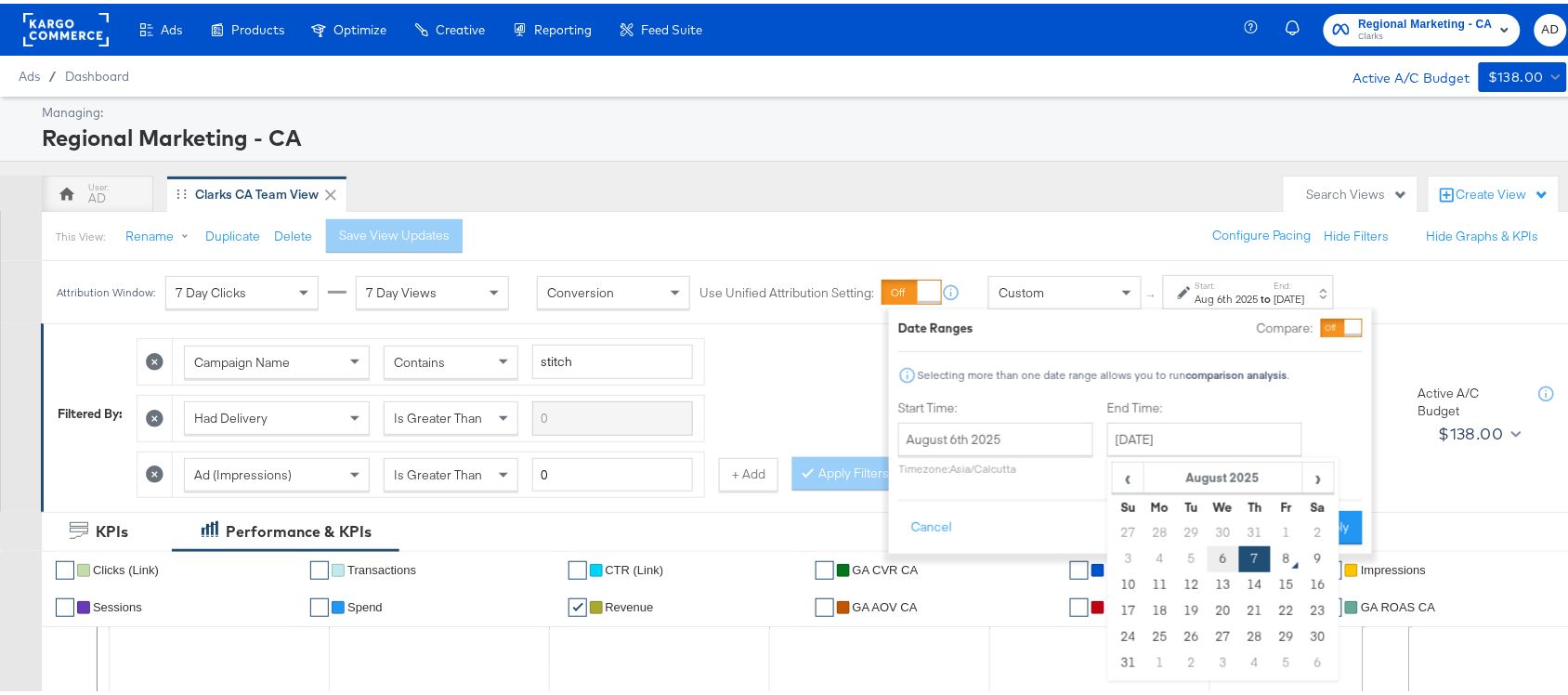 click on "6" at bounding box center [1223, 556] 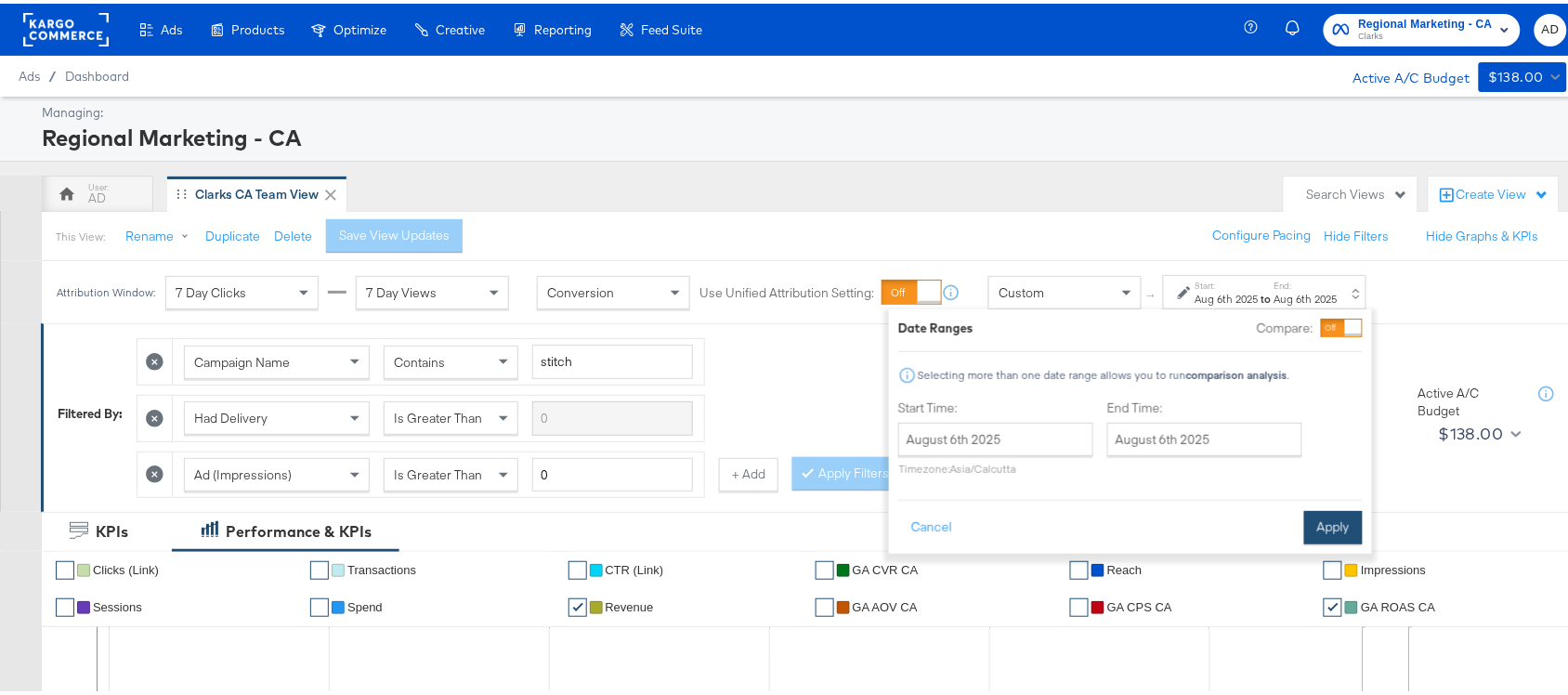click on "Apply" at bounding box center [1333, 524] 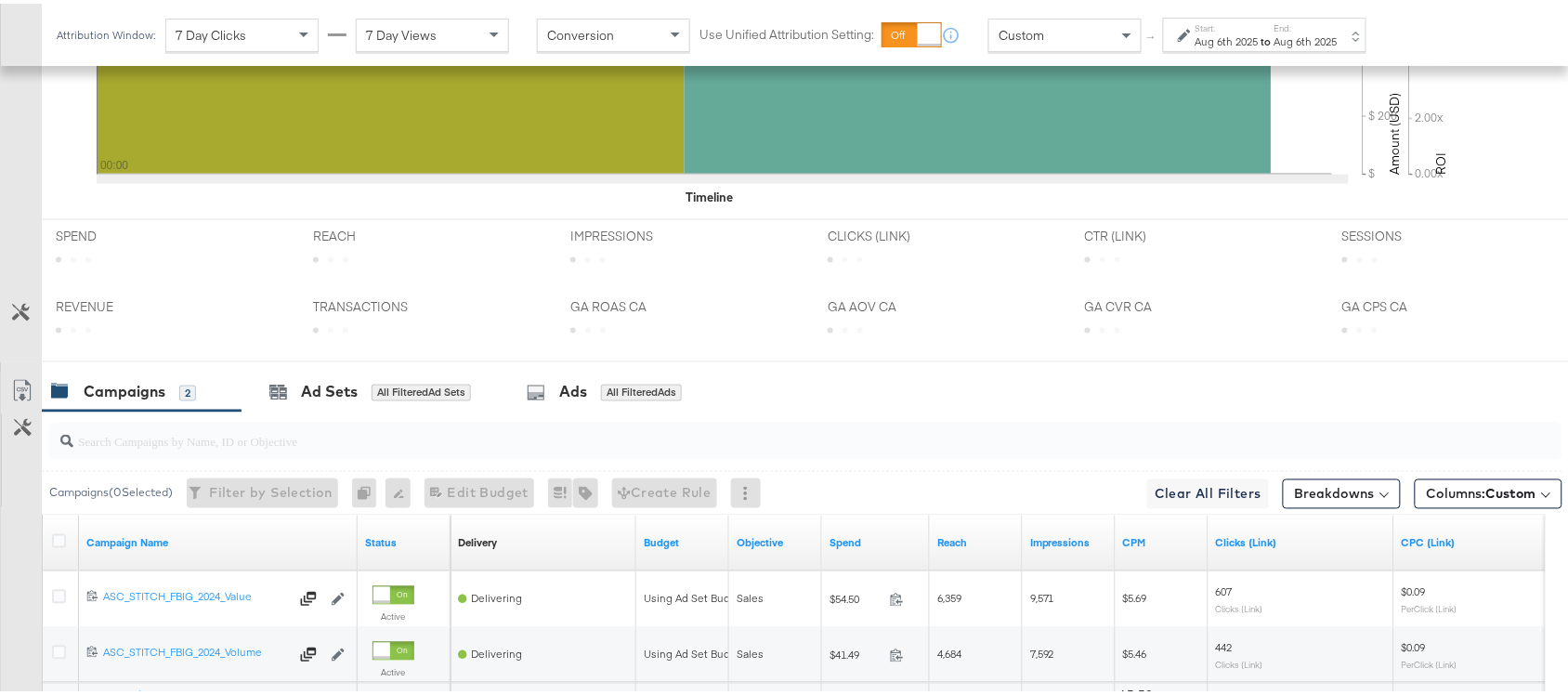 scroll, scrollTop: 912, scrollLeft: 0, axis: vertical 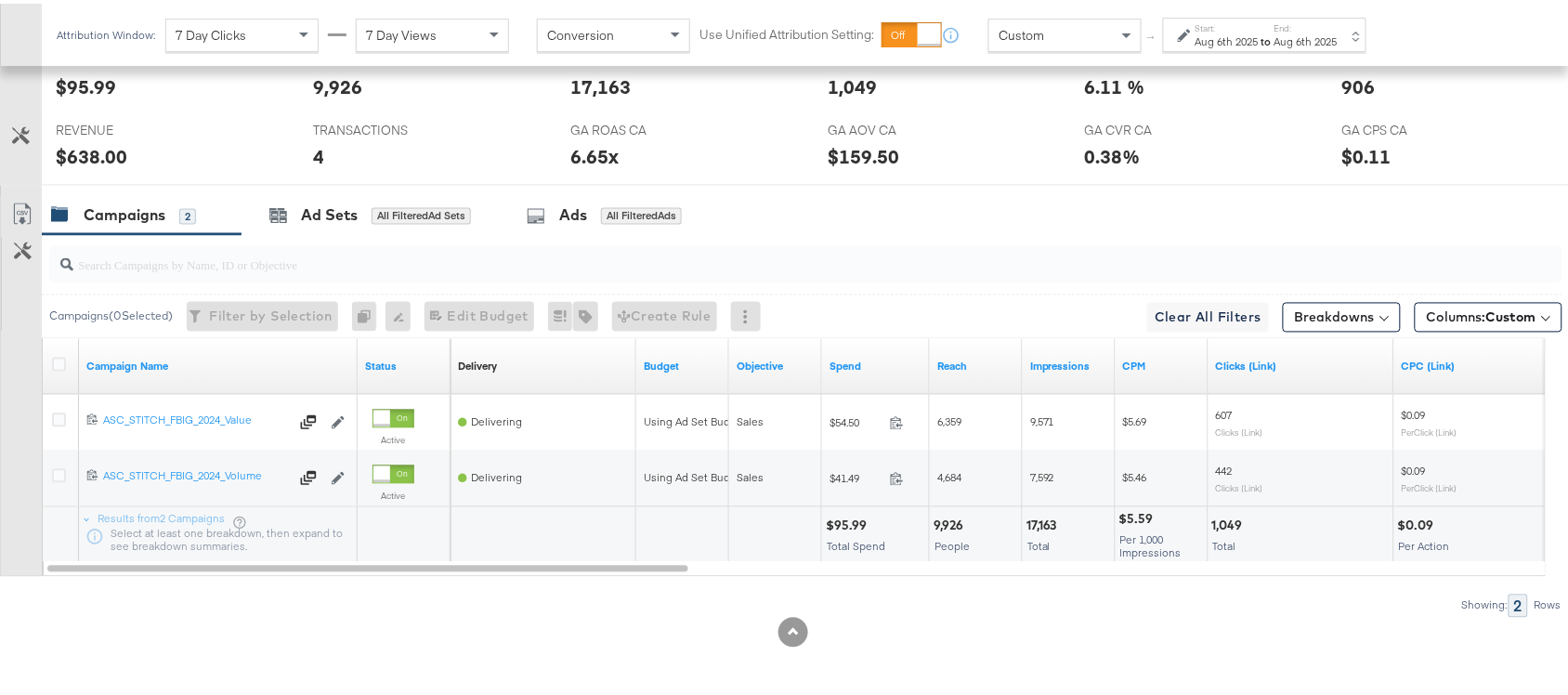 click on "$95.99" at bounding box center [849, 522] 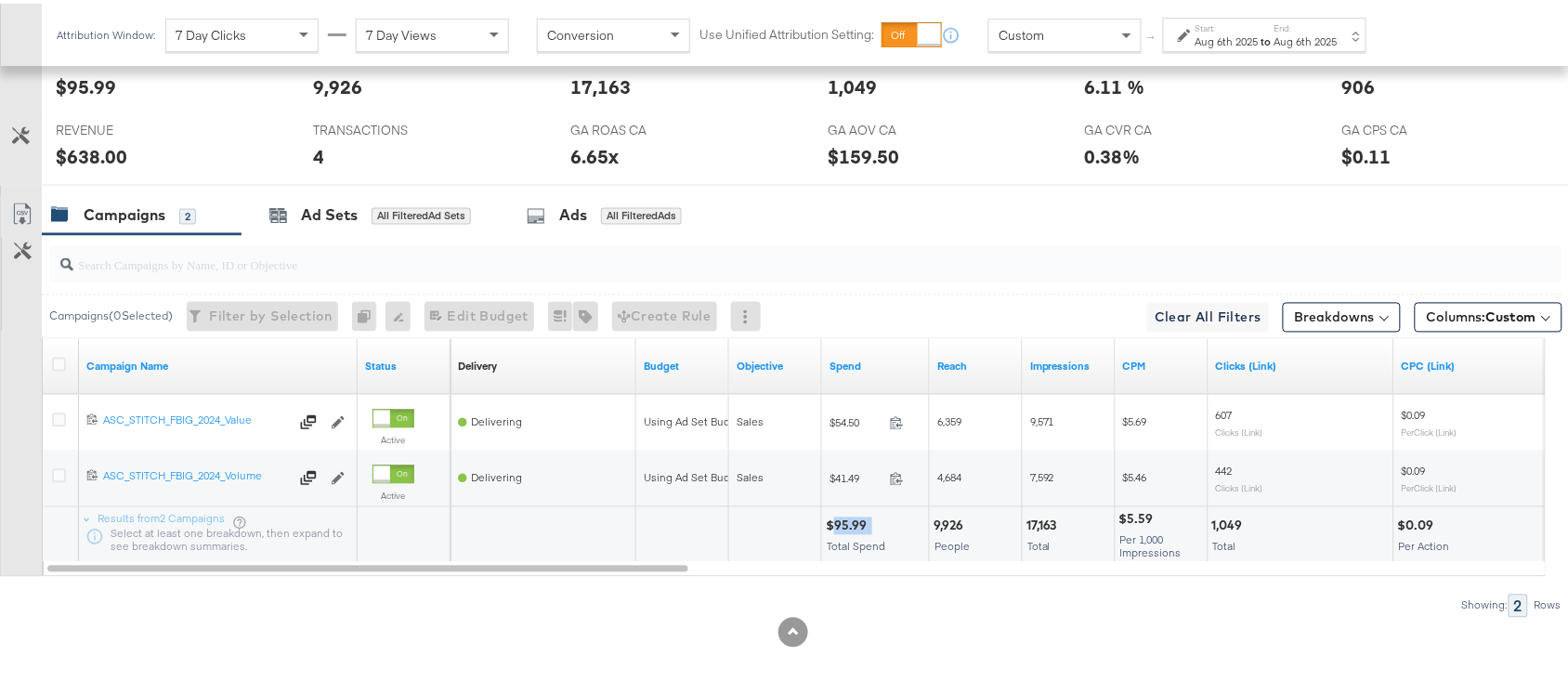copy on "95.99" 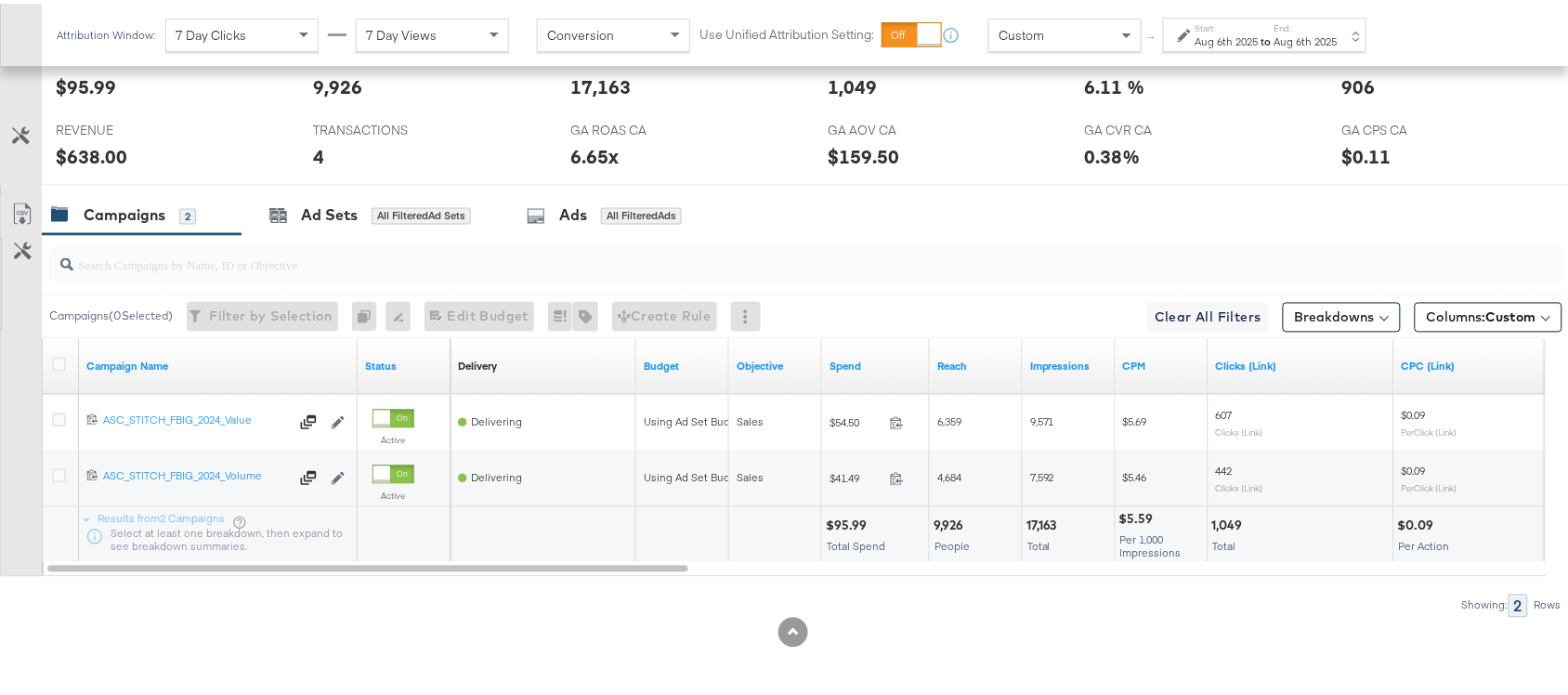 click on "17,163" at bounding box center (1044, 522) 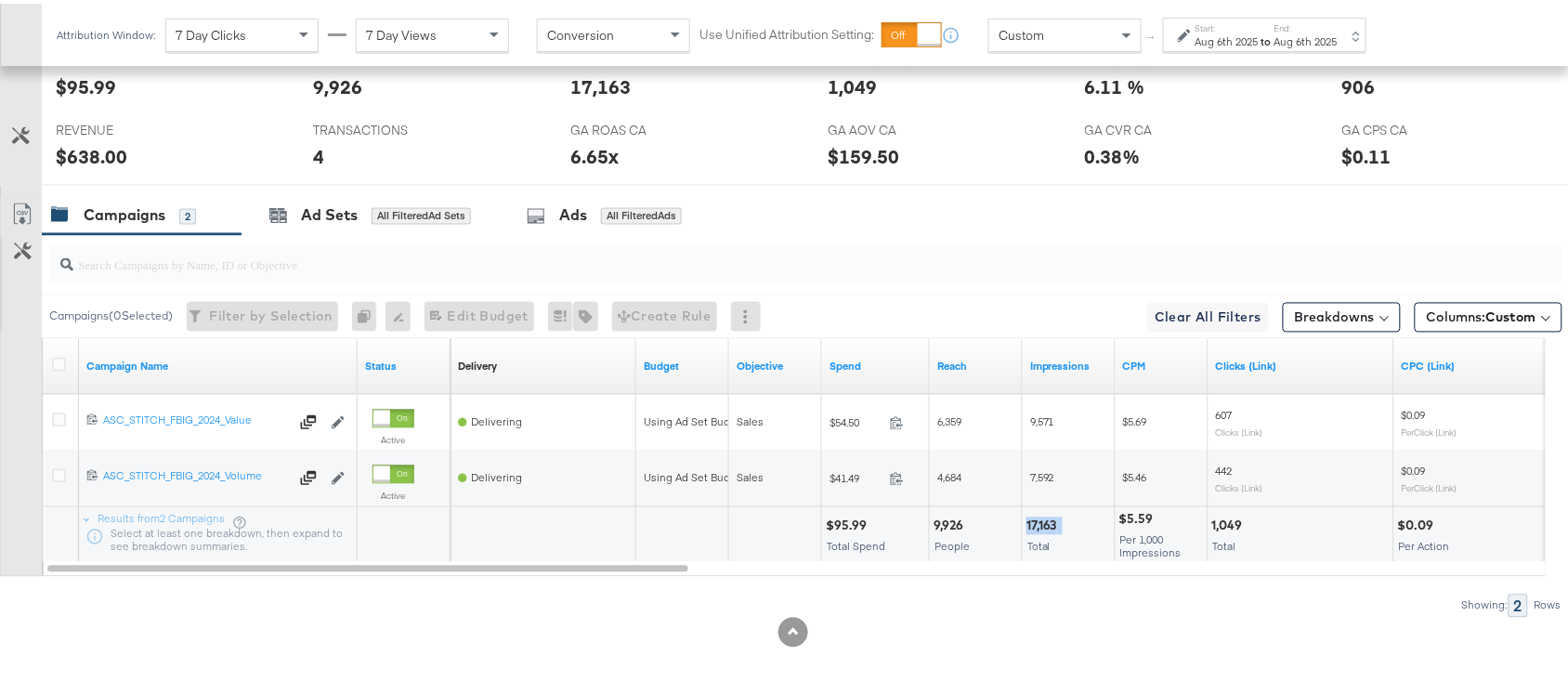 copy on "17,163" 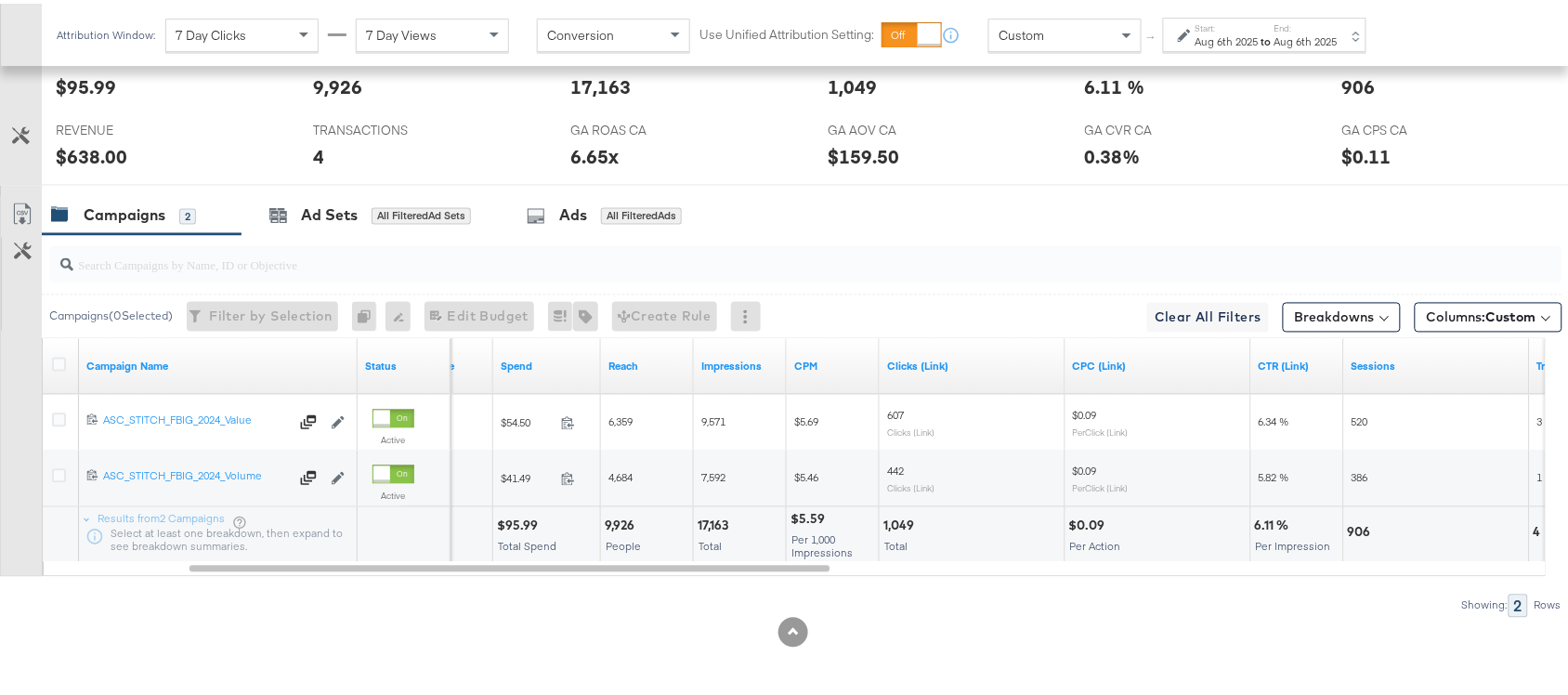 click on "1,049" at bounding box center (901, 522) 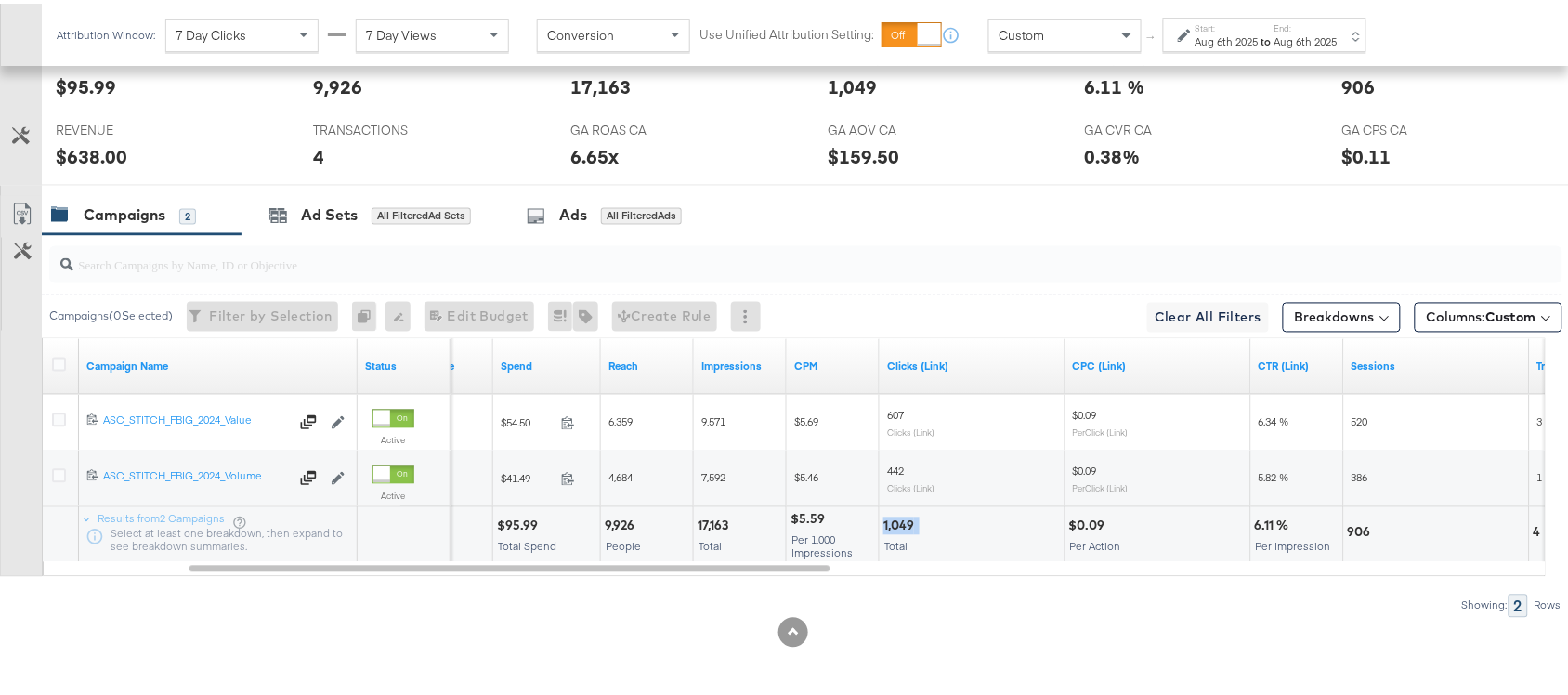 click on "1,049" at bounding box center [901, 522] 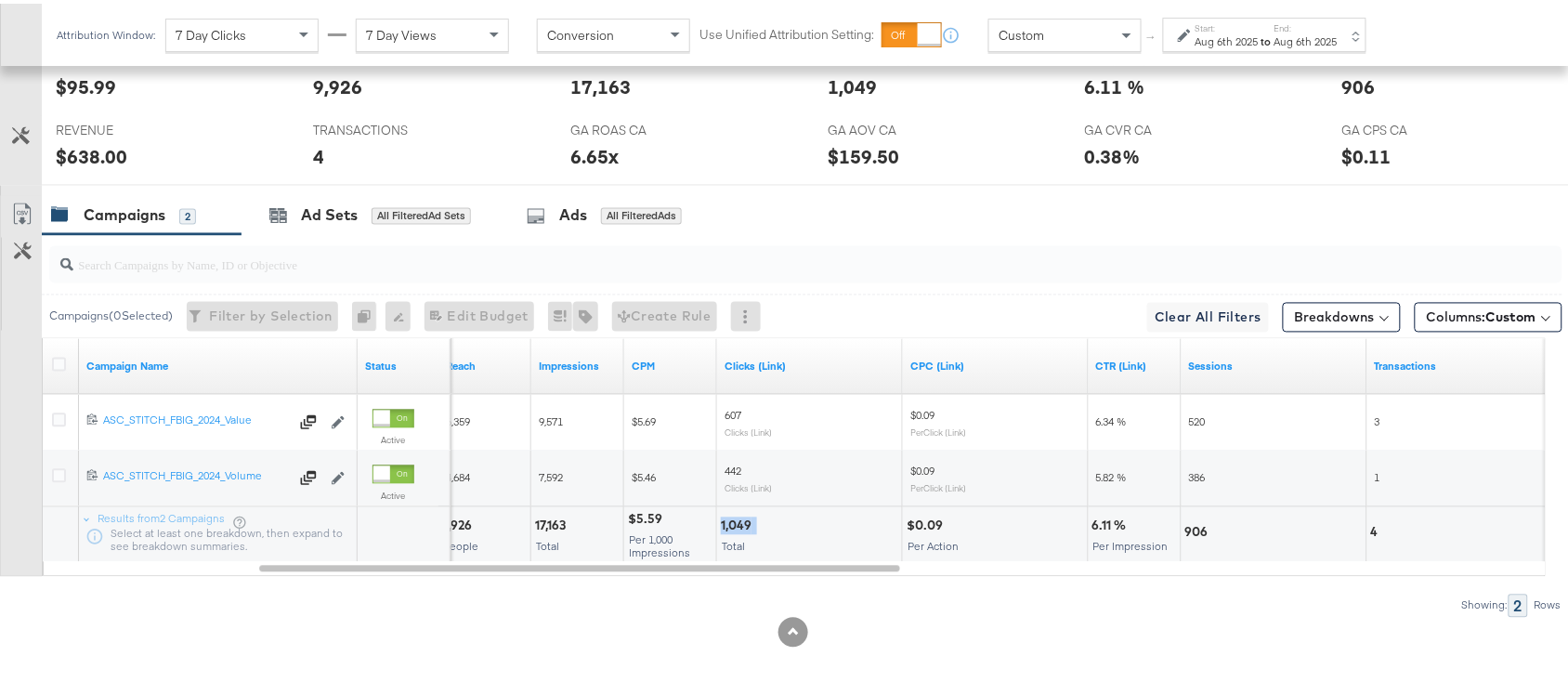 click on "1,049" at bounding box center (738, 522) 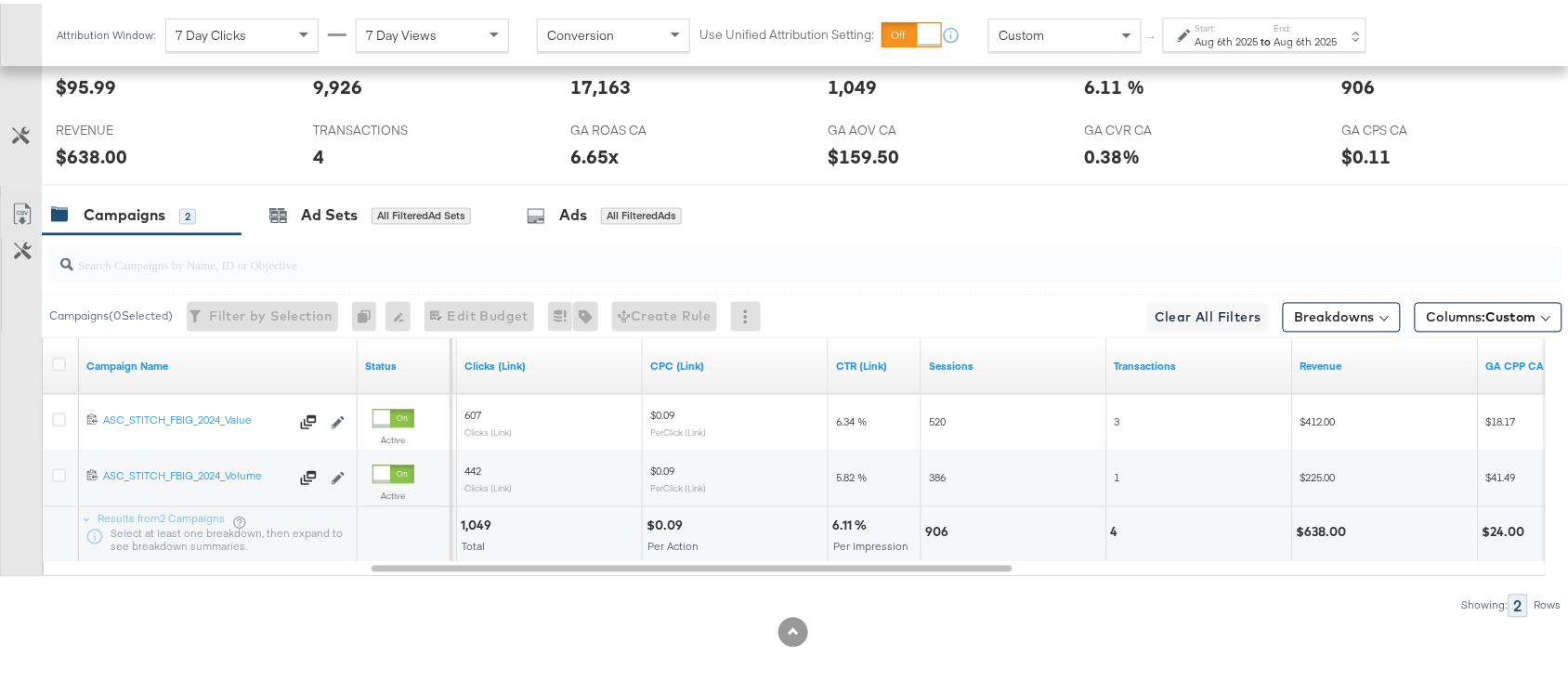 click on "906" at bounding box center (939, 529) 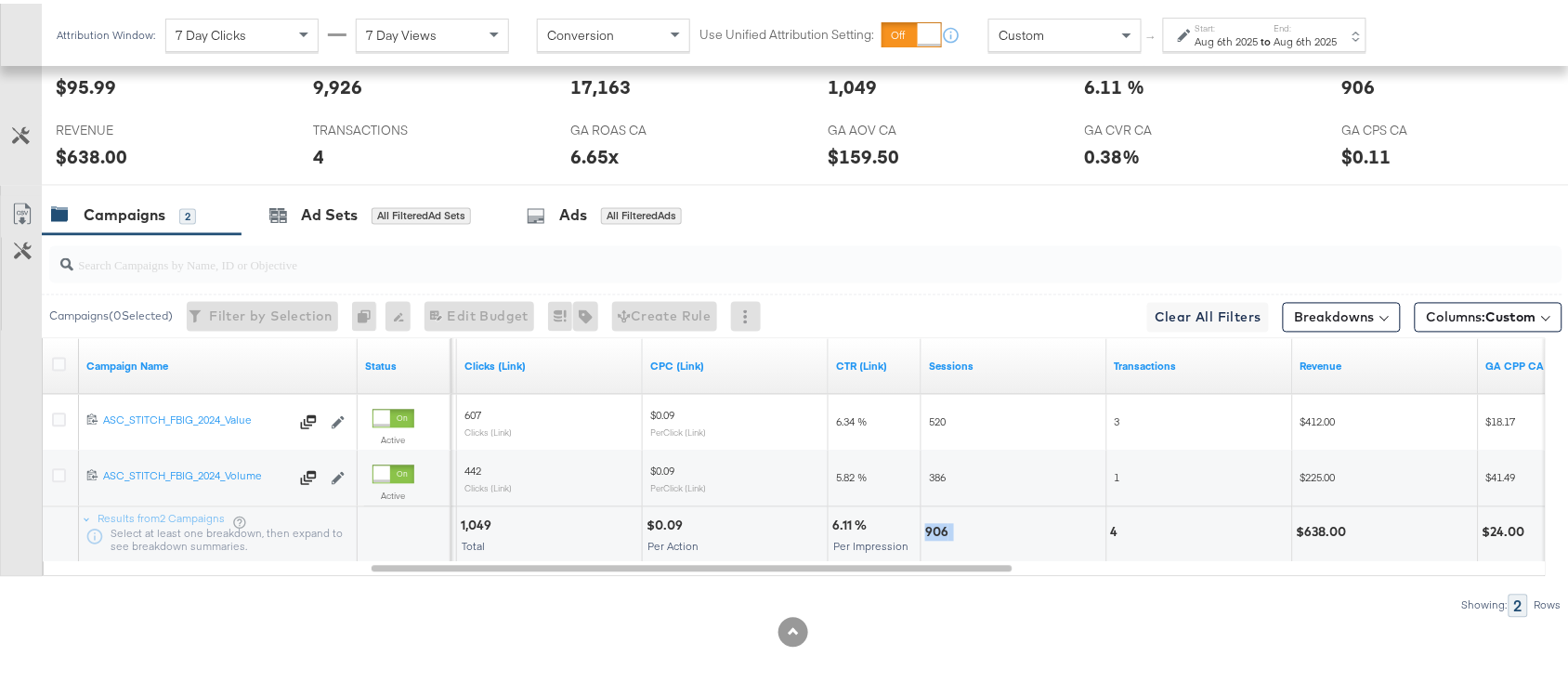 copy on "906" 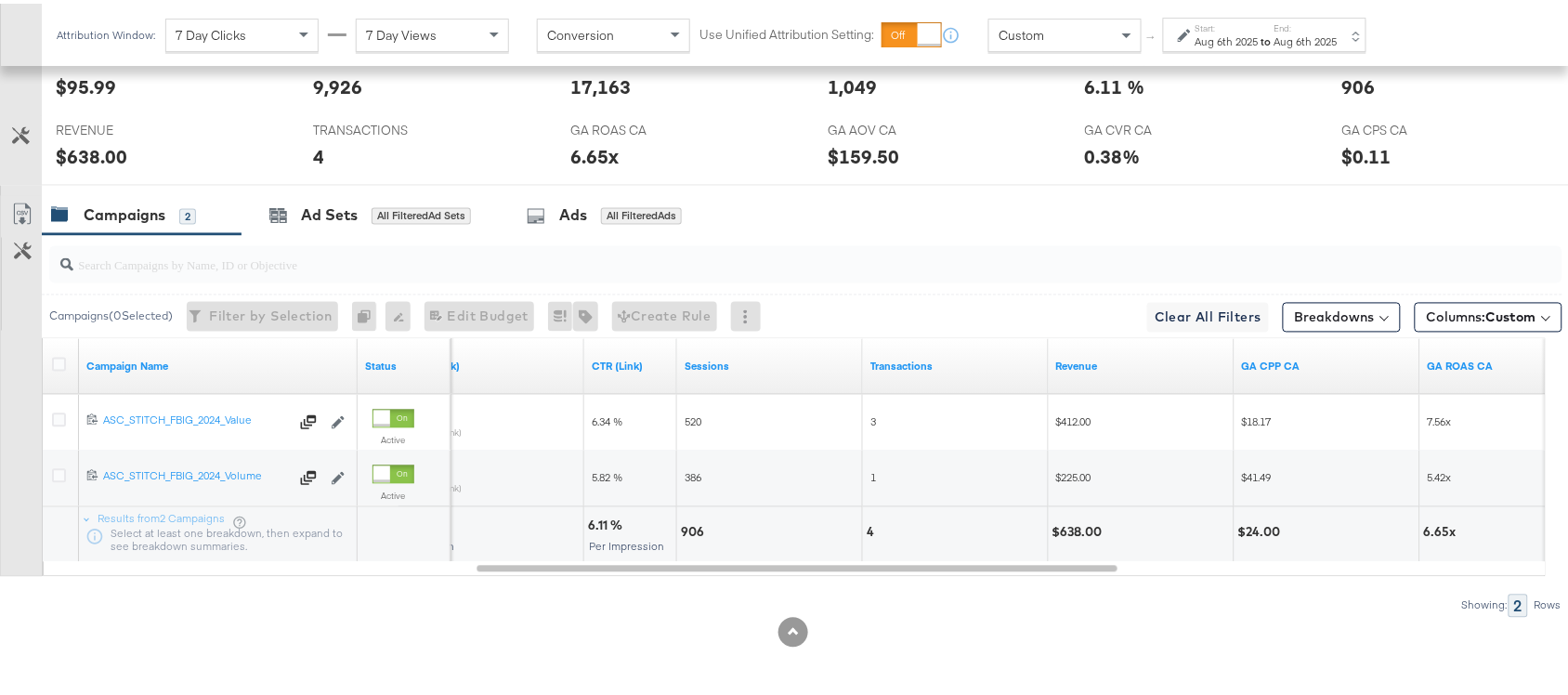 click on "4" at bounding box center [873, 529] 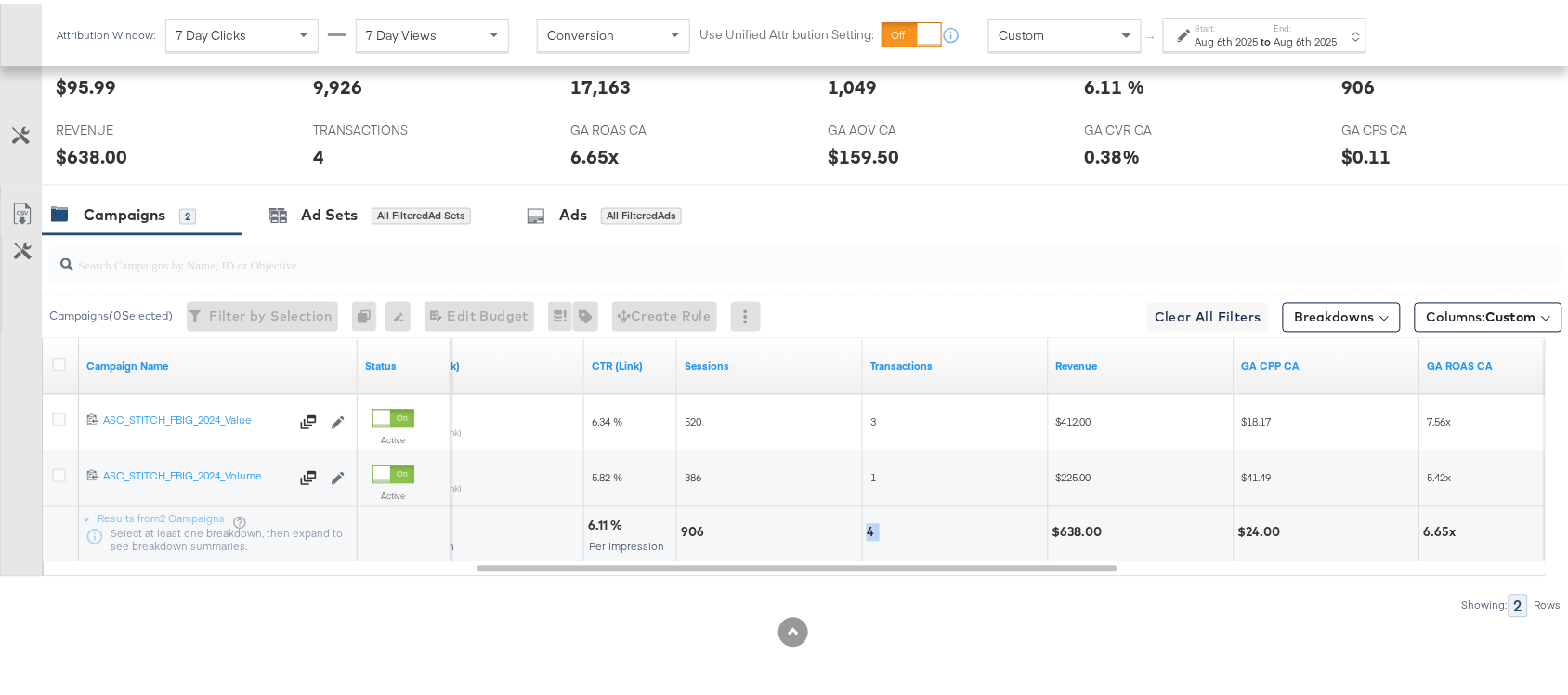 click on "4" at bounding box center (873, 529) 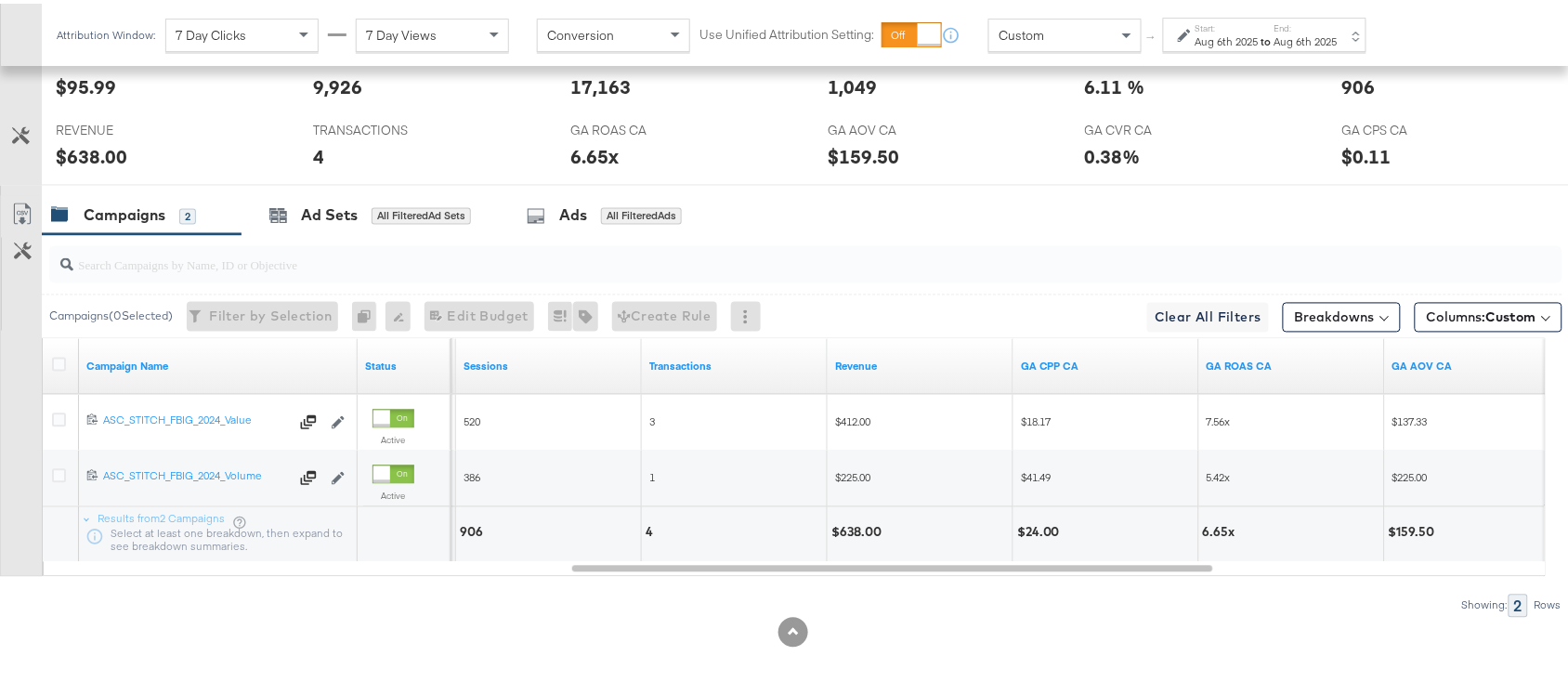 click on "$638.00" at bounding box center (859, 529) 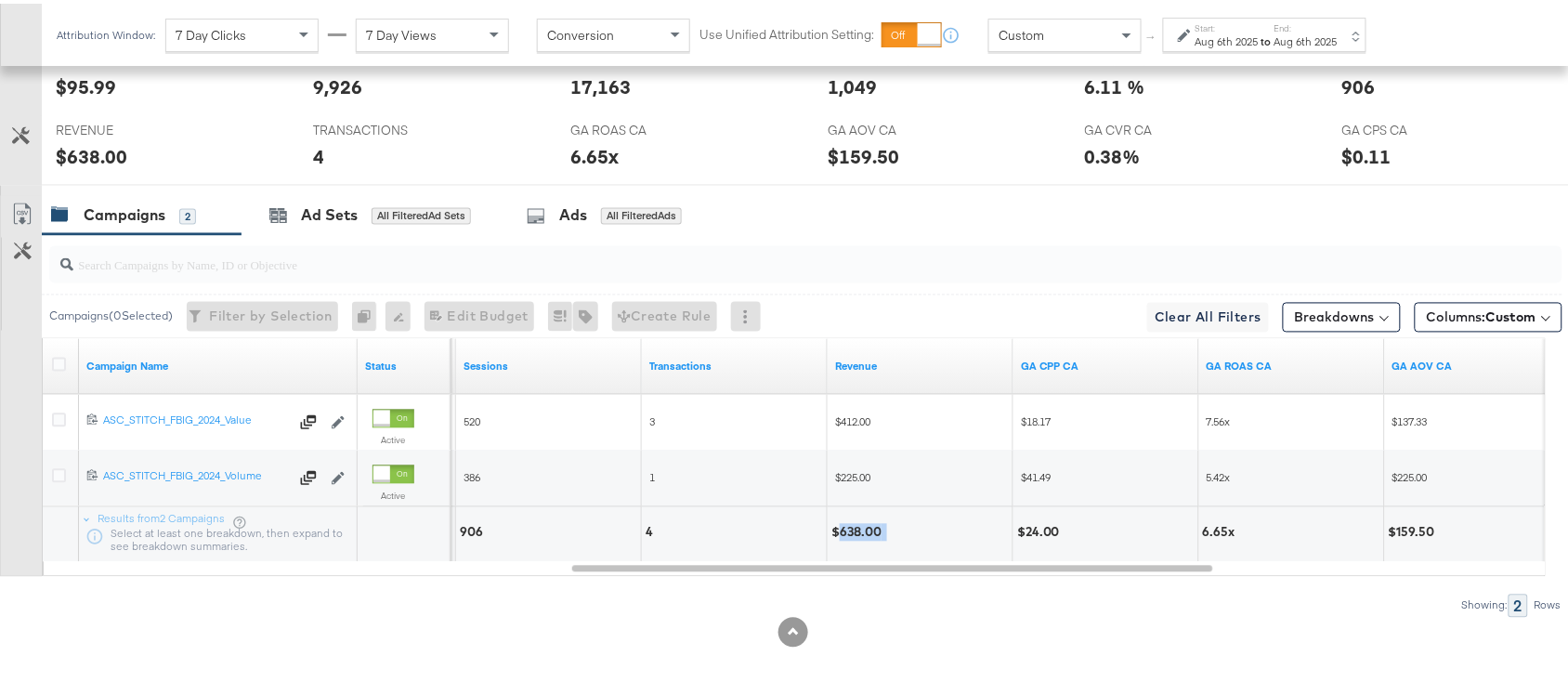 click on "$638.00" at bounding box center [859, 529] 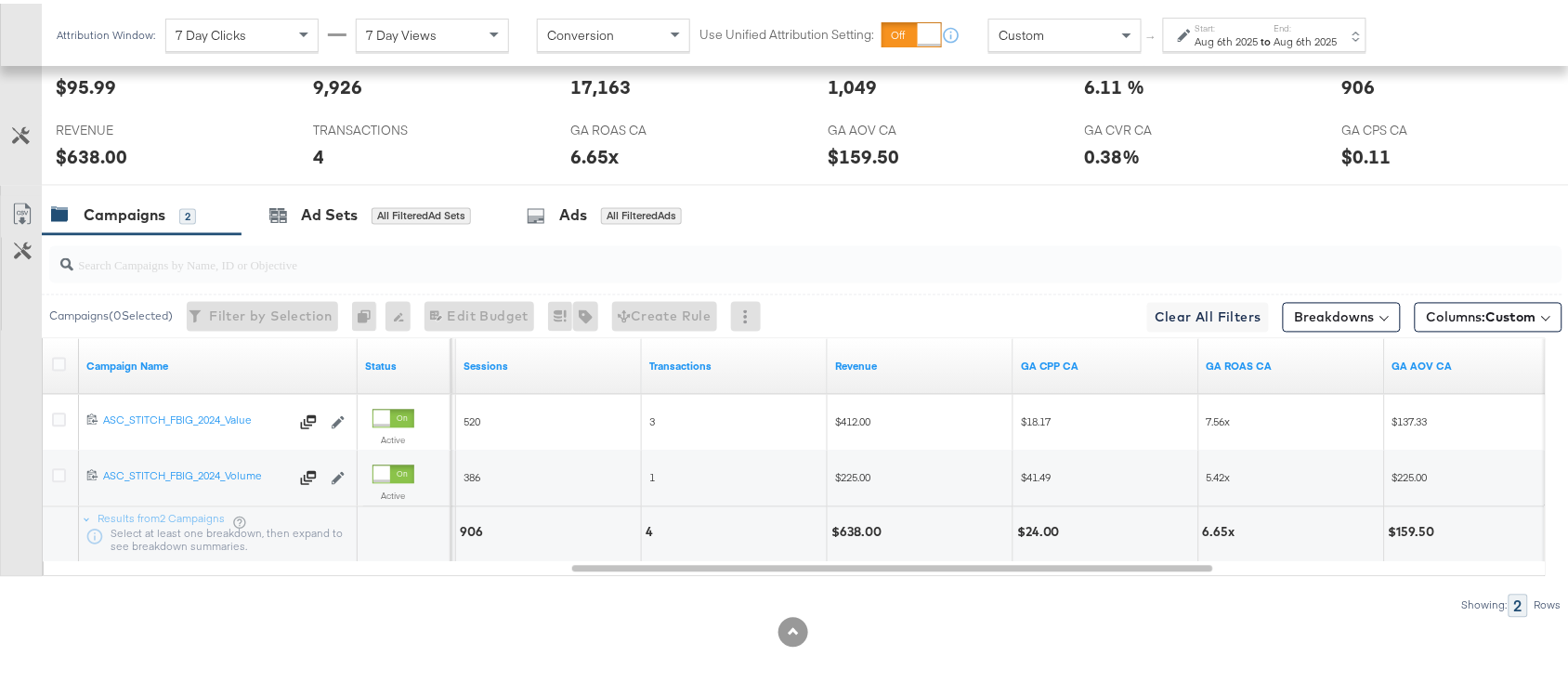click on "Aug 6th 2025" at bounding box center (1227, 38) 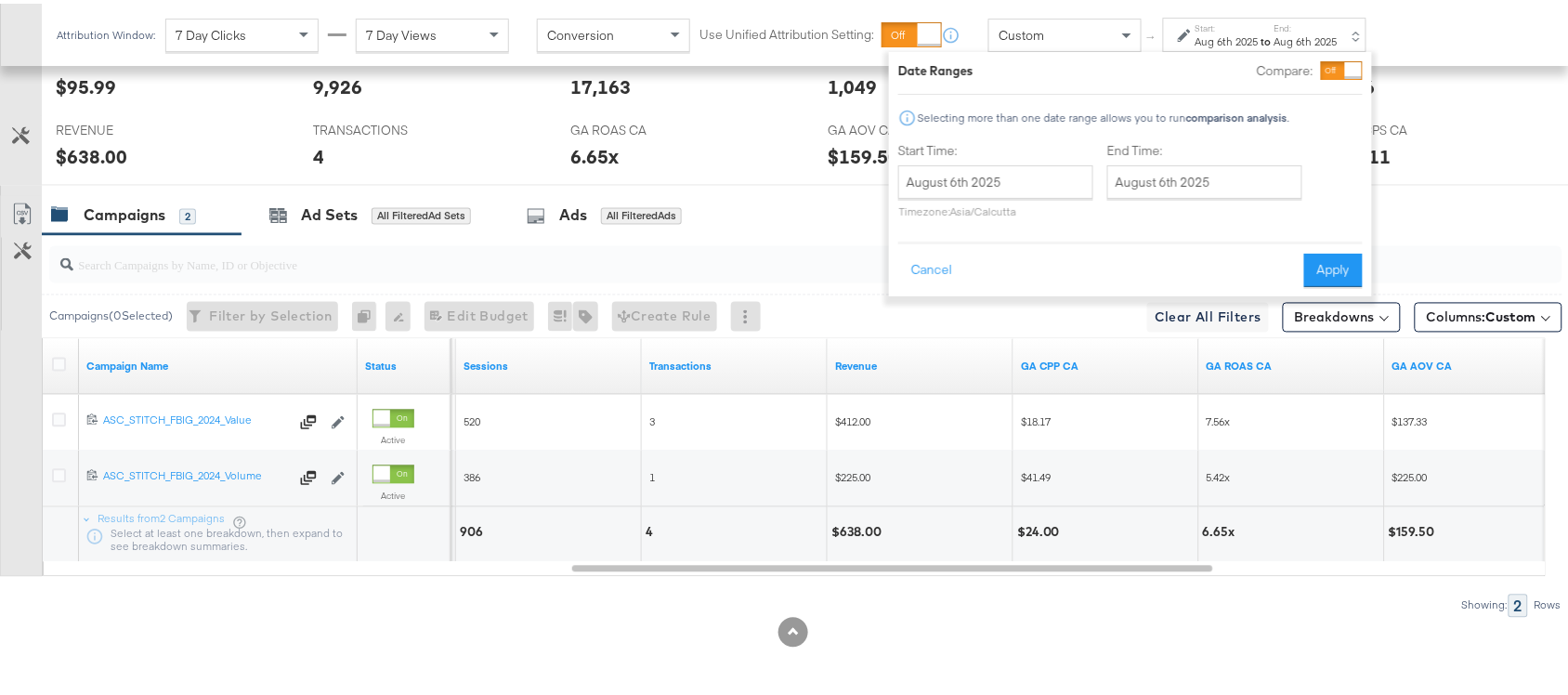 click on "August 6th 2025 ‹ August 2025 › Su Mo Tu We Th Fr Sa 27 28 29 30 31 1 2 3 4 5 6 7 8 9 10 11 12 13 14 15 16 17 18 19 20 21 22 23 24 25 26 27 28 29 30 31 1 2 3 4 5 6 Timezone:  Asia/Calcutta" at bounding box center [996, 188] 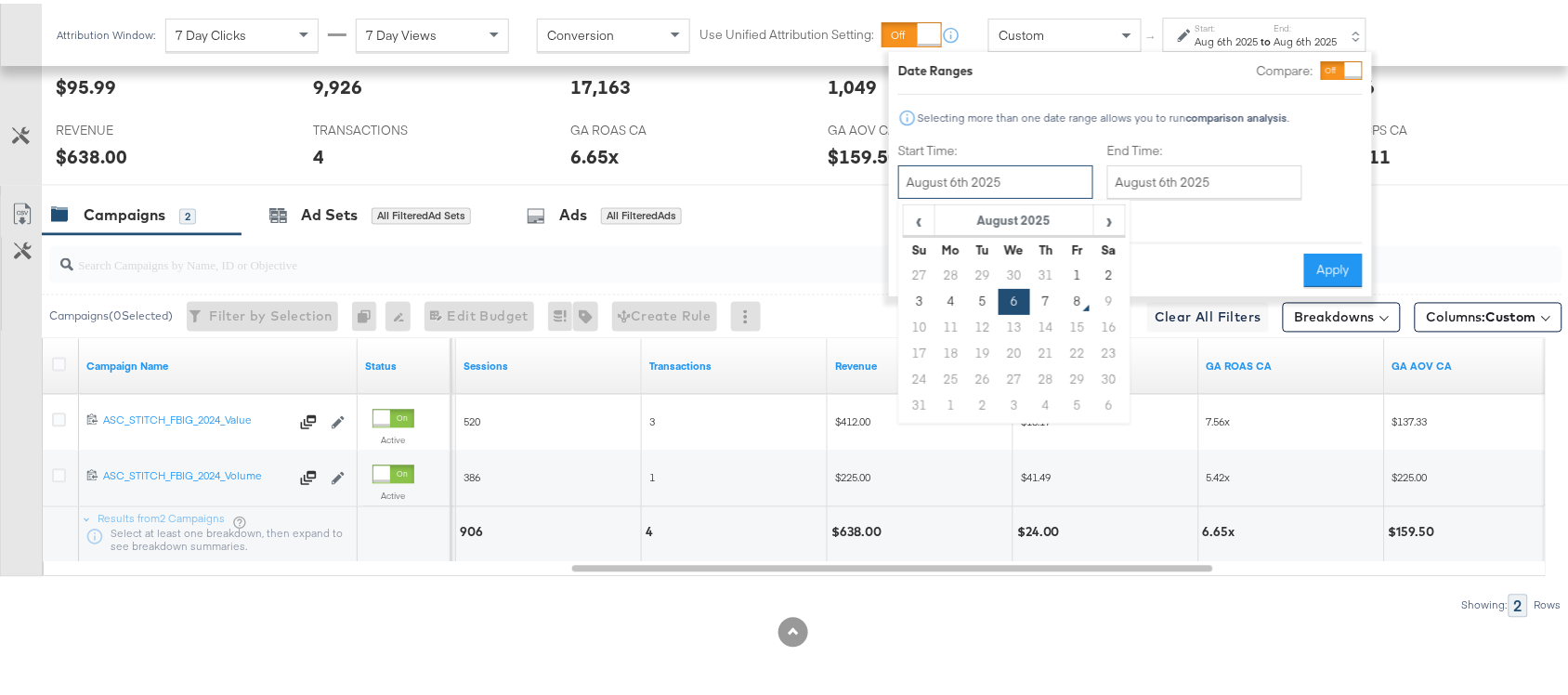 click on "August 6th 2025" at bounding box center (996, 178) 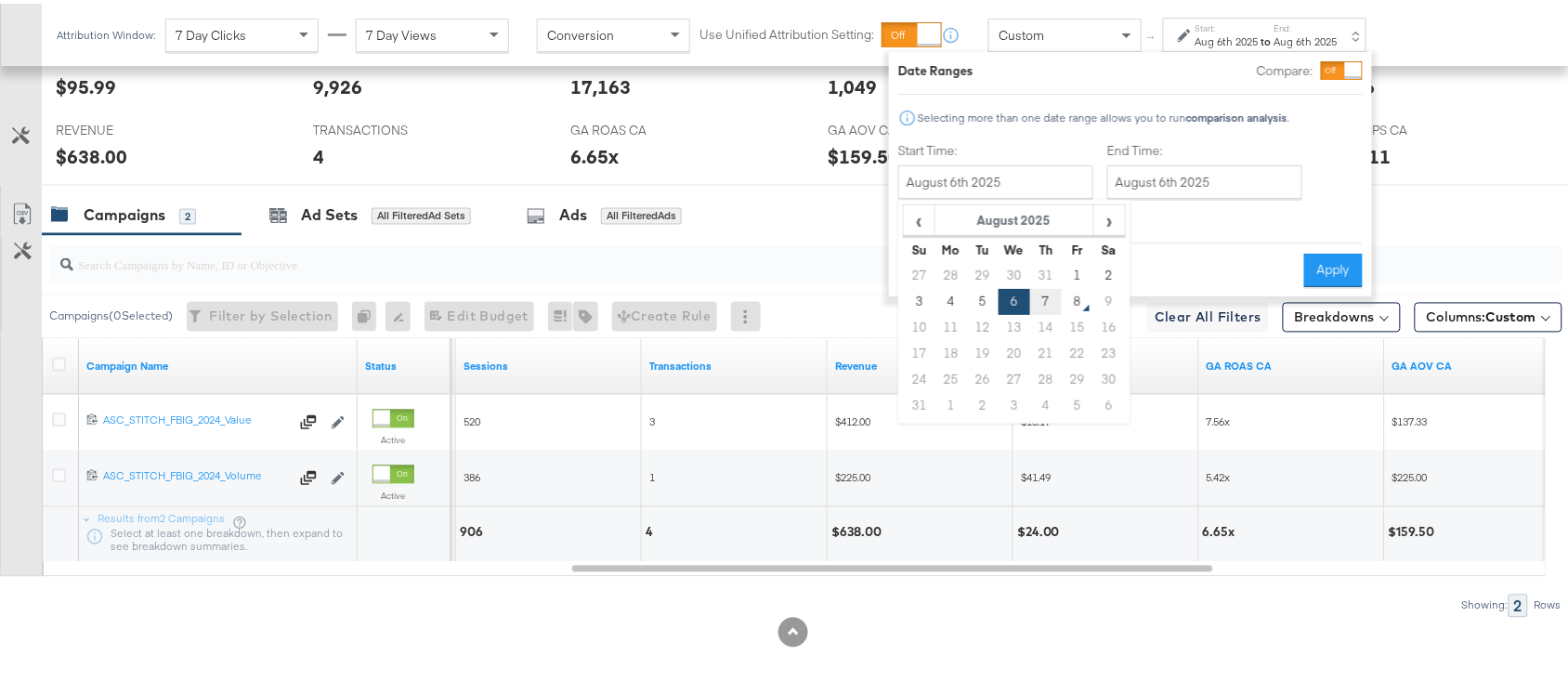 click on "7" at bounding box center (1046, 298) 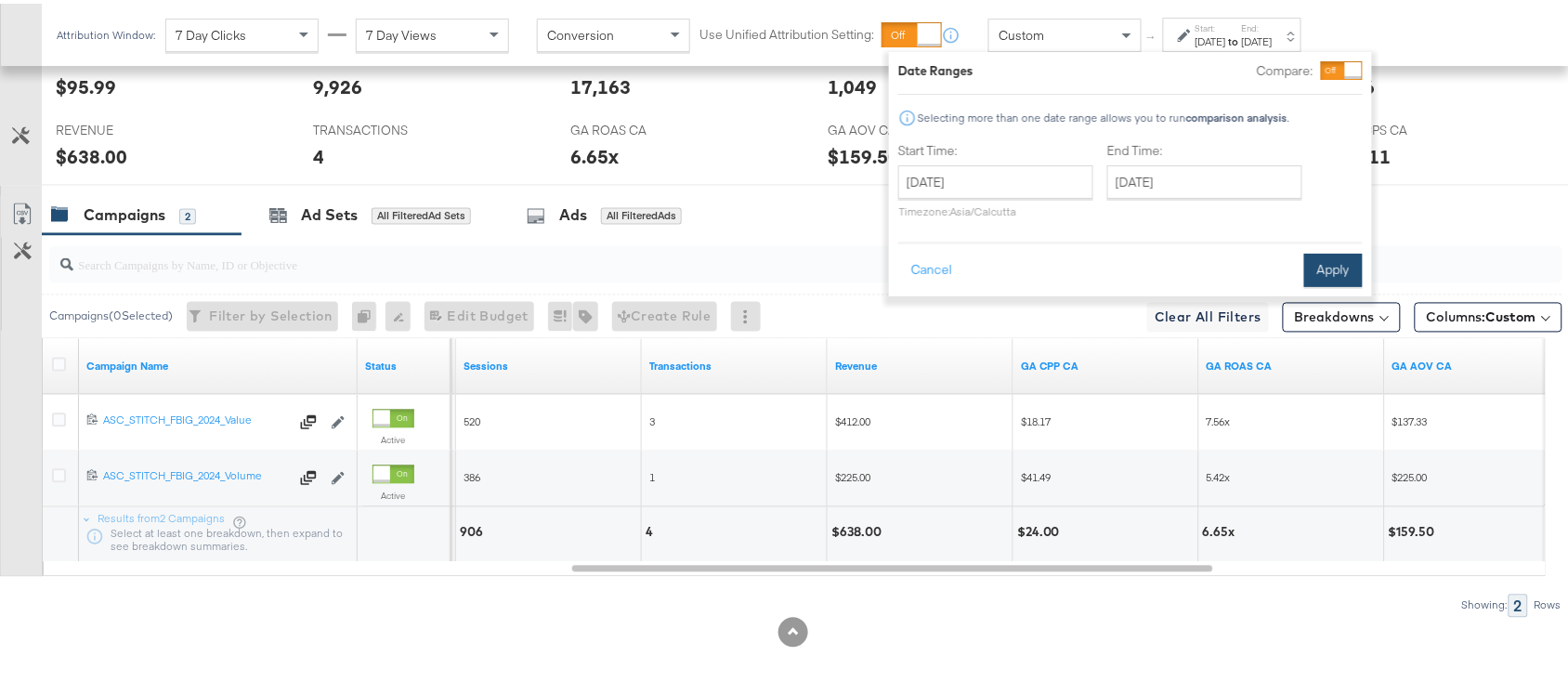 click on "Apply" at bounding box center (1333, 267) 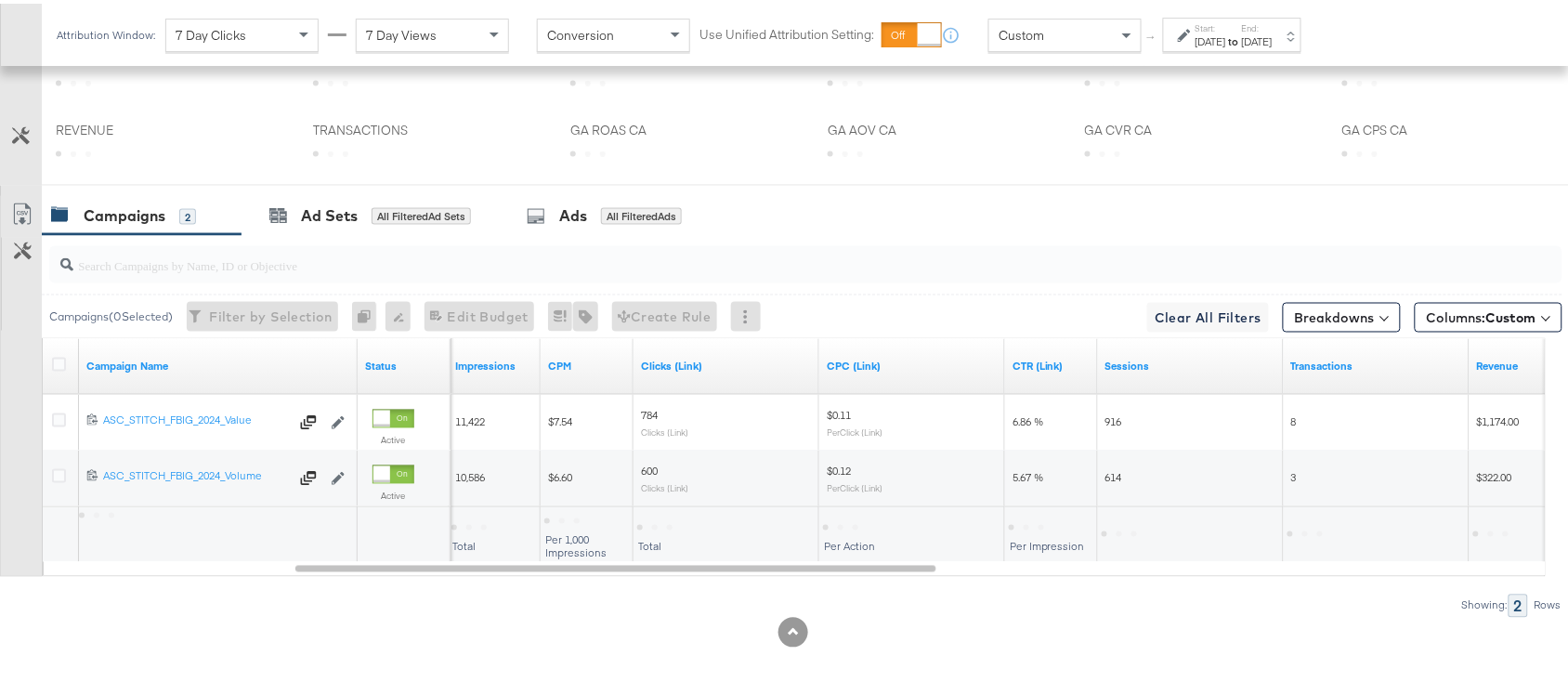 scroll, scrollTop: 912, scrollLeft: 0, axis: vertical 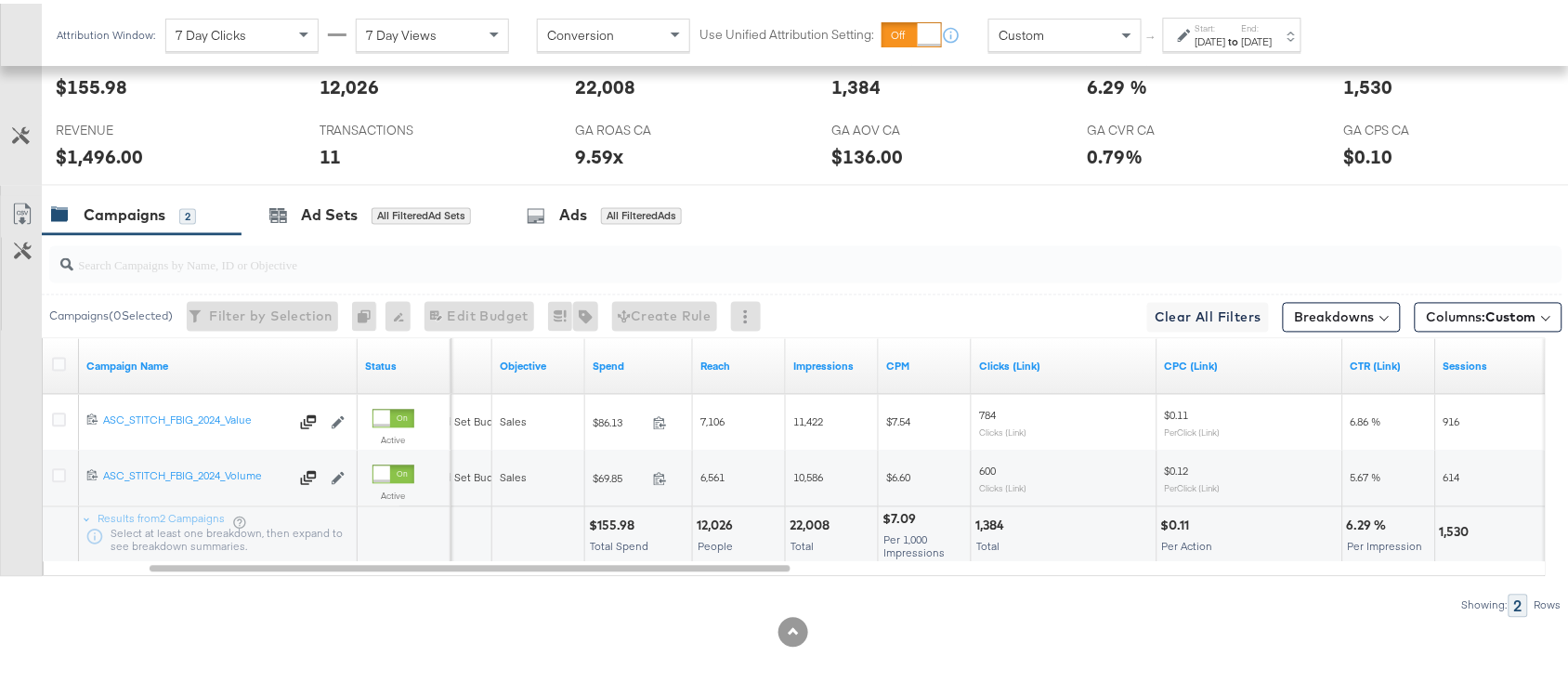 click on "$155.98" at bounding box center [614, 522] 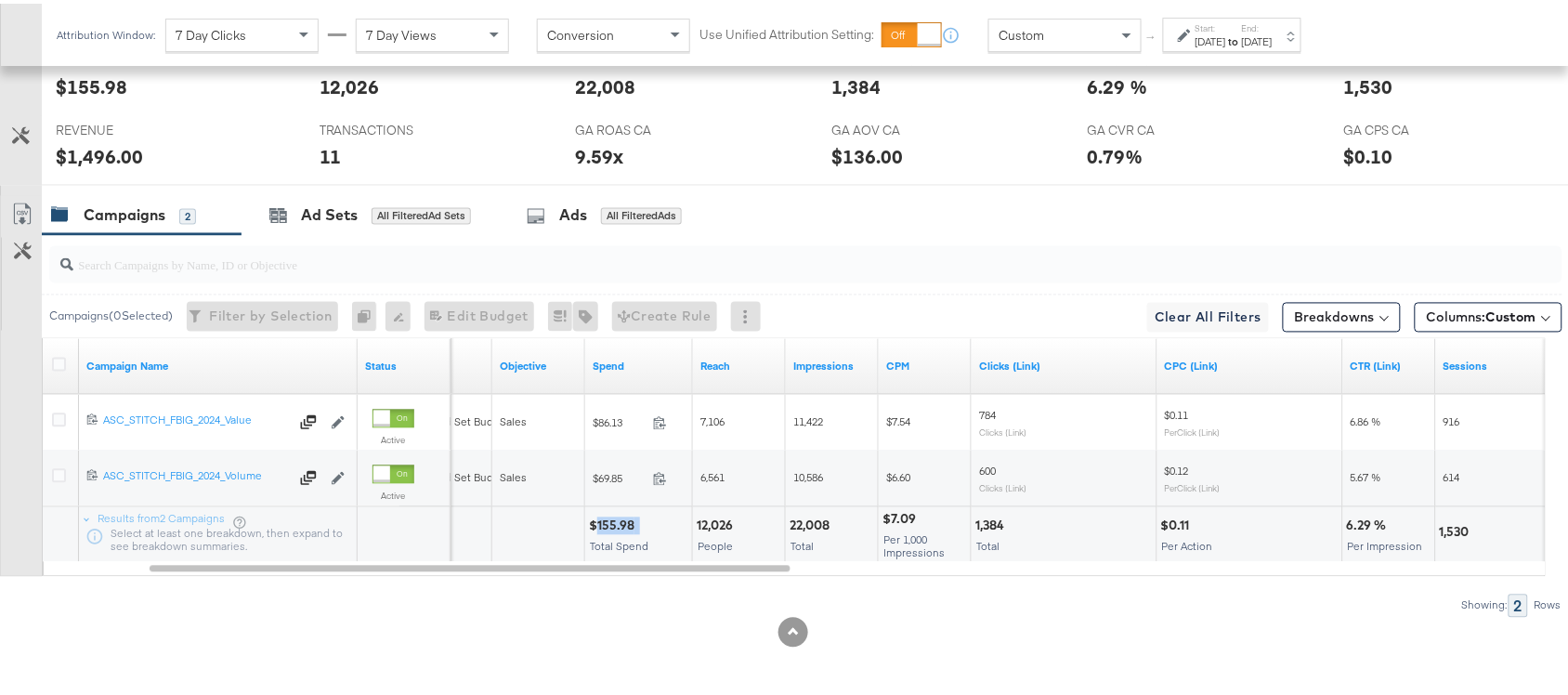 copy on "155.98" 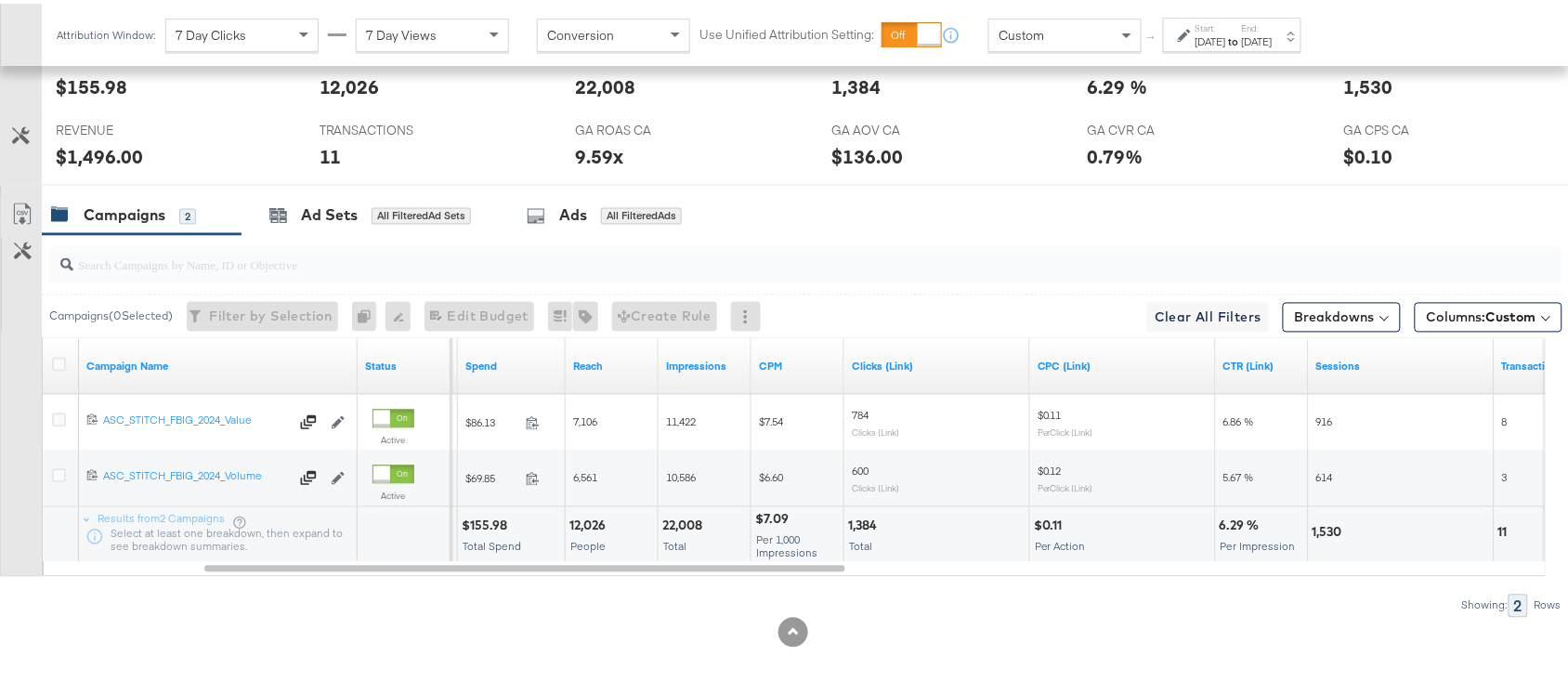 click on "22,008" at bounding box center (685, 522) 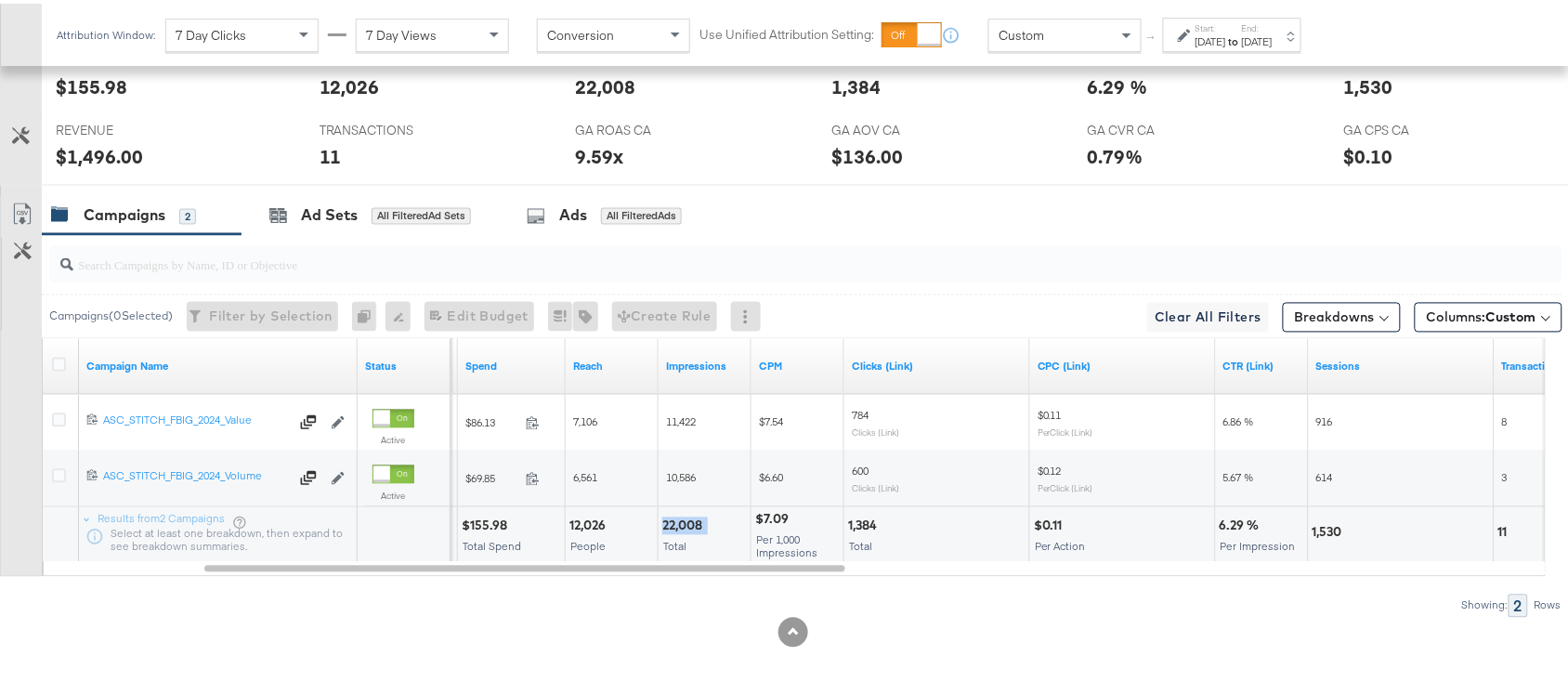 copy on "22,008" 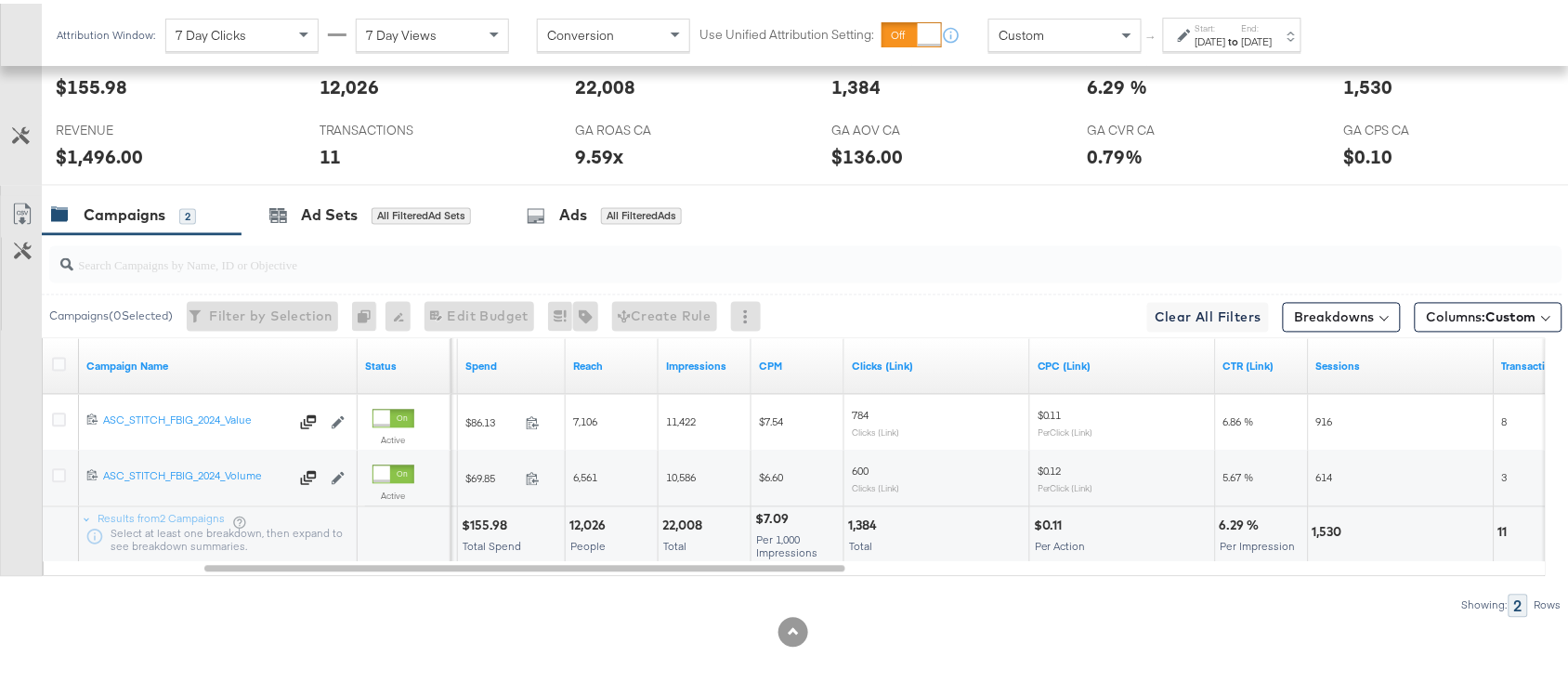 click on "1,384" at bounding box center (865, 522) 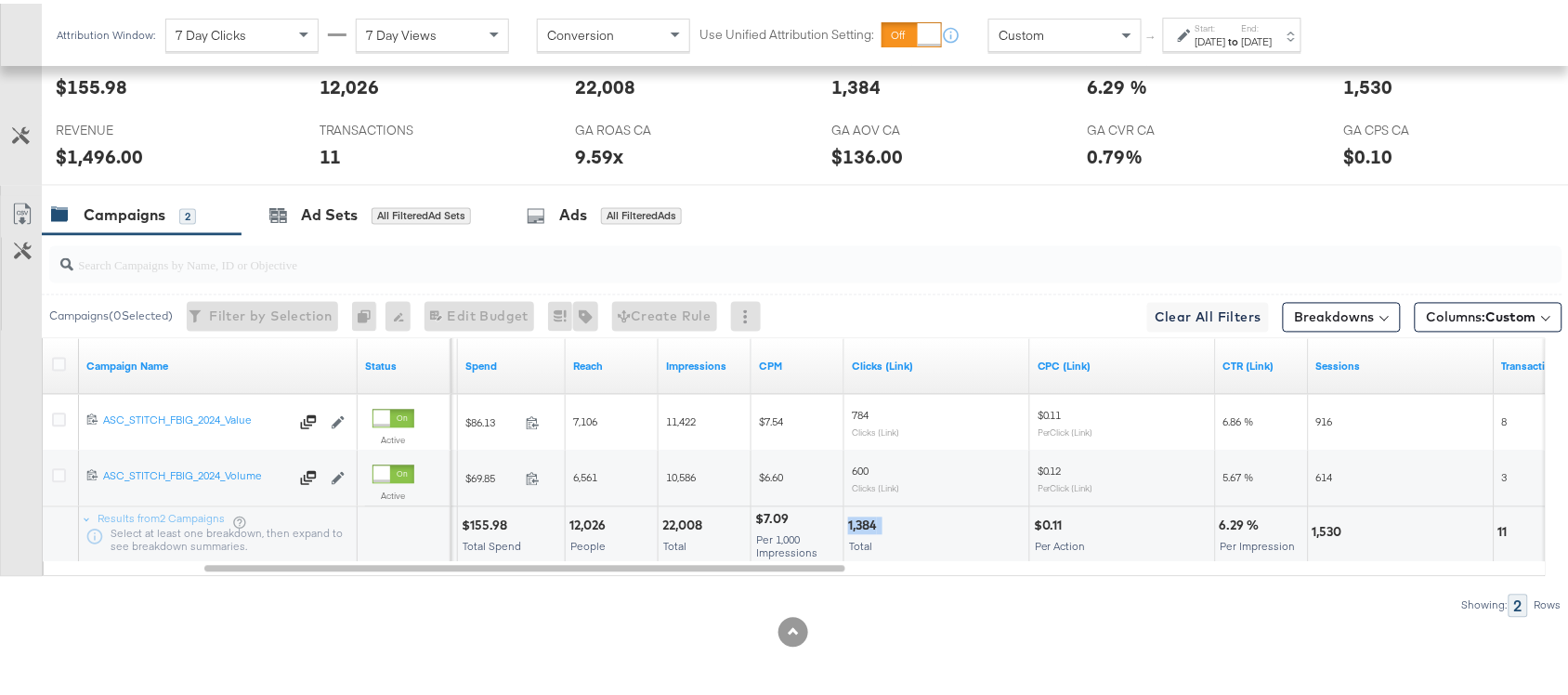 copy on "1,384" 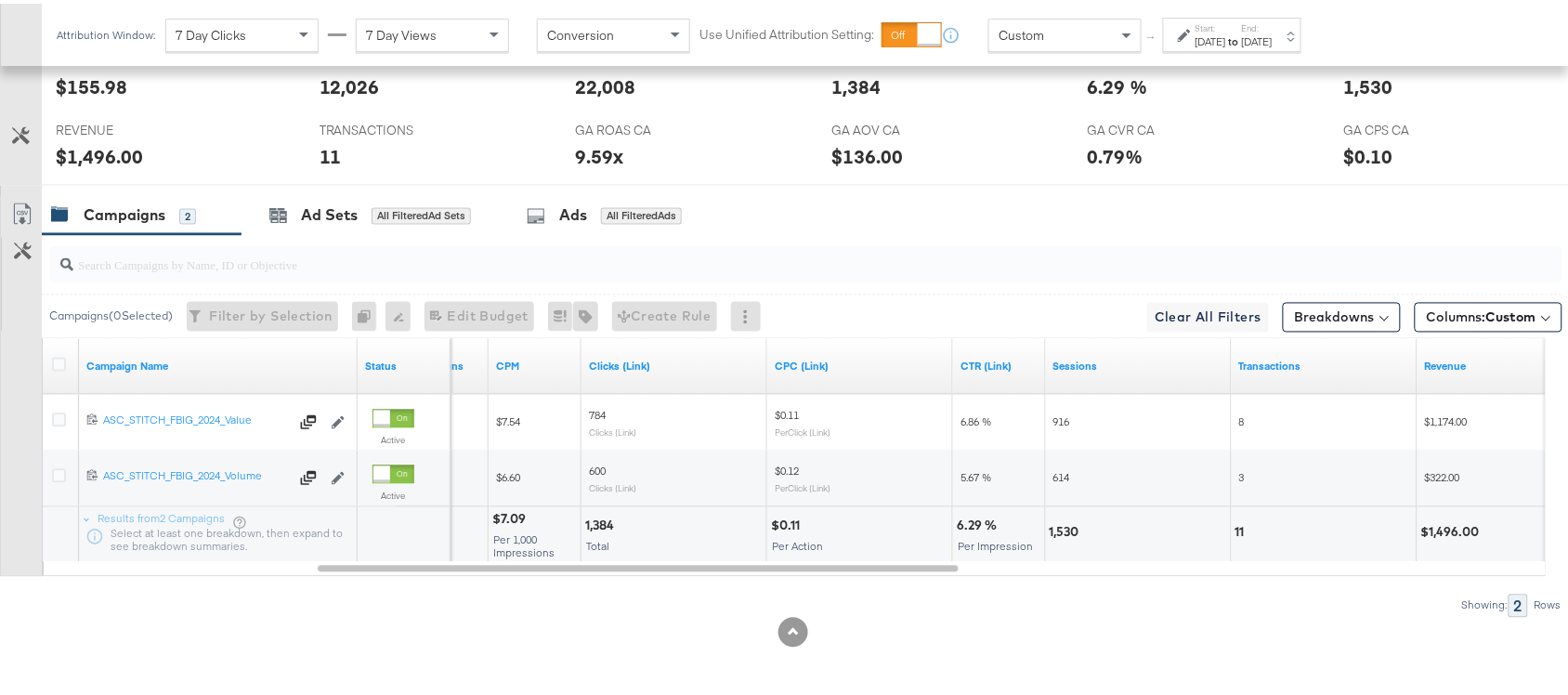 click on "1,530" at bounding box center (1067, 529) 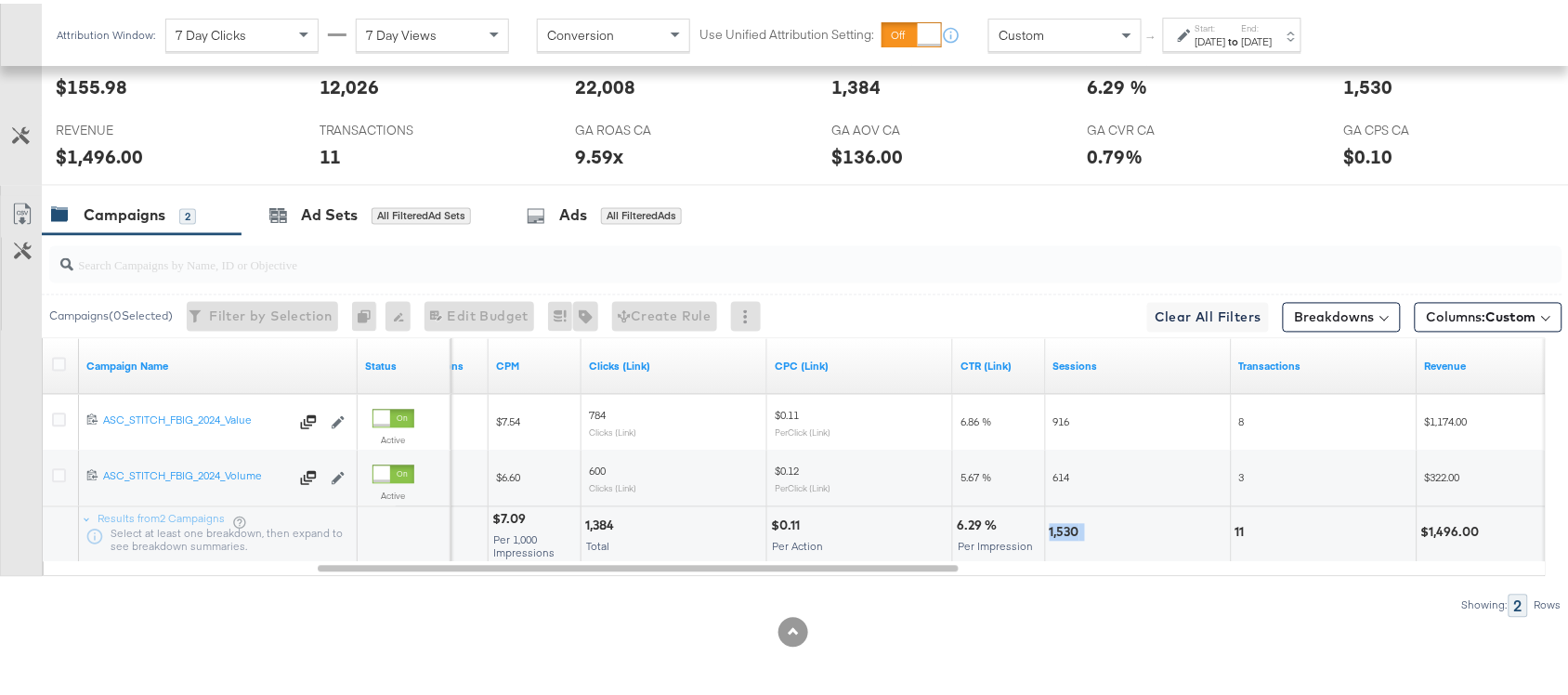 click on "1,530" at bounding box center (1067, 529) 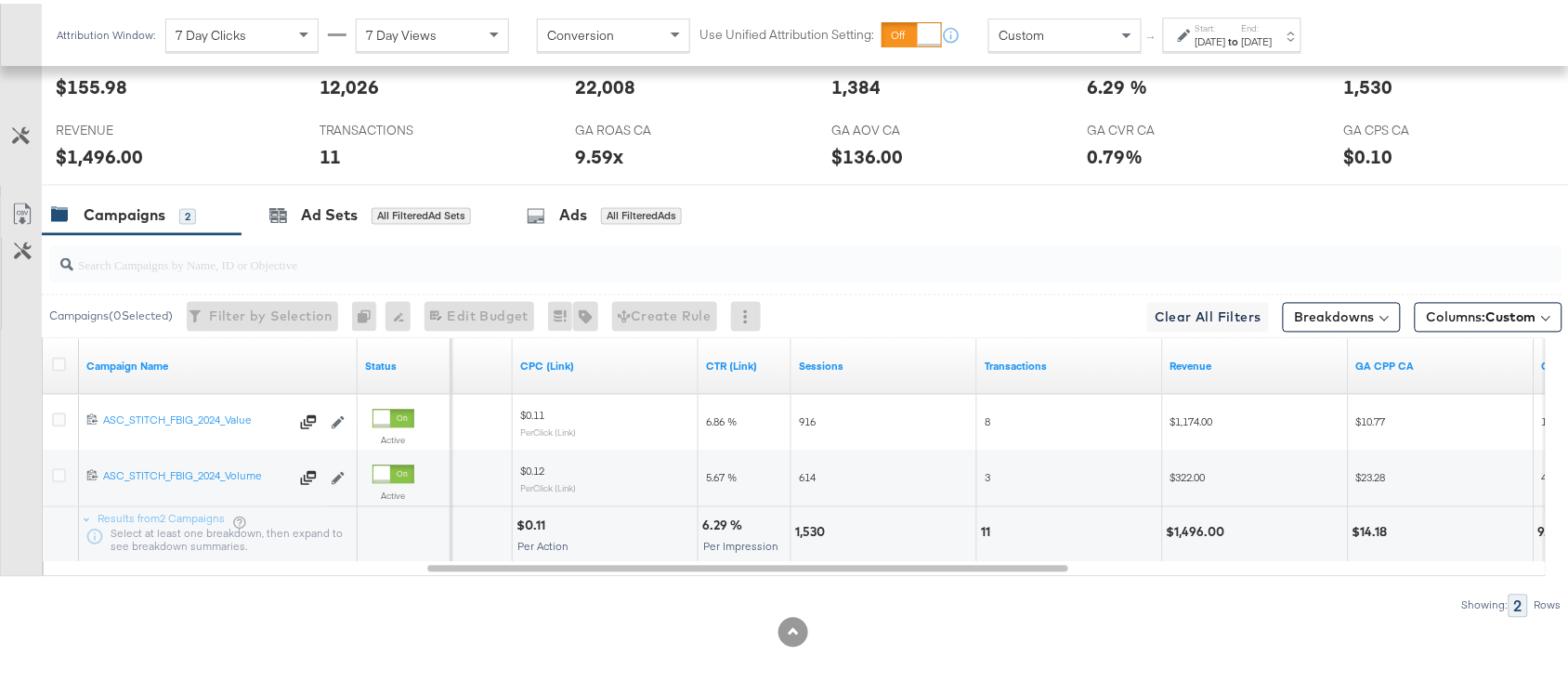 click on "11" at bounding box center (988, 529) 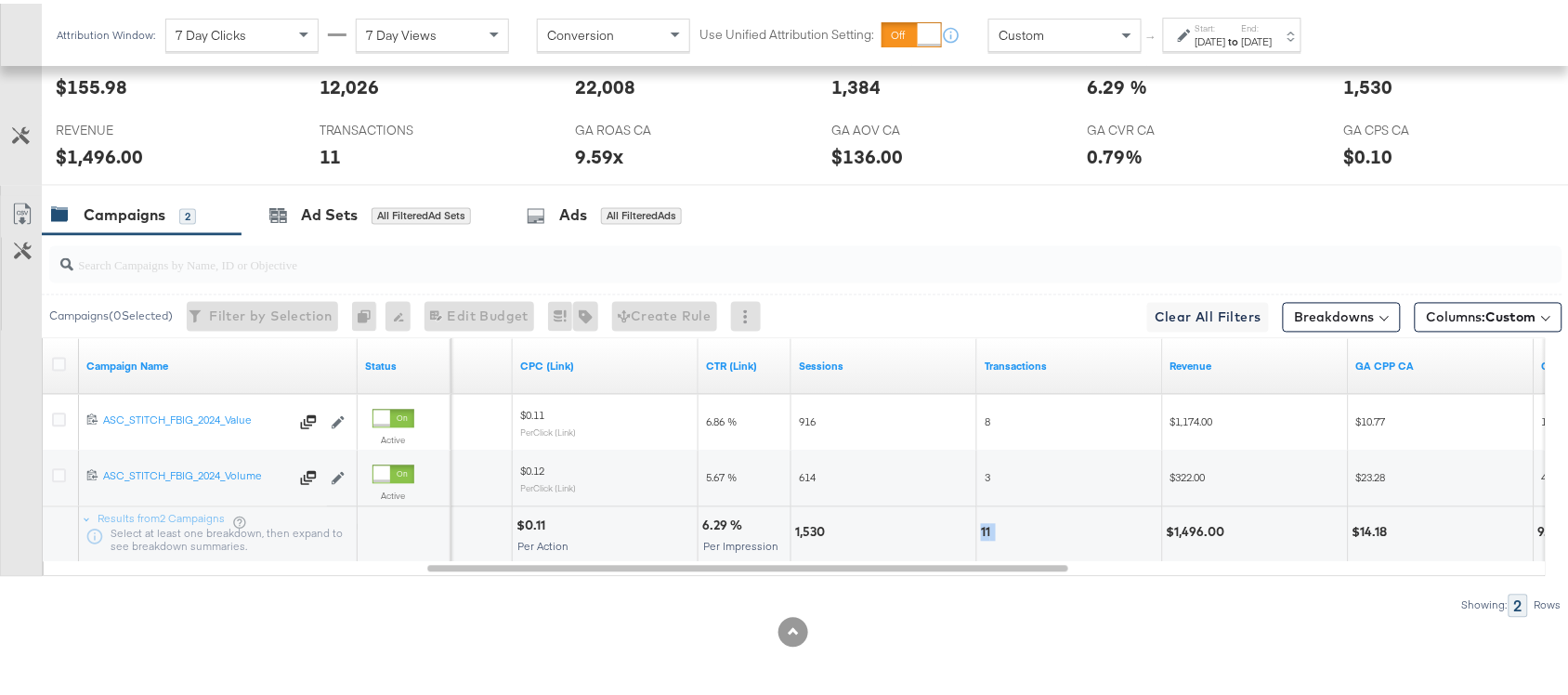 click on "11" at bounding box center (988, 529) 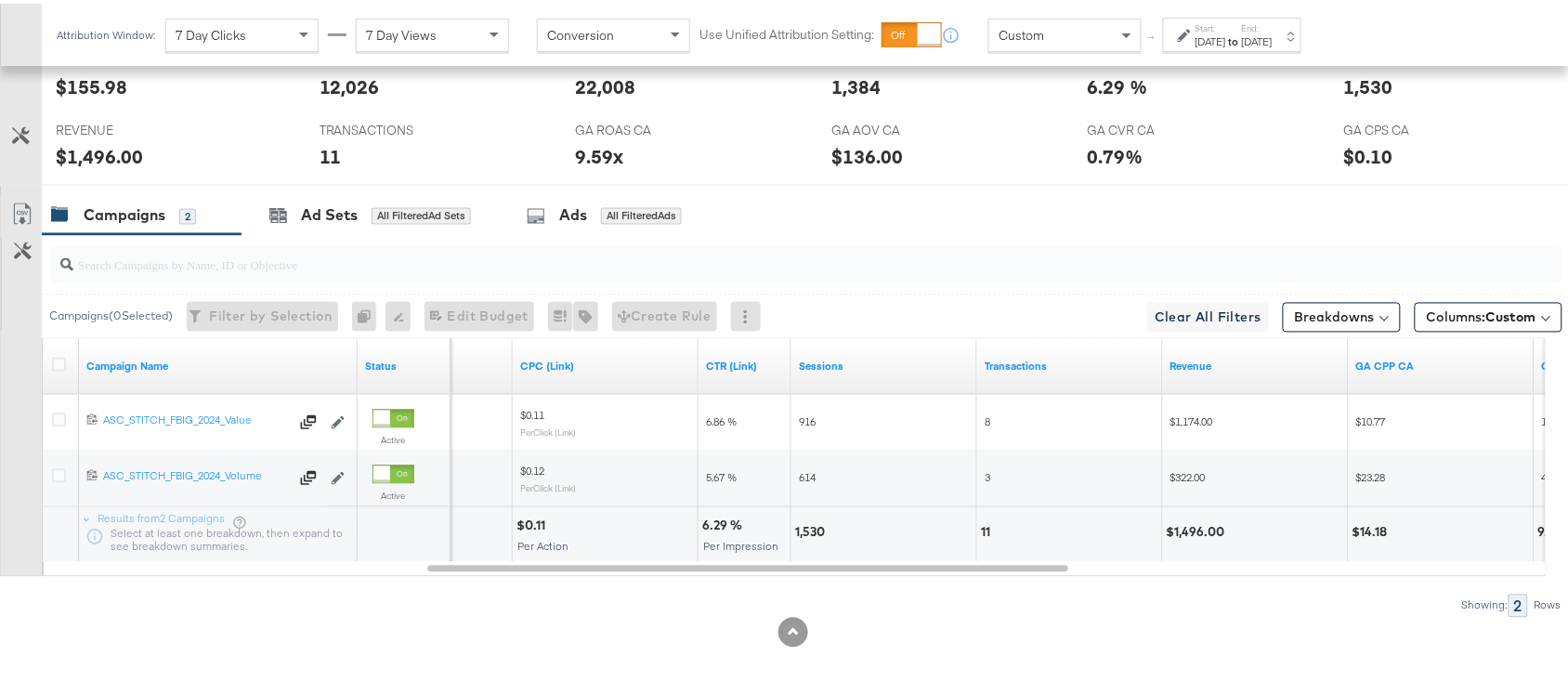 click on "$1,496.00" at bounding box center [1198, 529] 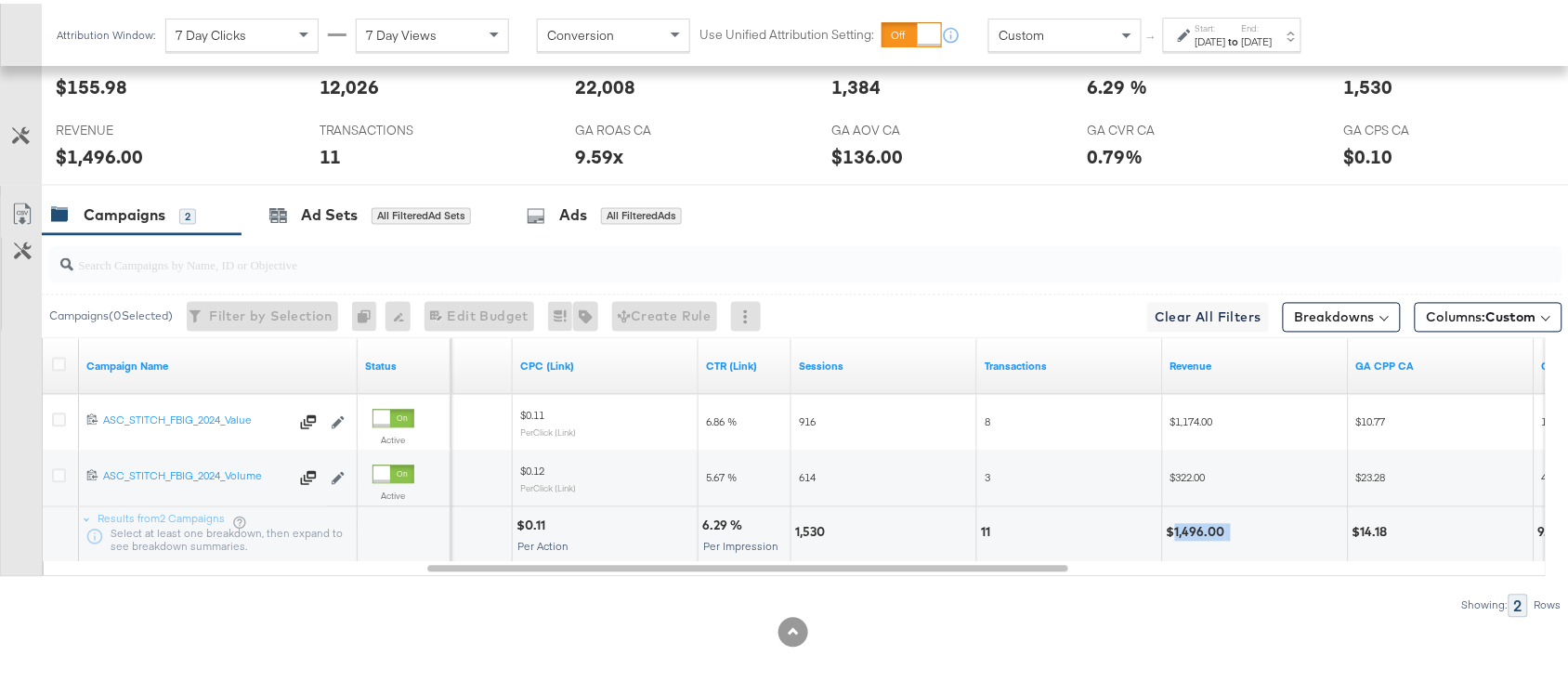 copy on "1,496.00" 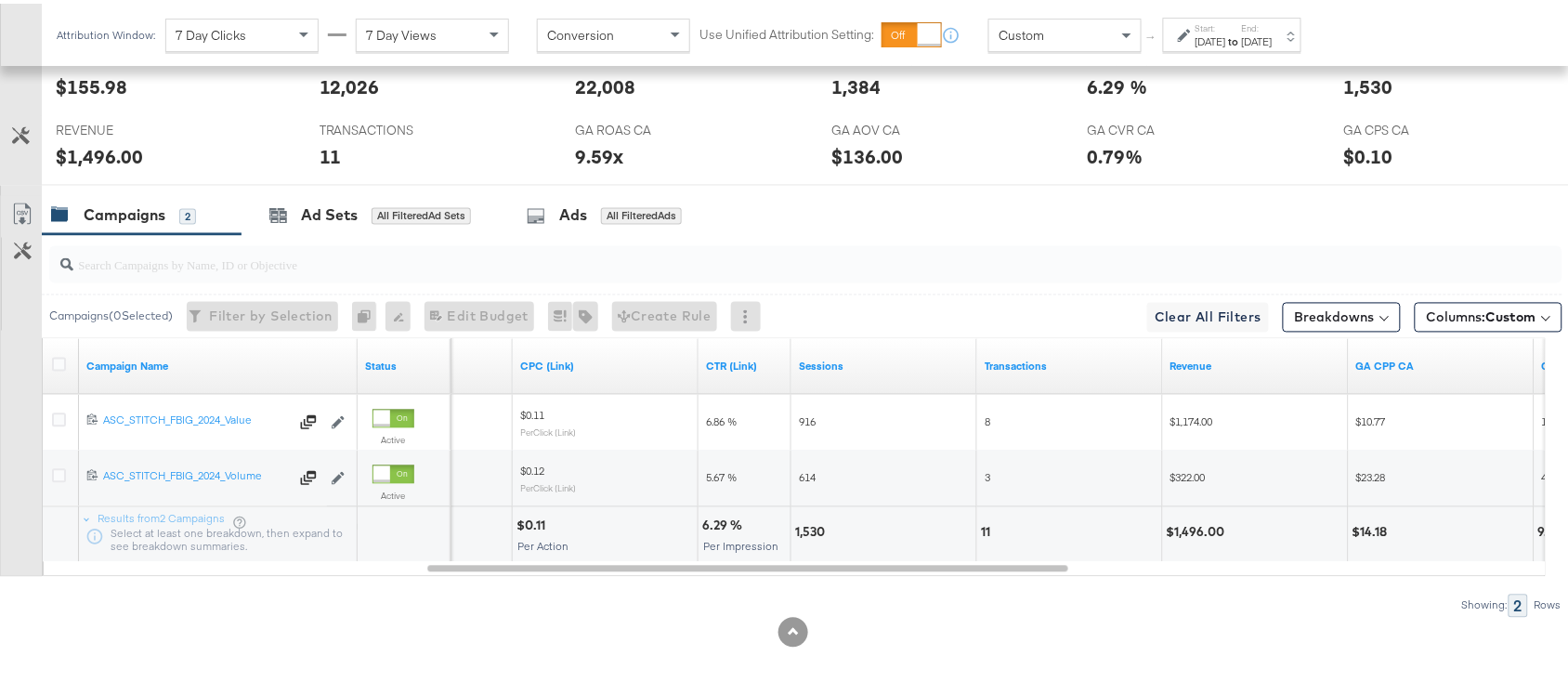 click on "Start:  Aug 7th 2025    to     End:  Aug 7th 2025" at bounding box center (1234, 32) 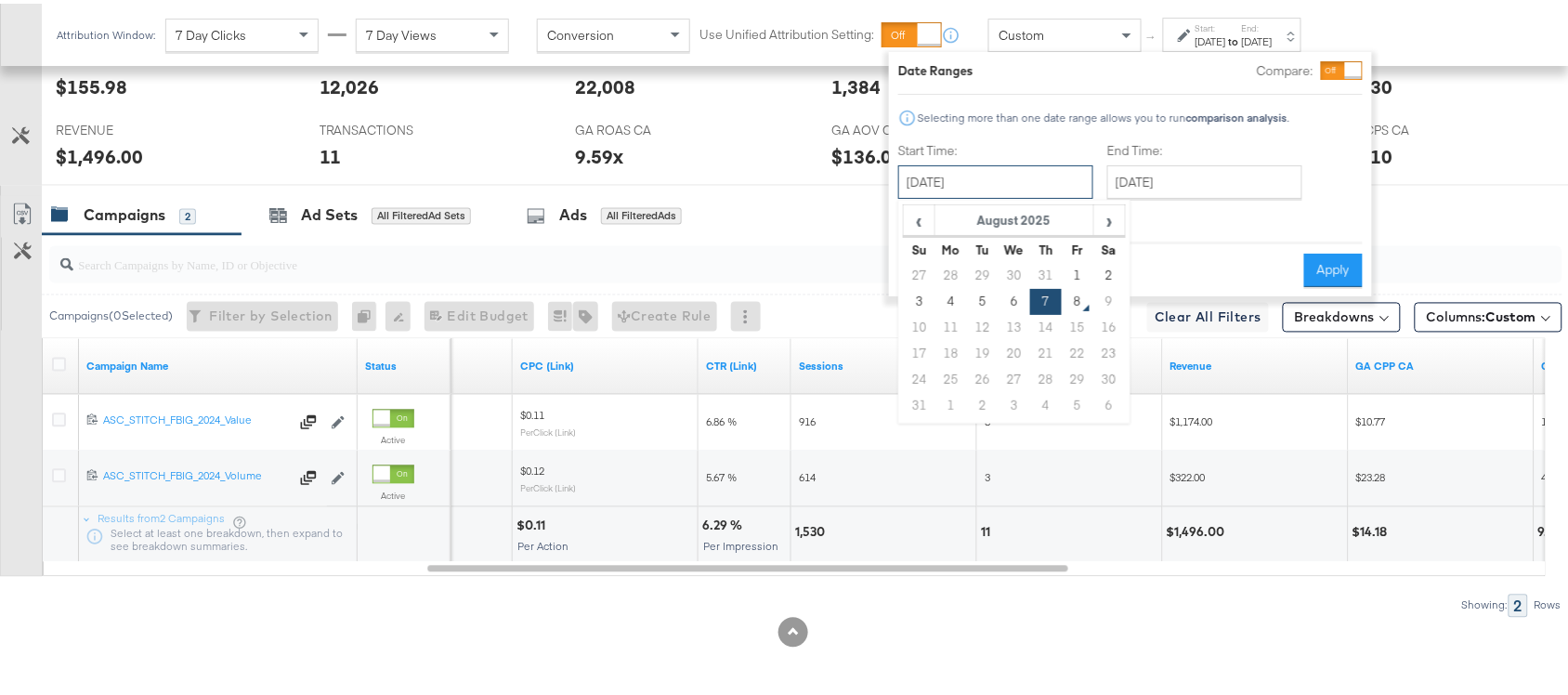 click on "[MONTH] [DAY]th [YEAR]" at bounding box center [996, 178] 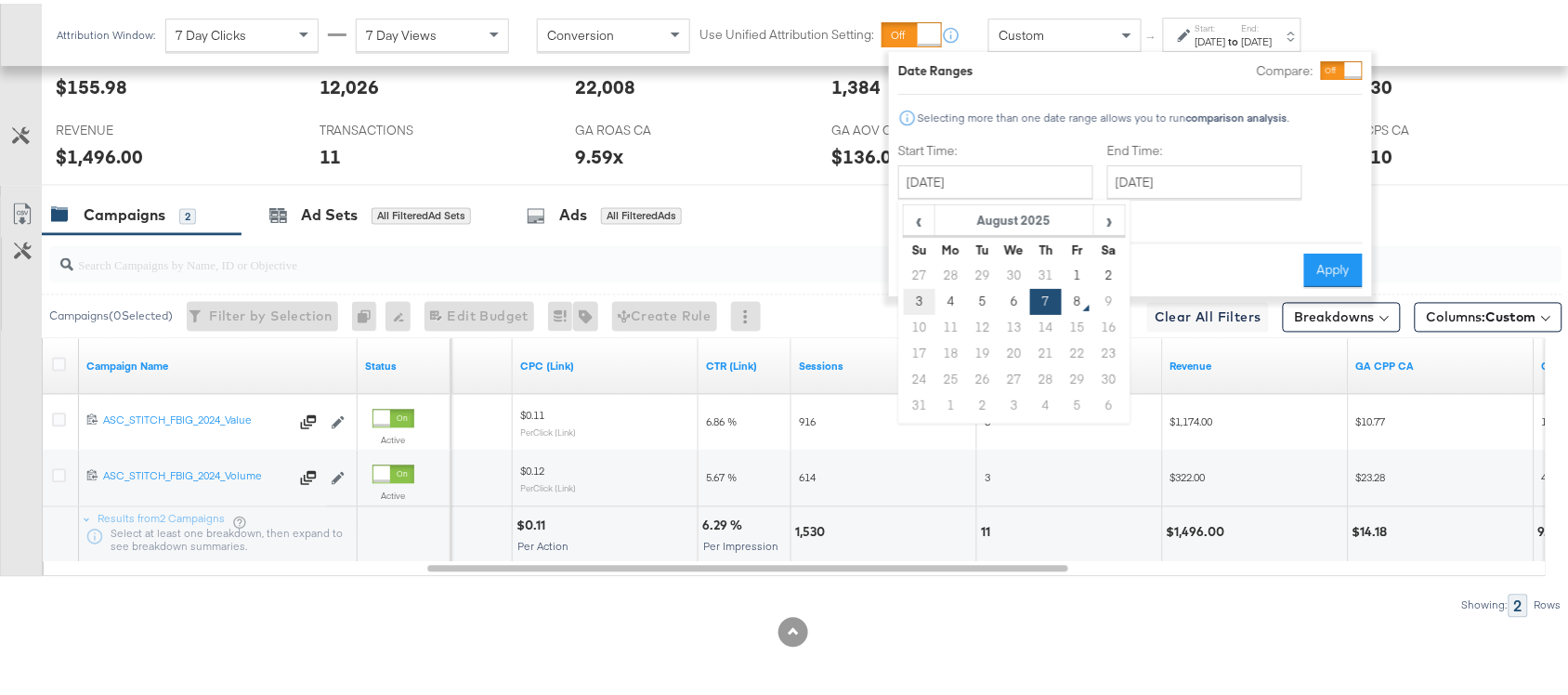 click on "3" at bounding box center [920, 298] 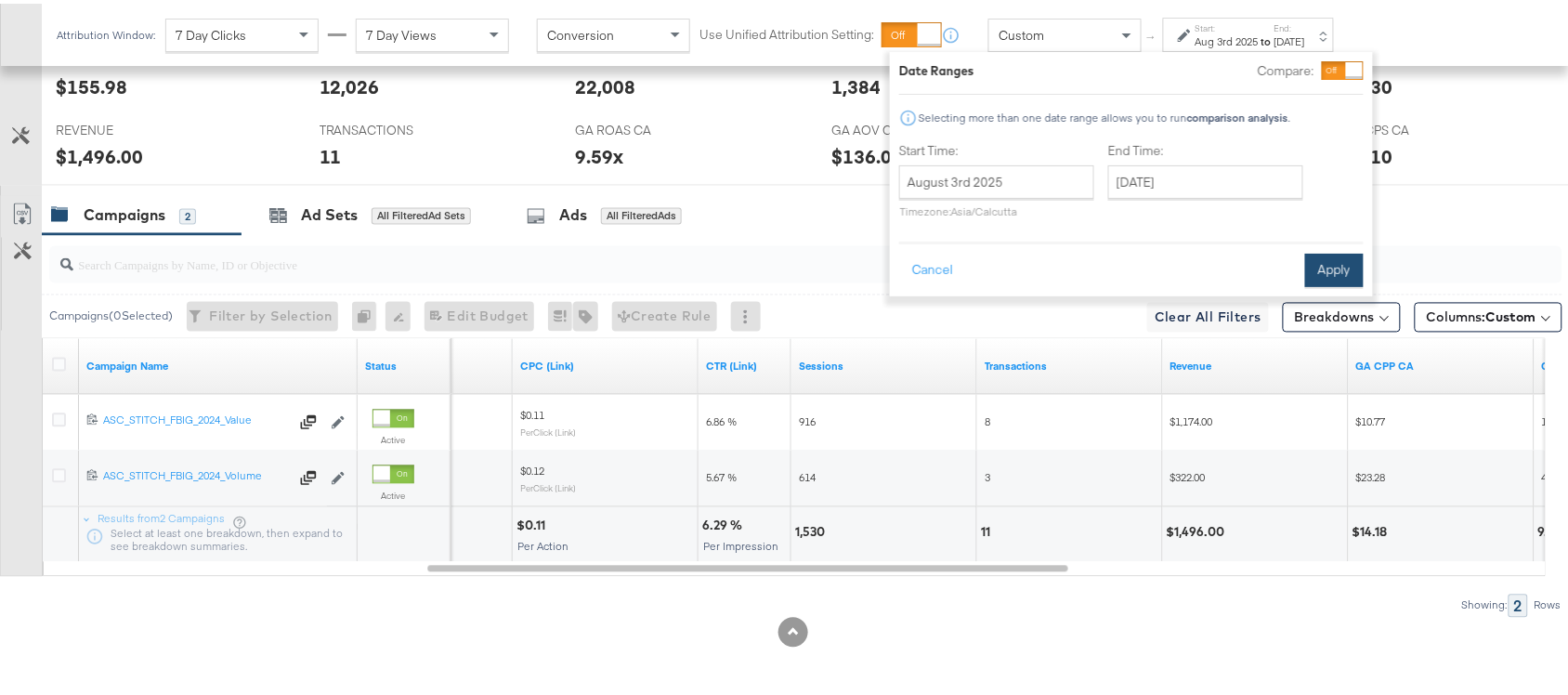 click on "Apply" at bounding box center (1334, 267) 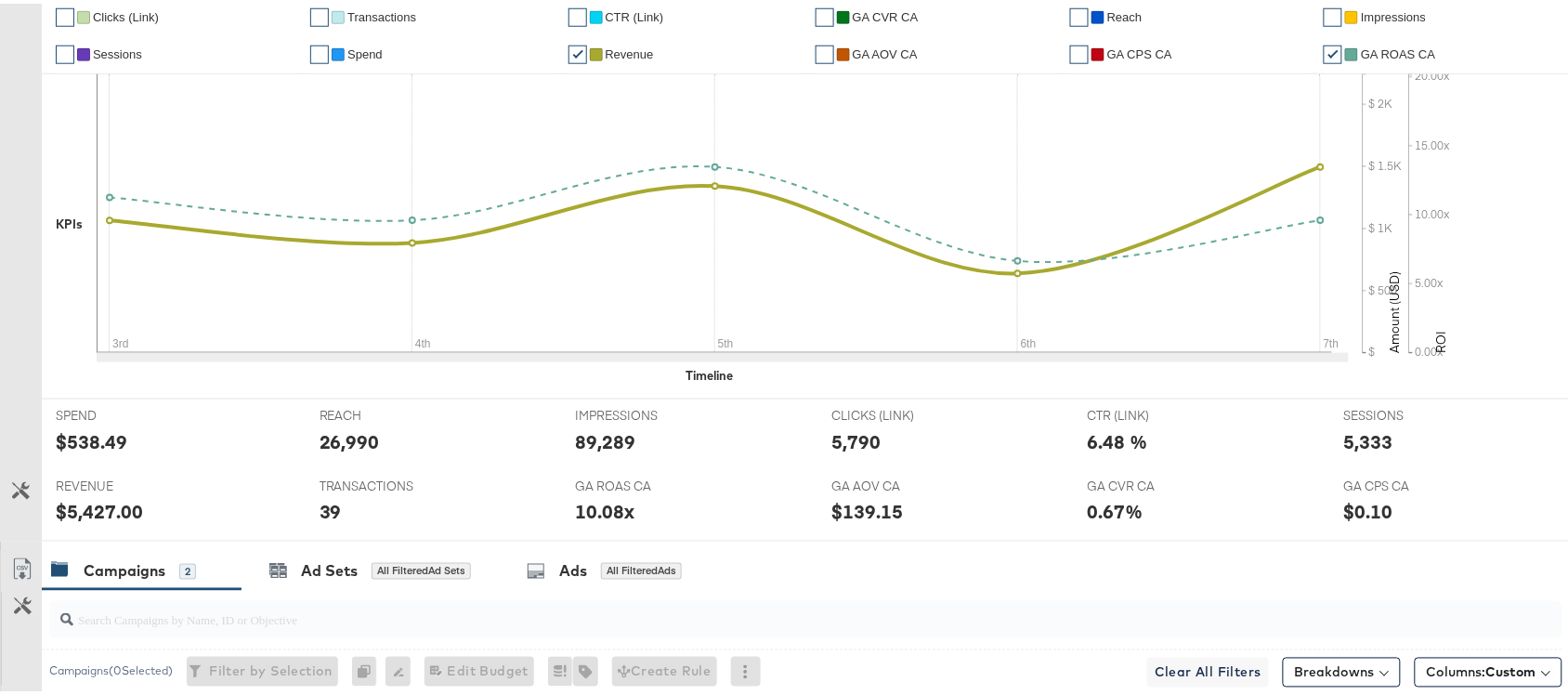 scroll, scrollTop: 0, scrollLeft: 0, axis: both 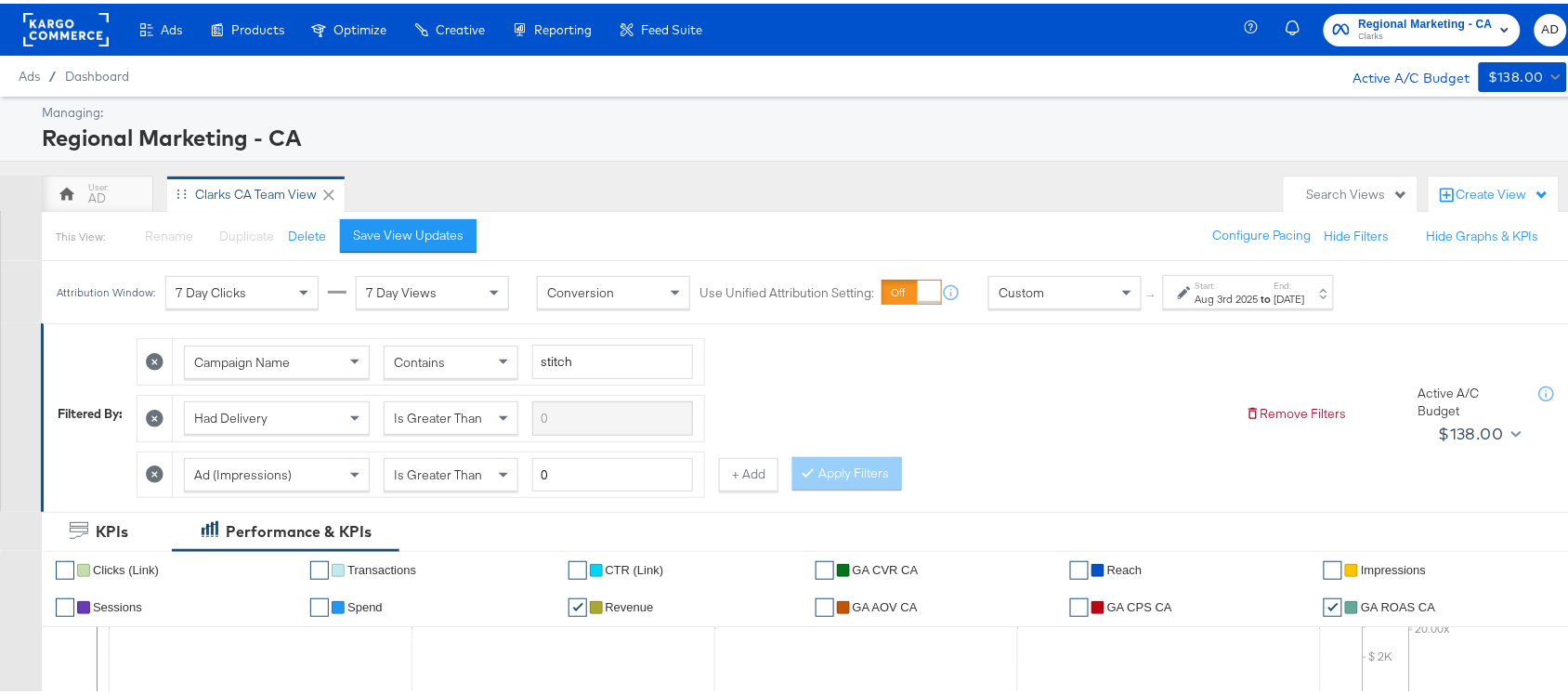 click 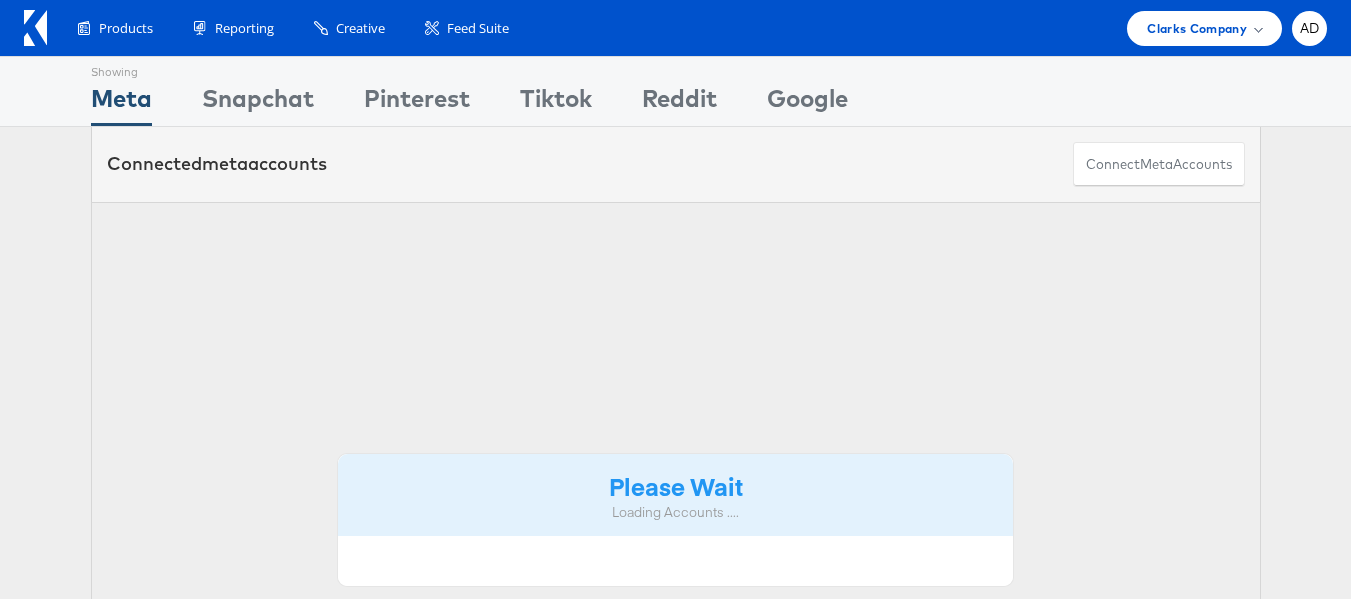 scroll, scrollTop: 0, scrollLeft: 0, axis: both 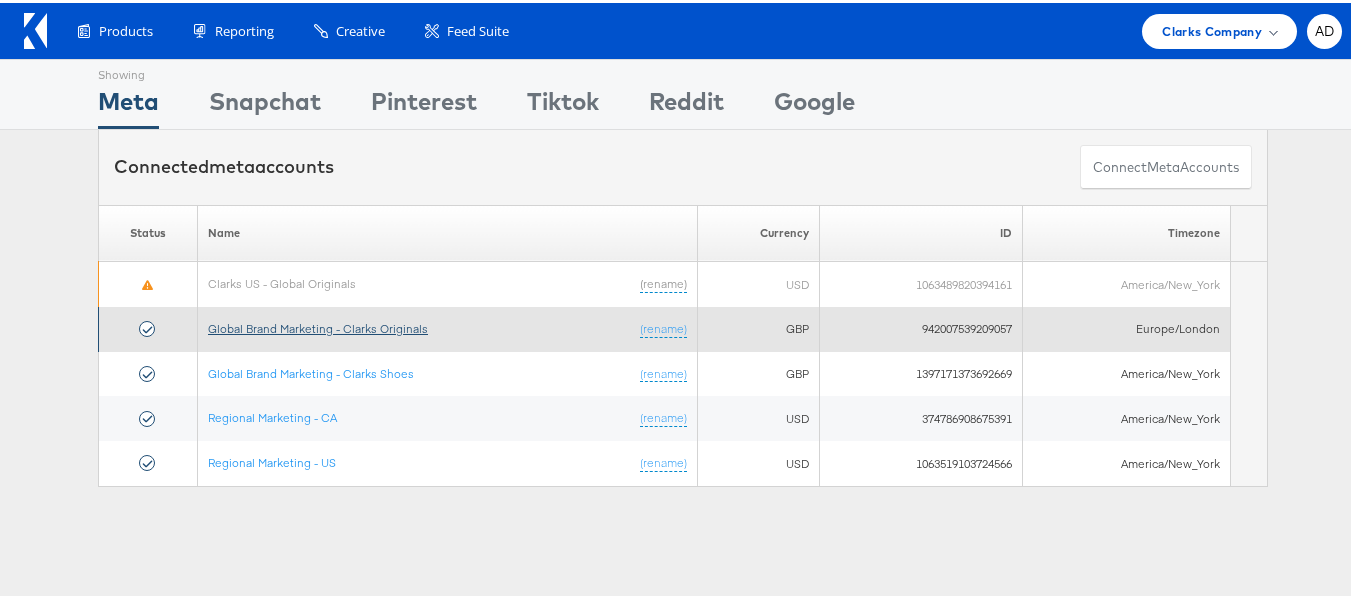 click on "Global Brand Marketing - Clarks Originals" at bounding box center [318, 325] 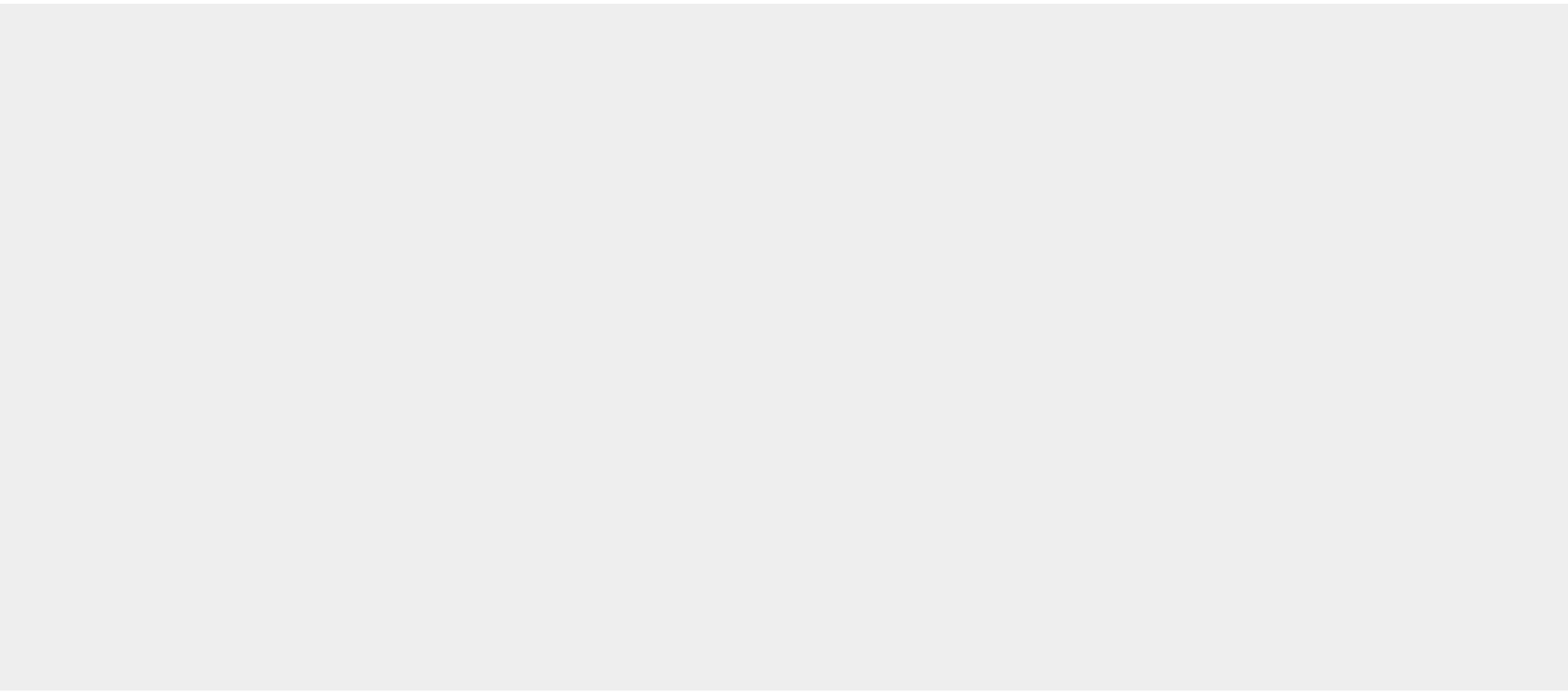 scroll, scrollTop: 0, scrollLeft: 0, axis: both 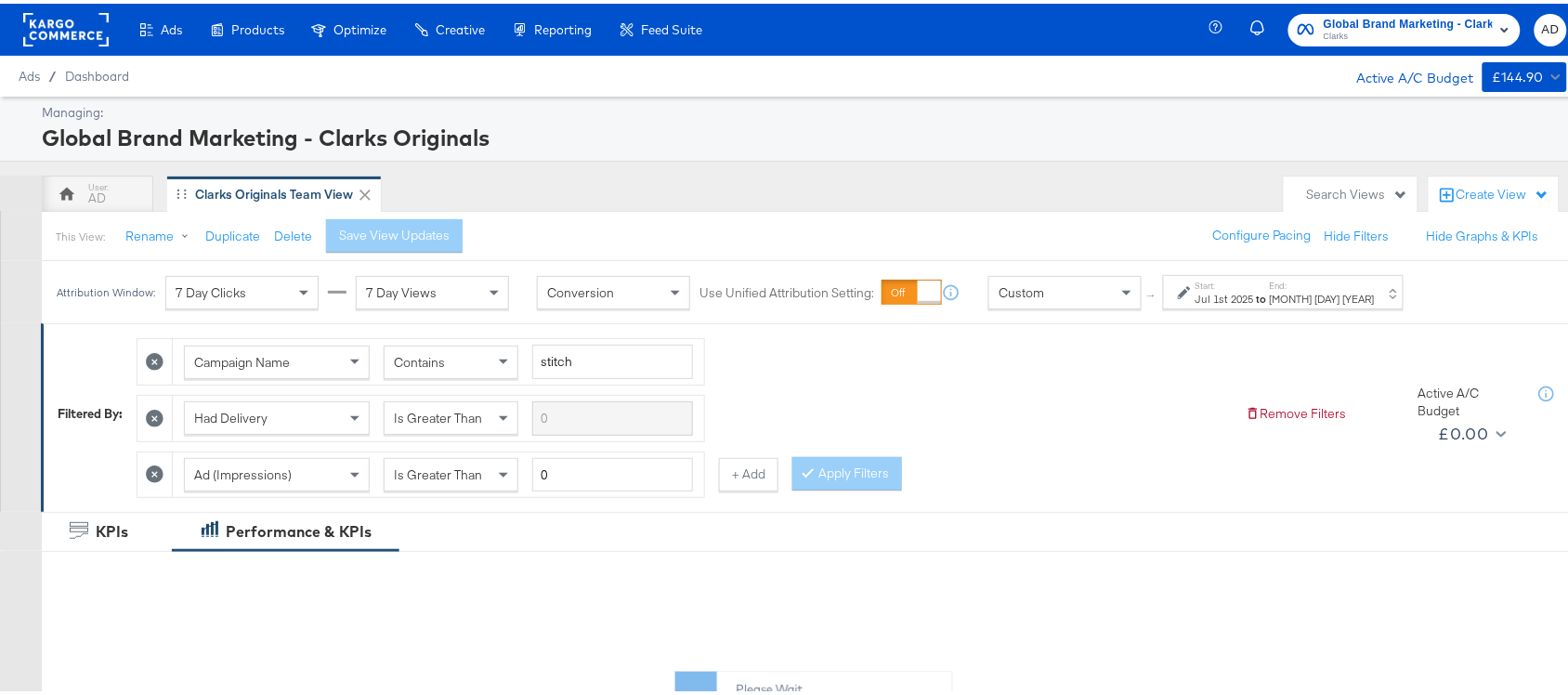 click on "End:" at bounding box center (1322, 282) 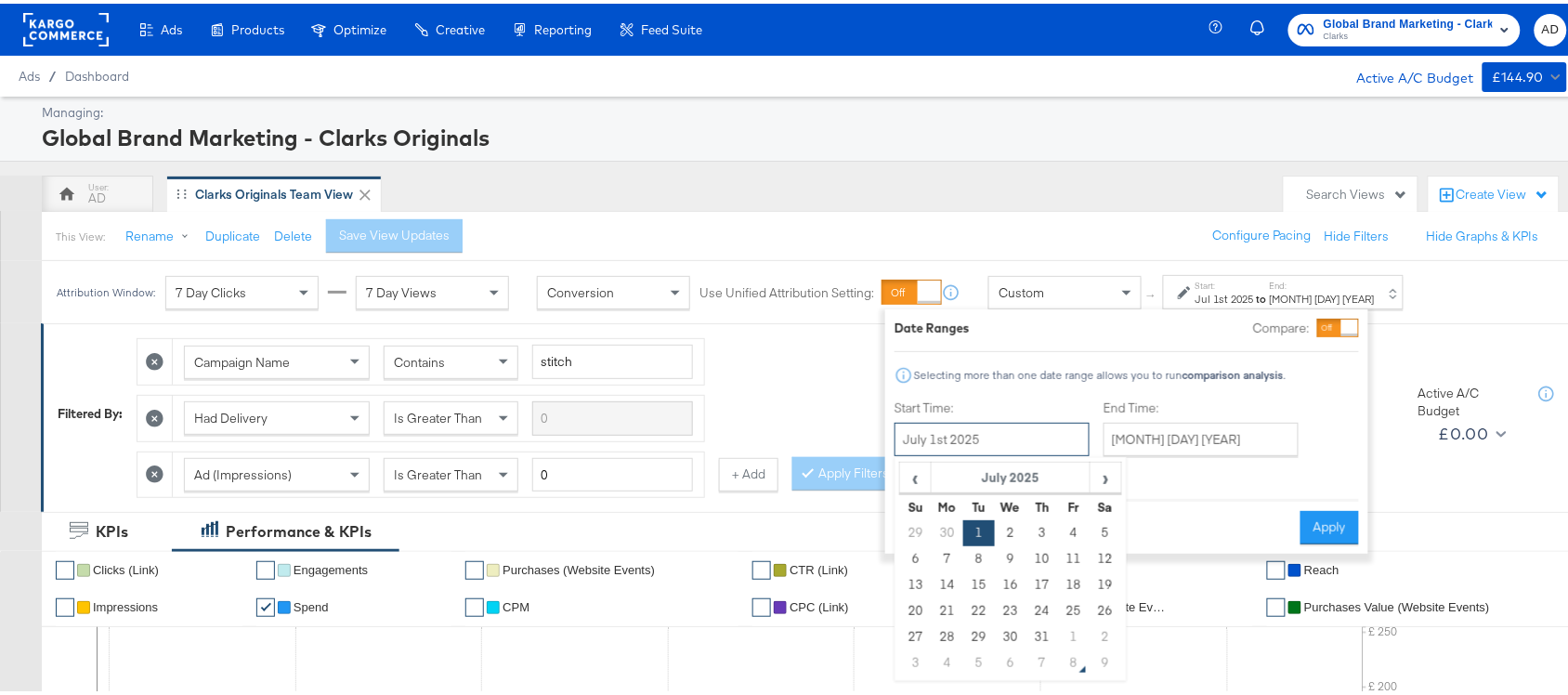 click on "July 1st 2025" at bounding box center (992, 436) 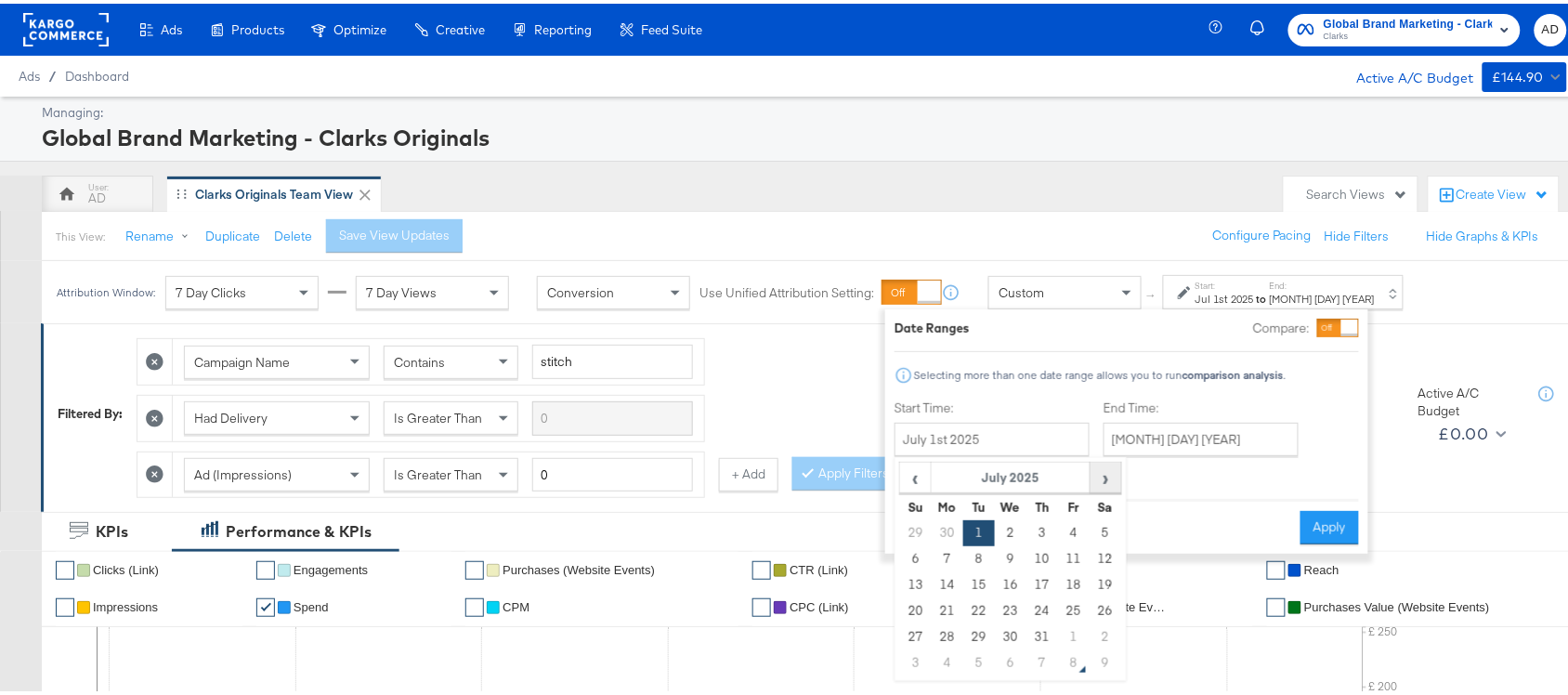 click on "›" at bounding box center (1105, 474) 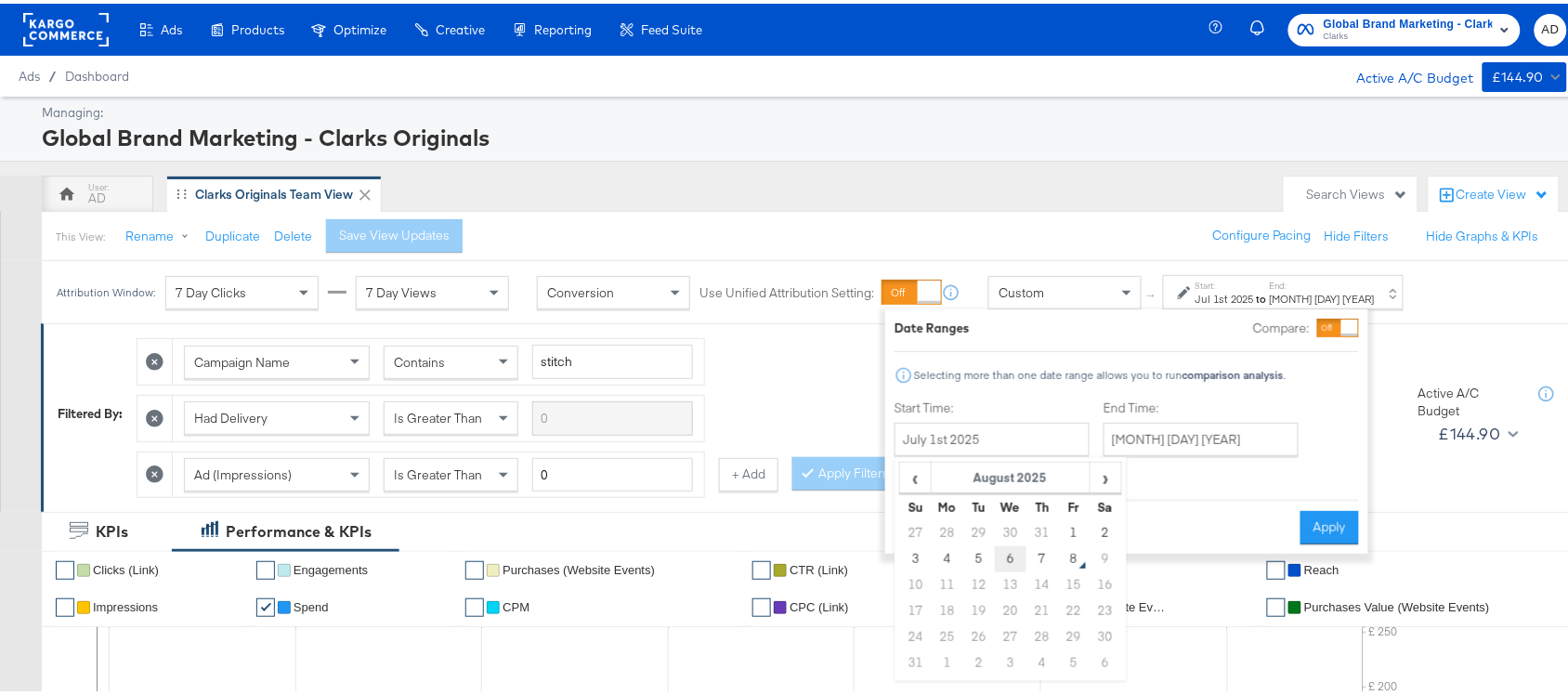 click on "6" at bounding box center (1011, 556) 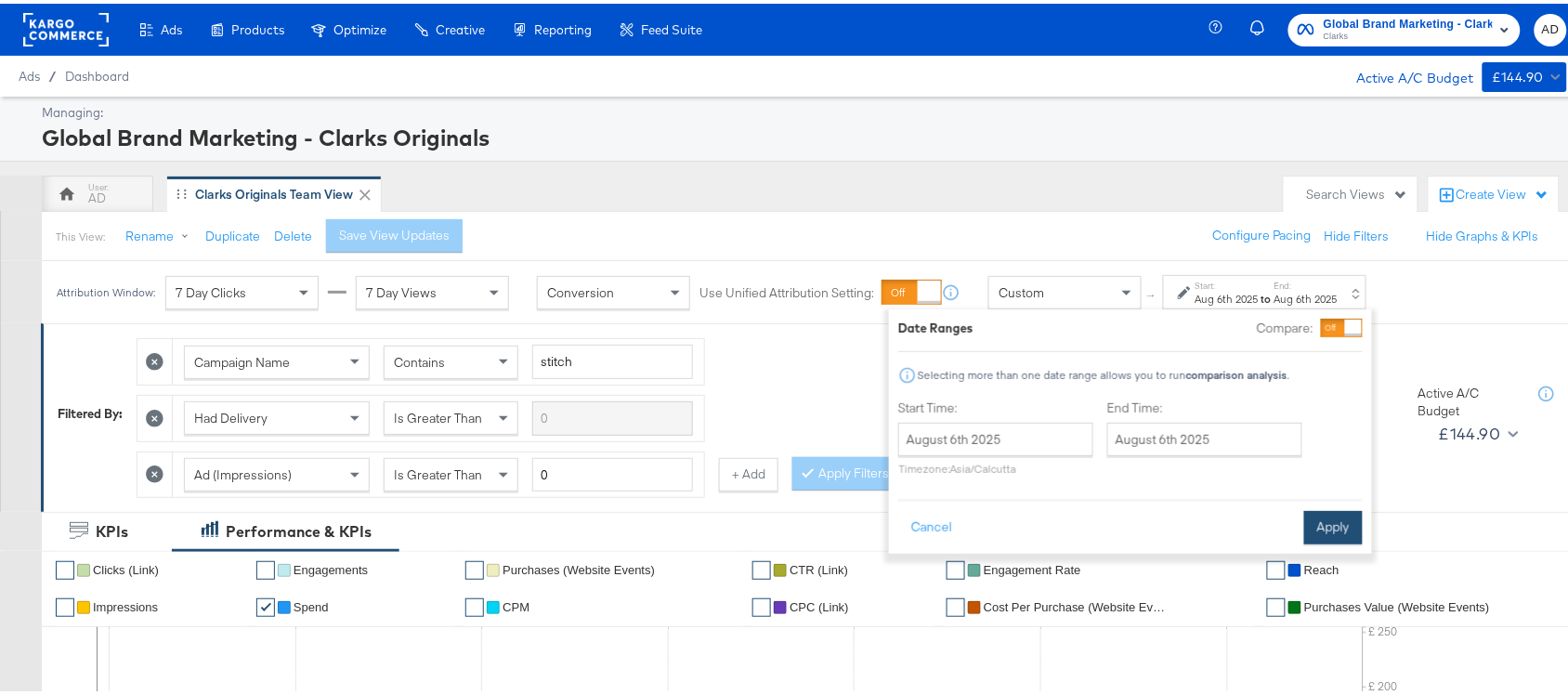 click on "Apply" at bounding box center (1333, 524) 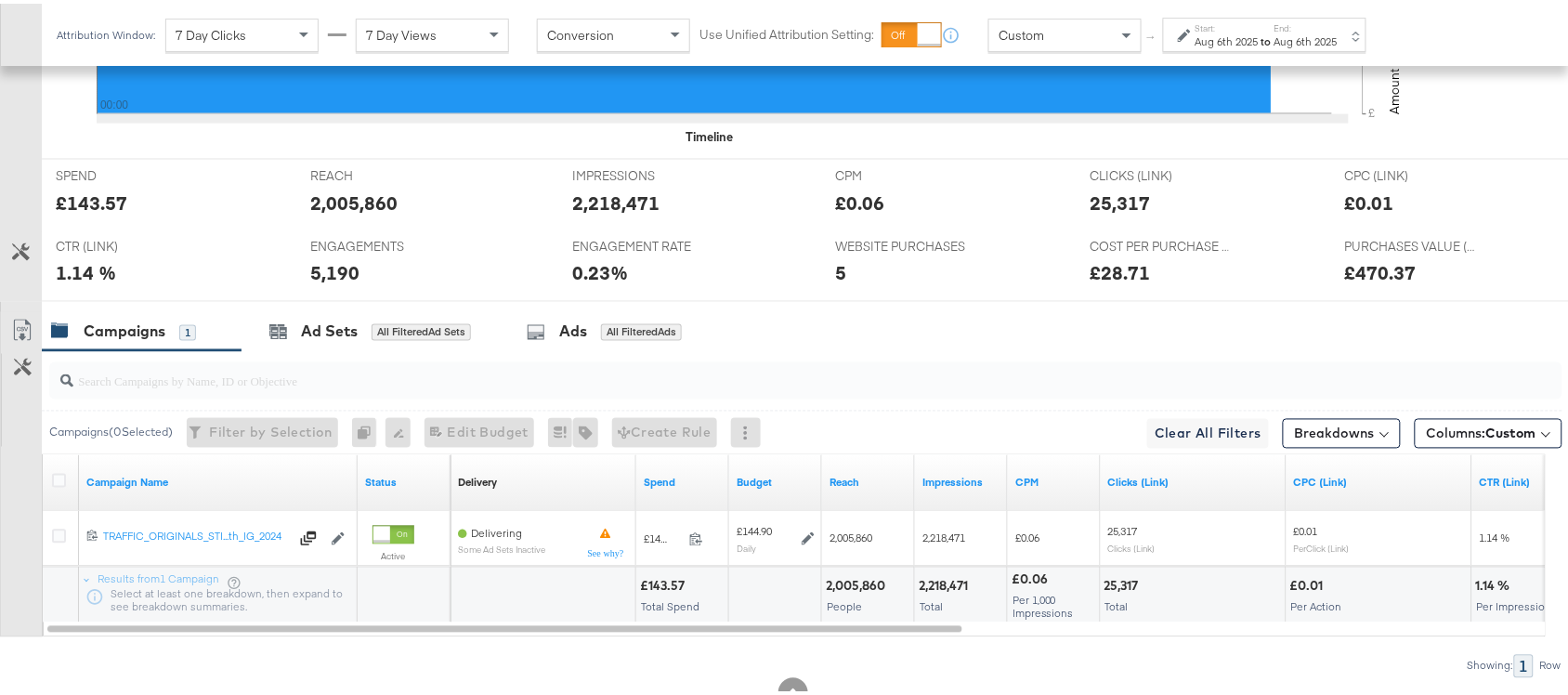 scroll, scrollTop: 857, scrollLeft: 0, axis: vertical 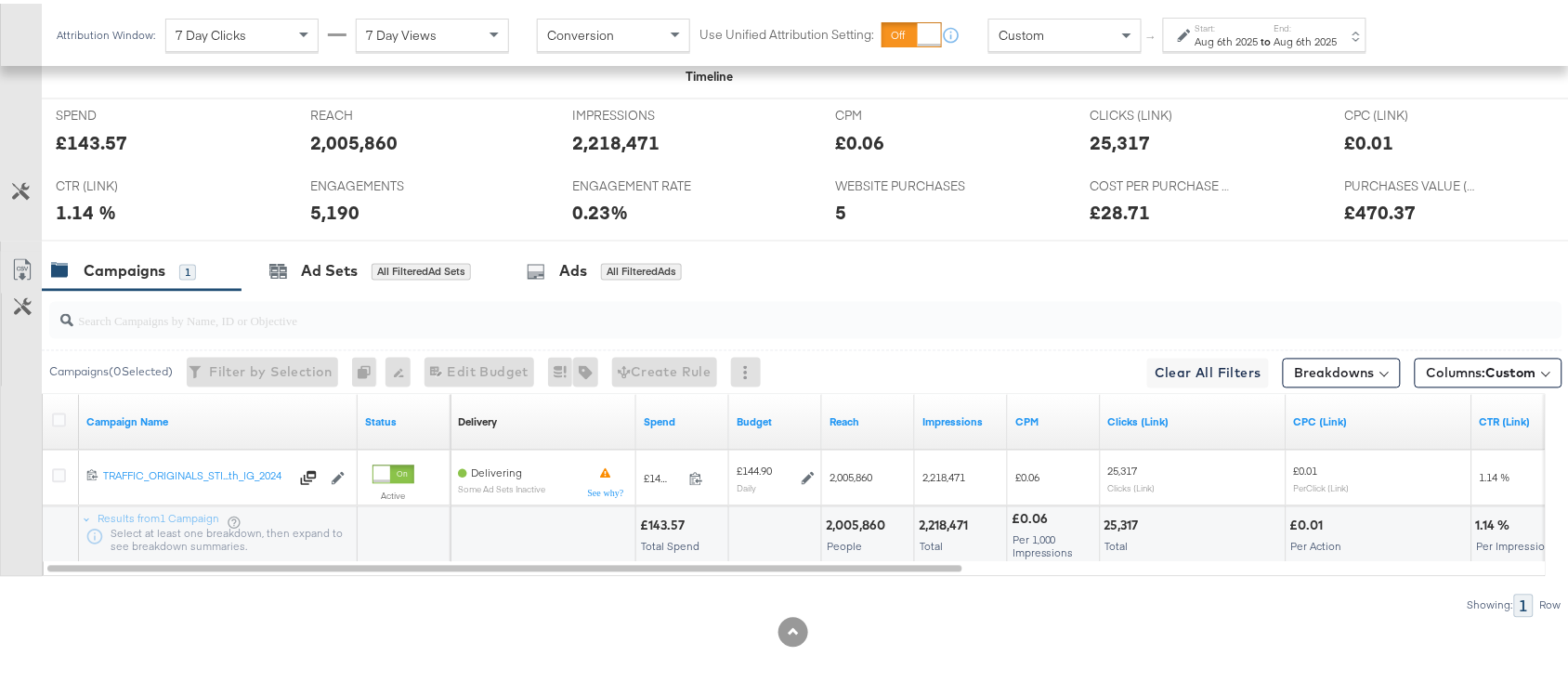 click on "£143.57" at bounding box center [665, 522] 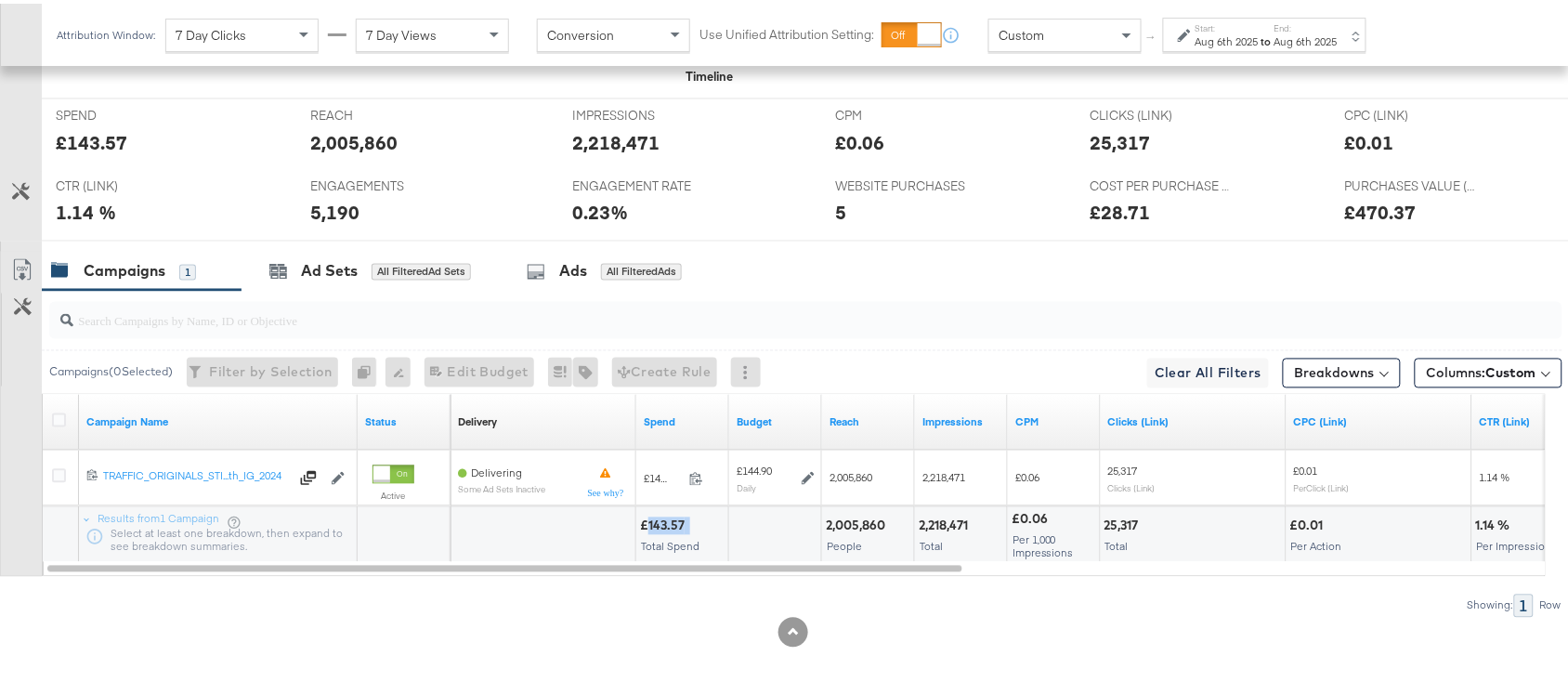 copy on "143.57" 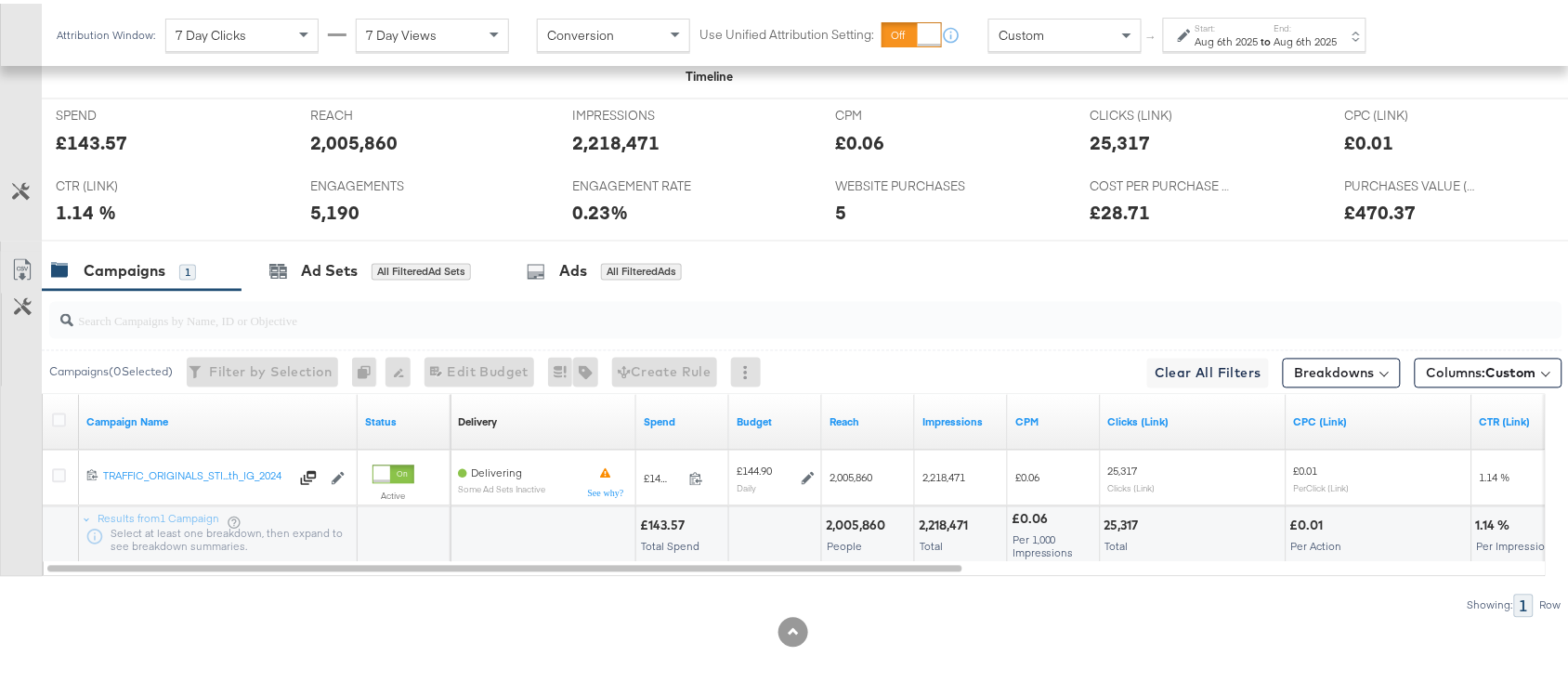 click on "2,005,860" at bounding box center (858, 522) 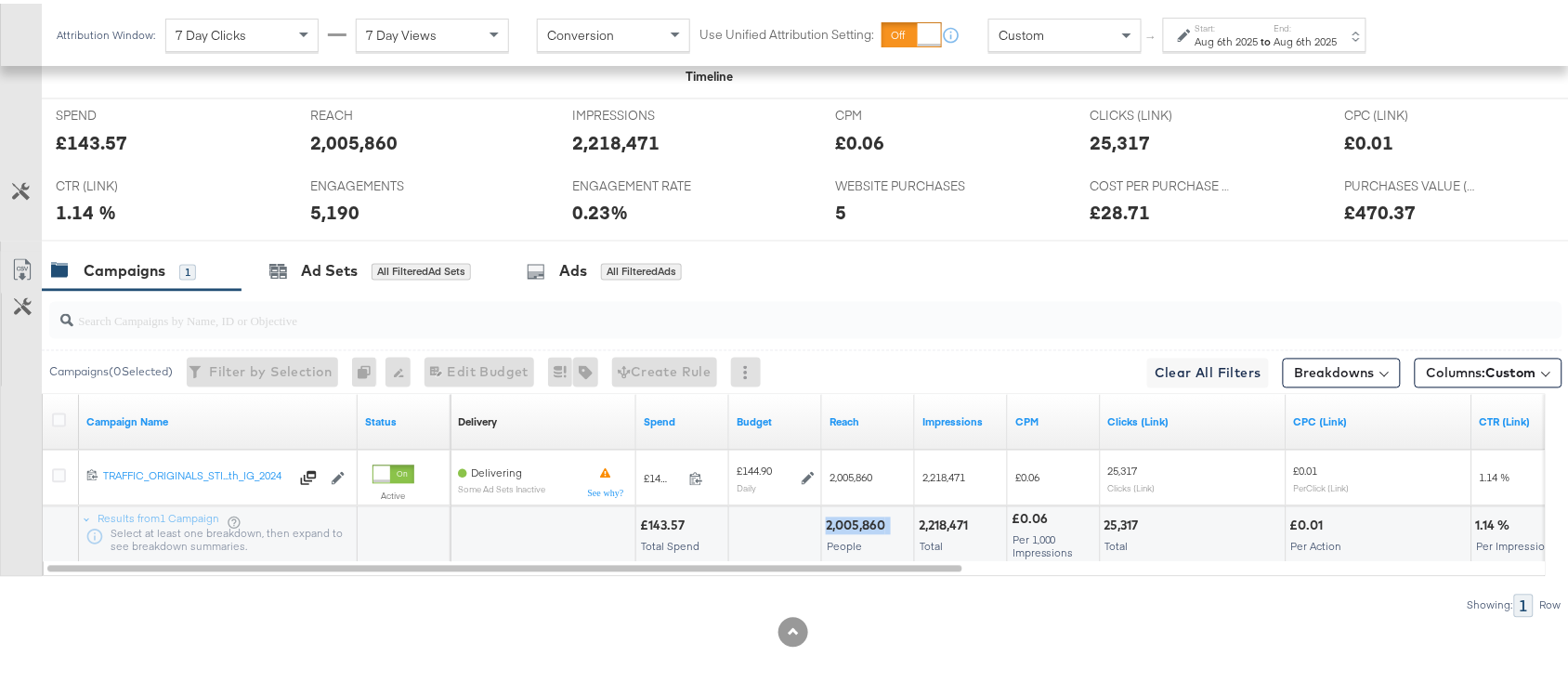 copy on "2,005,860" 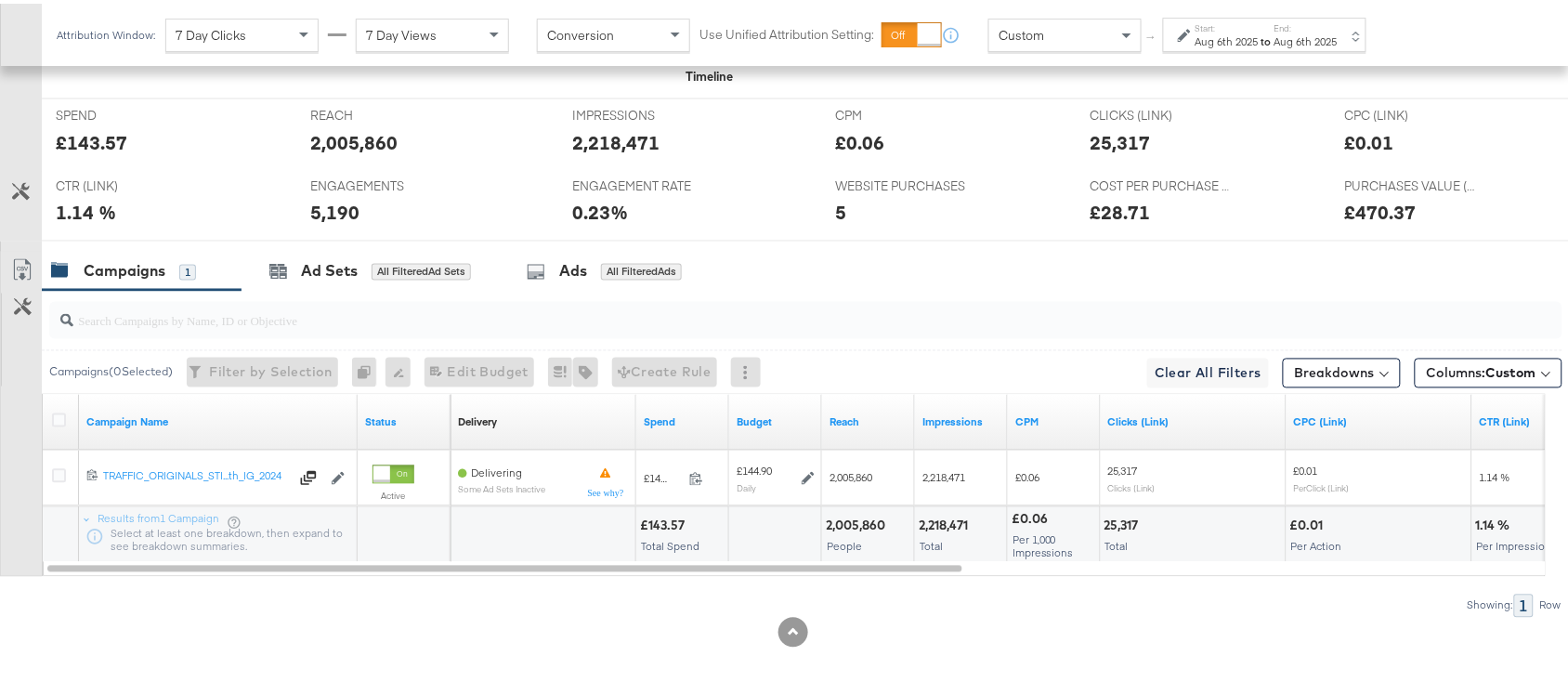 click on "2,218,471" at bounding box center (946, 522) 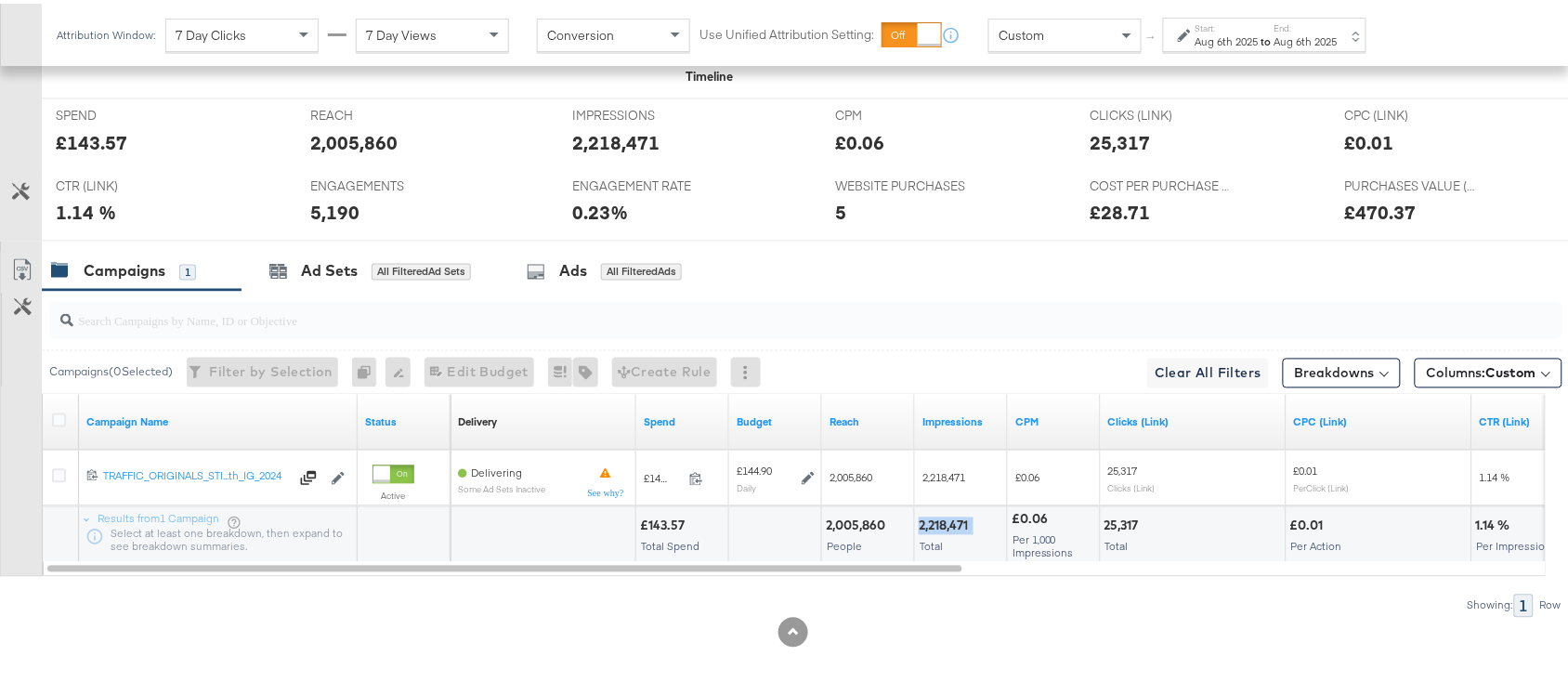 click on "2,218,471" at bounding box center (946, 522) 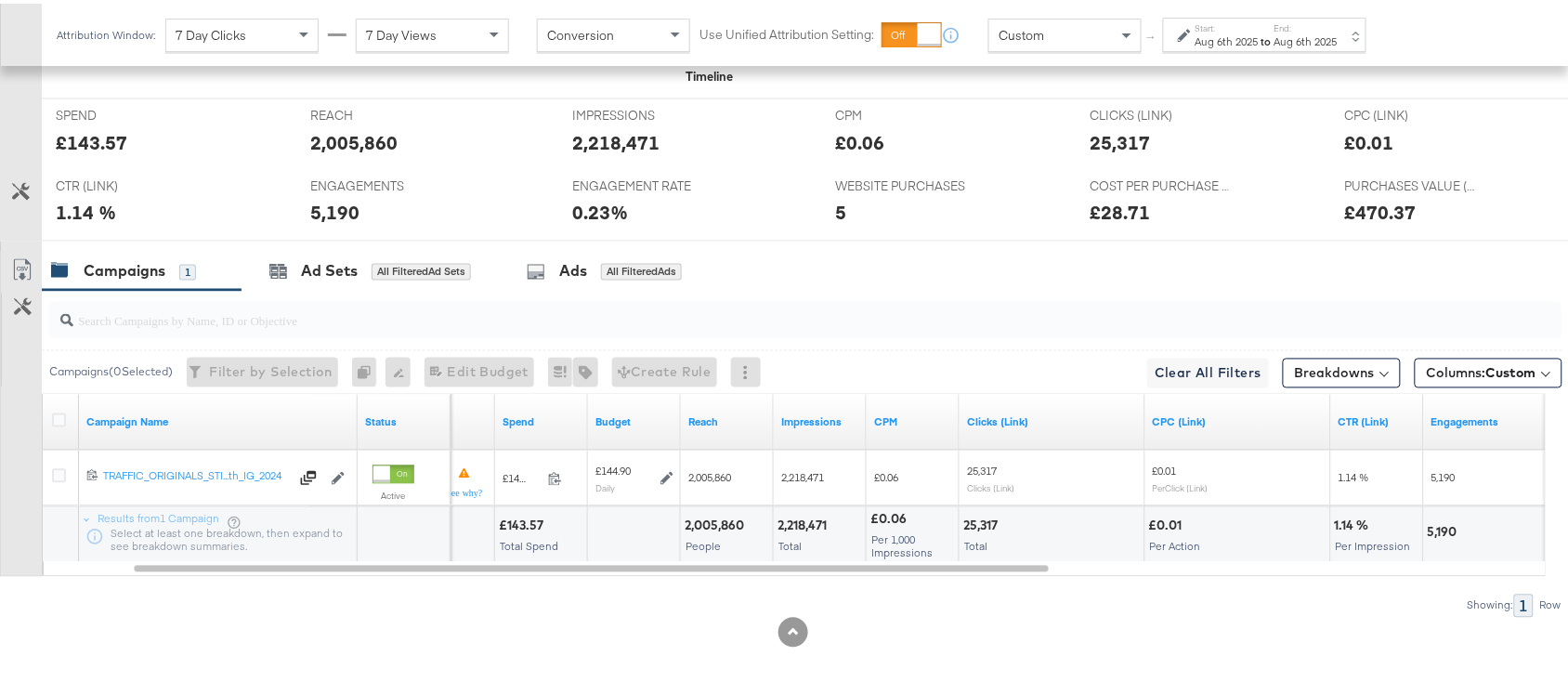 click on "25,317" at bounding box center [983, 522] 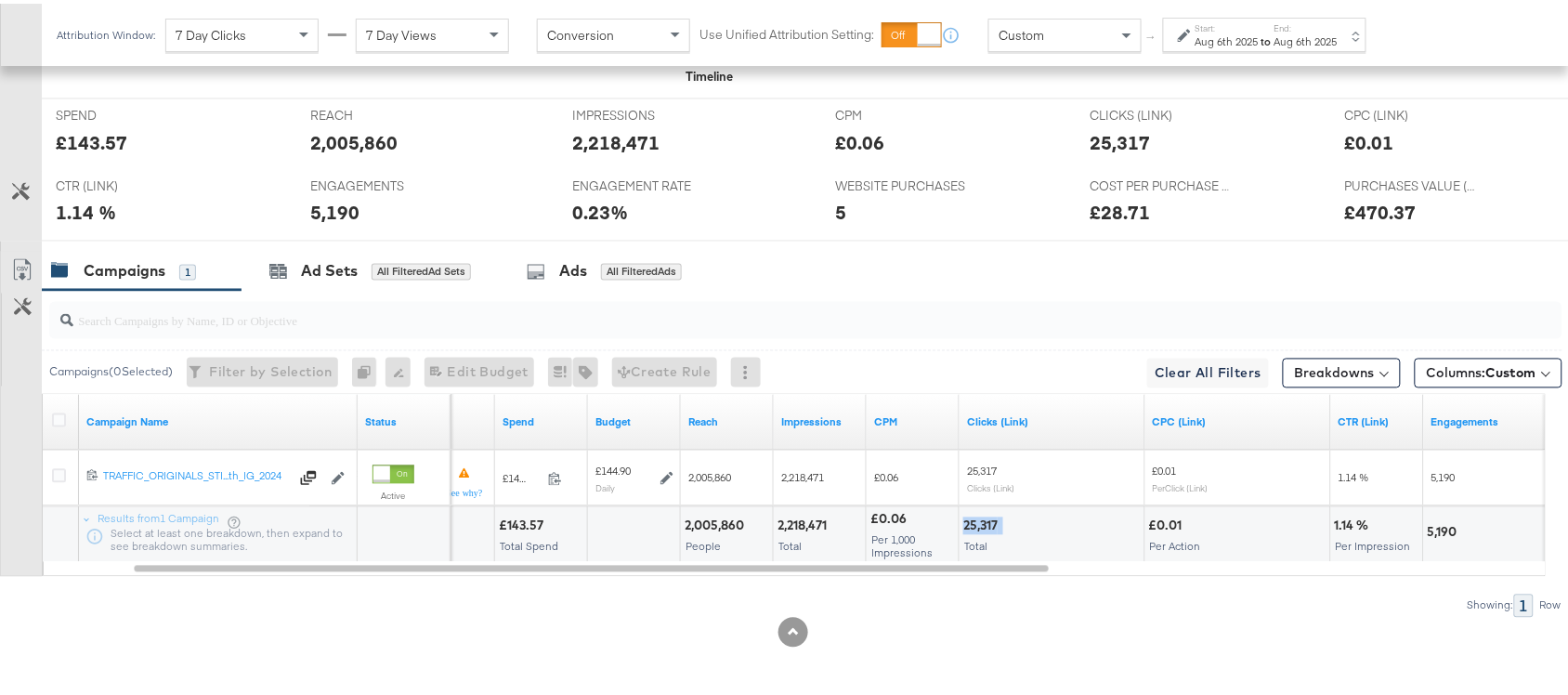 click on "25,317" at bounding box center (983, 522) 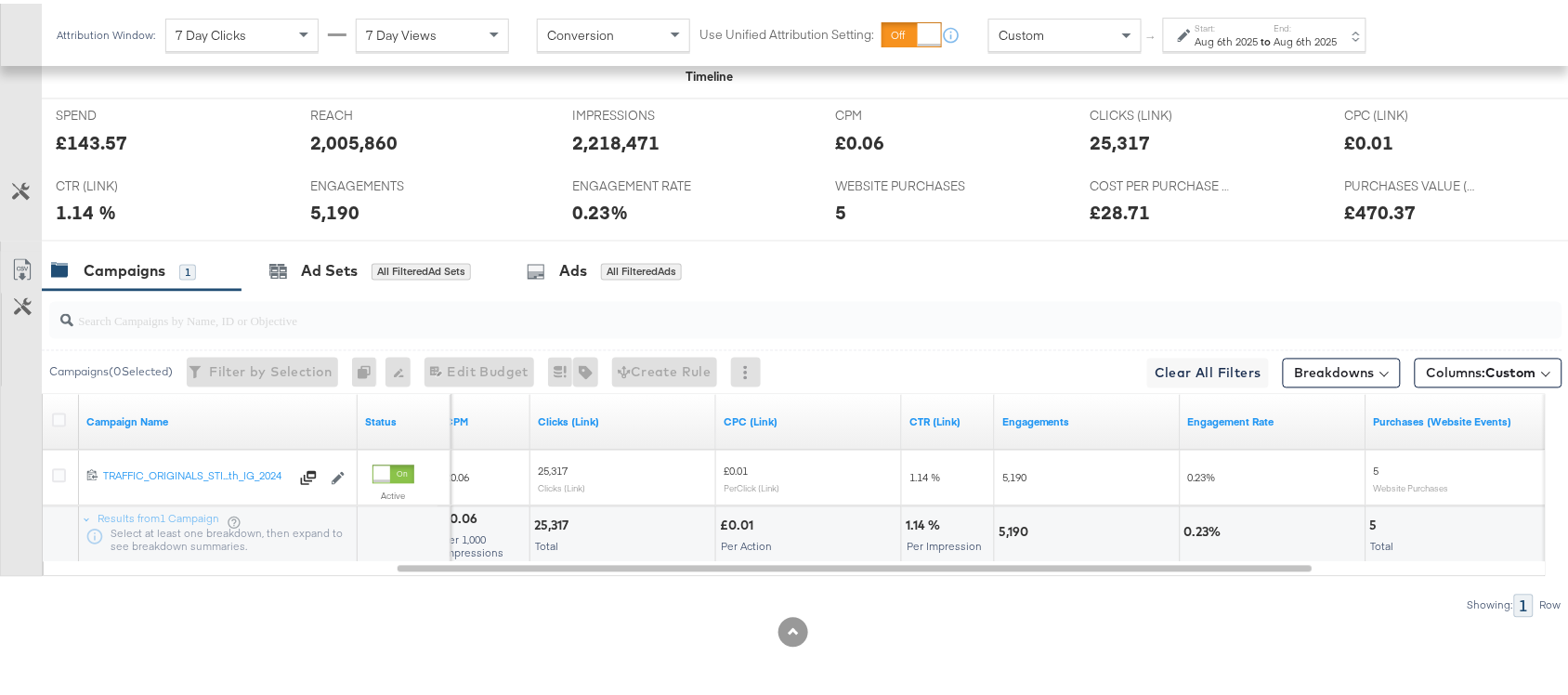 click on "5,190" at bounding box center [1016, 529] 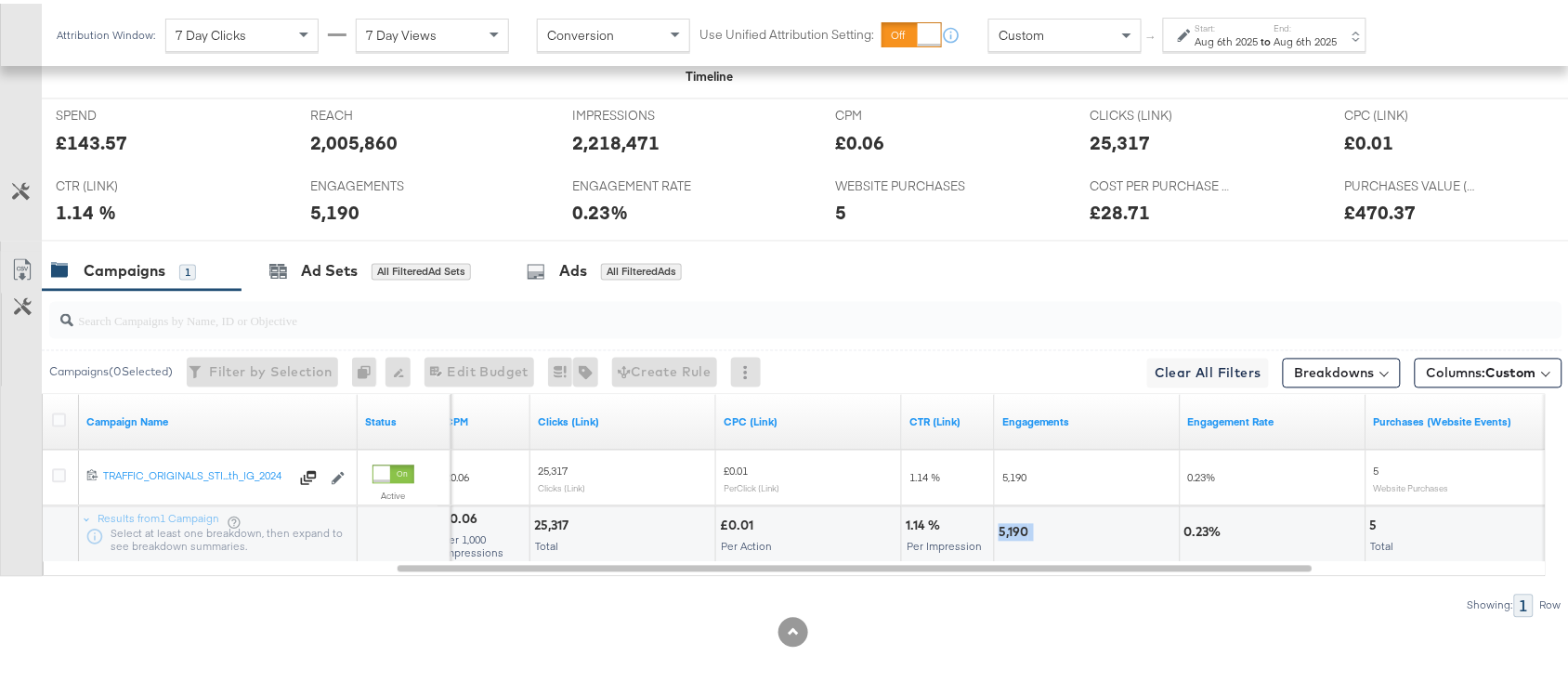 copy on "5,190" 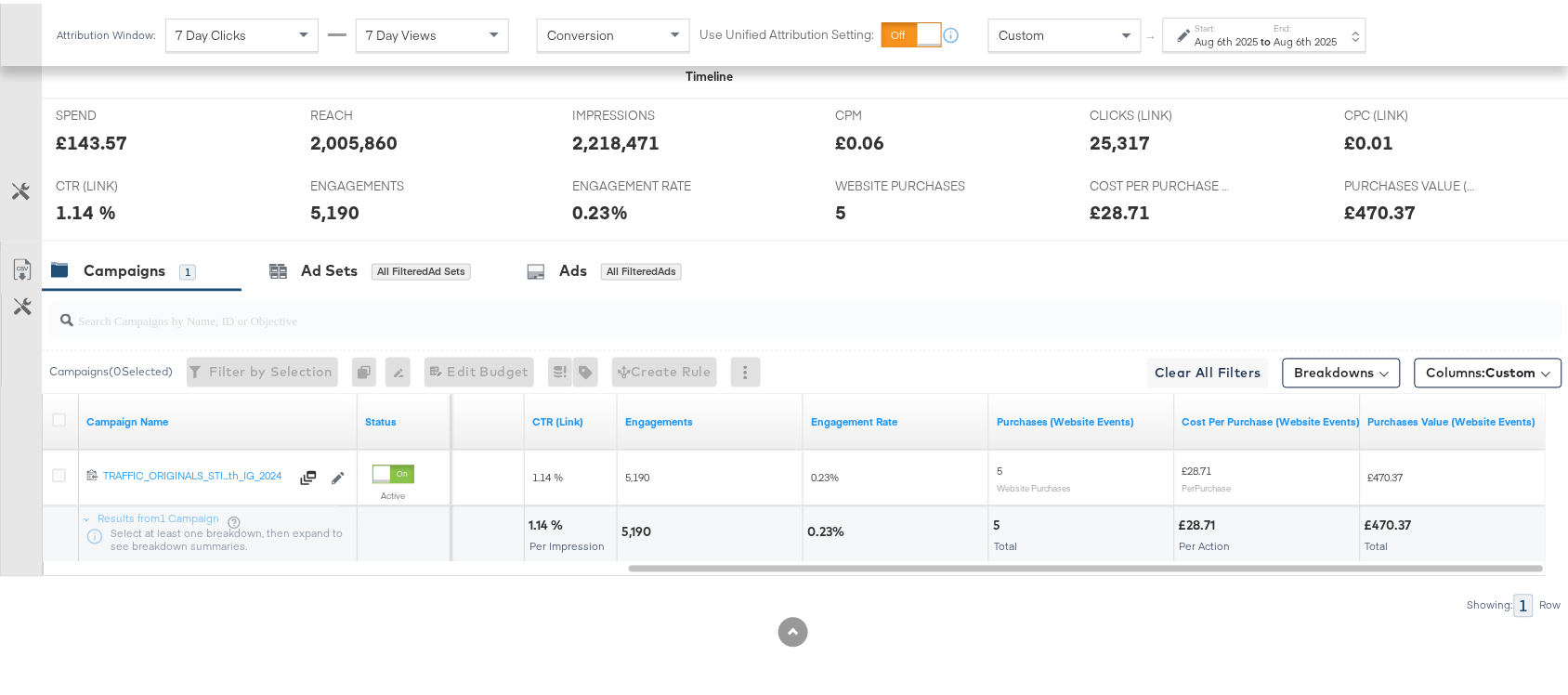 click on "5" at bounding box center [1000, 522] 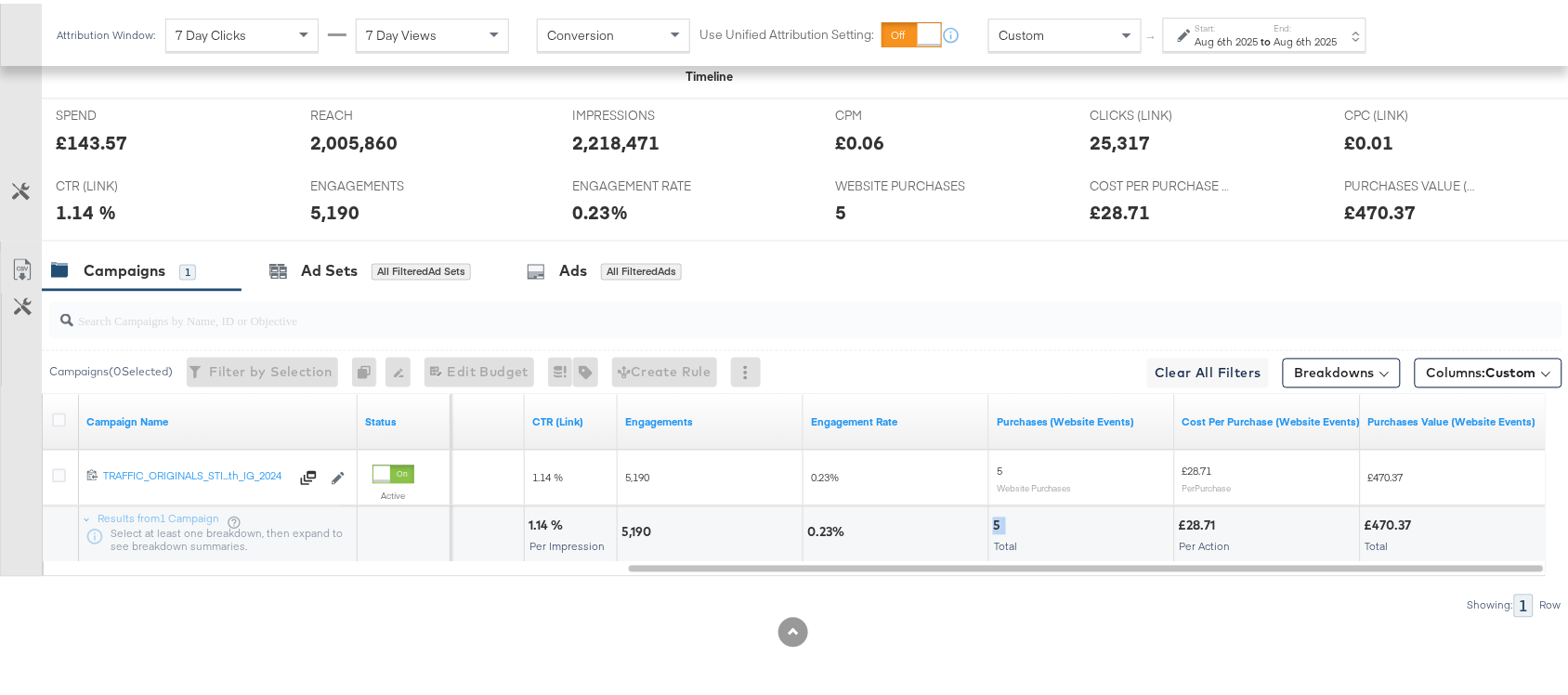 copy on "5" 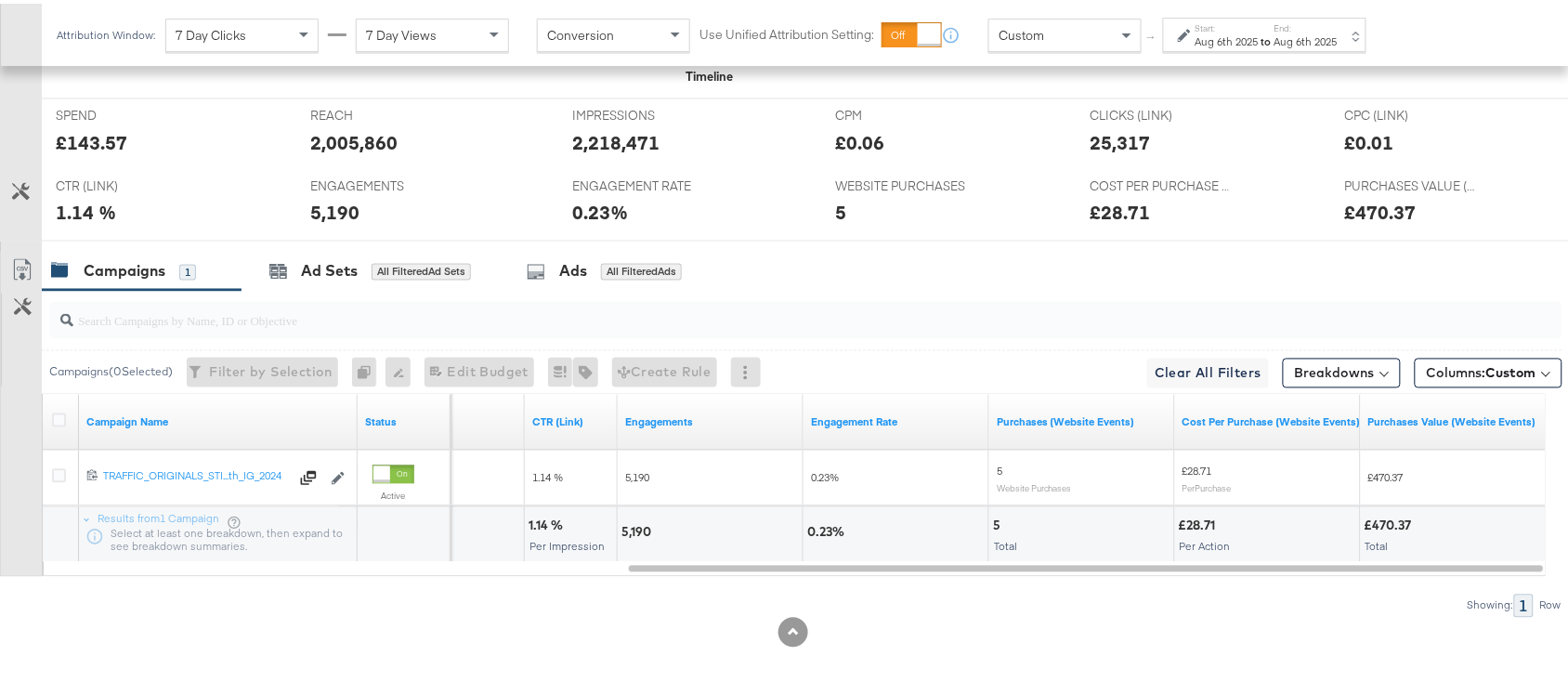 click on "Aug 6th 2025" at bounding box center [1227, 38] 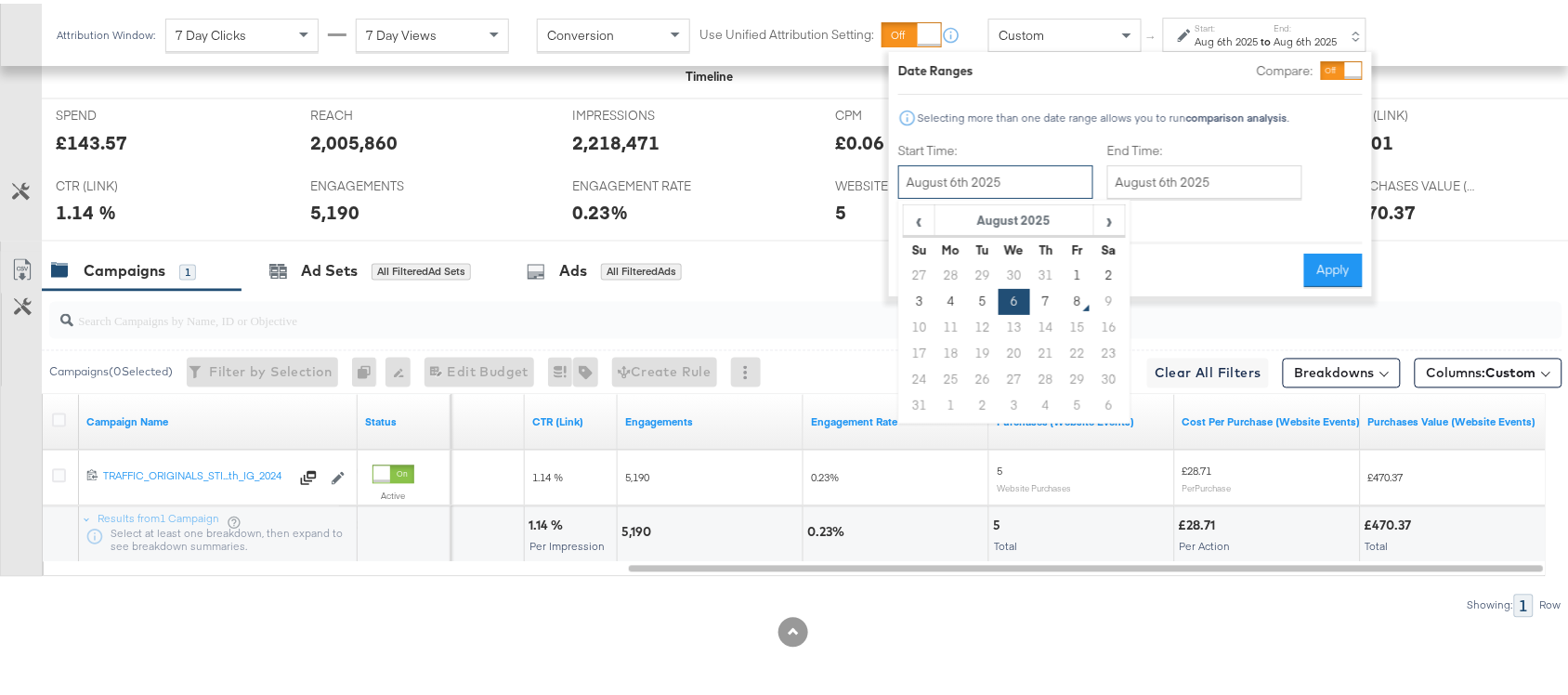 click on "August 6th 2025" at bounding box center (996, 178) 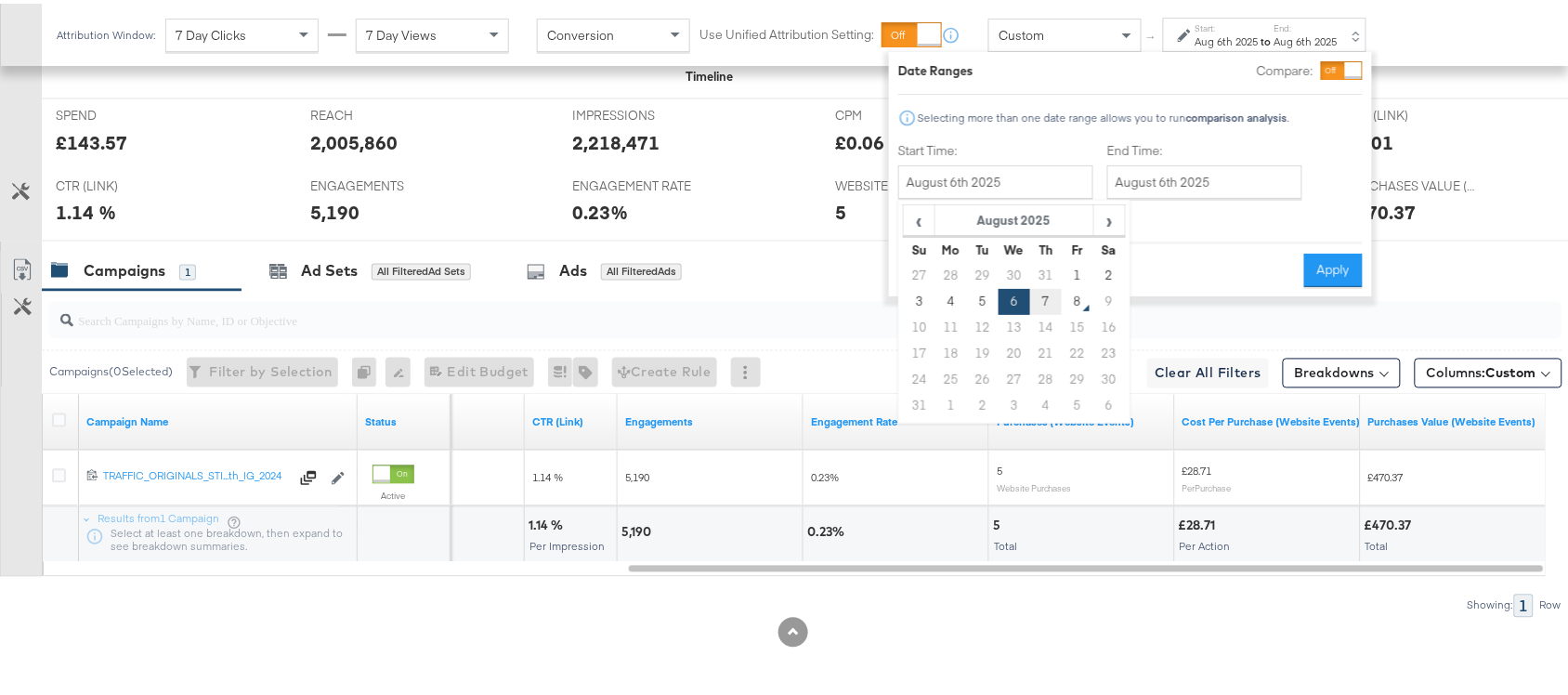 click on "7" at bounding box center [1046, 298] 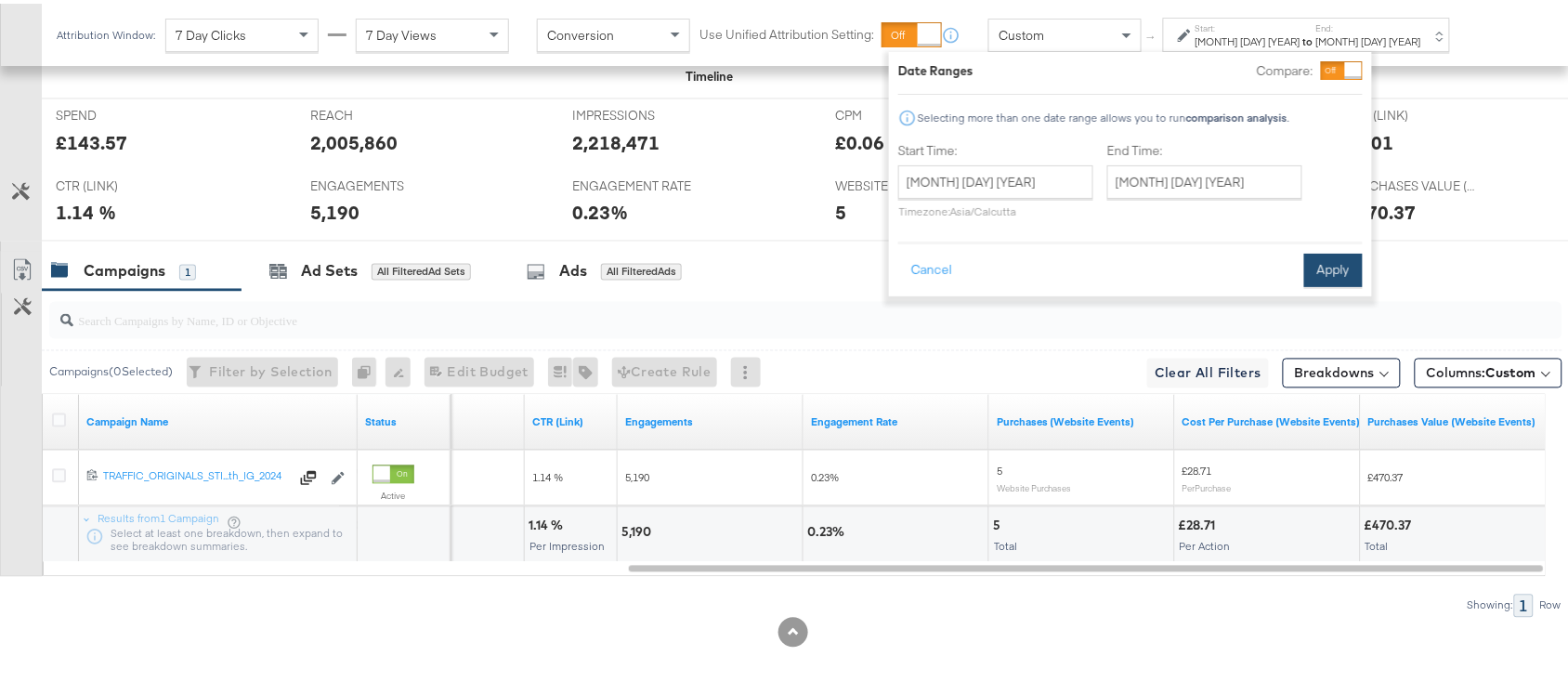 click on "Apply" at bounding box center (1333, 267) 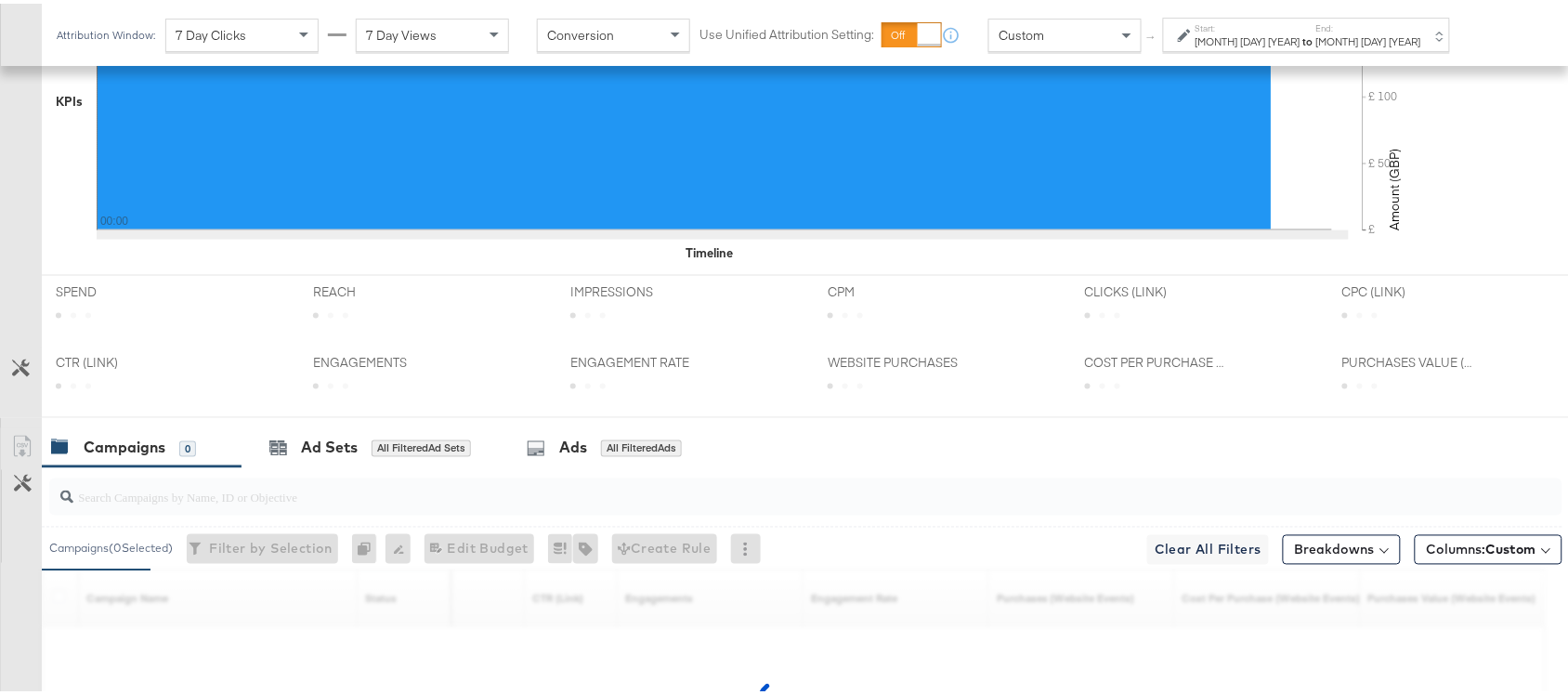 scroll, scrollTop: 857, scrollLeft: 0, axis: vertical 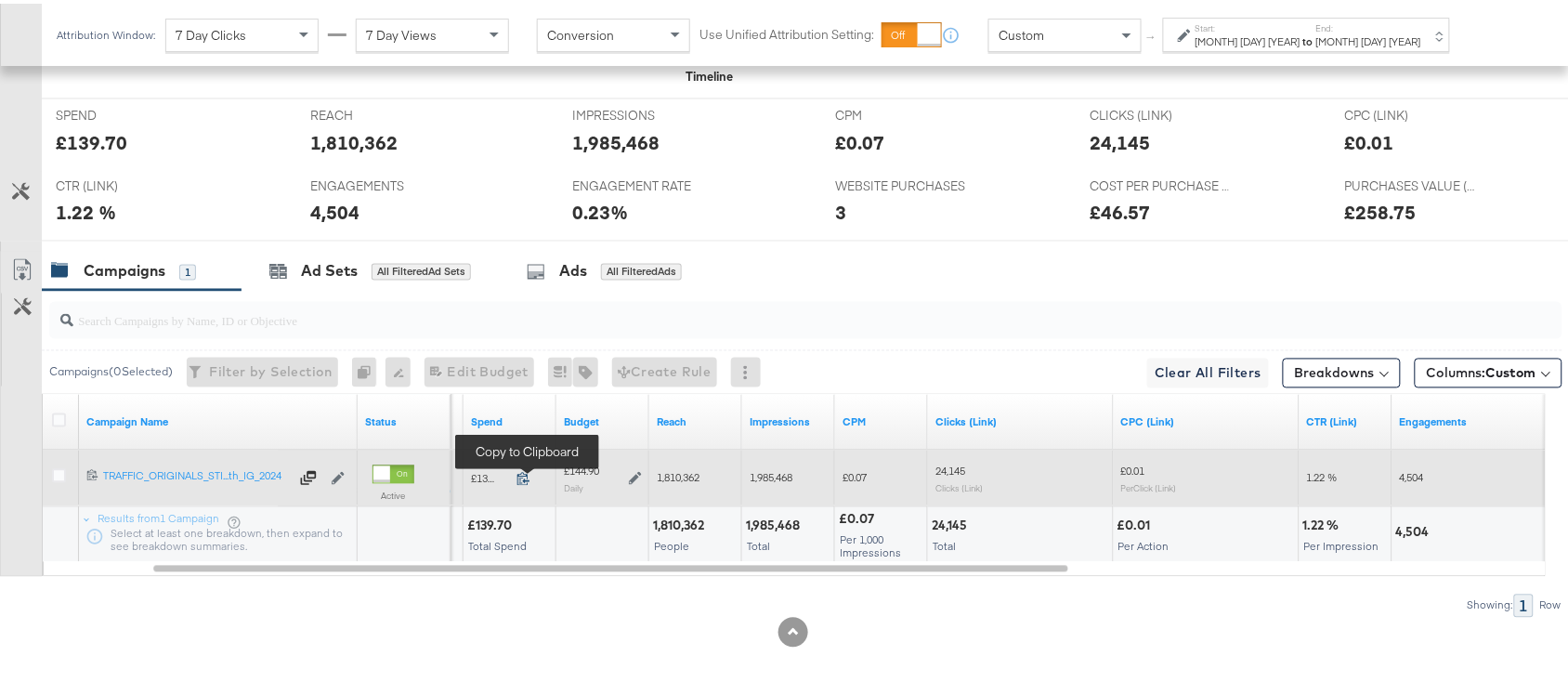 click 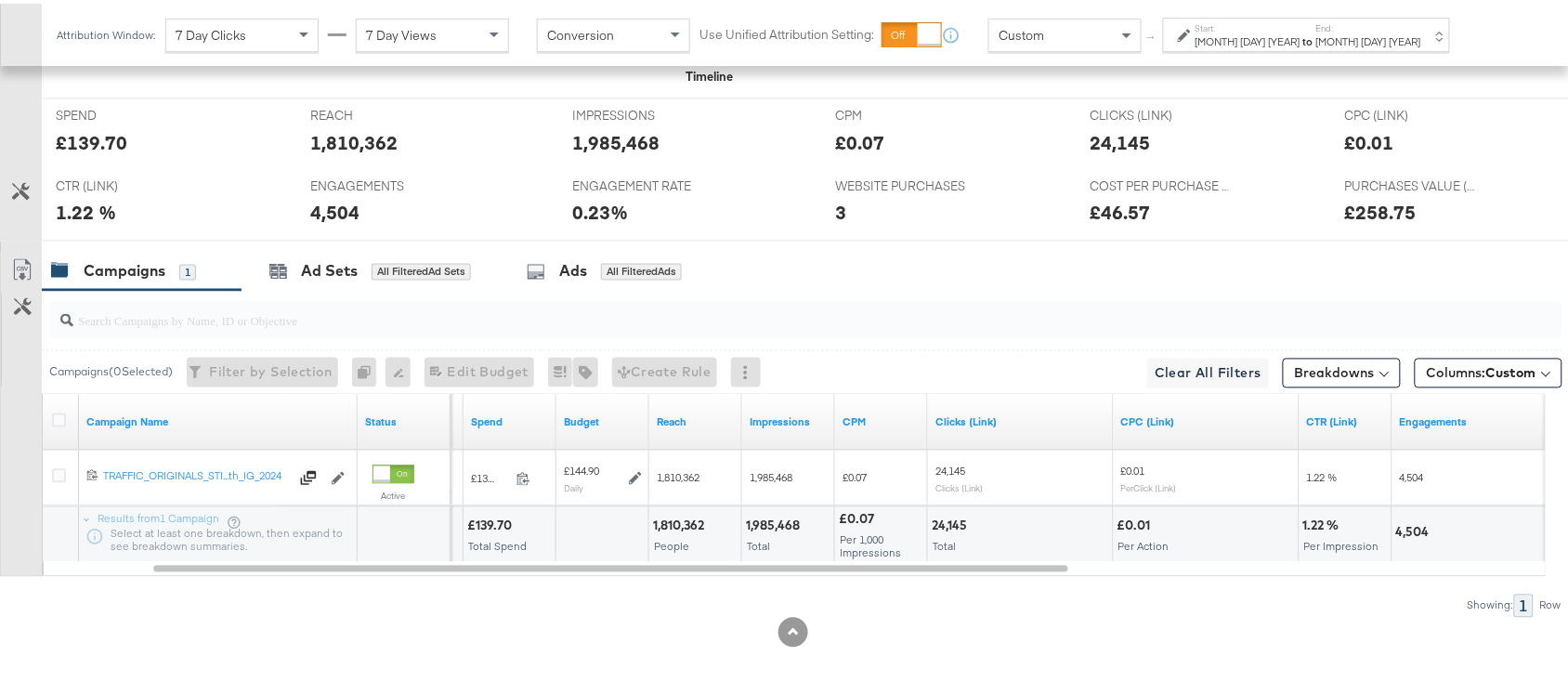 click on "1,810,362" at bounding box center [681, 522] 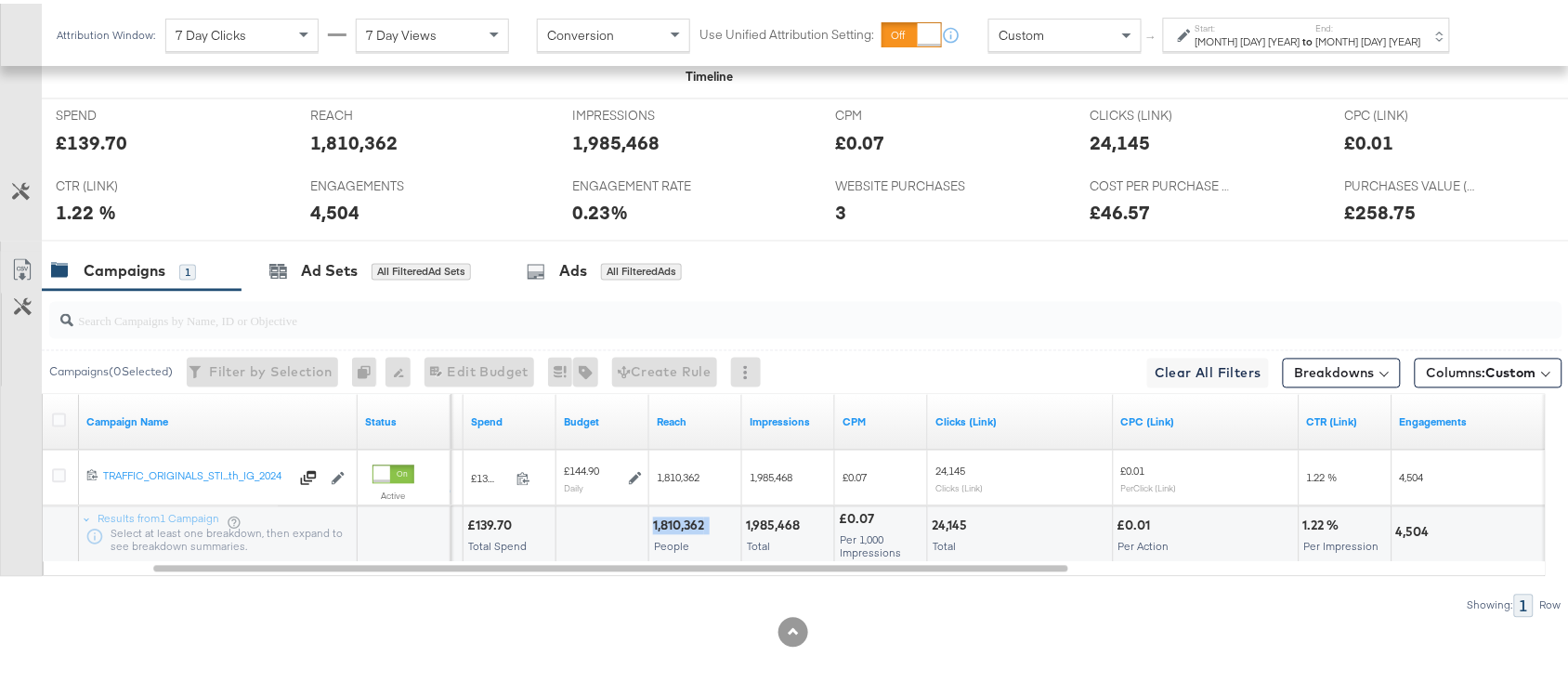 click on "1,810,362" at bounding box center (681, 522) 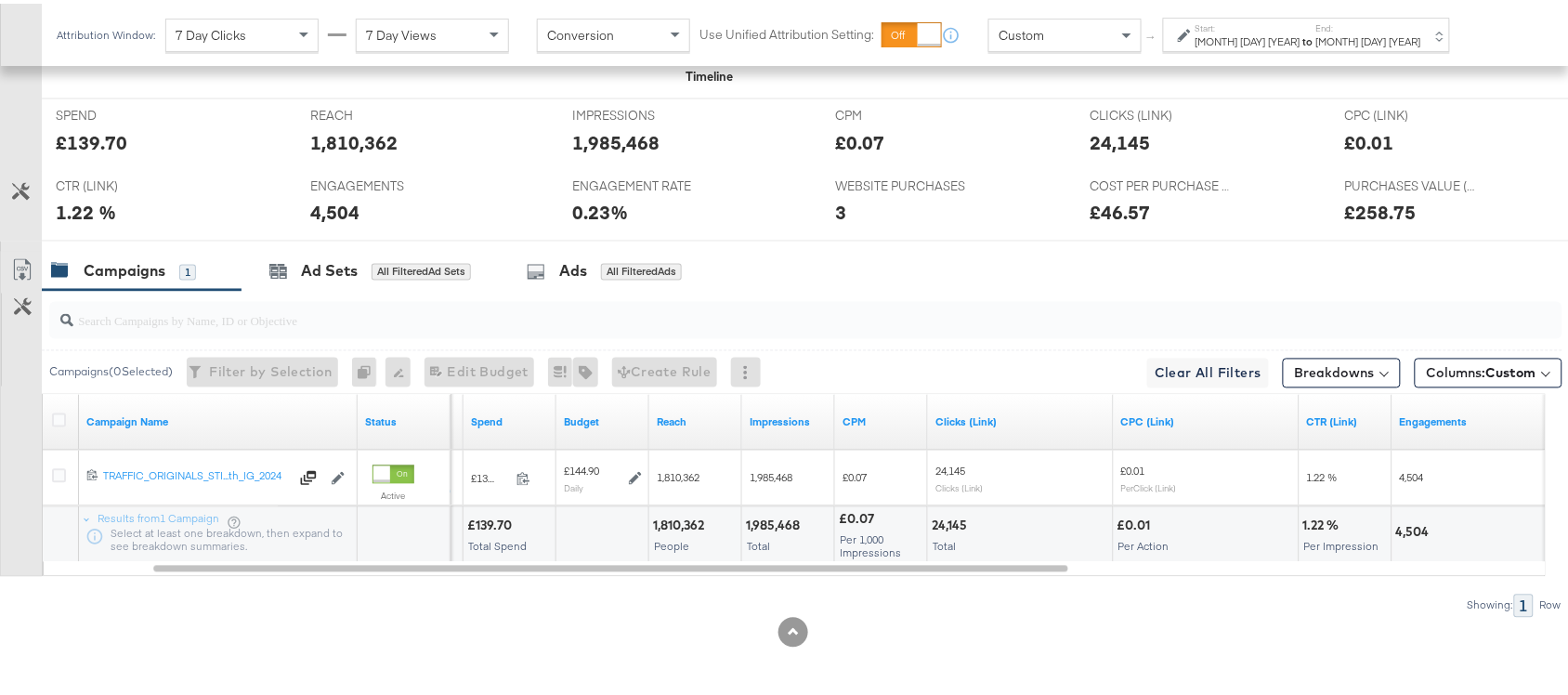click on "1,985,468" at bounding box center (776, 522) 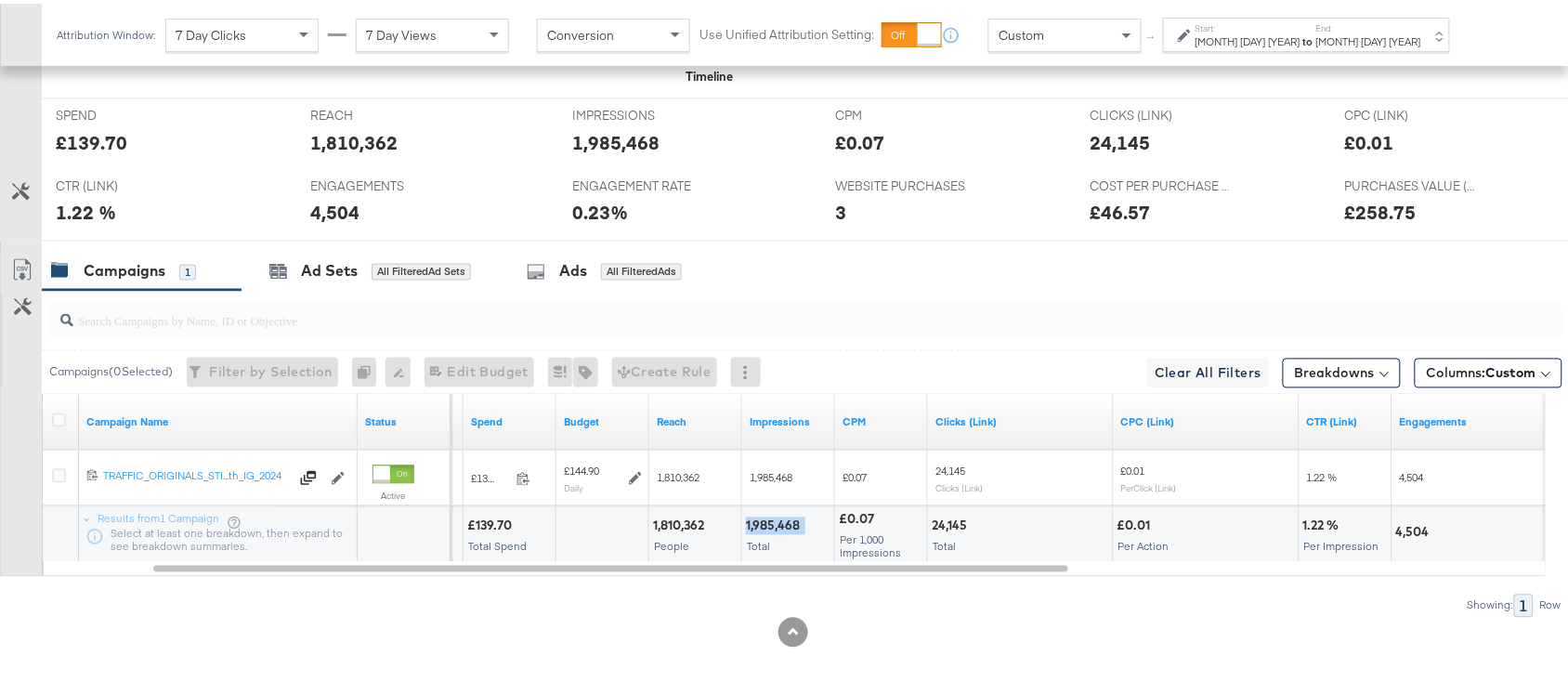 click on "1,985,468" at bounding box center [776, 522] 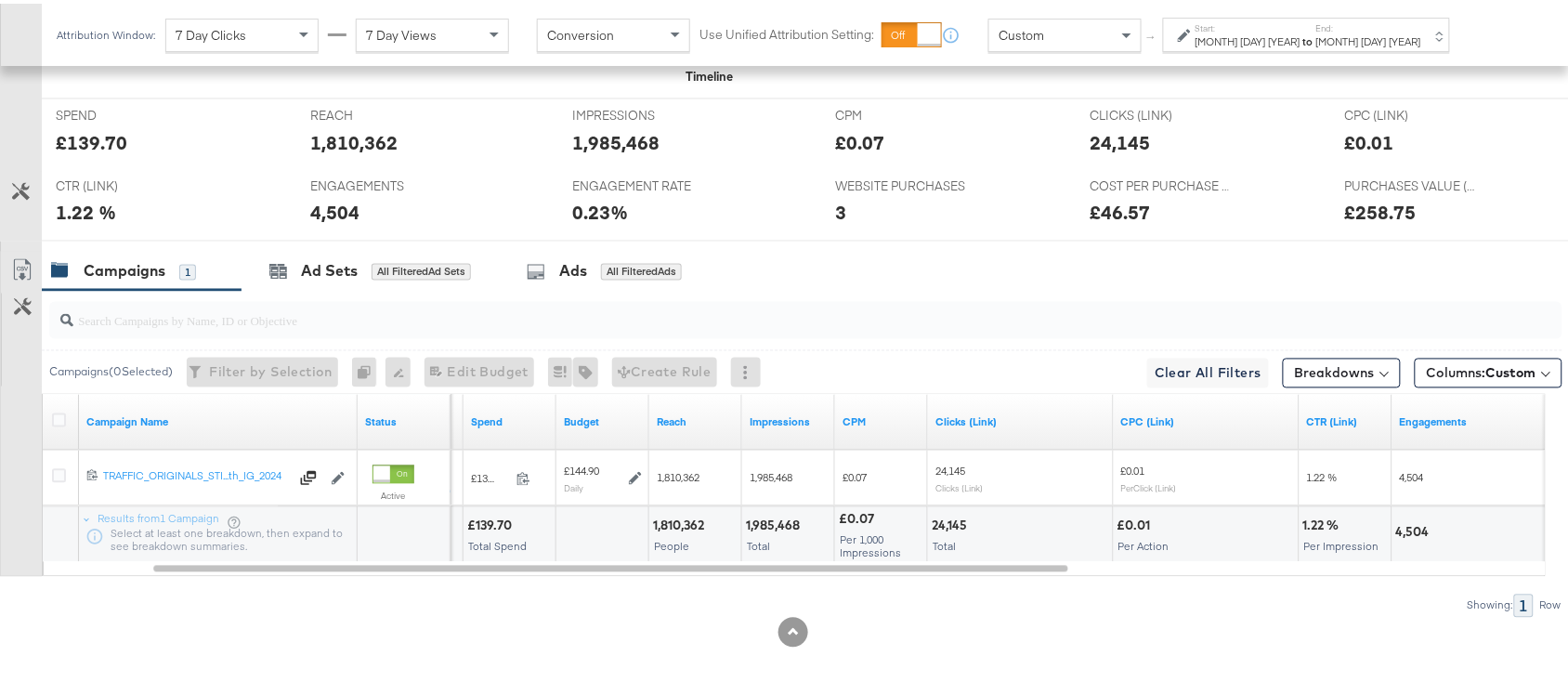 click on "24,145" at bounding box center [952, 522] 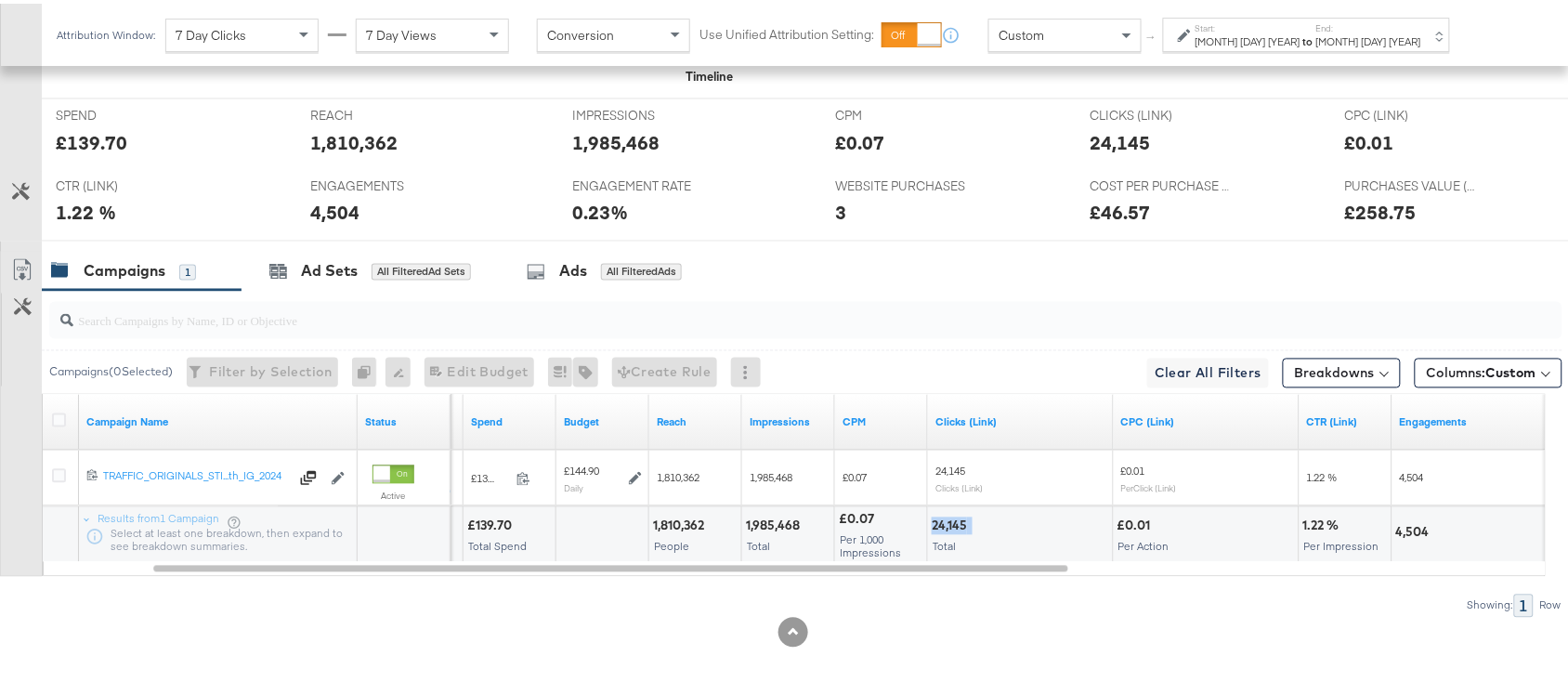 click on "24,145" at bounding box center (952, 522) 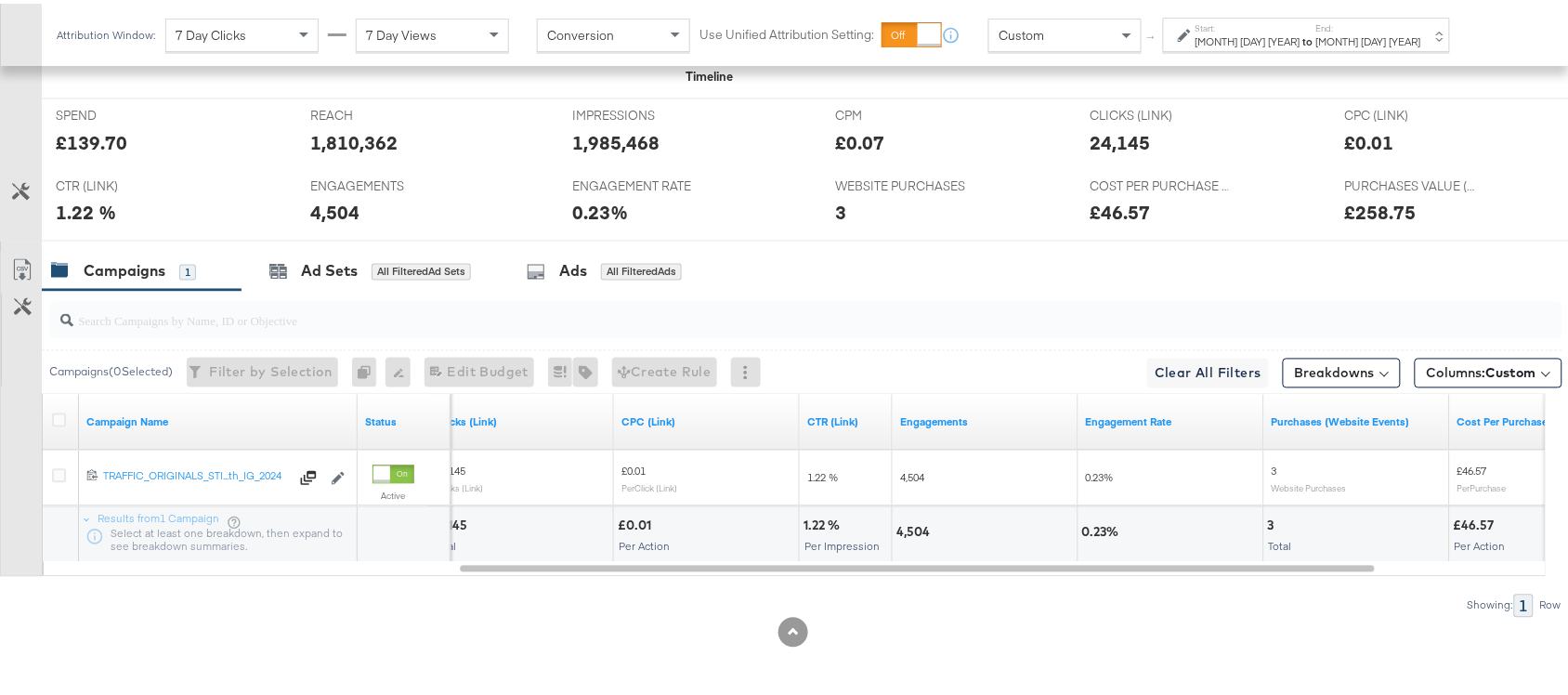 click on "4,504" at bounding box center [916, 529] 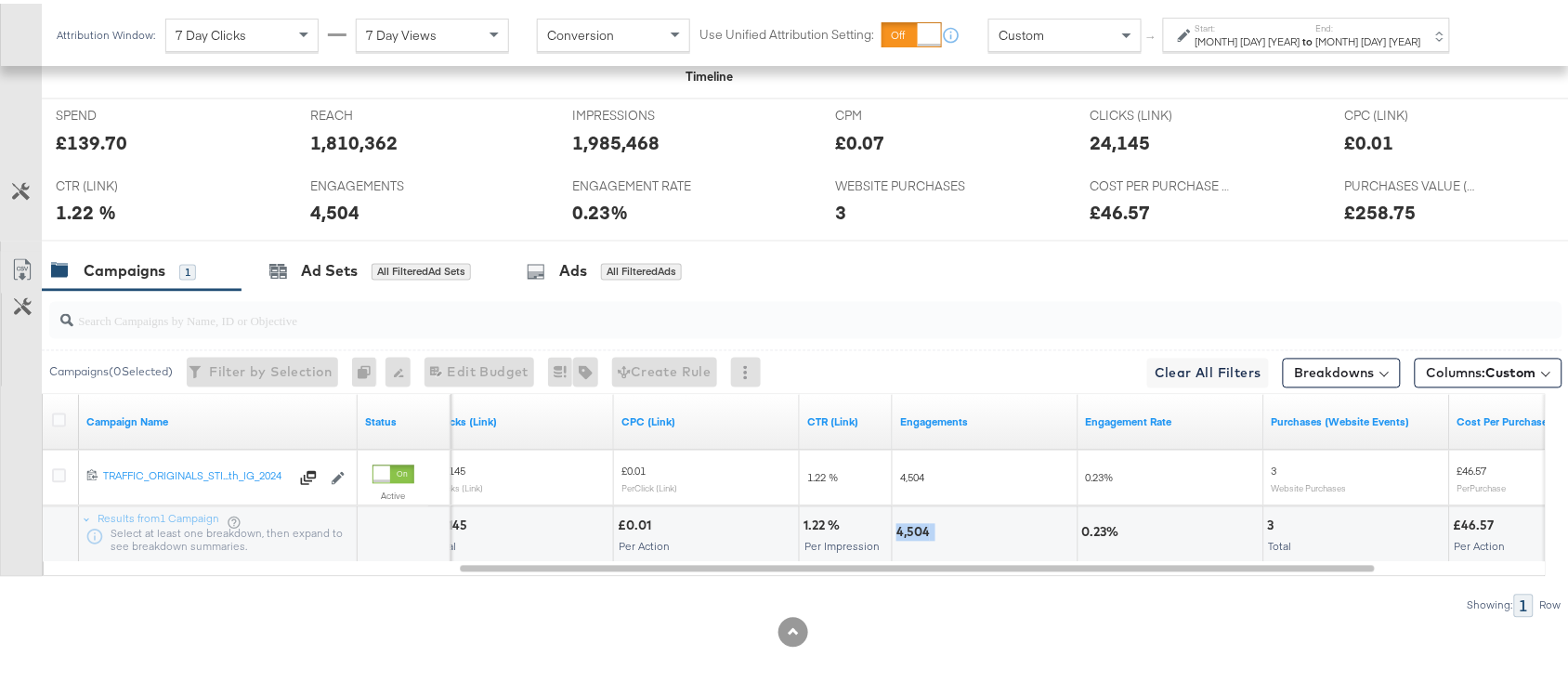 click on "4,504" at bounding box center [916, 529] 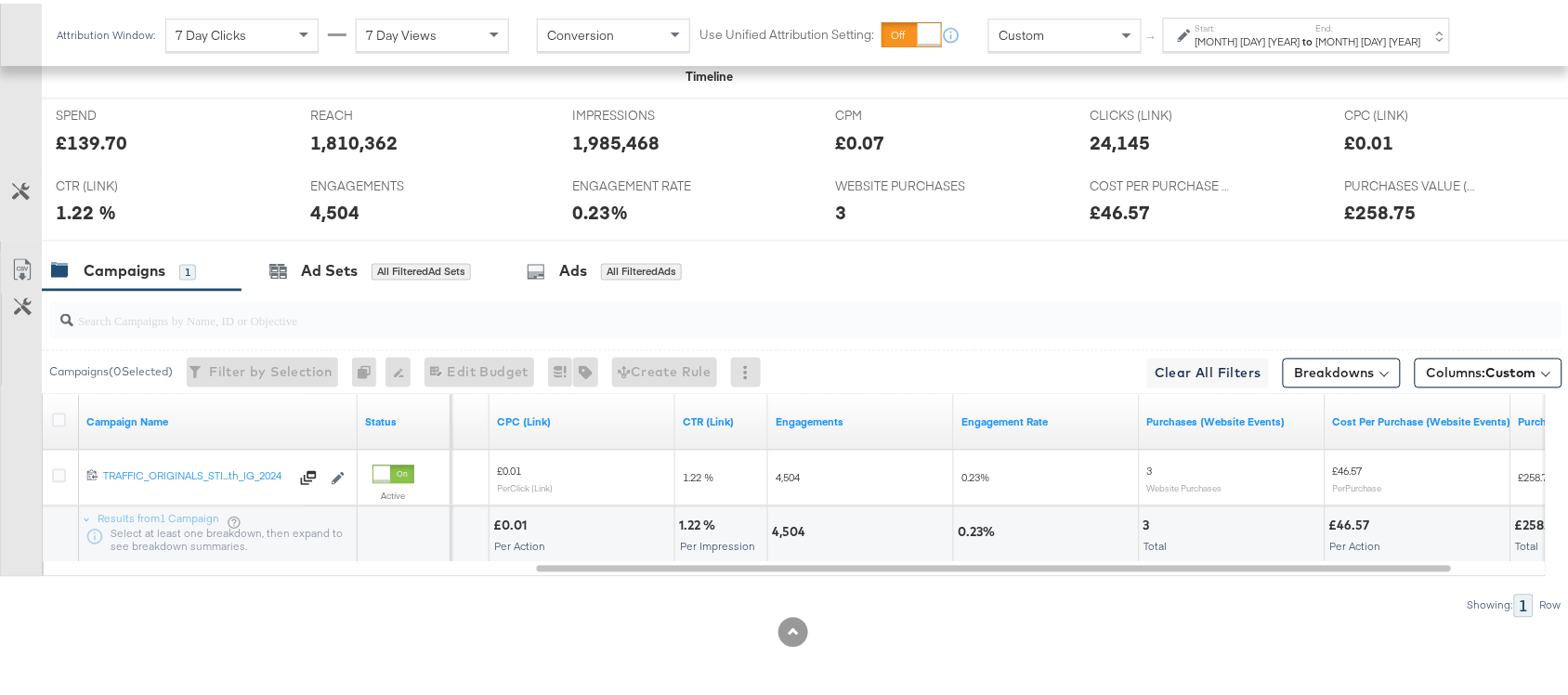 click on "3" at bounding box center [1149, 522] 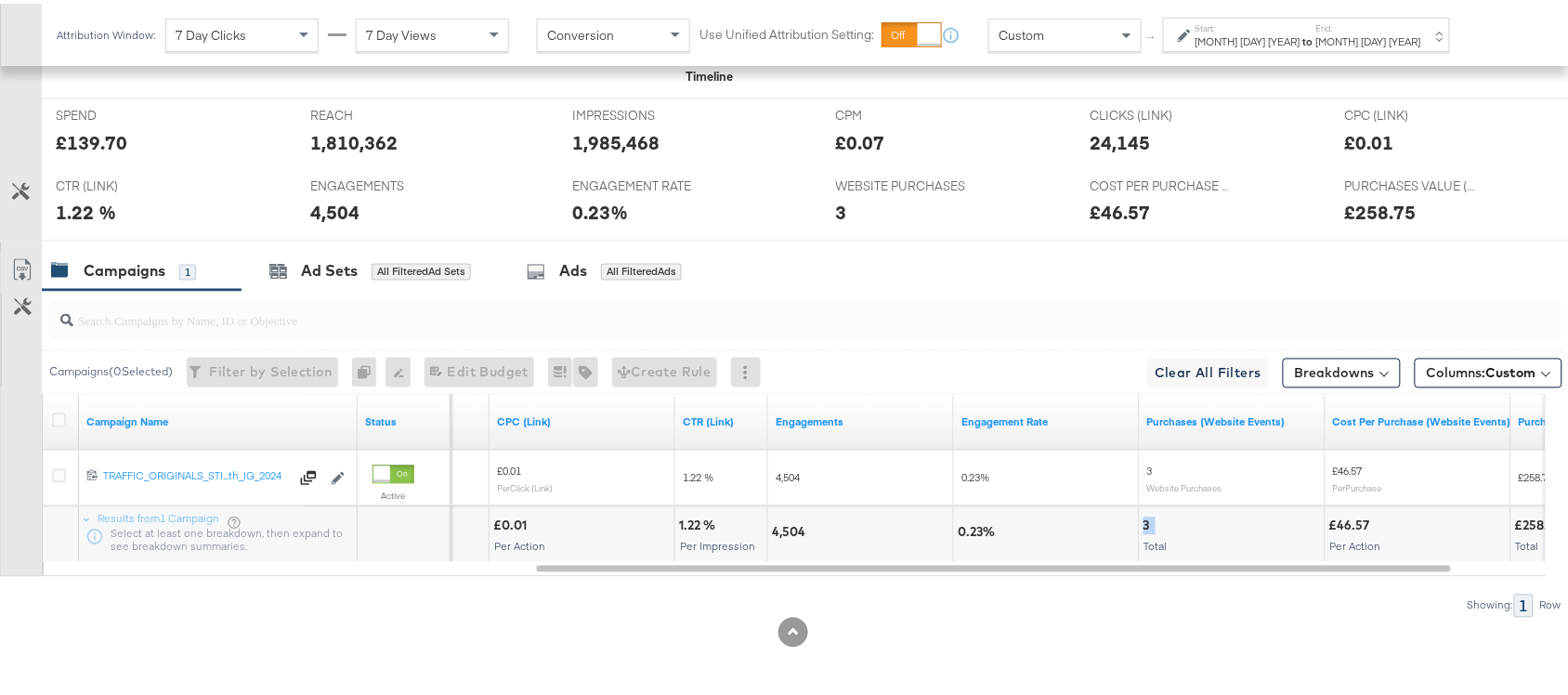 copy on "3" 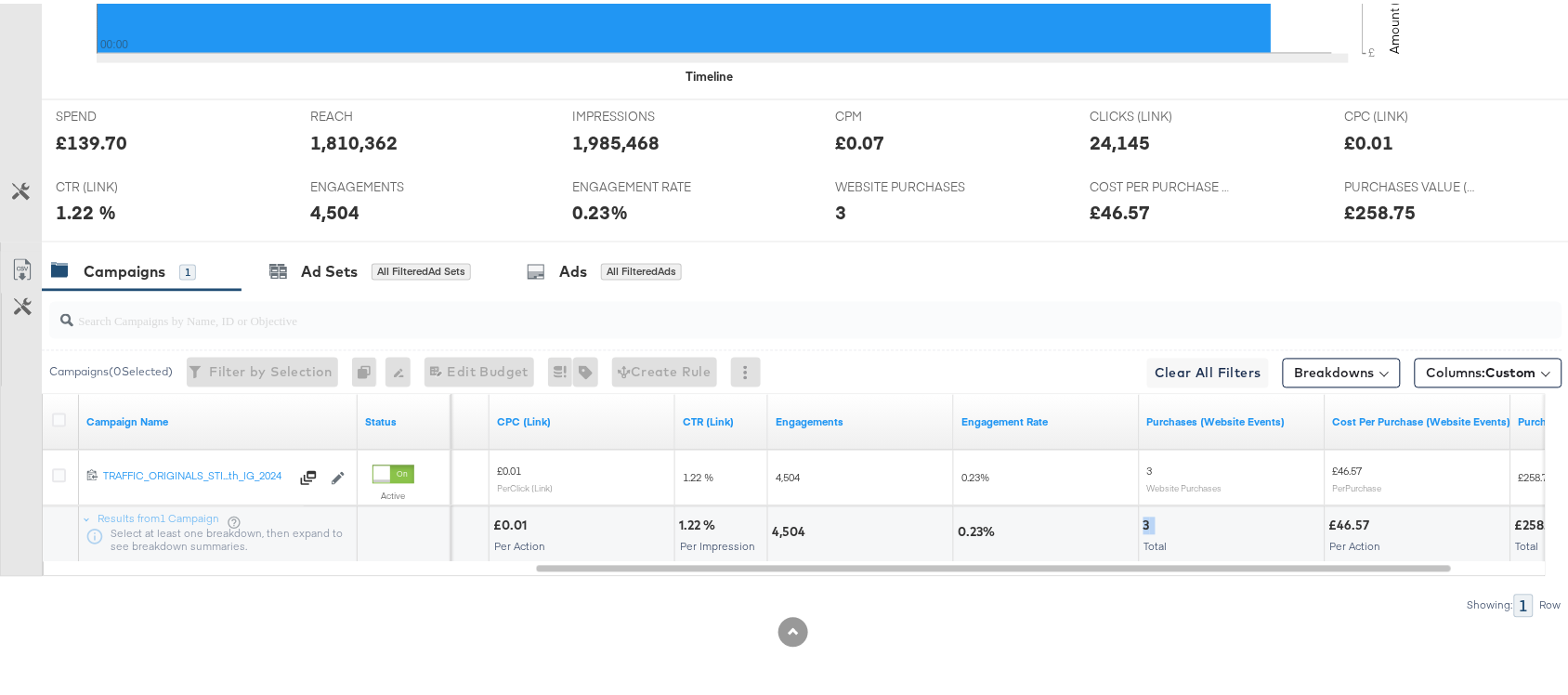 scroll, scrollTop: 0, scrollLeft: 0, axis: both 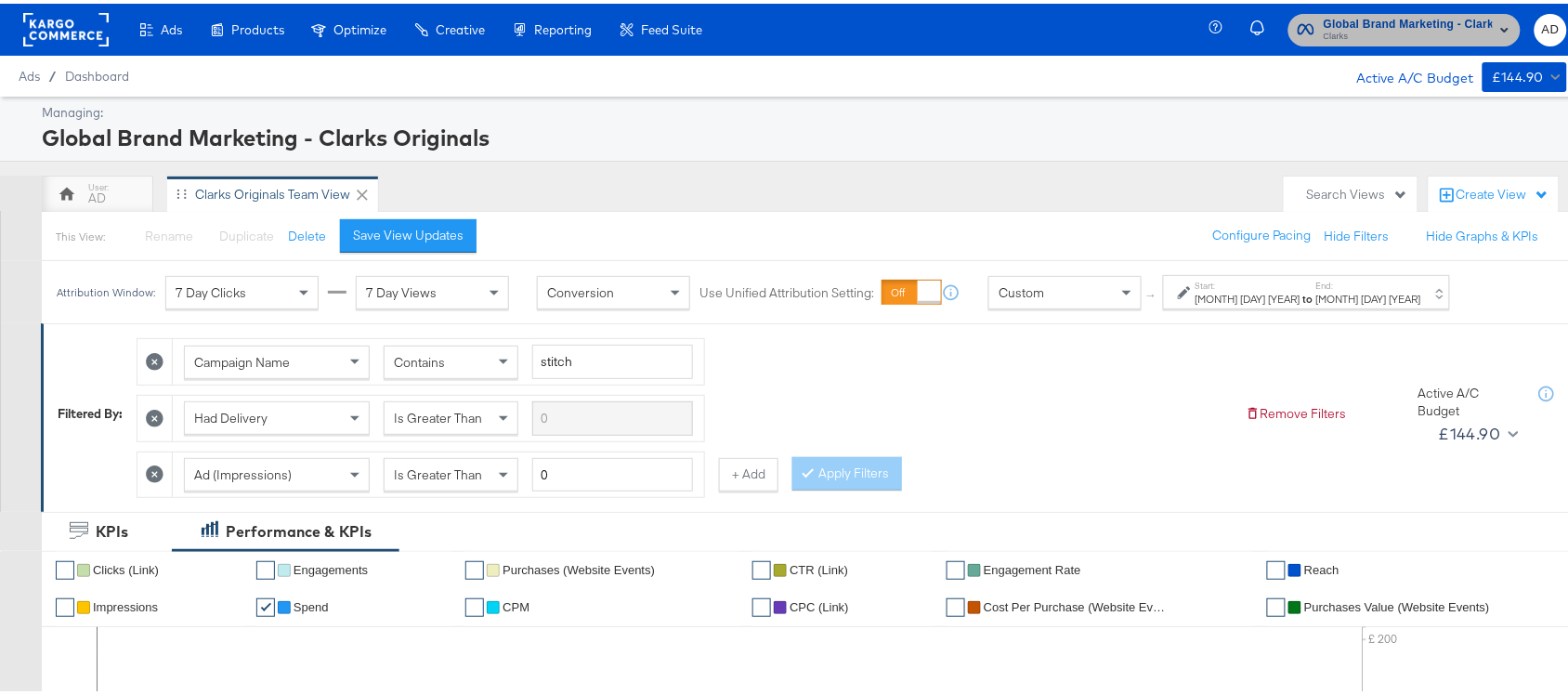 click on "Clarks" at bounding box center (1408, 33) 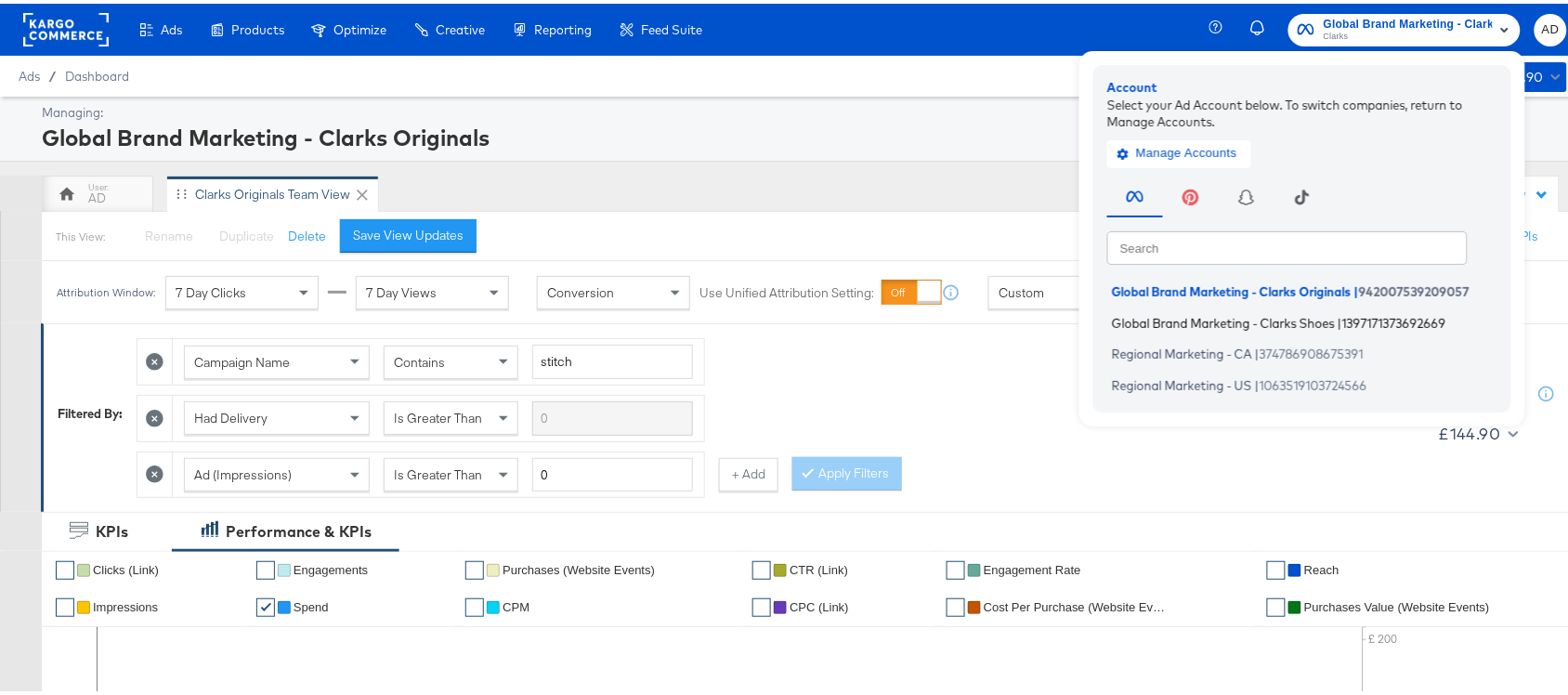 click on "Global Brand Marketing - Clarks Shoes" at bounding box center [1223, 319] 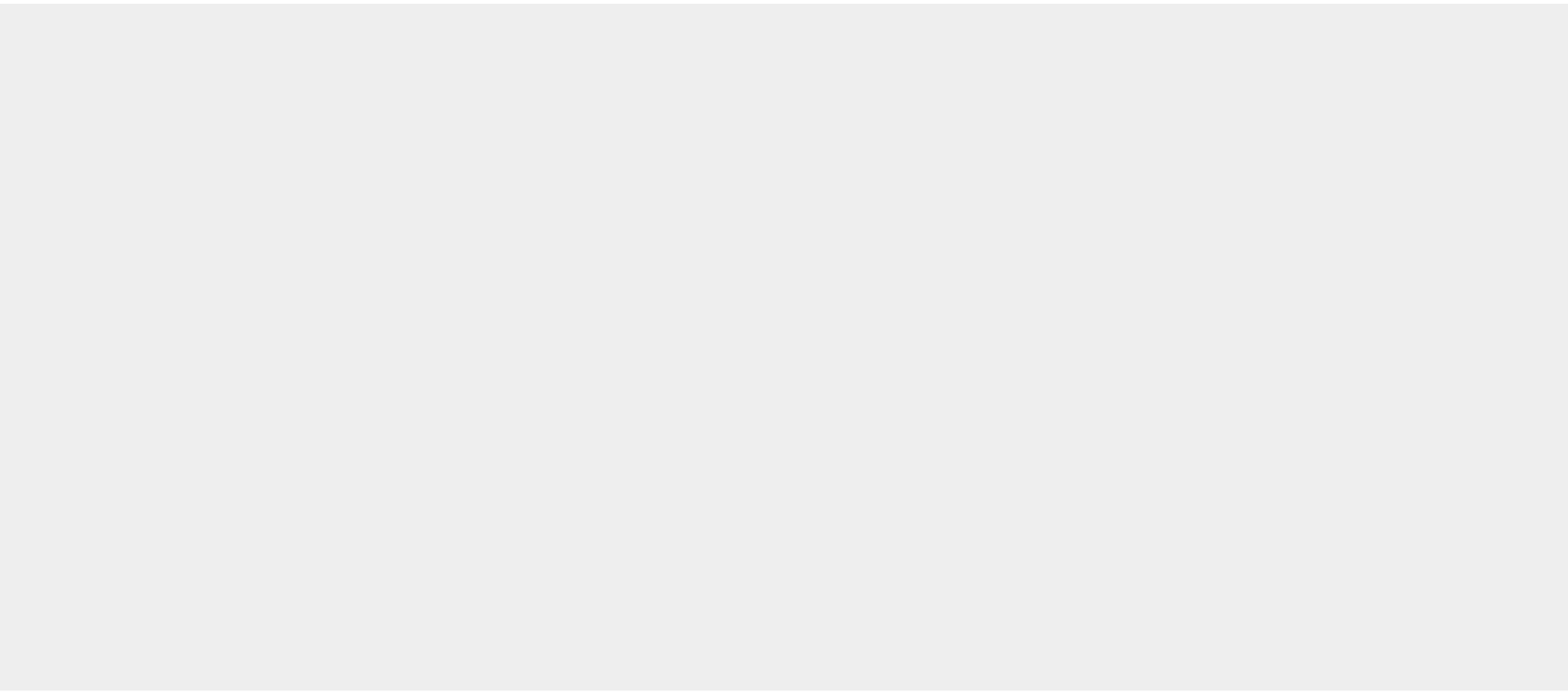 scroll, scrollTop: 0, scrollLeft: 0, axis: both 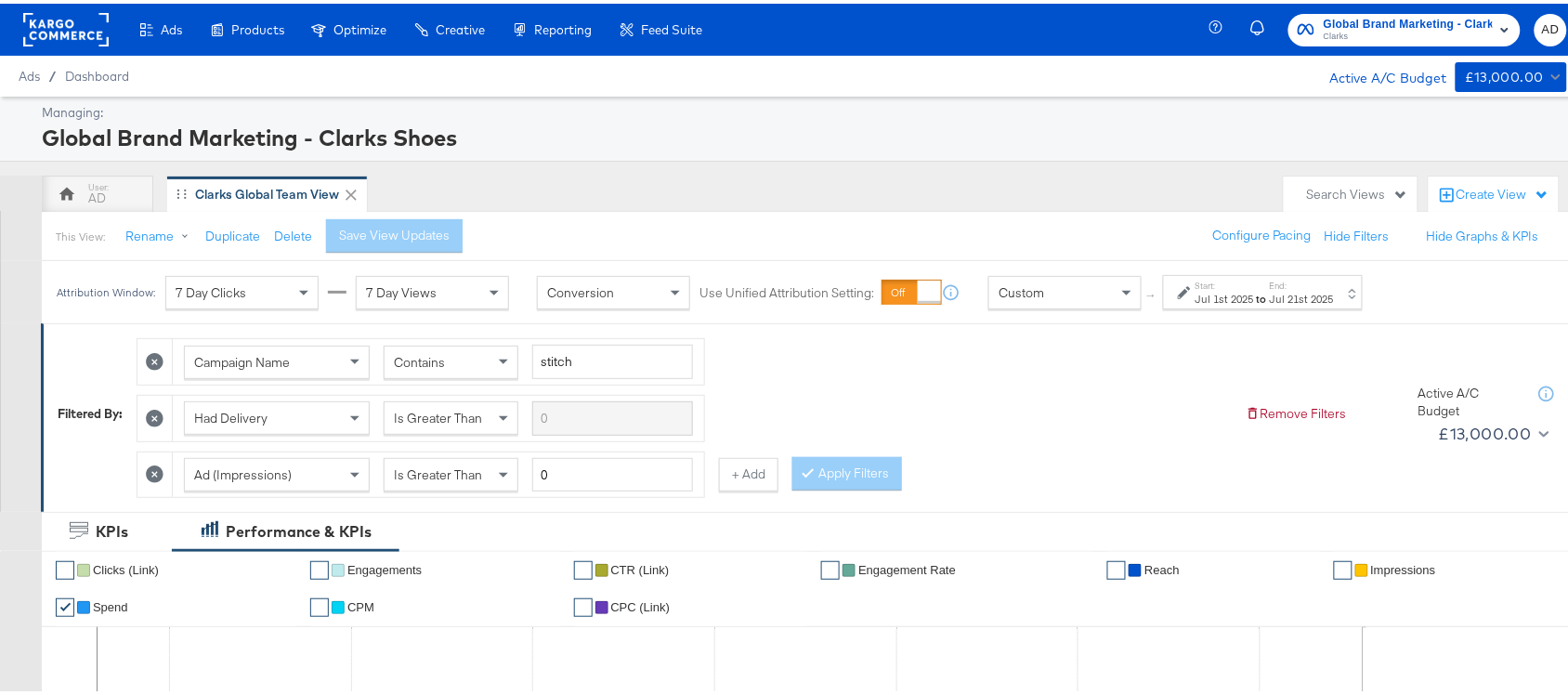 click on "to" at bounding box center (1261, 295) 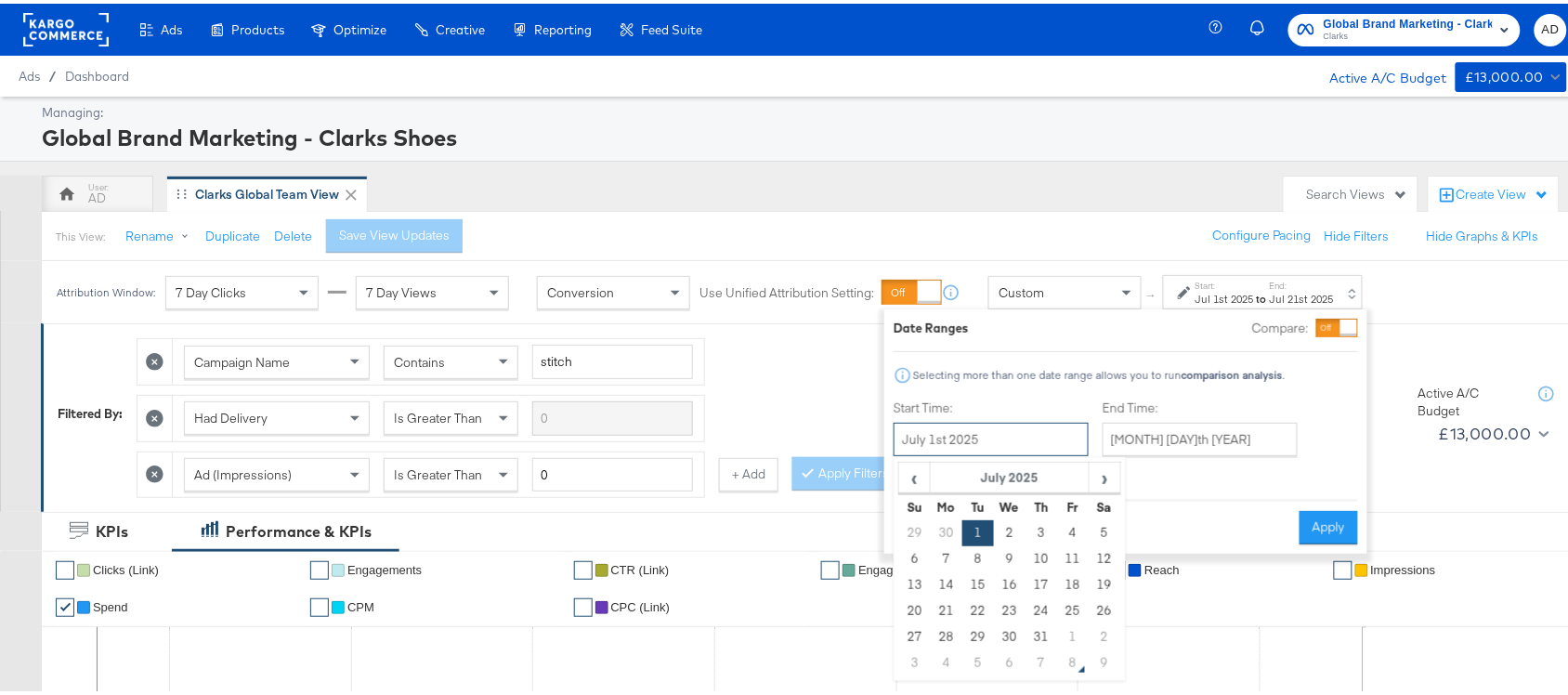 click on "July 1st 2025" at bounding box center (991, 436) 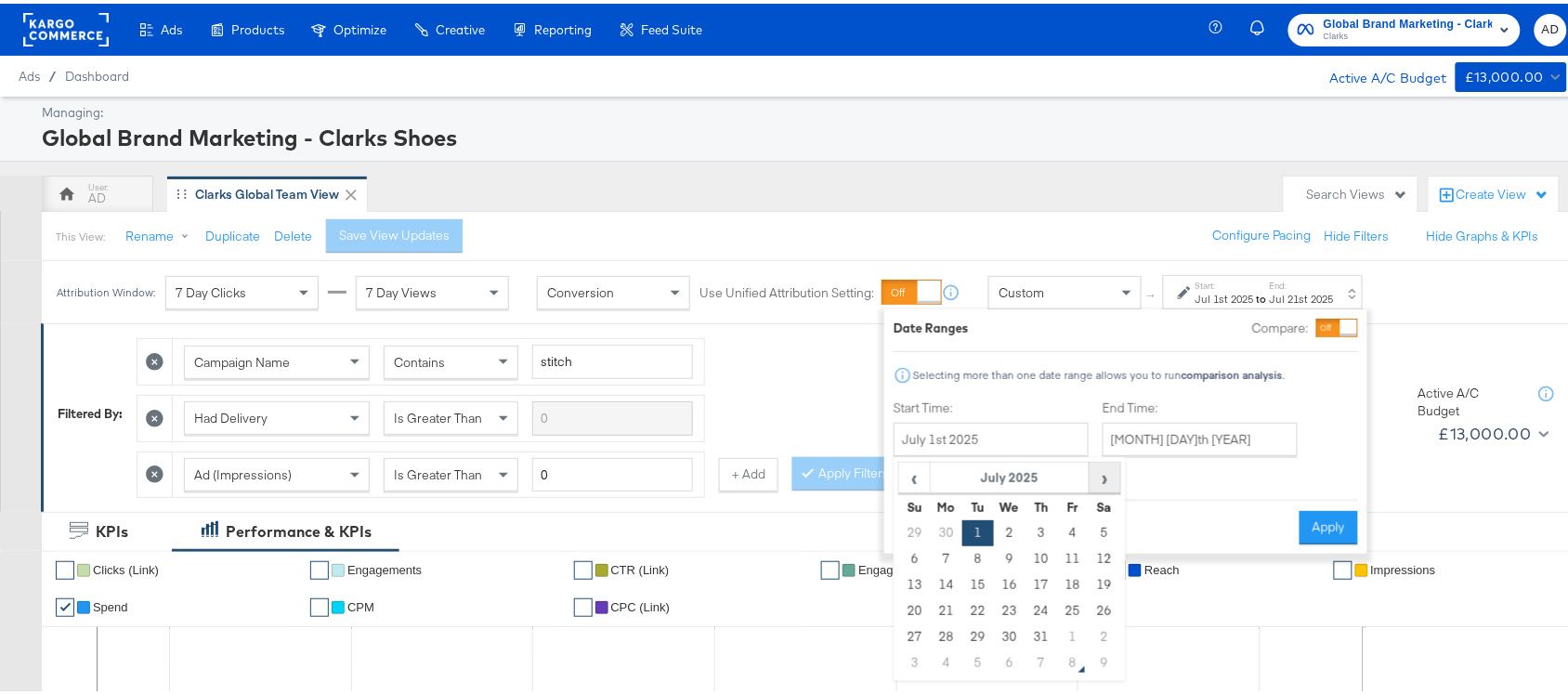 click on "›" at bounding box center (1104, 474) 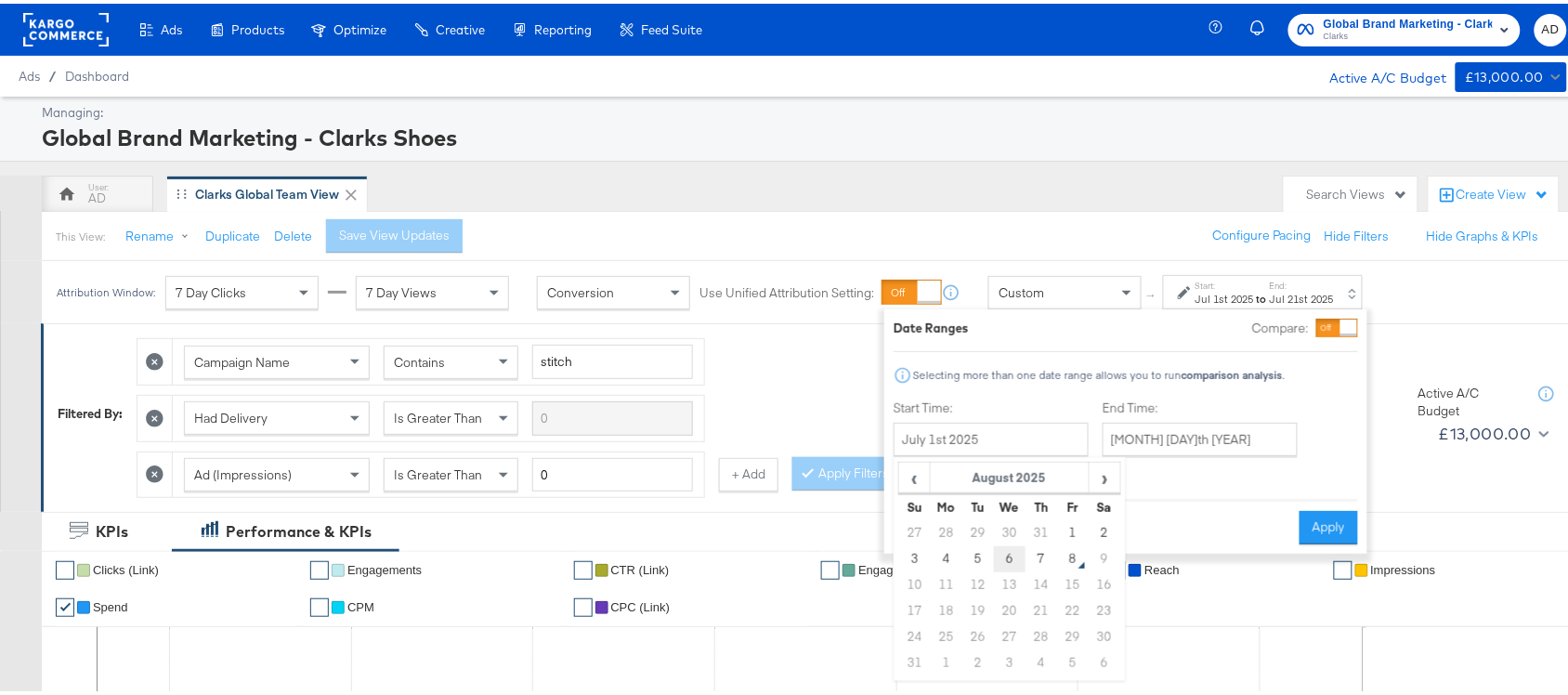 click on "6" at bounding box center [1010, 556] 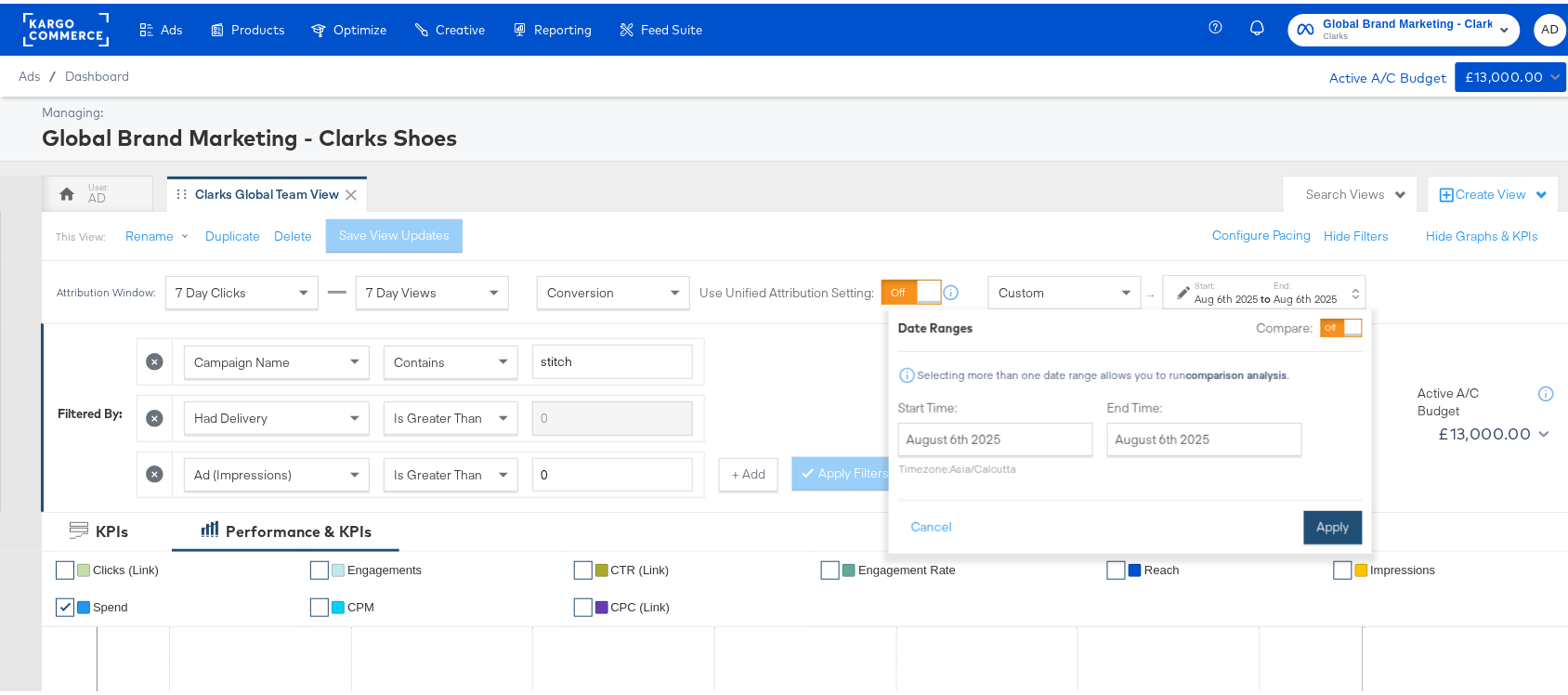 click on "Apply" at bounding box center (1333, 524) 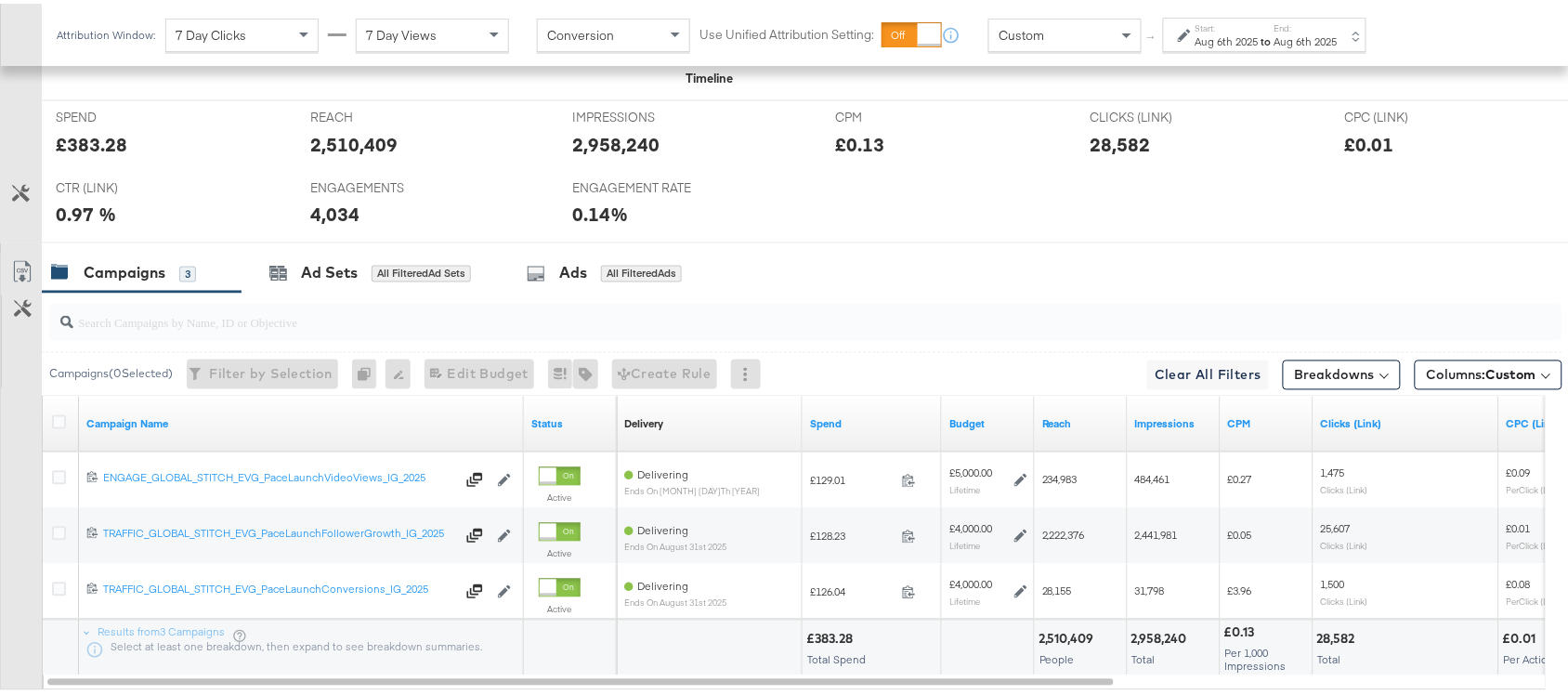 scroll, scrollTop: 968, scrollLeft: 0, axis: vertical 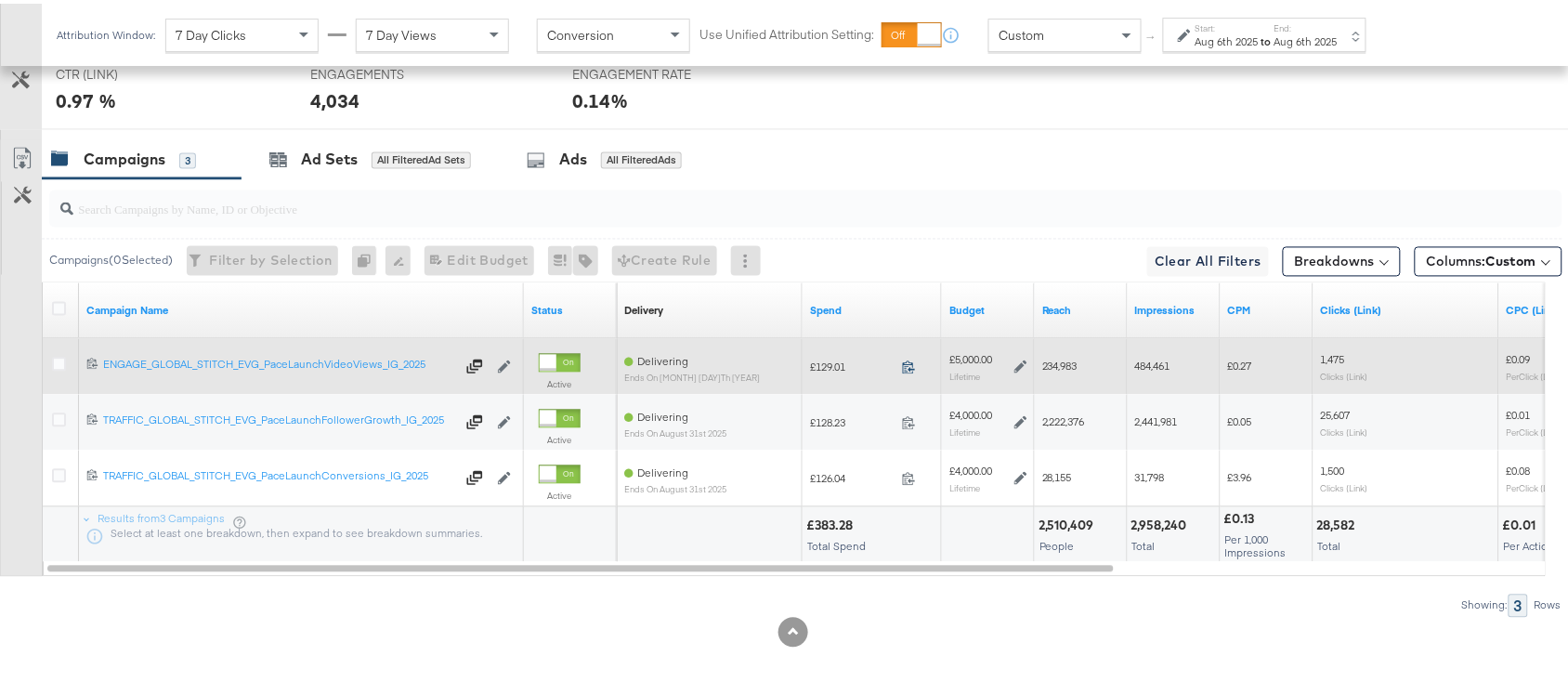 click 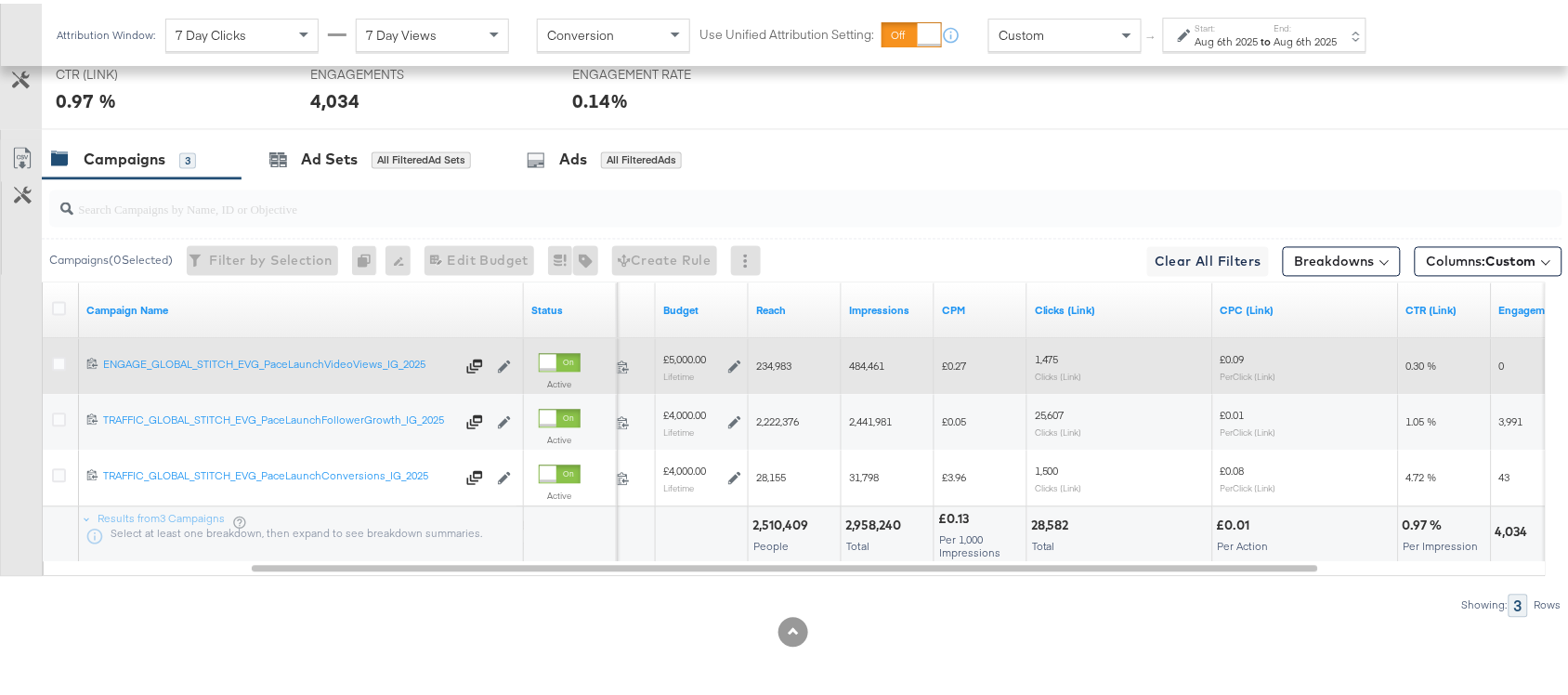 click on "234,983" at bounding box center (795, 363) 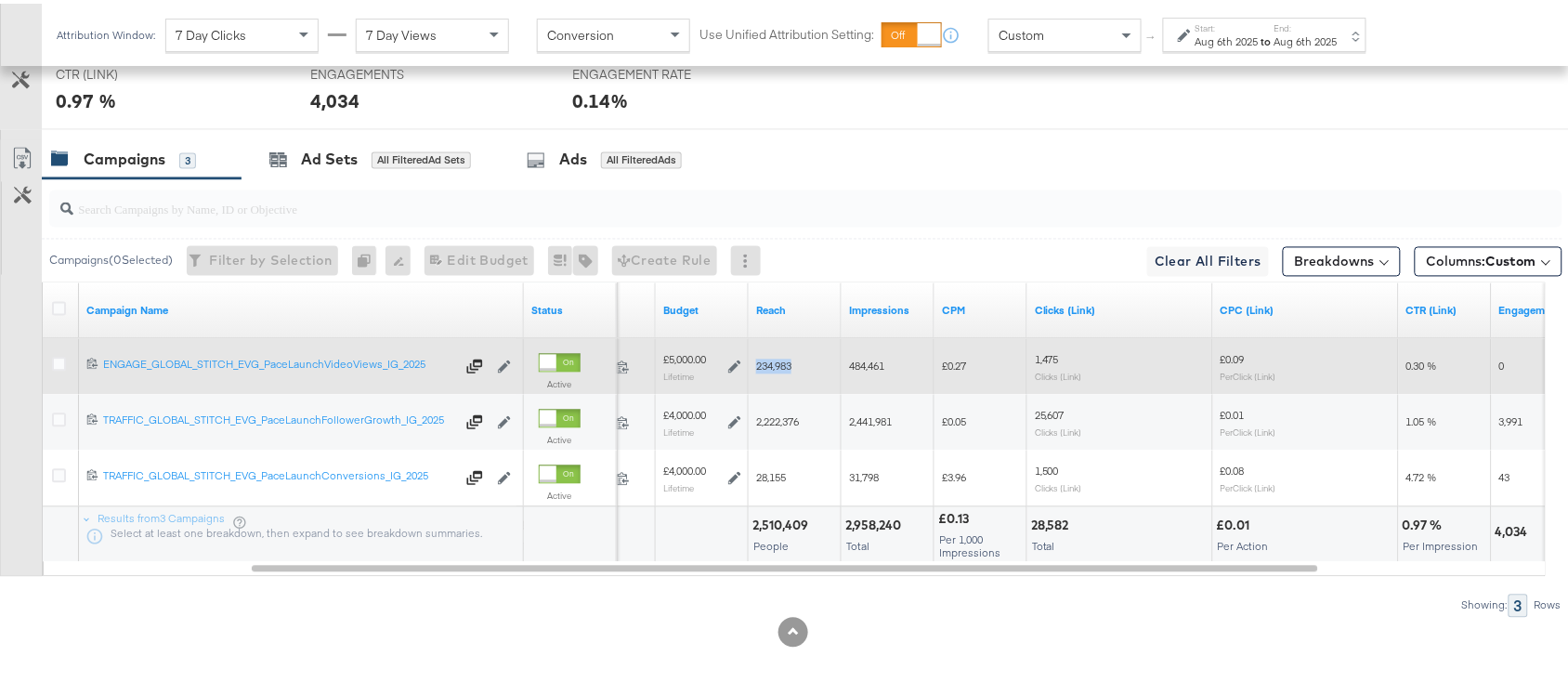 click on "234,983" at bounding box center [795, 363] 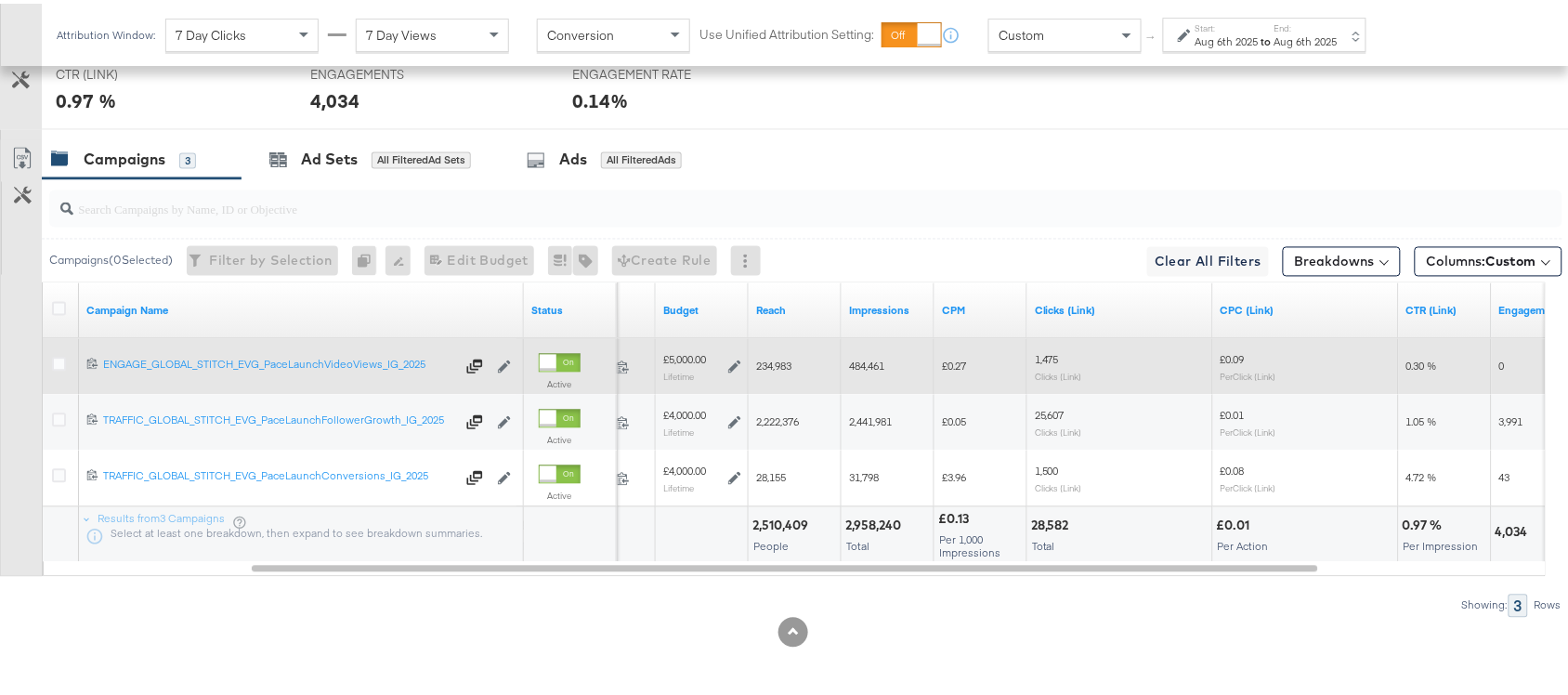 click on "484,461" at bounding box center [867, 362] 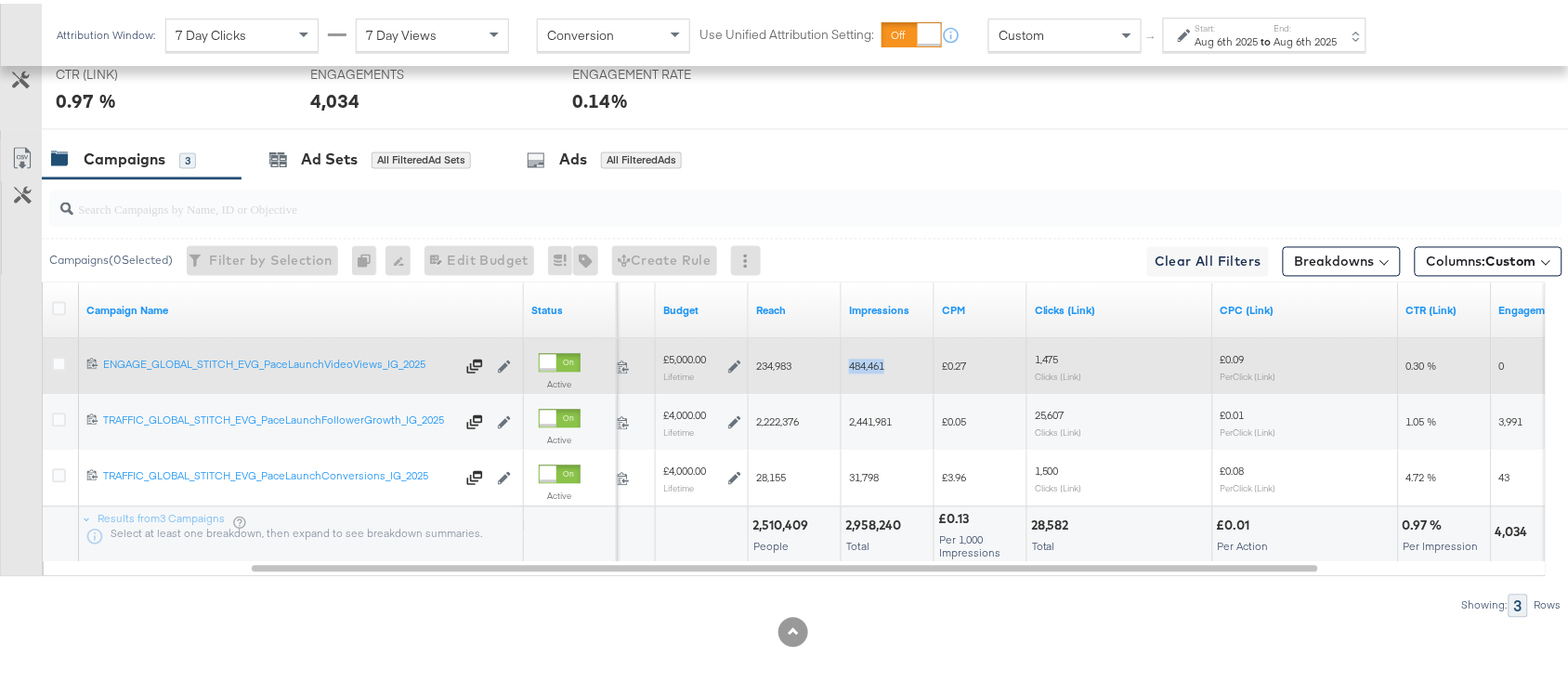 copy on "484,461" 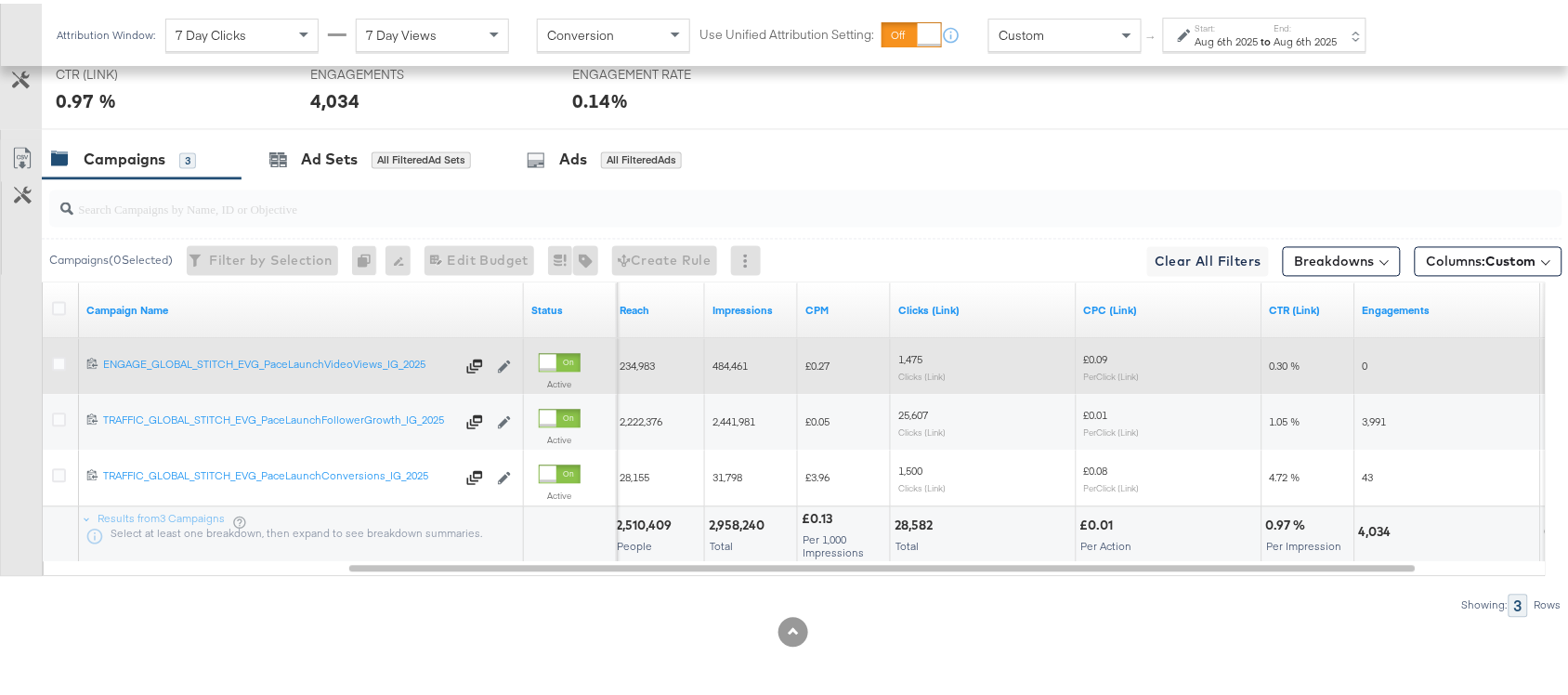 click on "1,475" at bounding box center (910, 356) 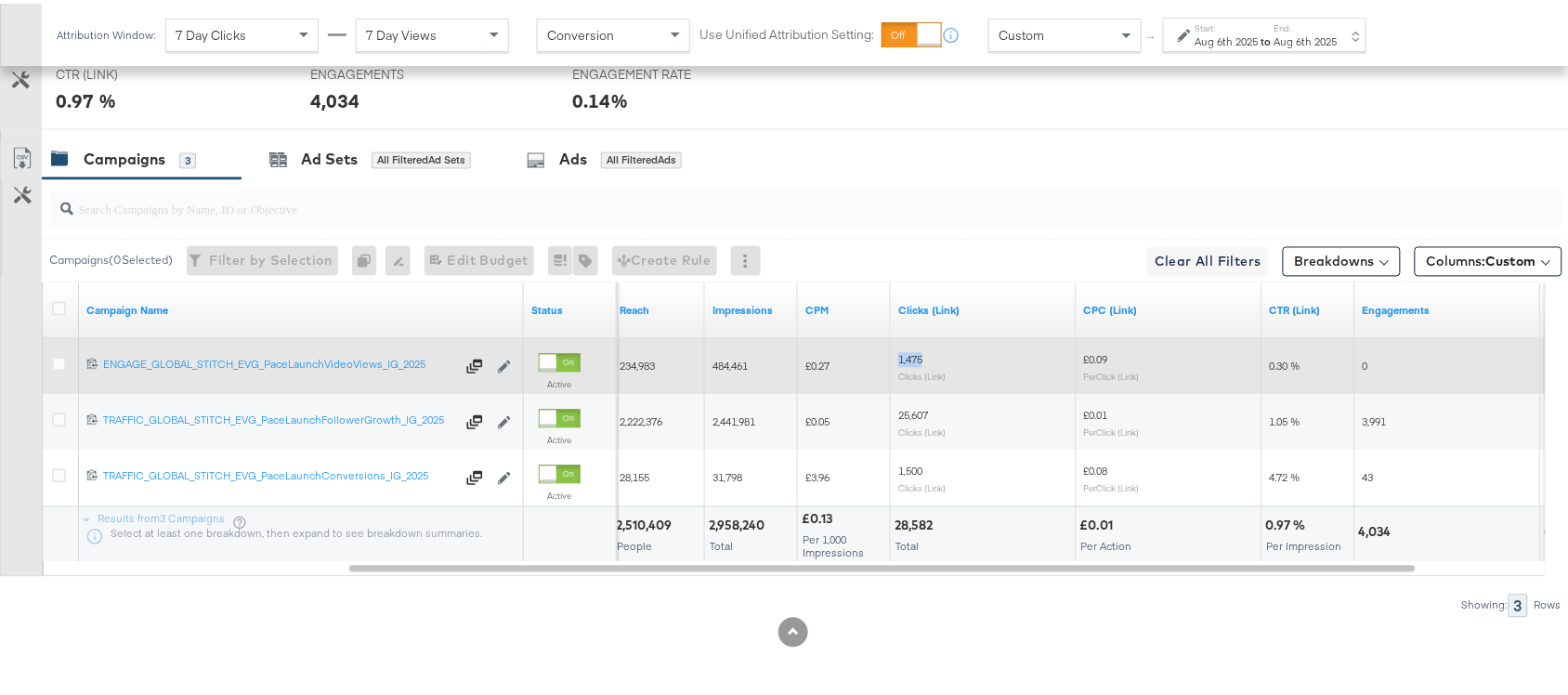 copy on "1,475" 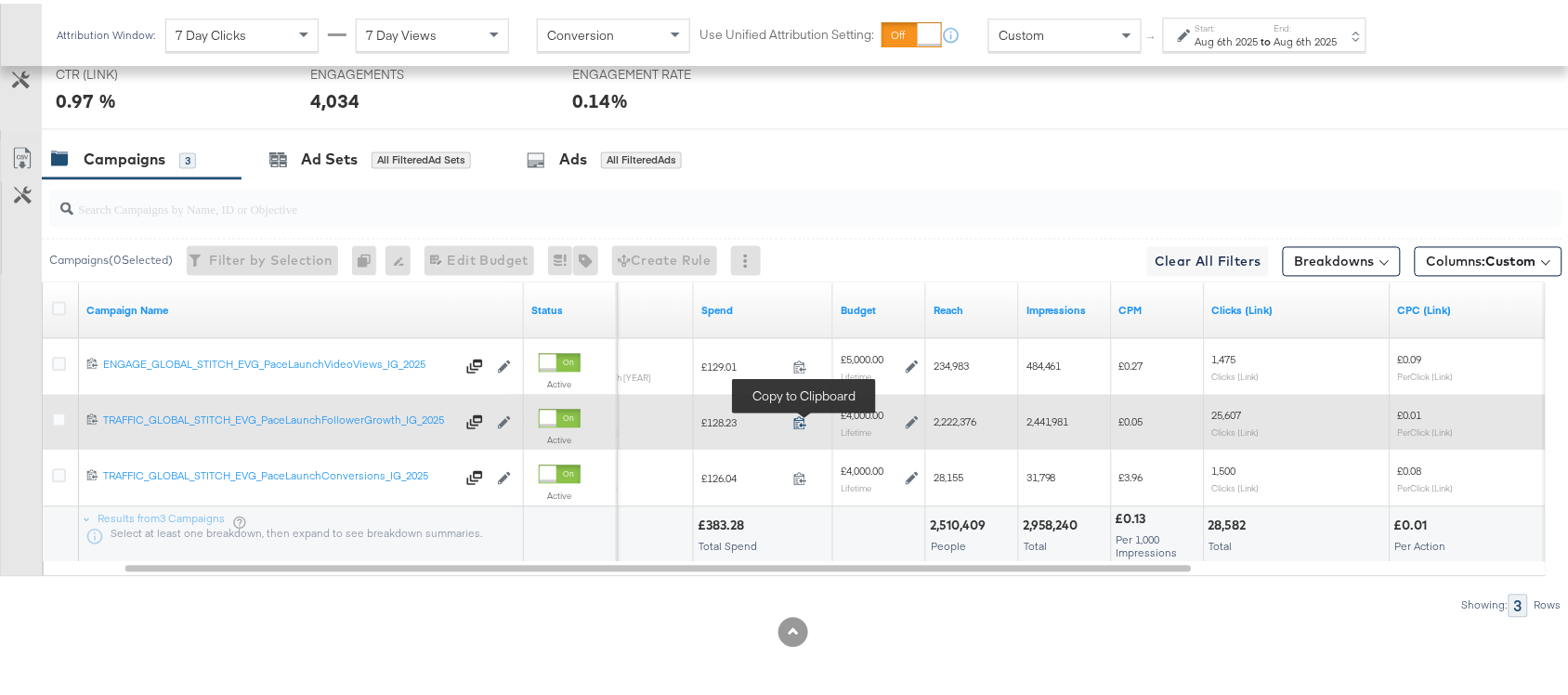 click 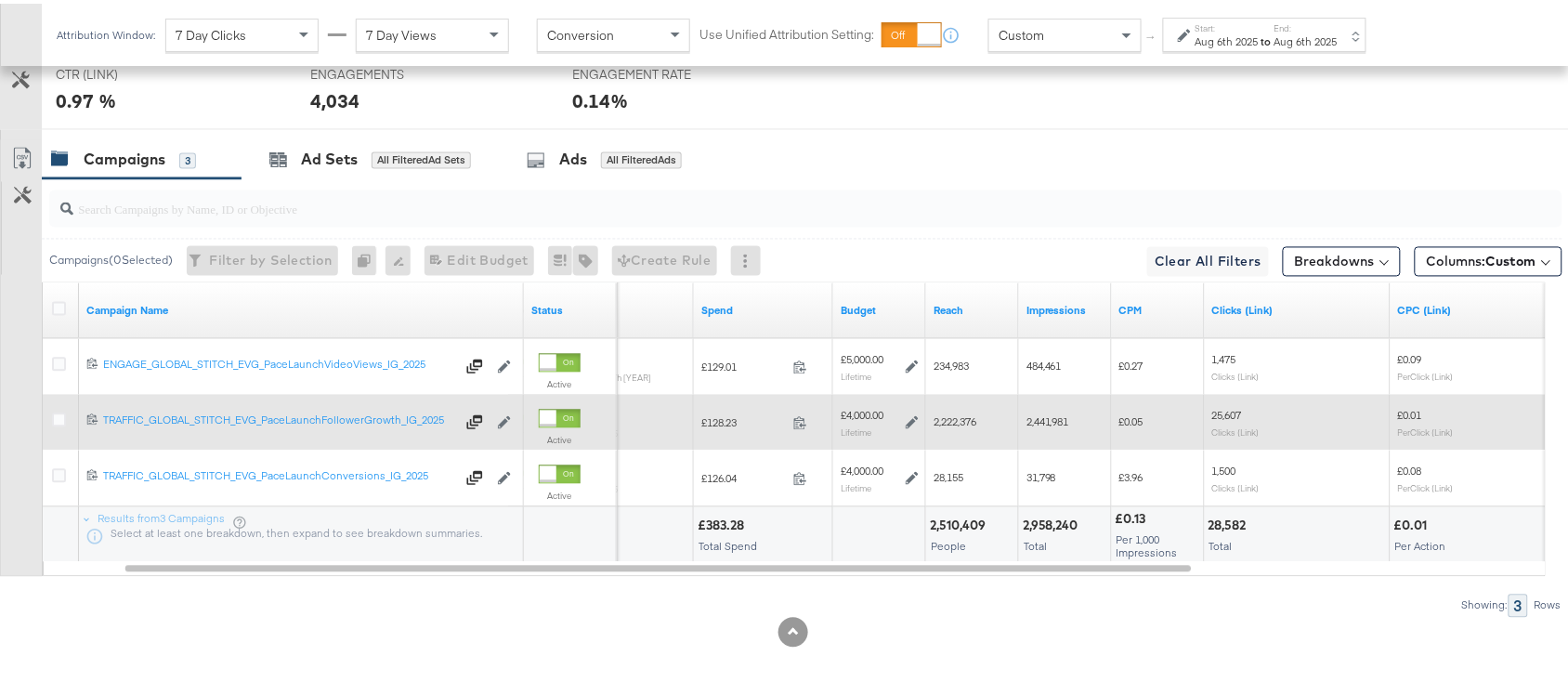 click on "2,222,376" at bounding box center (955, 418) 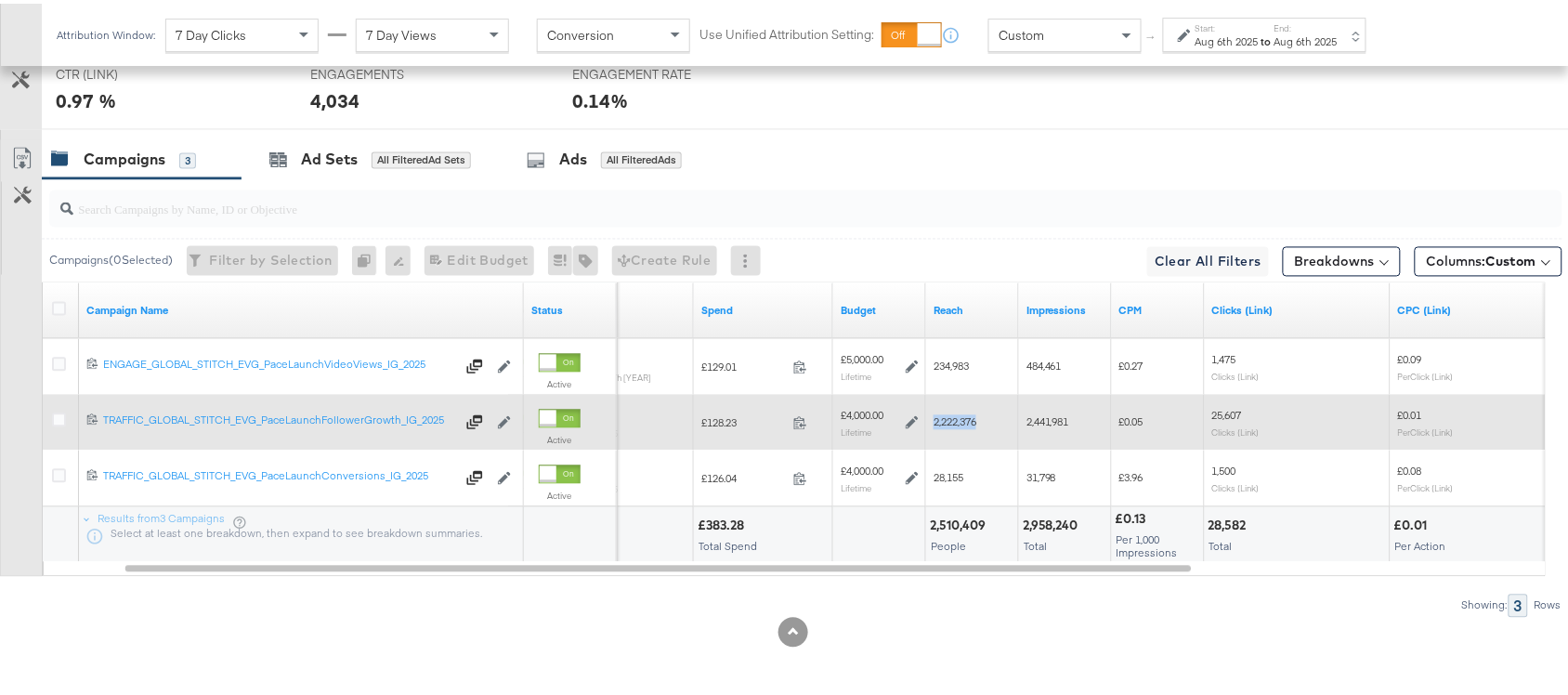 copy on "2,222,376" 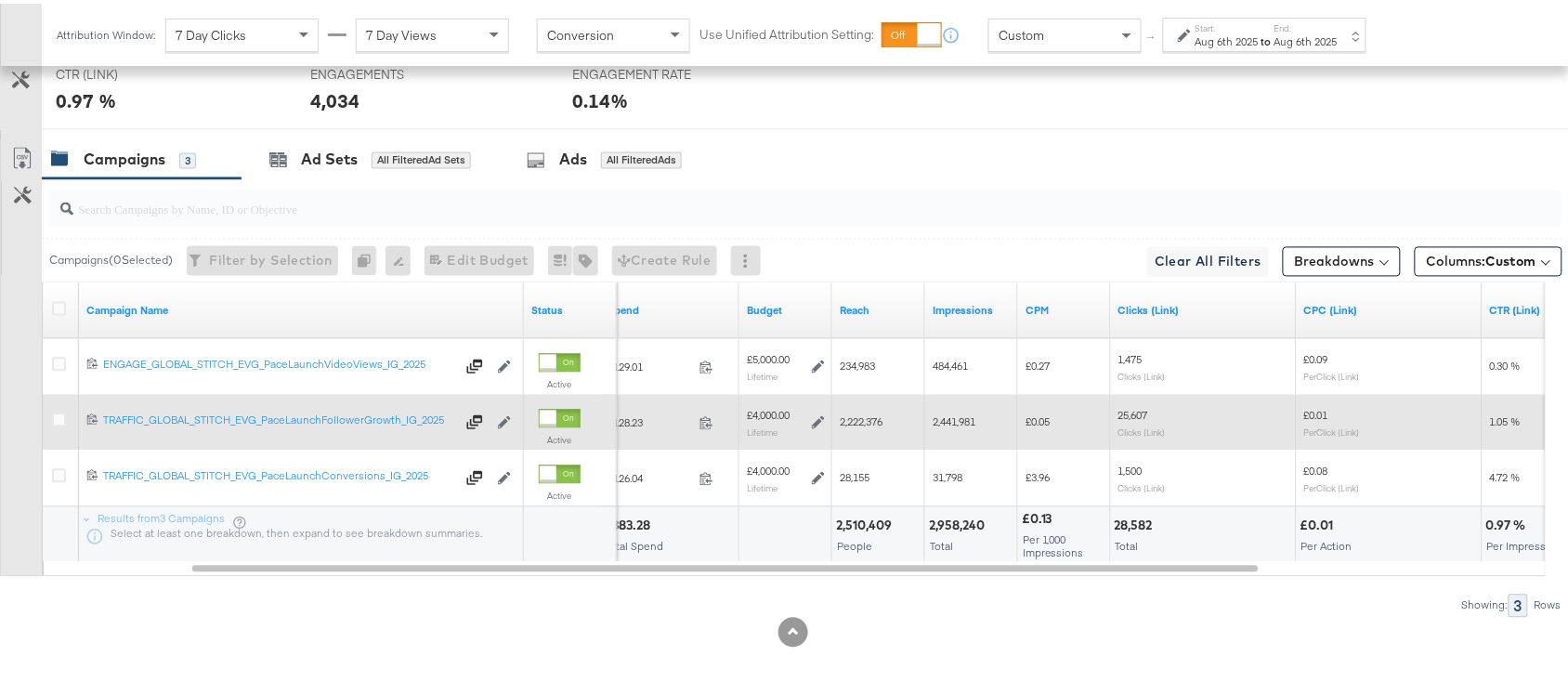 click on "2,441,981" at bounding box center [954, 418] 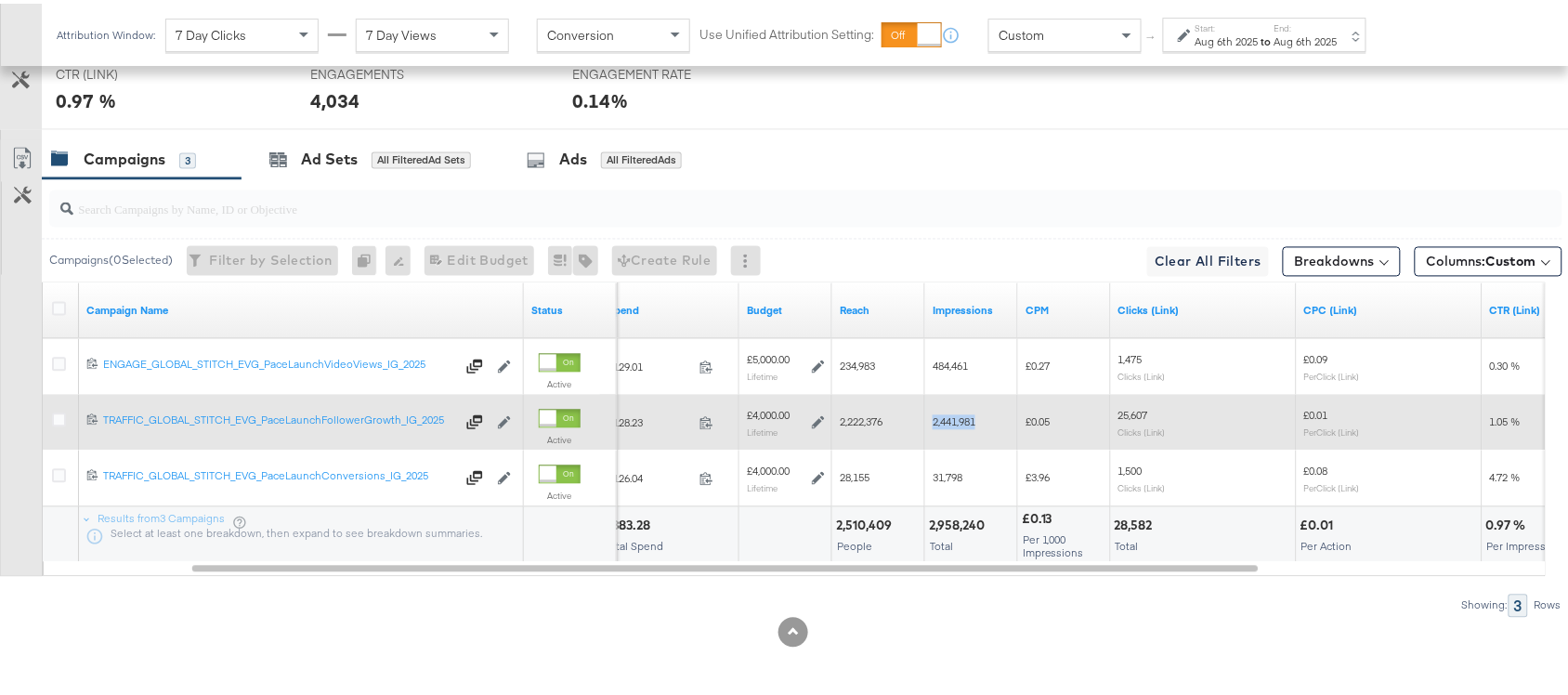 copy on "2,441,981" 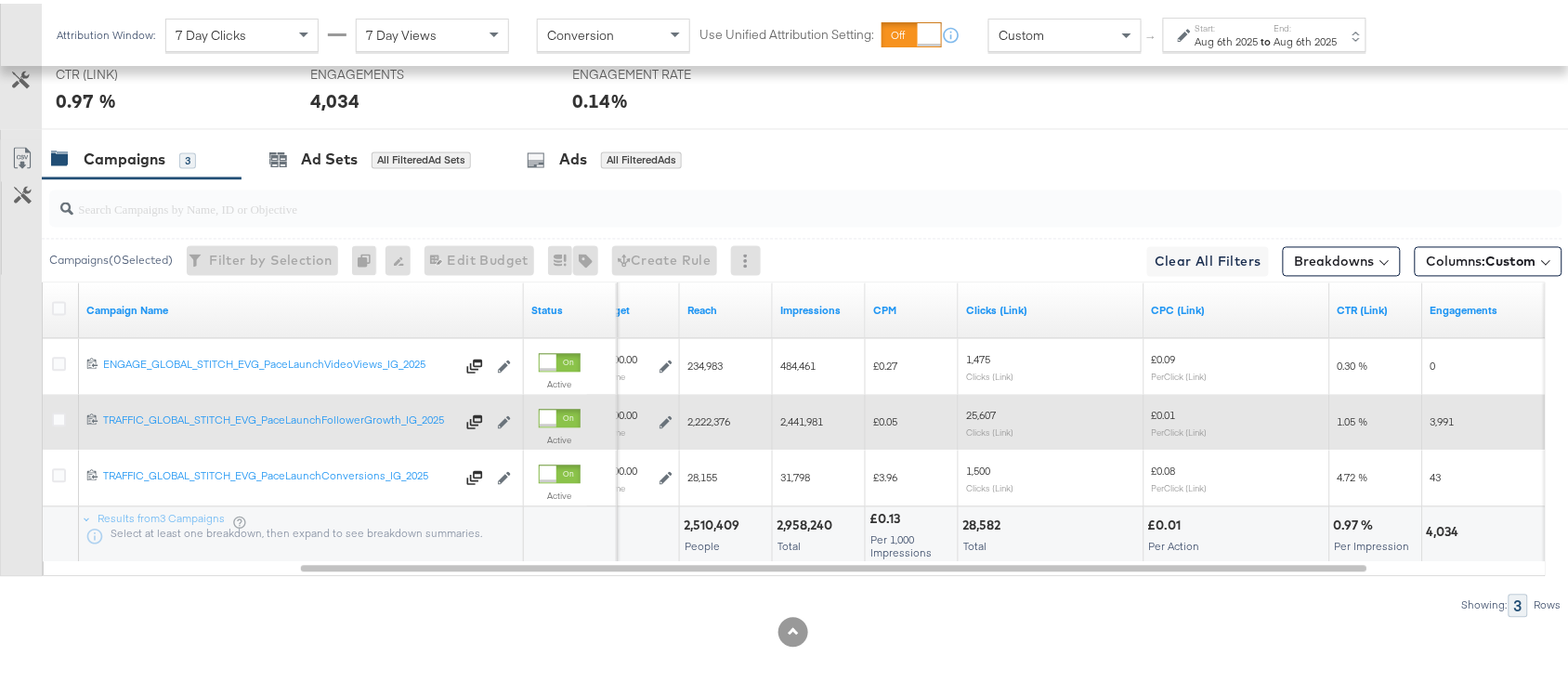 click on "[NUMBER] Clicks (Link)" at bounding box center (1052, 419) 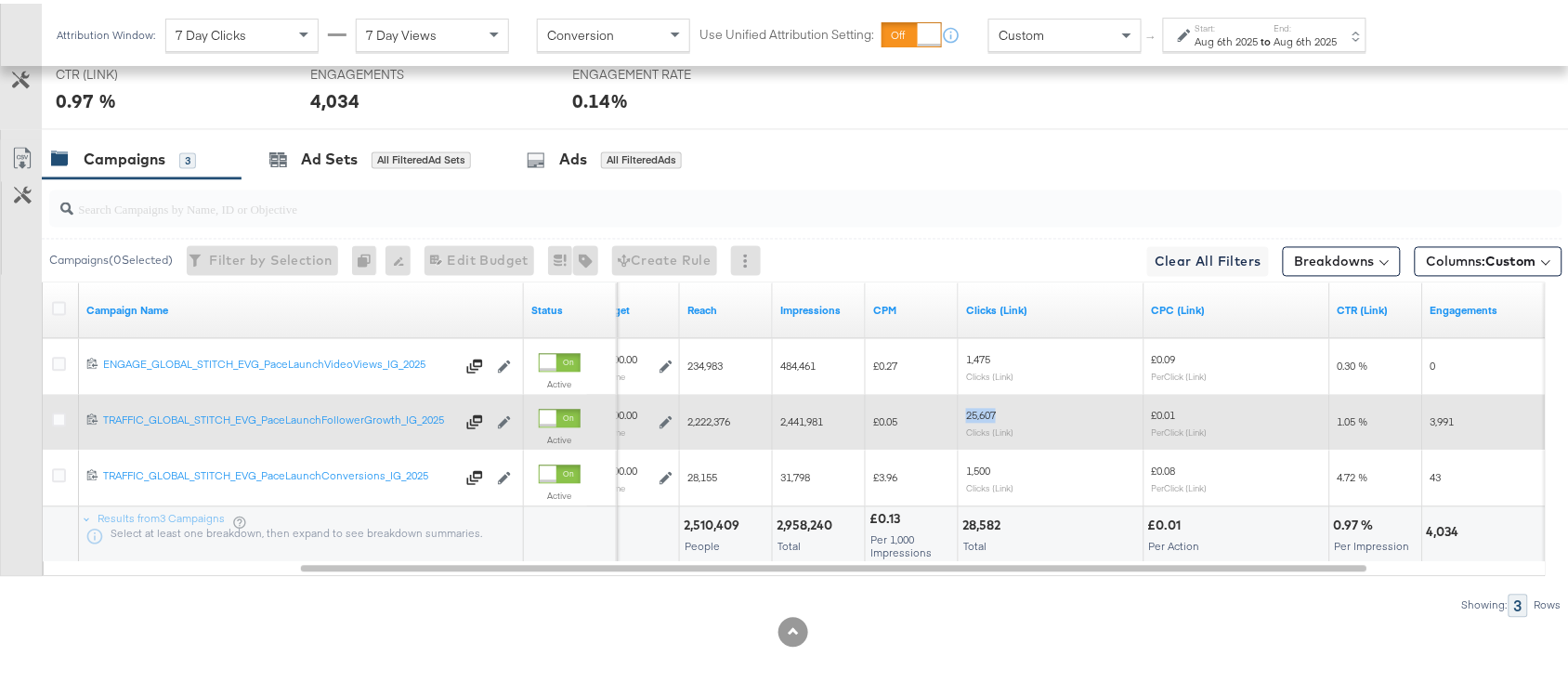 click on "25,607 Clicks (Link)" at bounding box center (1052, 419) 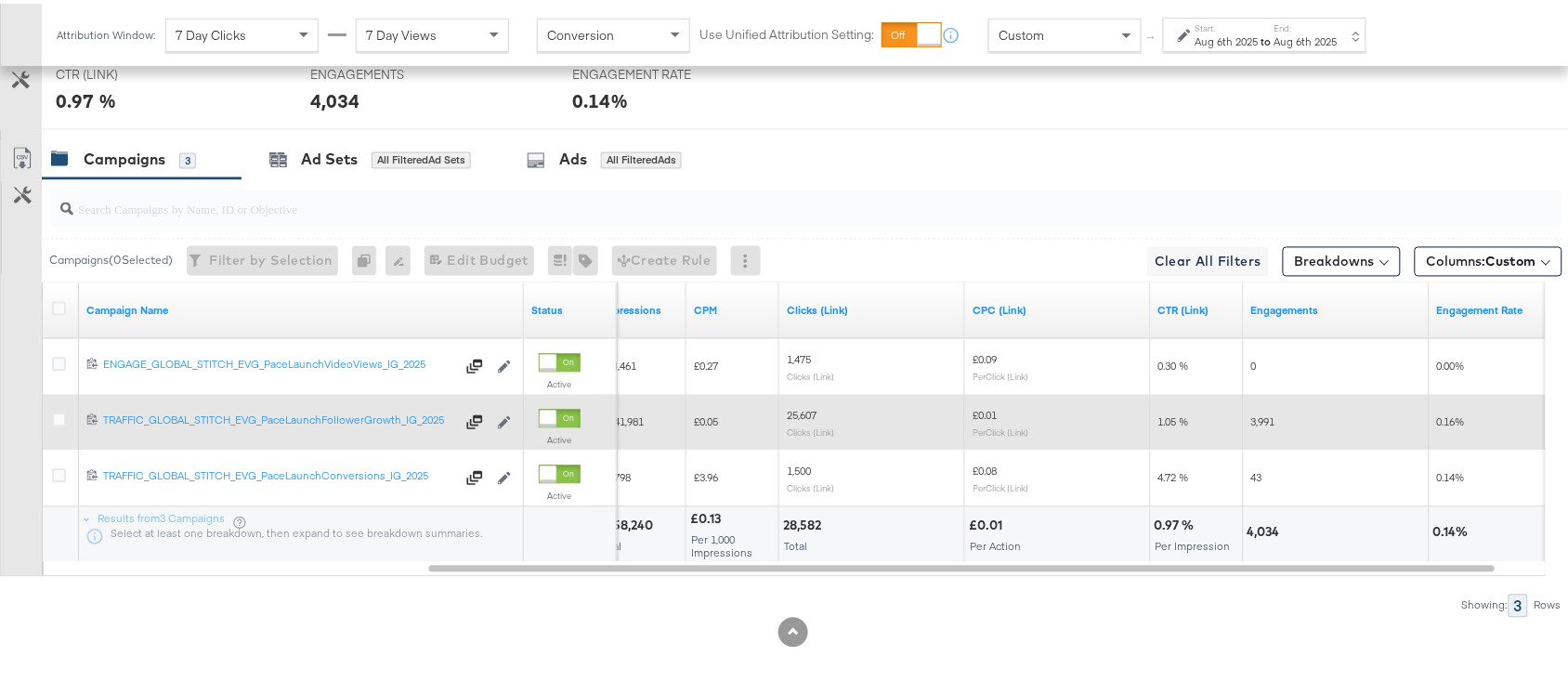 click on "3,991" at bounding box center (1263, 418) 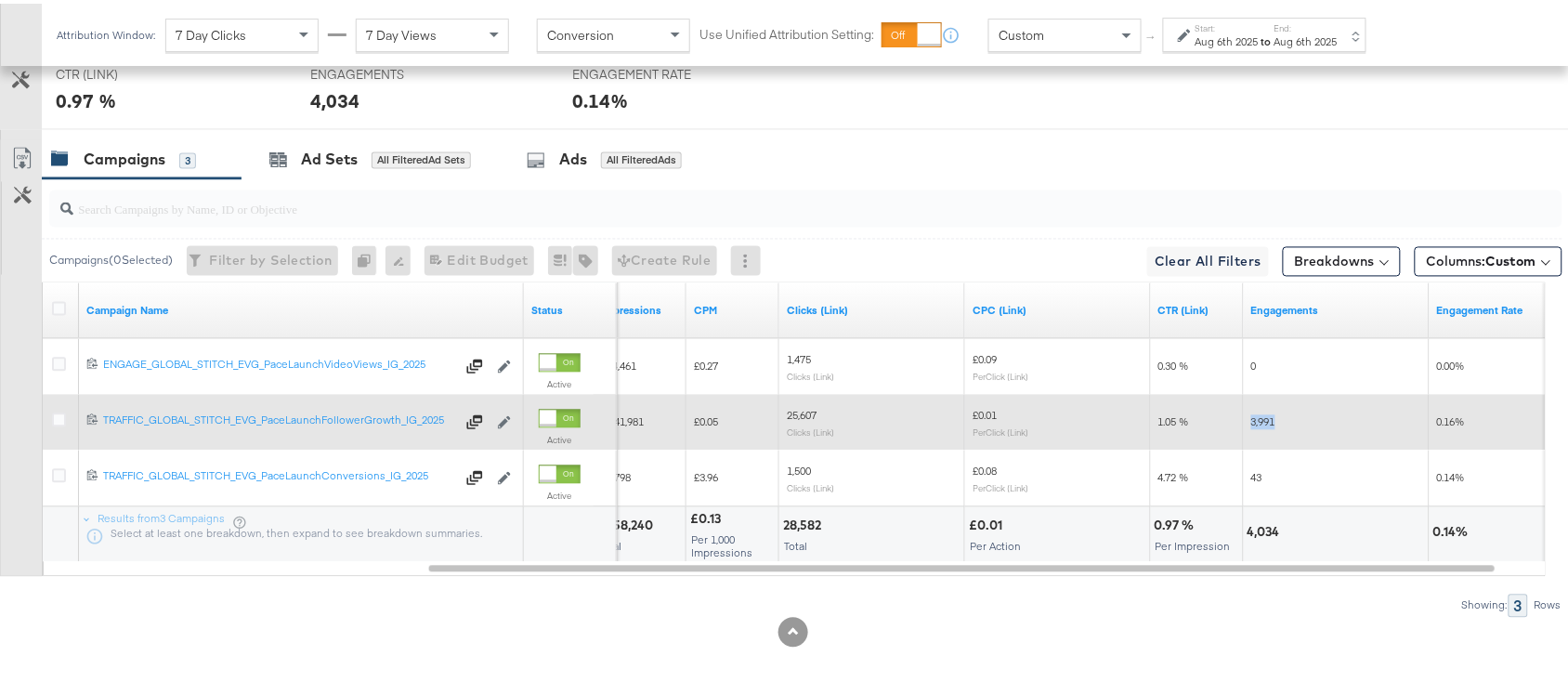 copy on "3,991" 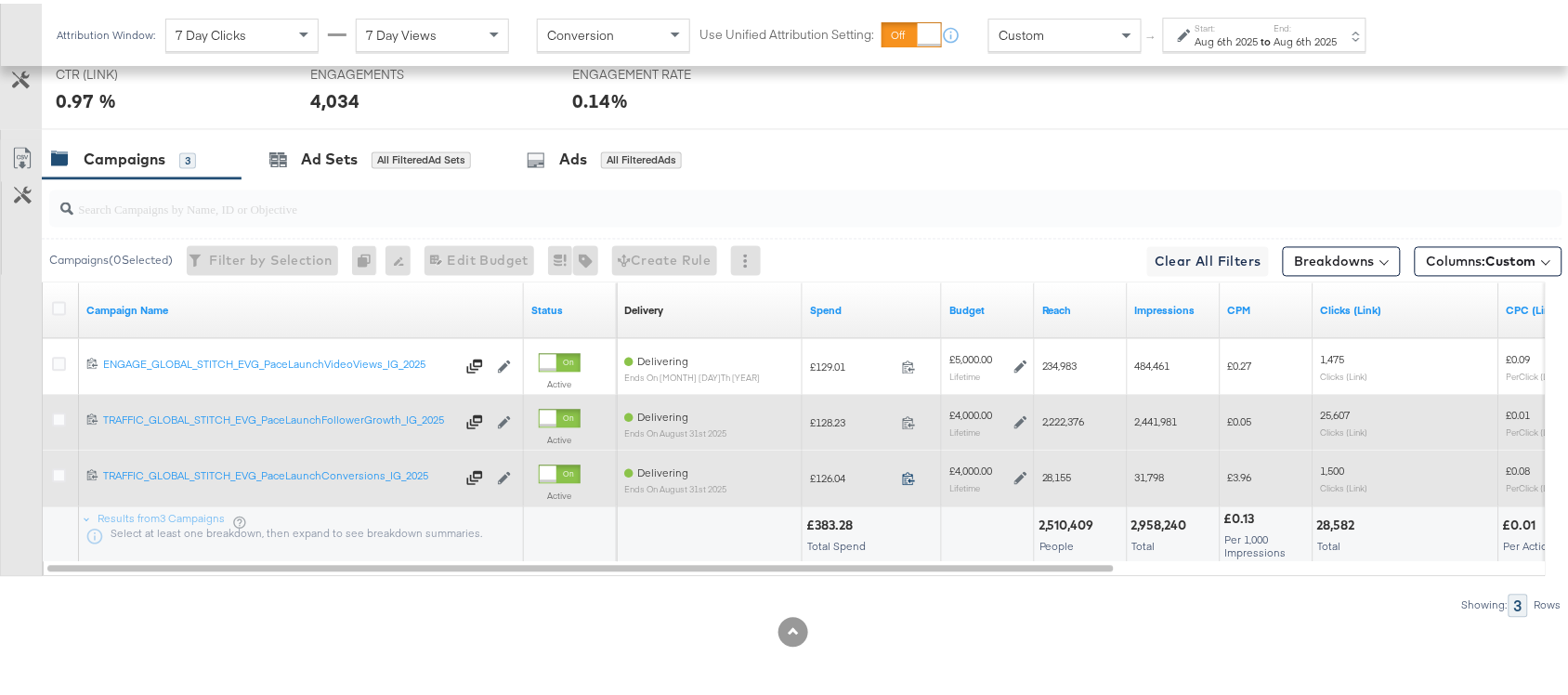 click 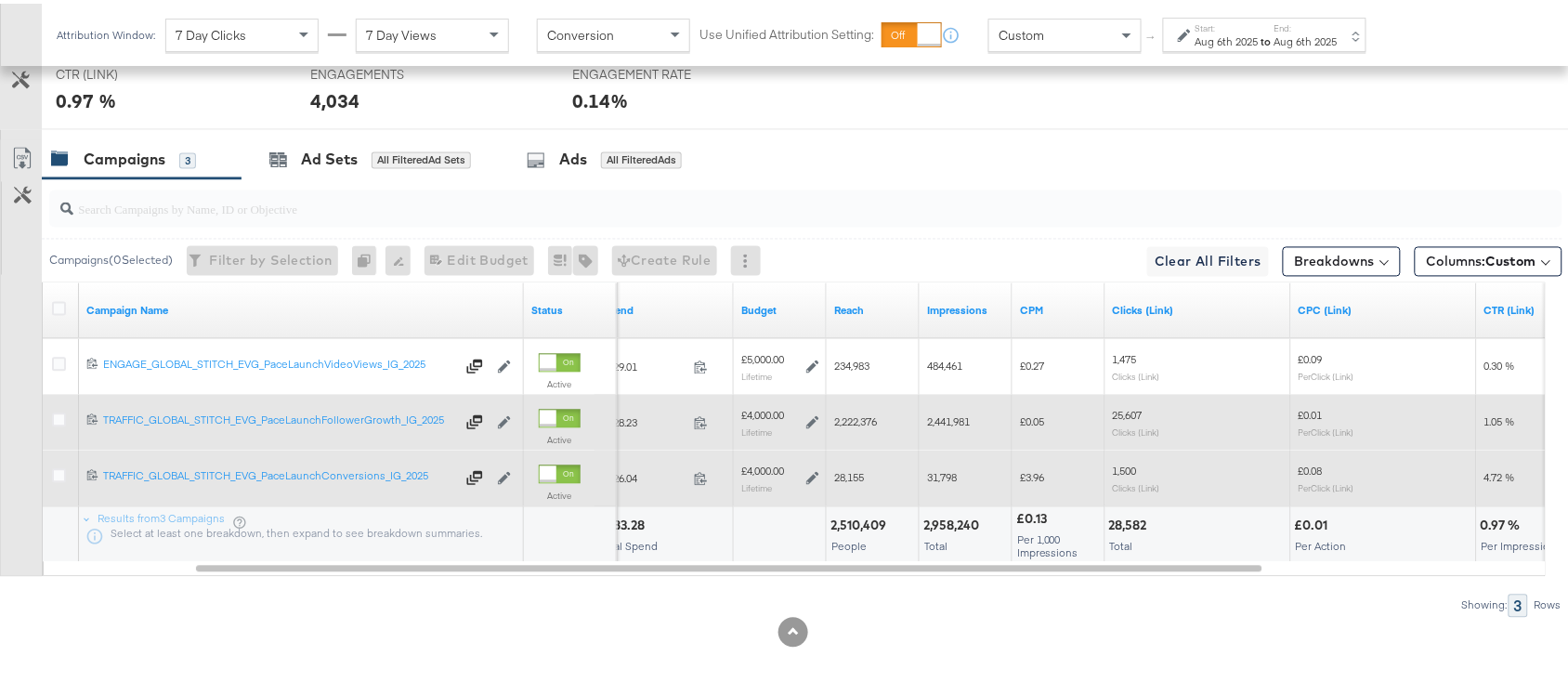 click on "28,155" at bounding box center (849, 474) 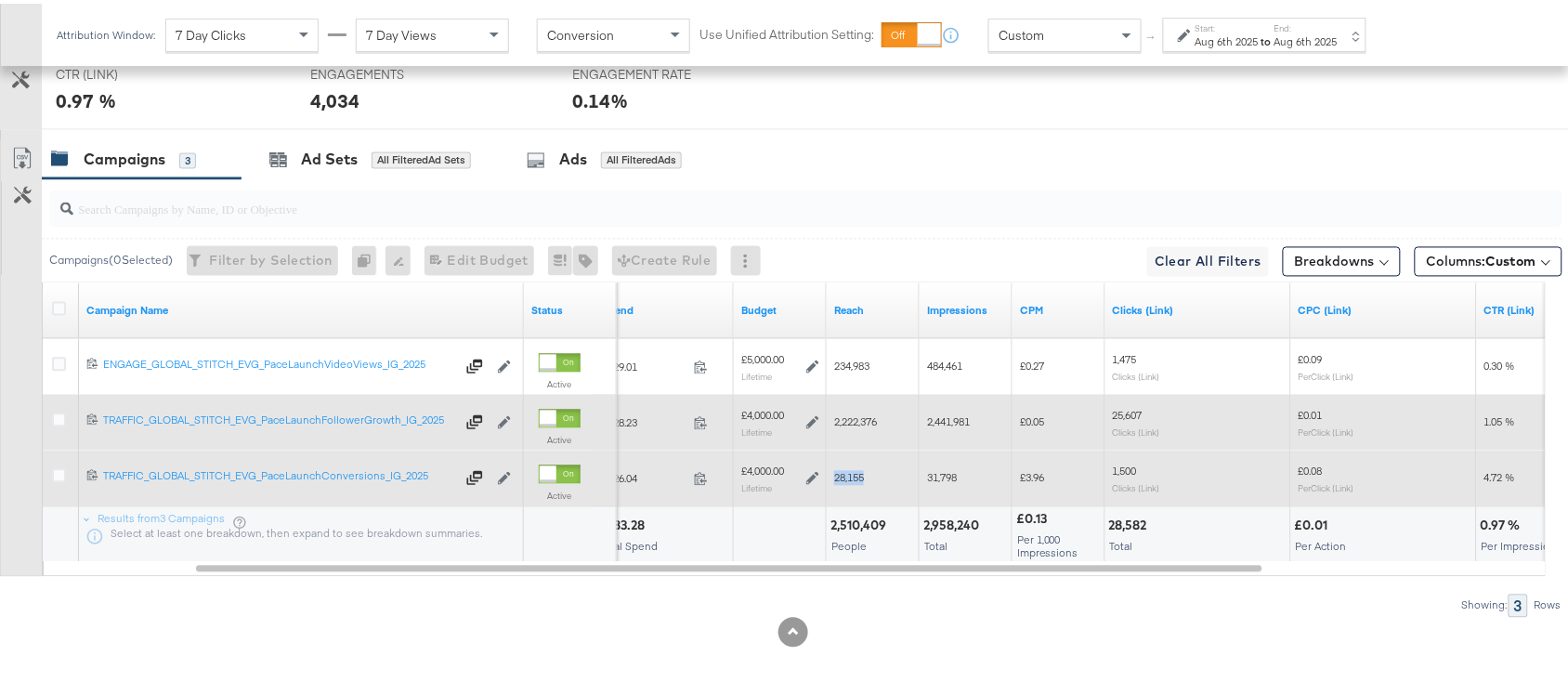copy on "28,155" 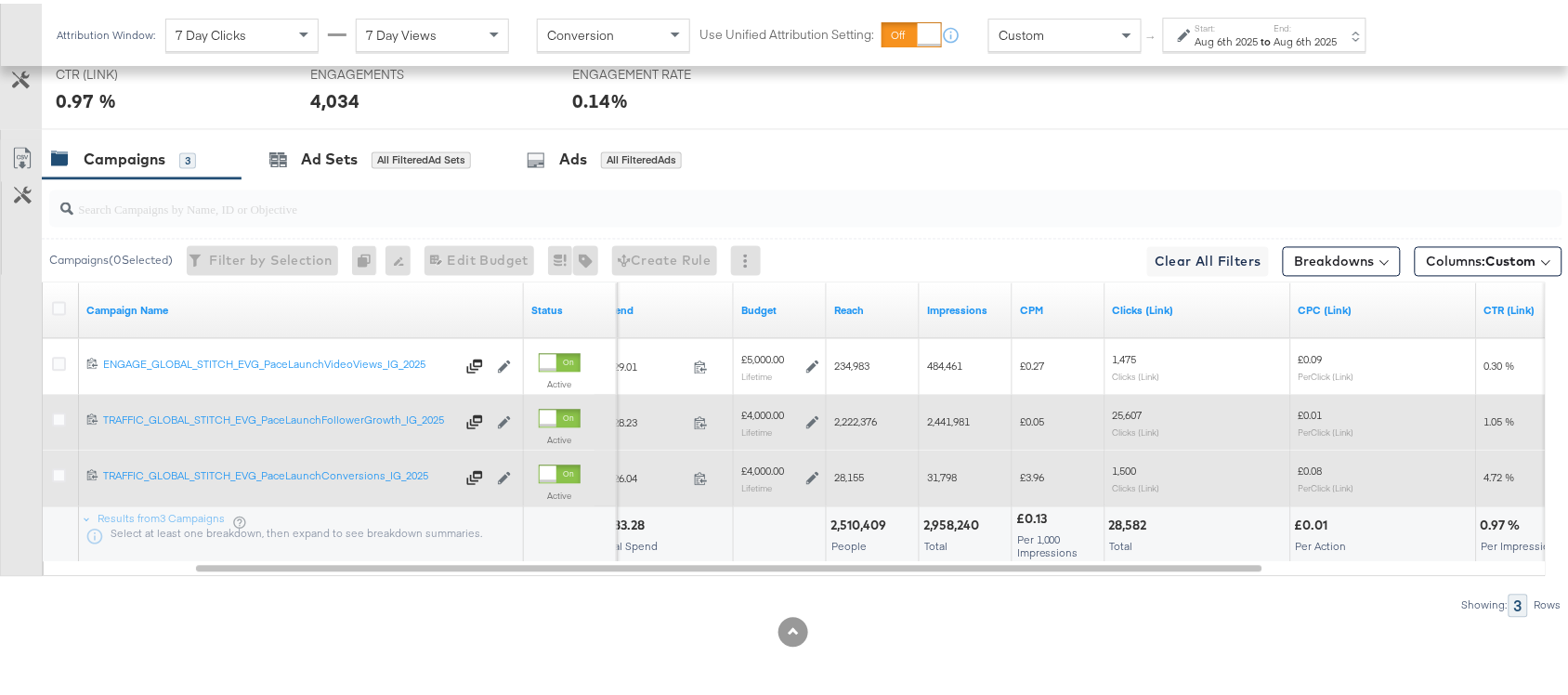 click on "31,798" at bounding box center (942, 474) 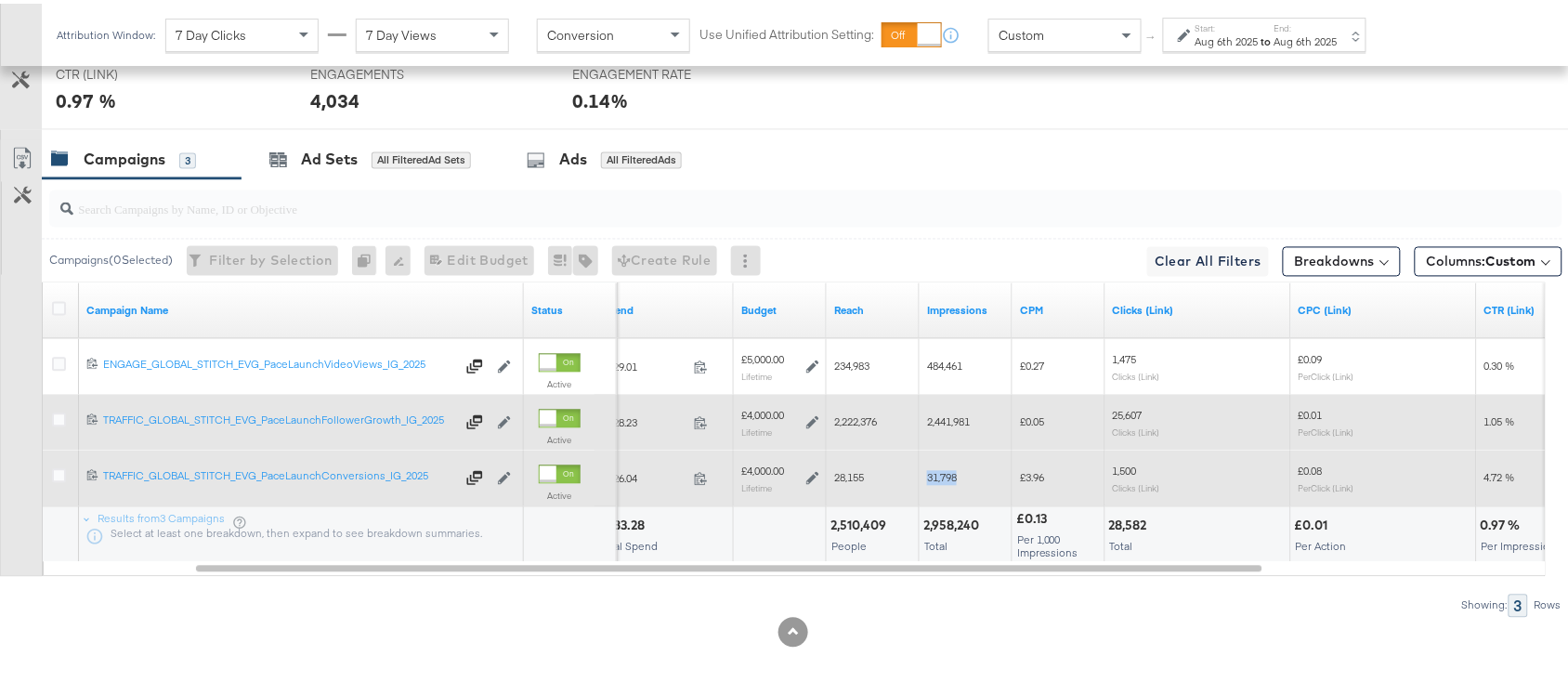 click on "31,798" at bounding box center [942, 474] 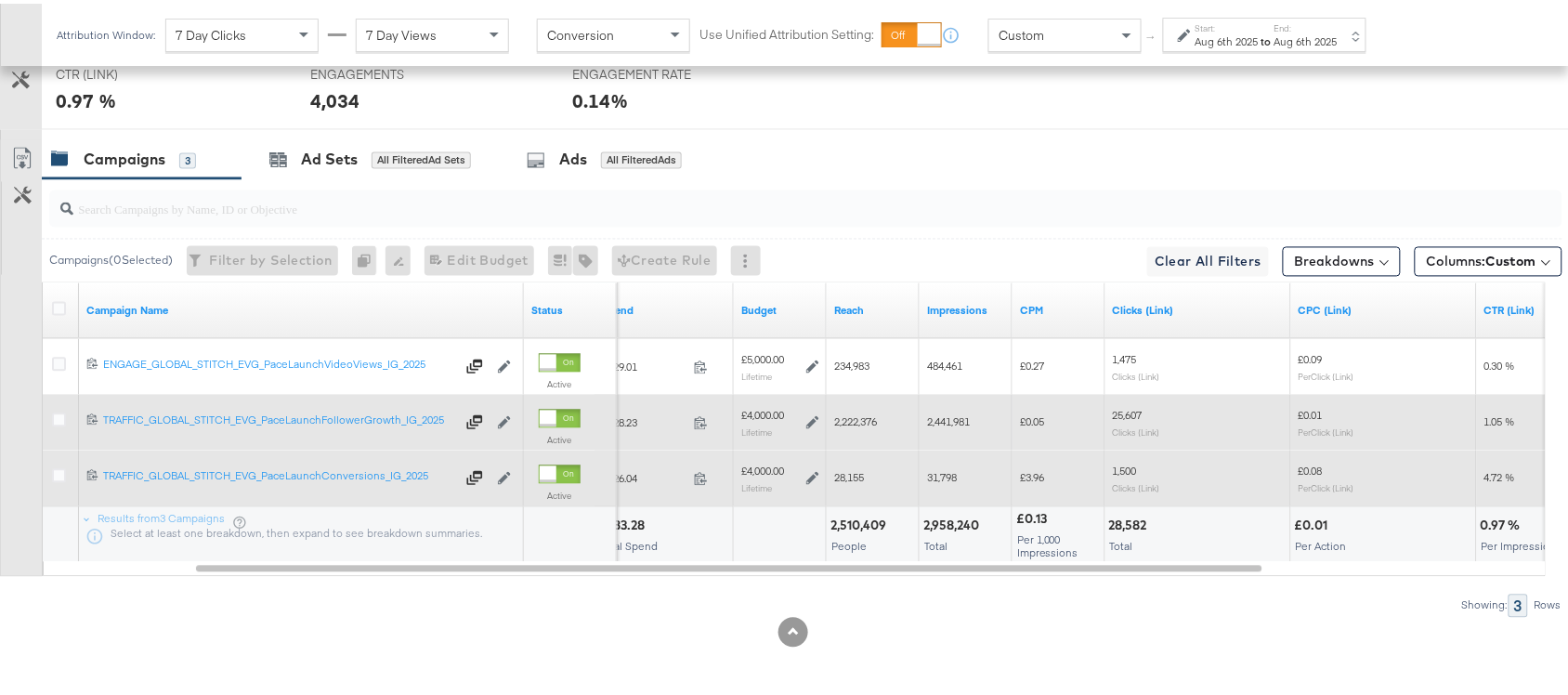 click on "1,500" at bounding box center [1125, 467] 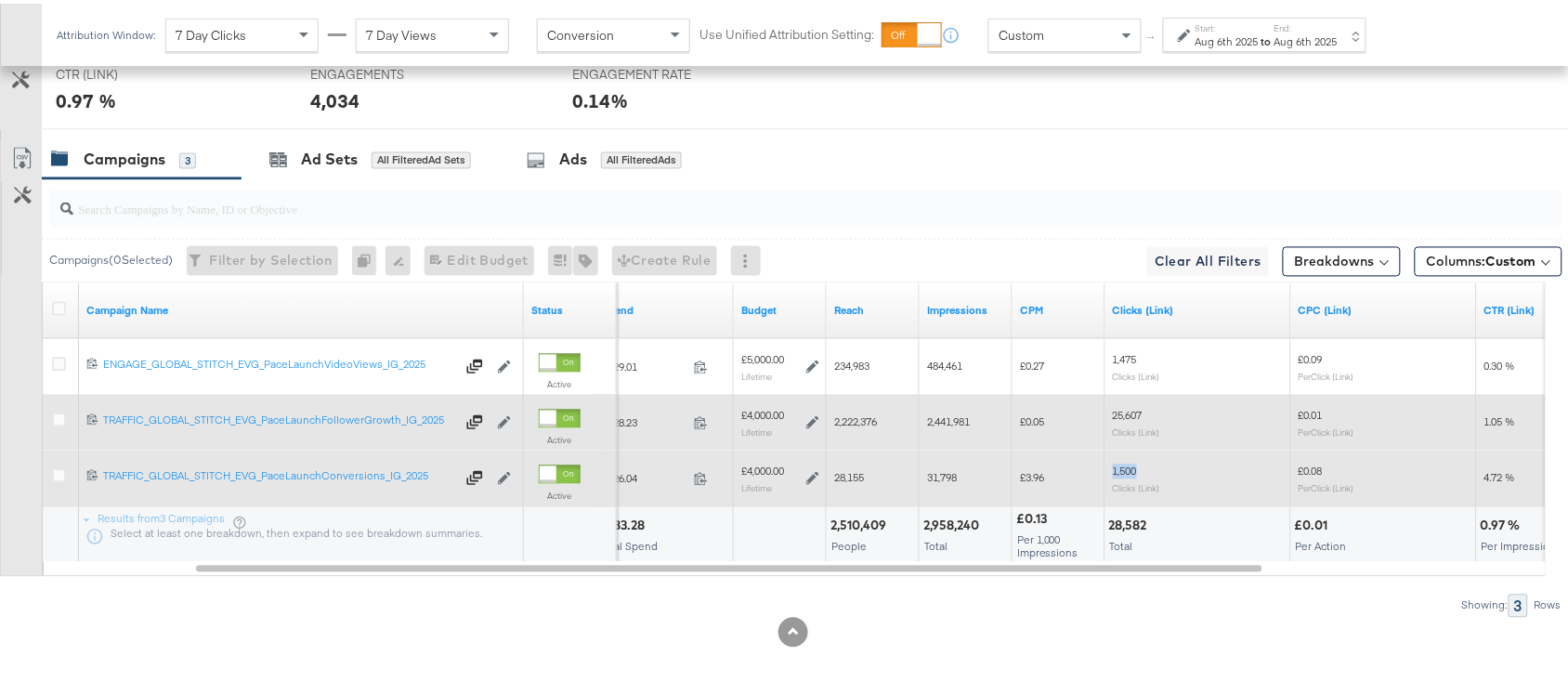 copy on "1,500" 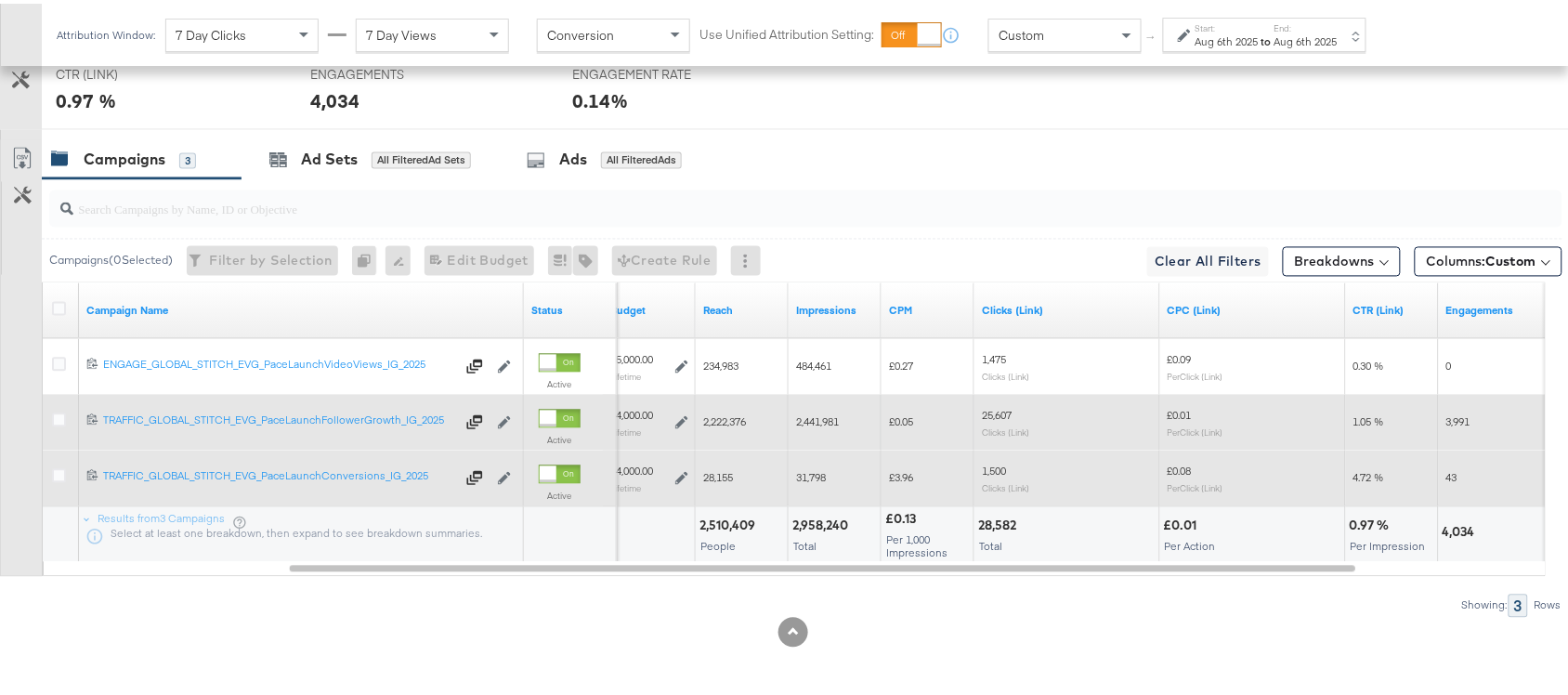 click on "43" at bounding box center [1452, 474] 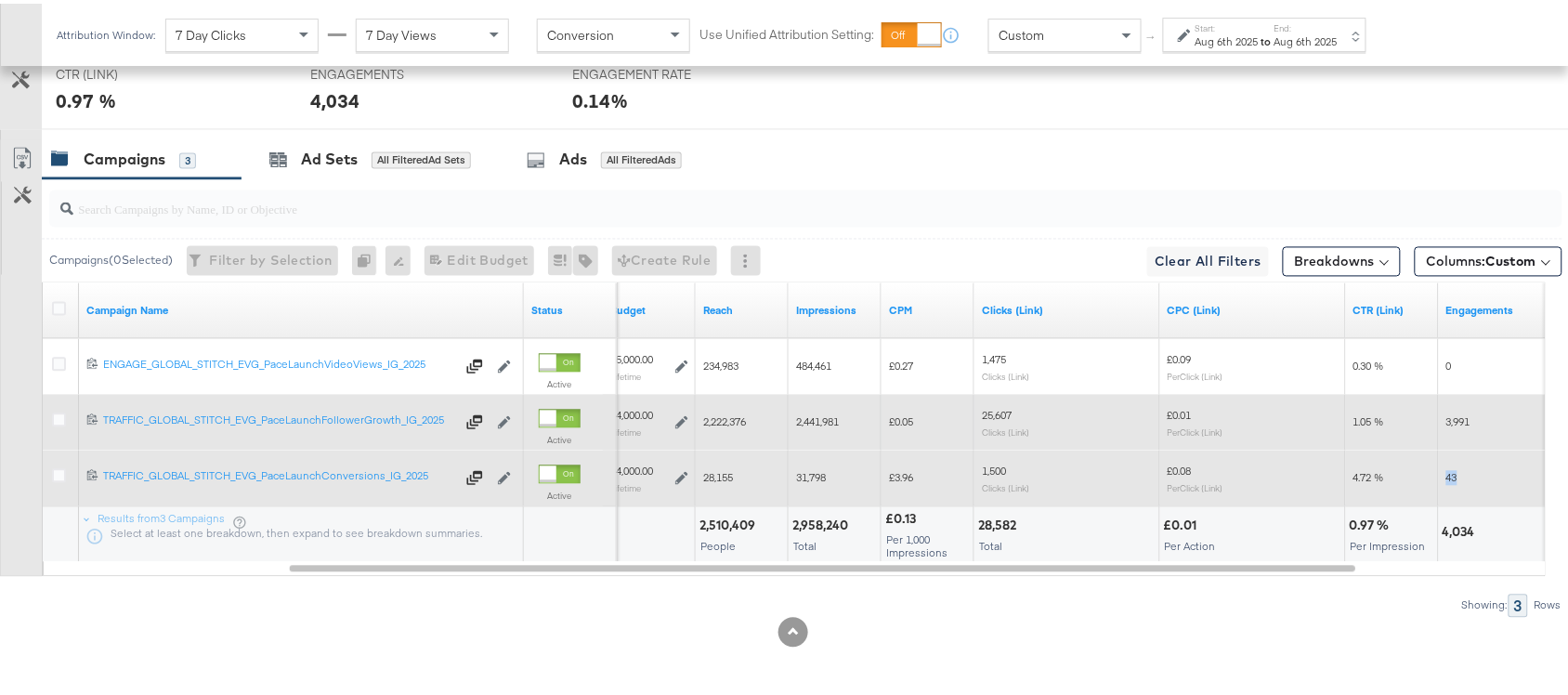copy on "43" 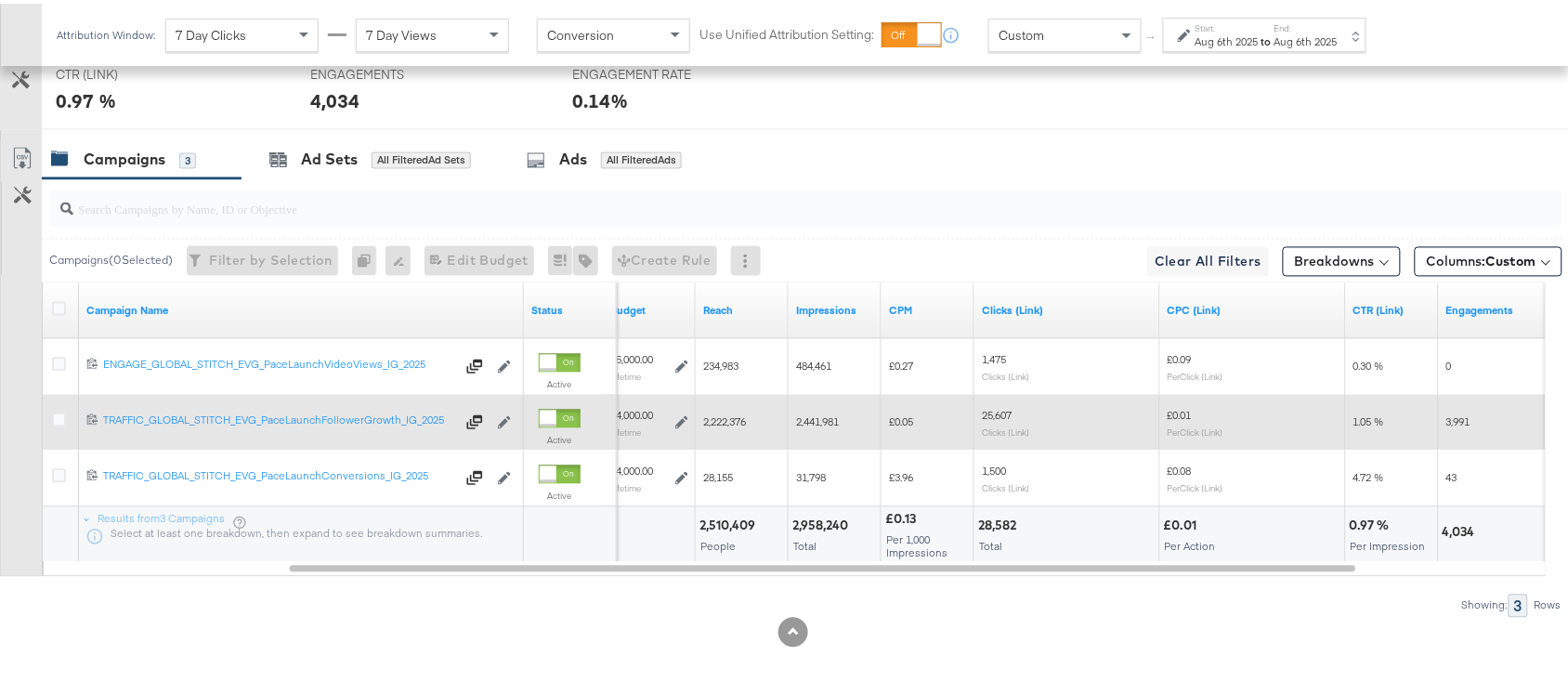 click on "Attribution Window:  7 Day Clicks 7 Day Views Conversion Use Unified Attribution Setting: If you set use unified attribution setting, your query's conversion metric attribution and campaign optimization will use the attribution setting of the ad object(s) being queried — a single period of time during which conversions are credited to ads and used to inform campaign optimization. Custom ↑  Start:  Aug 6th 2025    to     End:  Aug 6th 2025" at bounding box center [715, 31] 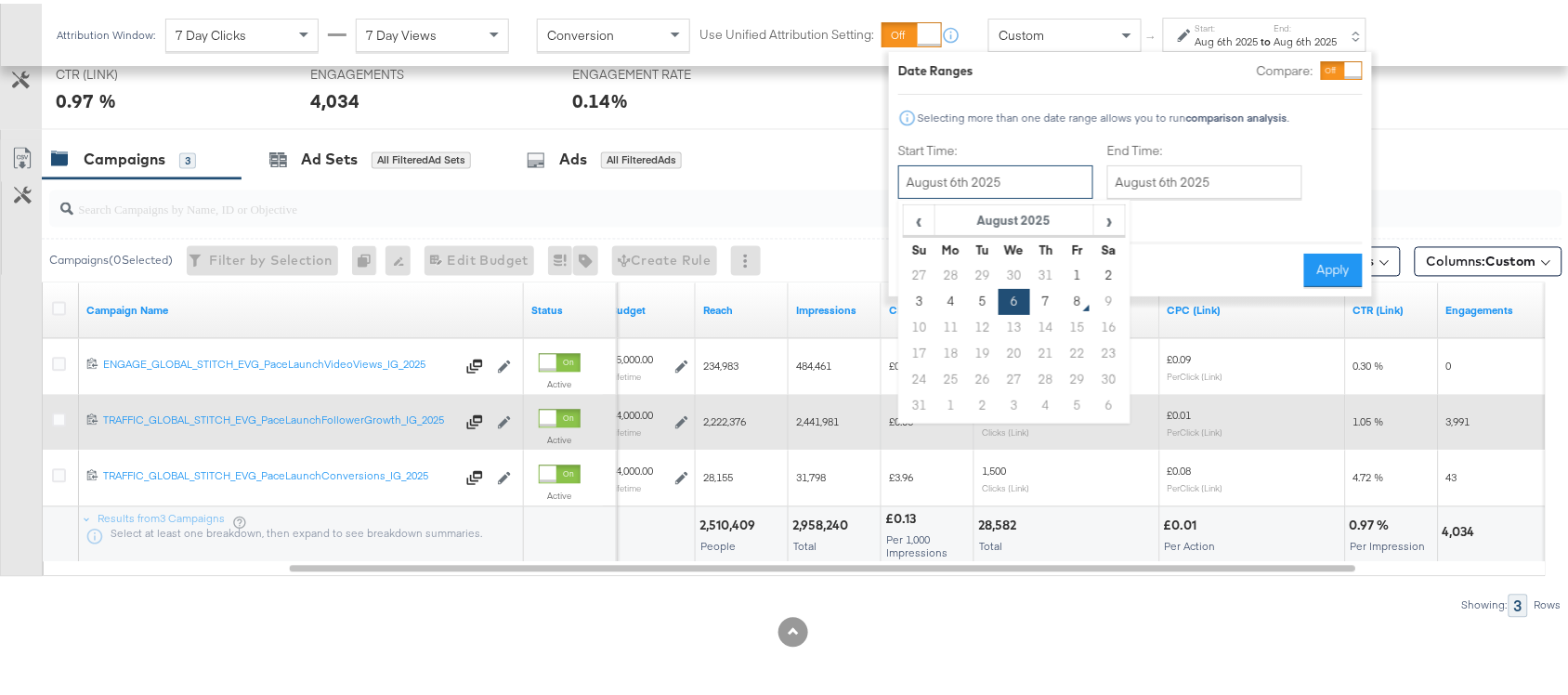 click on "August 6th 2025" at bounding box center (996, 178) 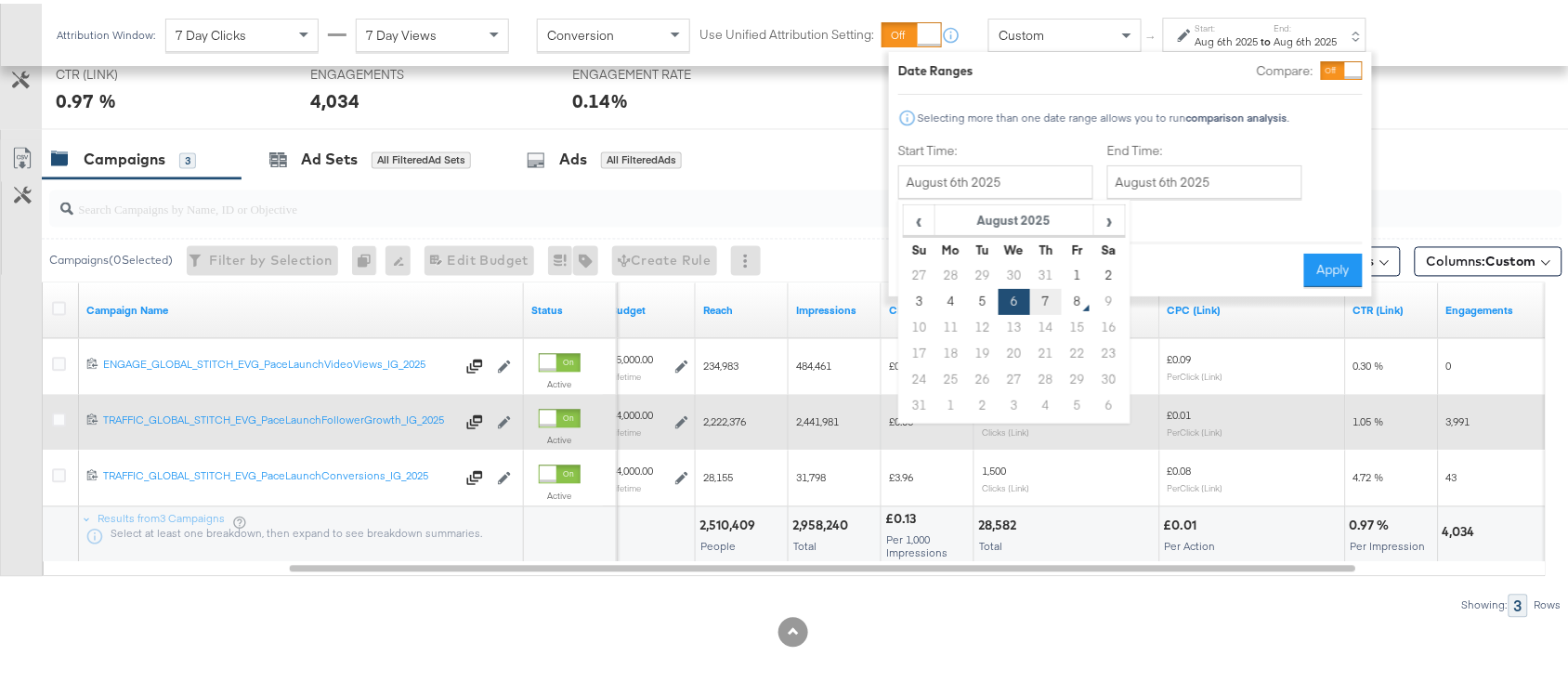 click on "7" at bounding box center (1046, 298) 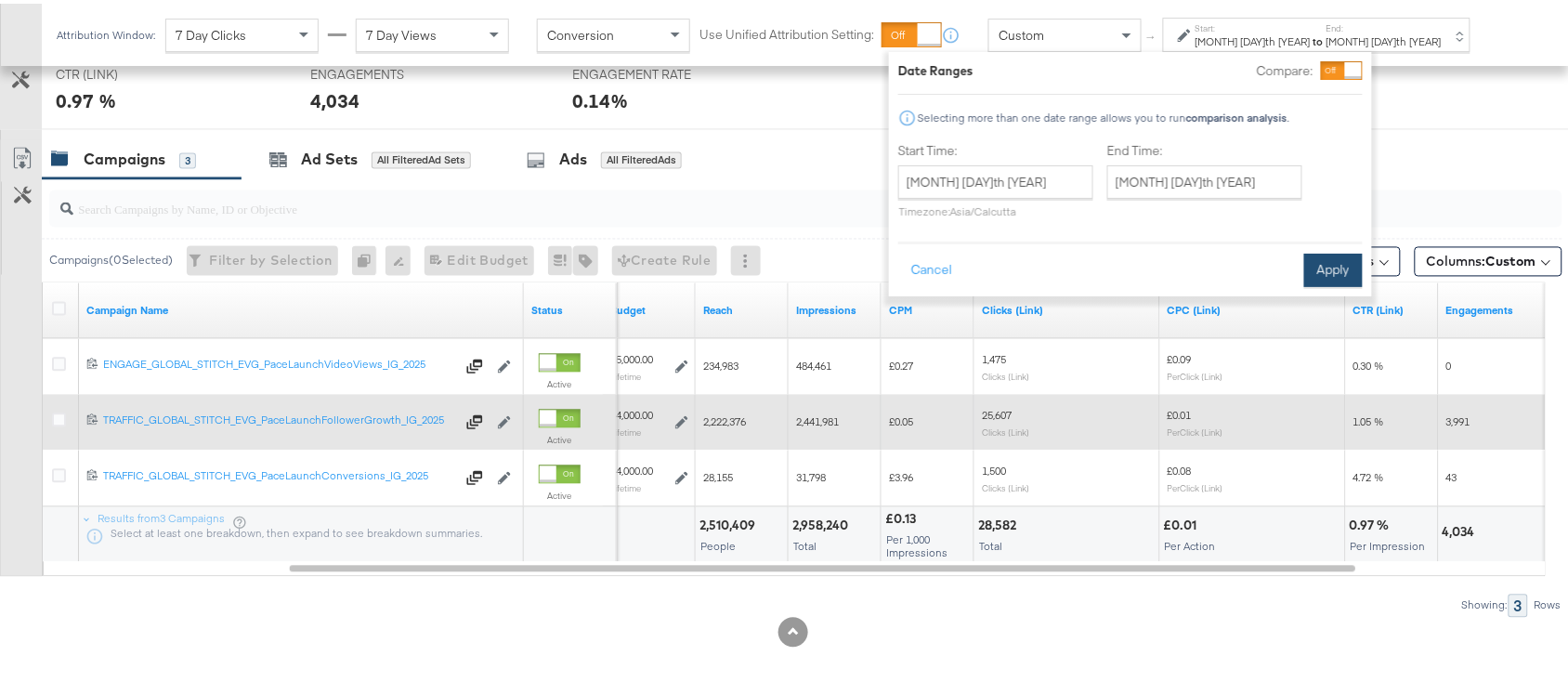 click on "Apply" at bounding box center (1333, 267) 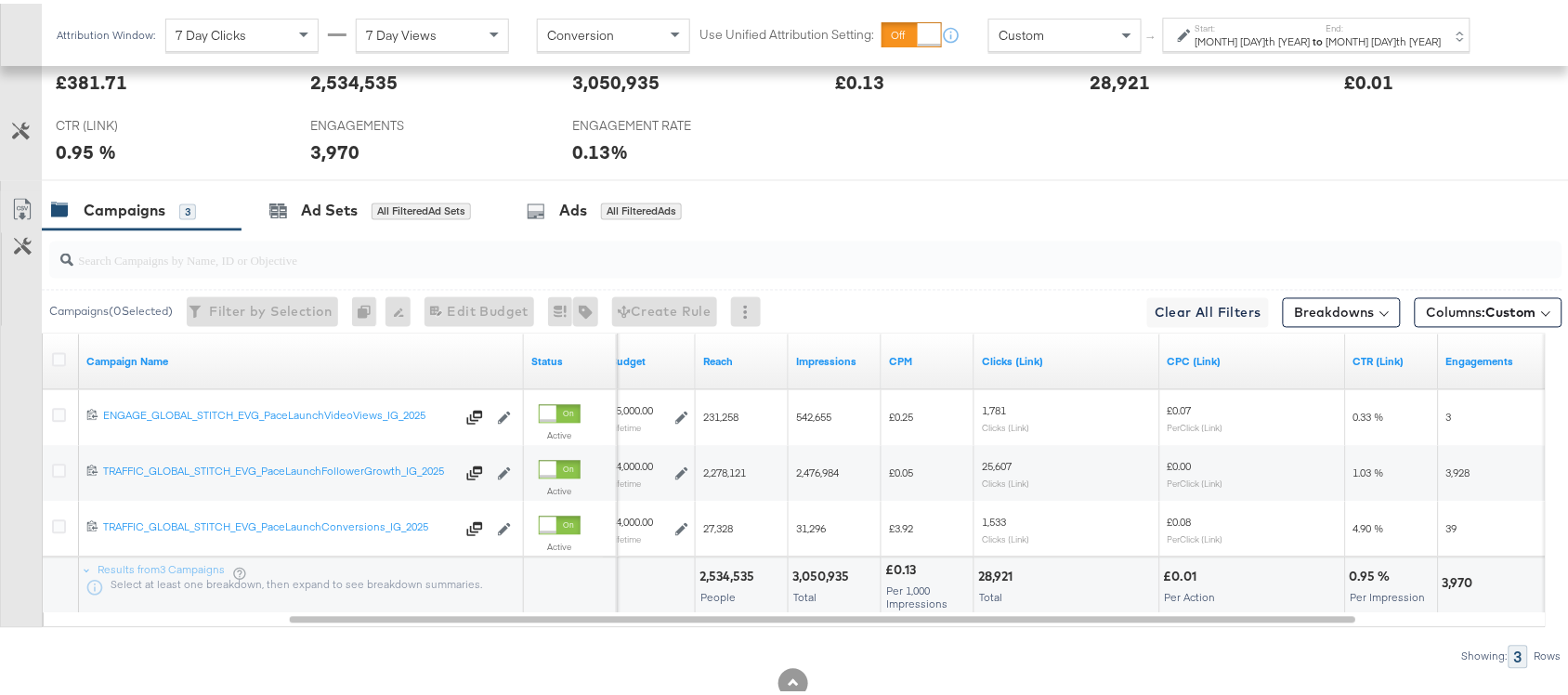 scroll, scrollTop: 968, scrollLeft: 0, axis: vertical 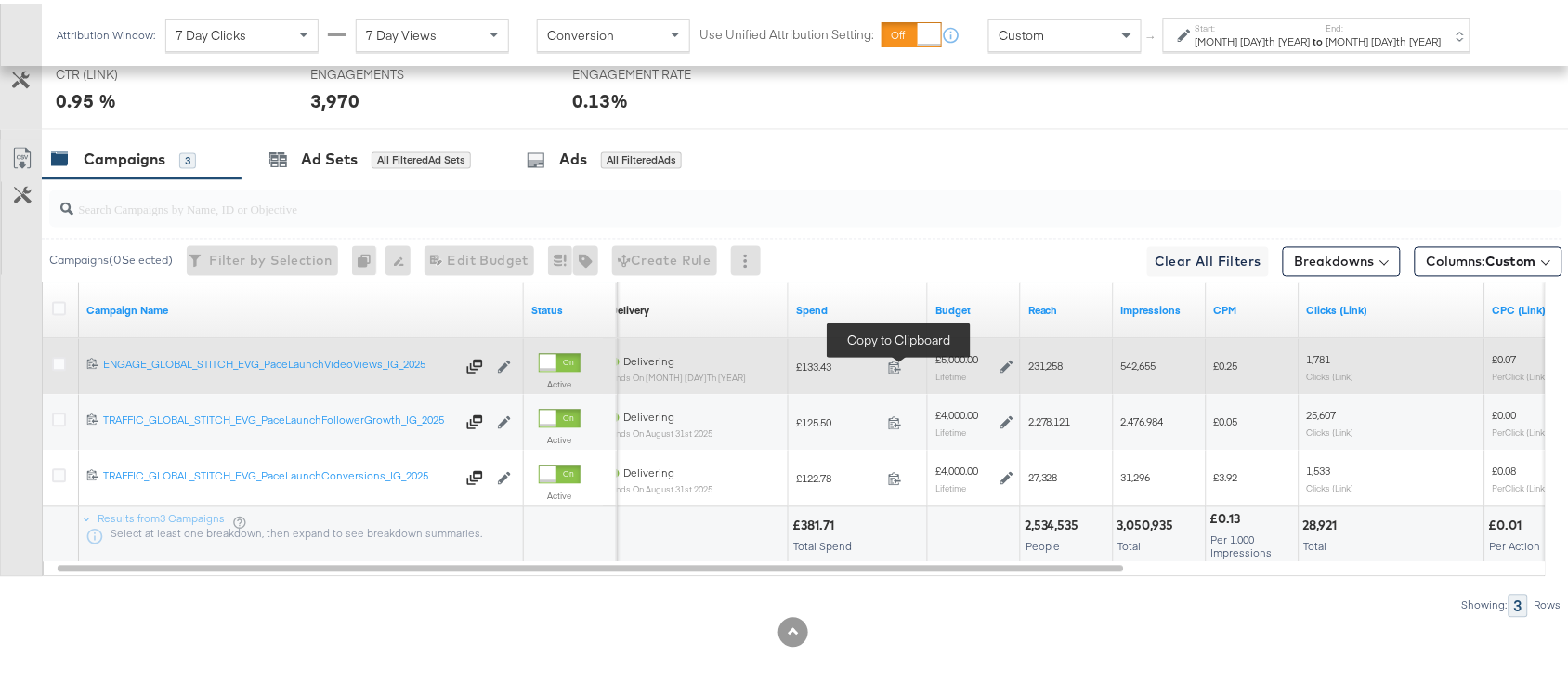 click at bounding box center [900, 366] 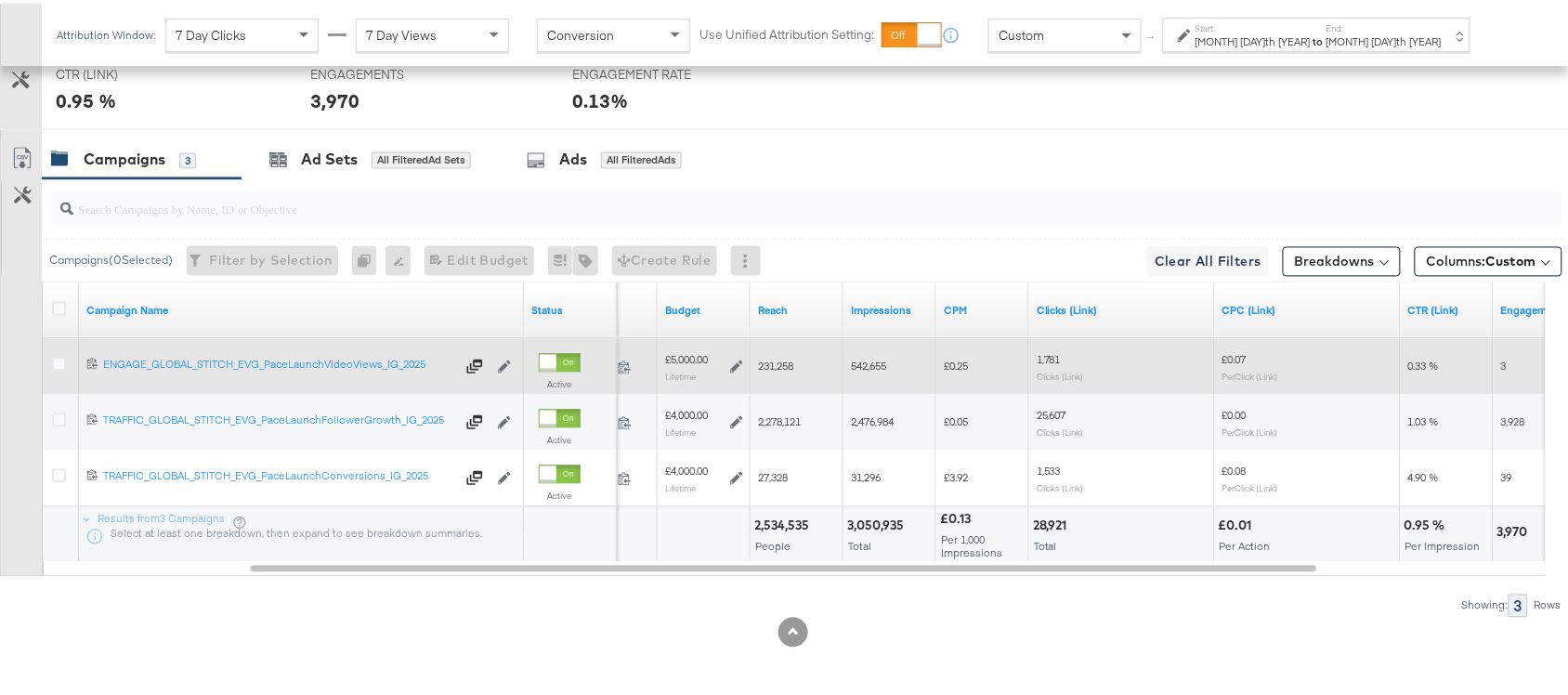 click on "231,258" at bounding box center [776, 362] 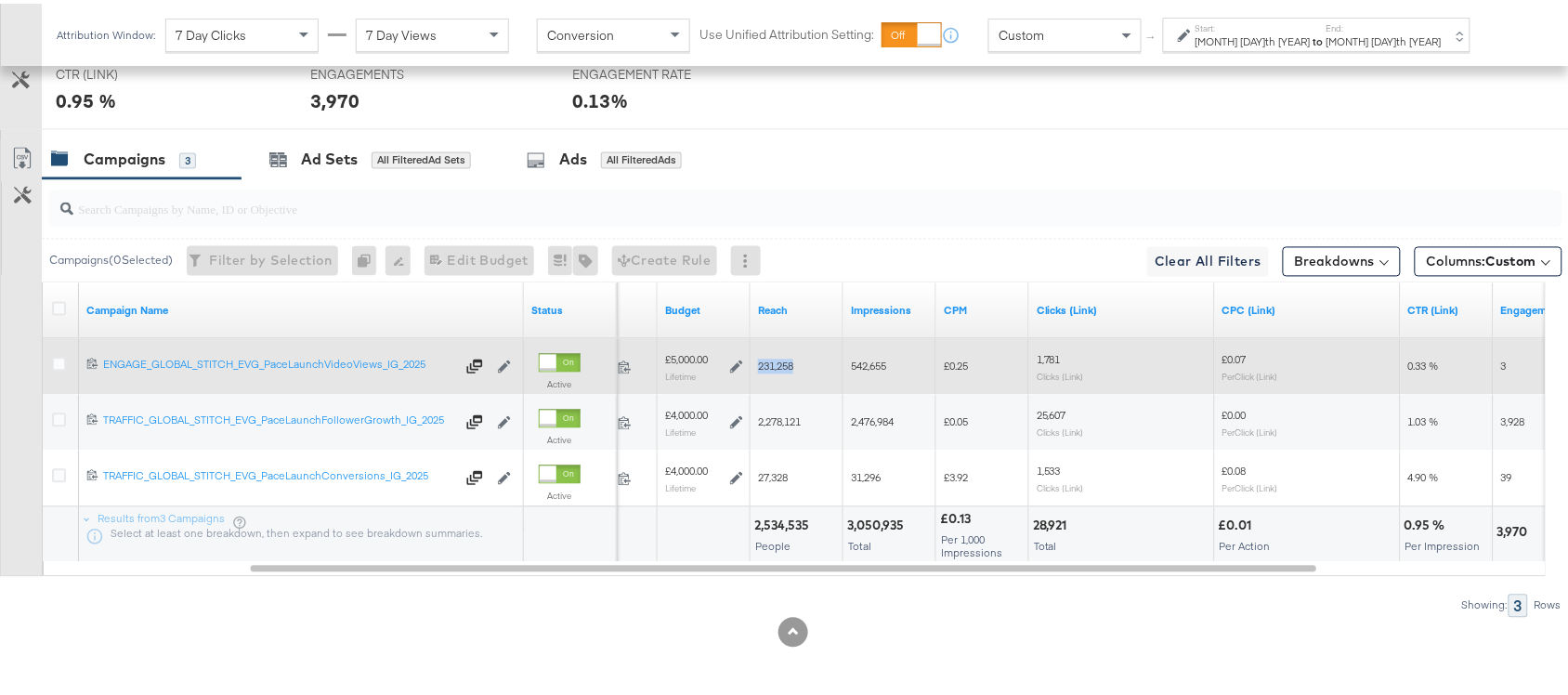 click on "231,258" at bounding box center (776, 362) 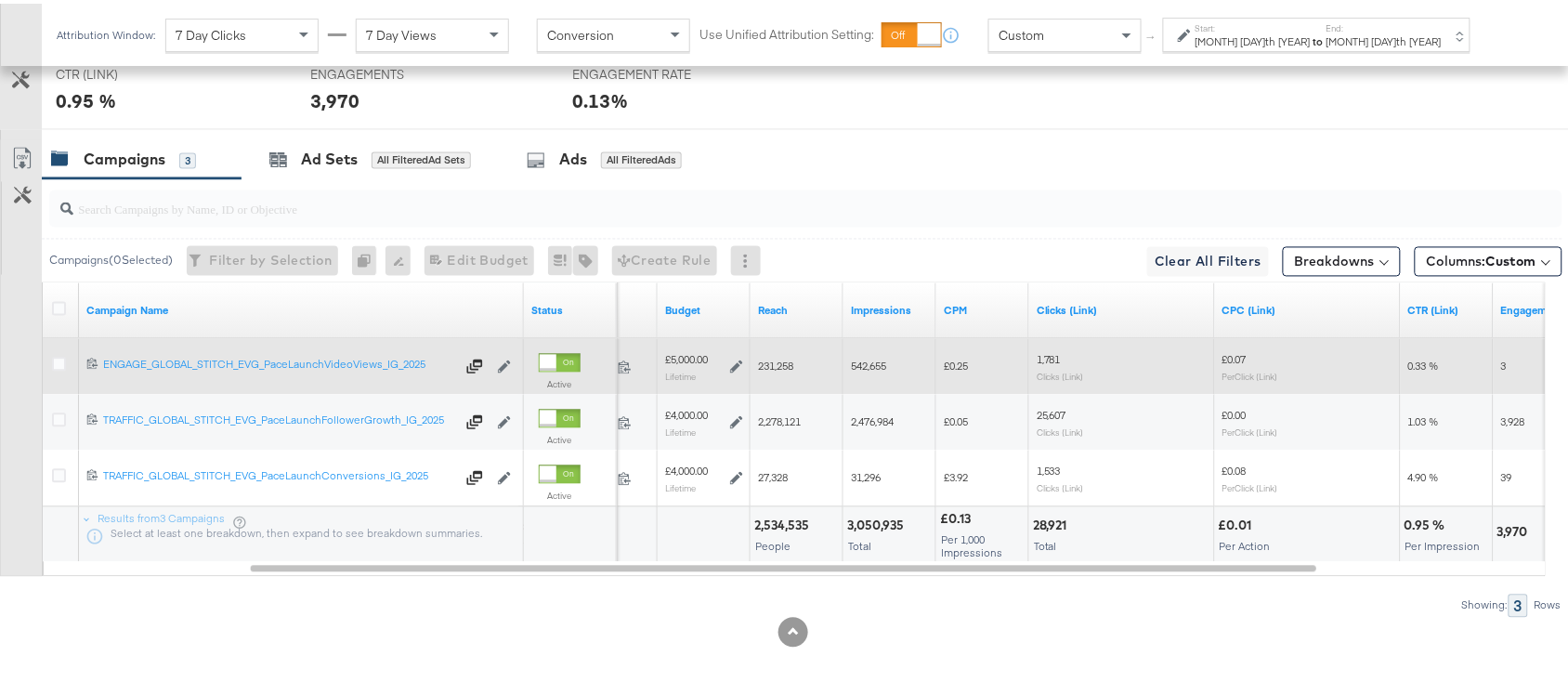 click on "542,655" at bounding box center [869, 362] 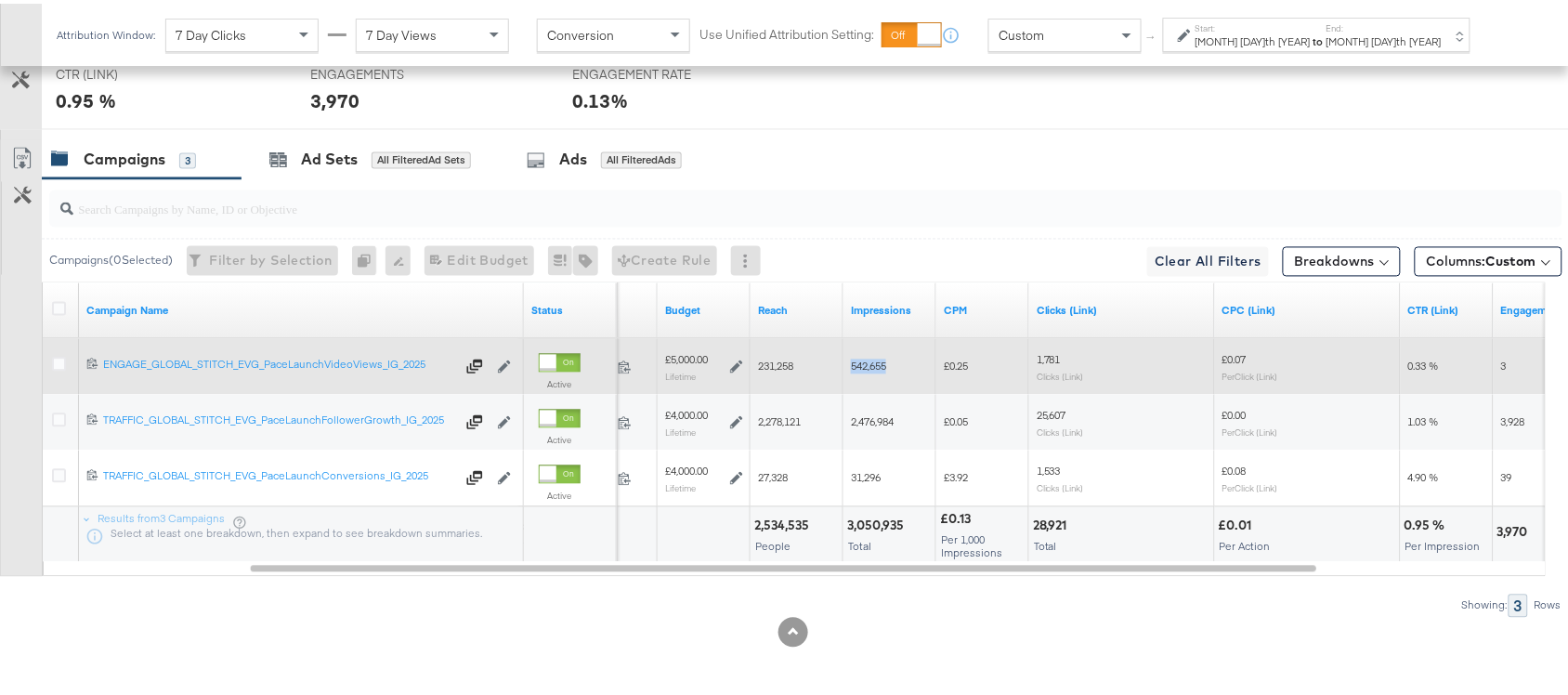 click on "542,655" at bounding box center [869, 362] 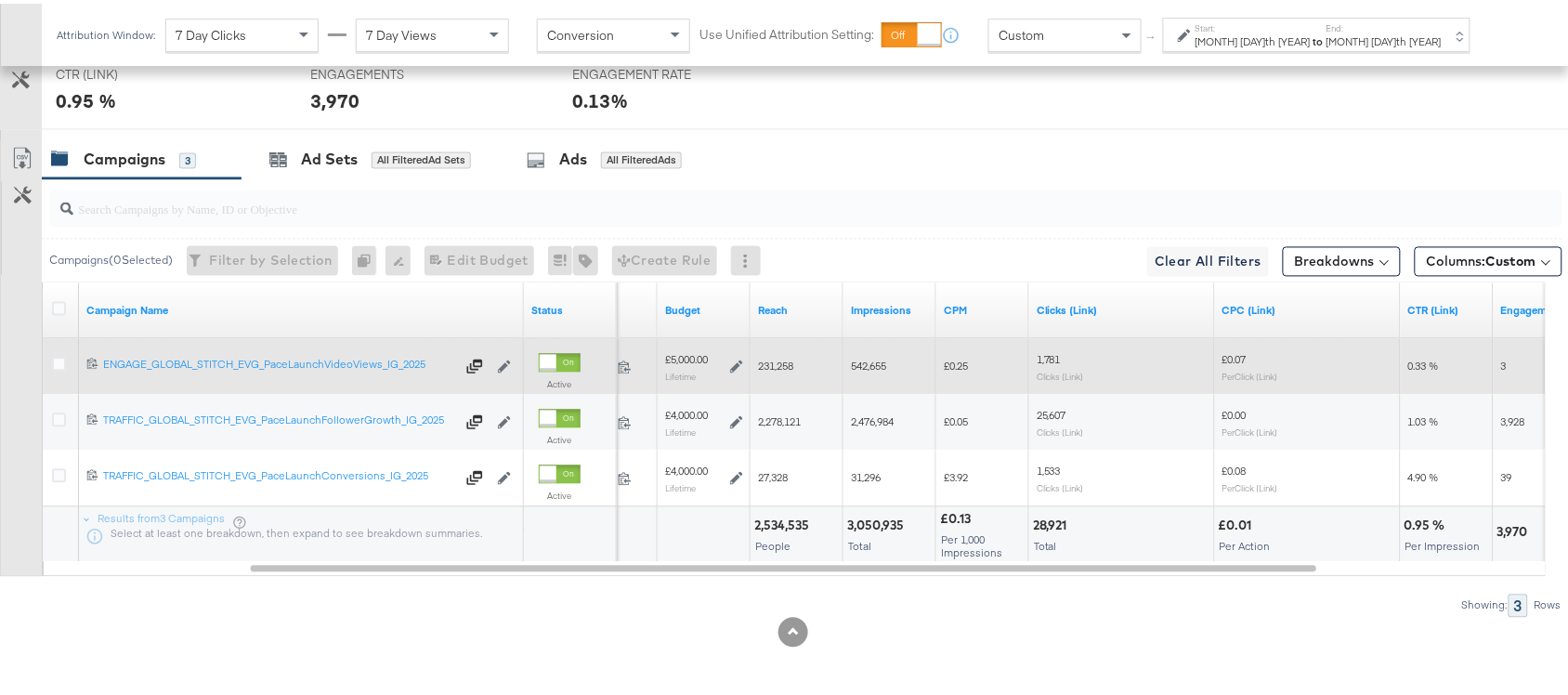 click on "1,781" at bounding box center (1049, 356) 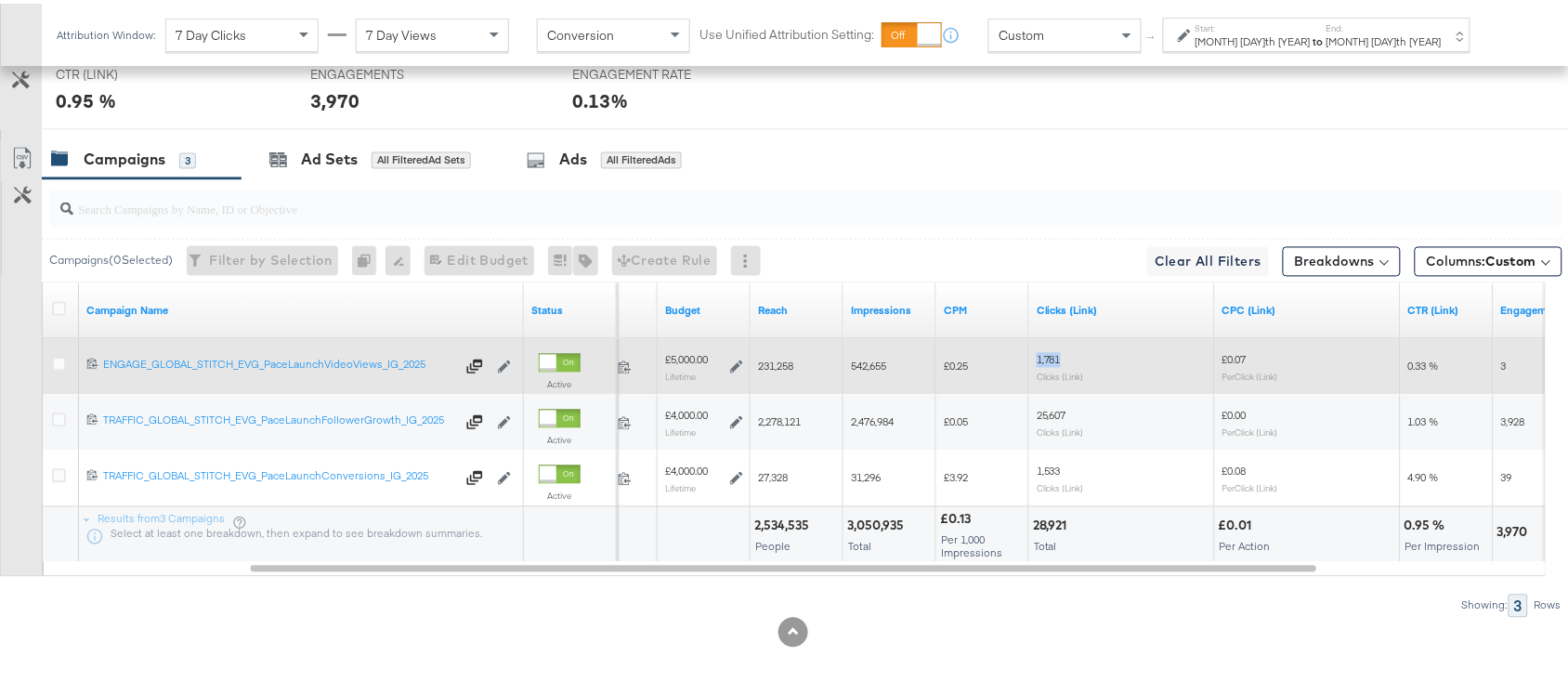 click on "1,781" at bounding box center [1049, 356] 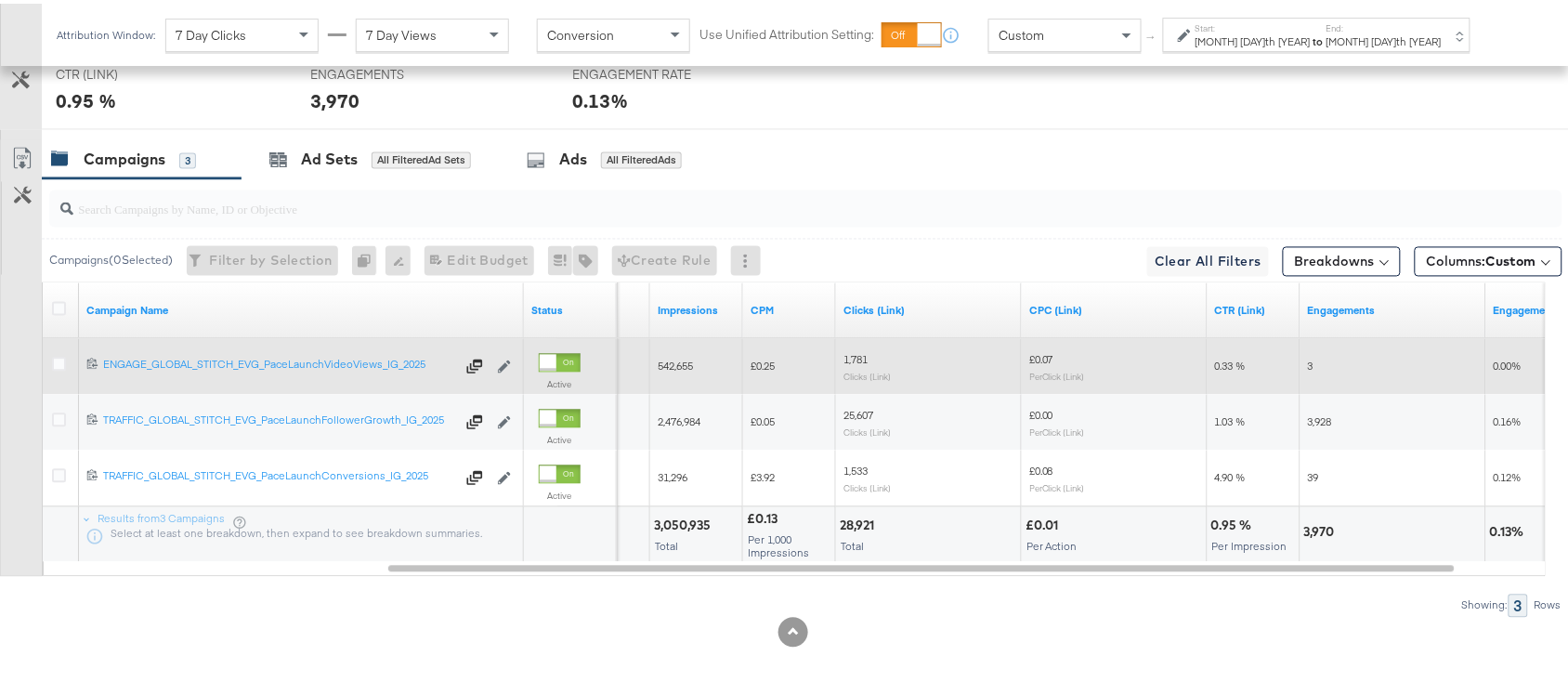 click on "3" at bounding box center (1311, 362) 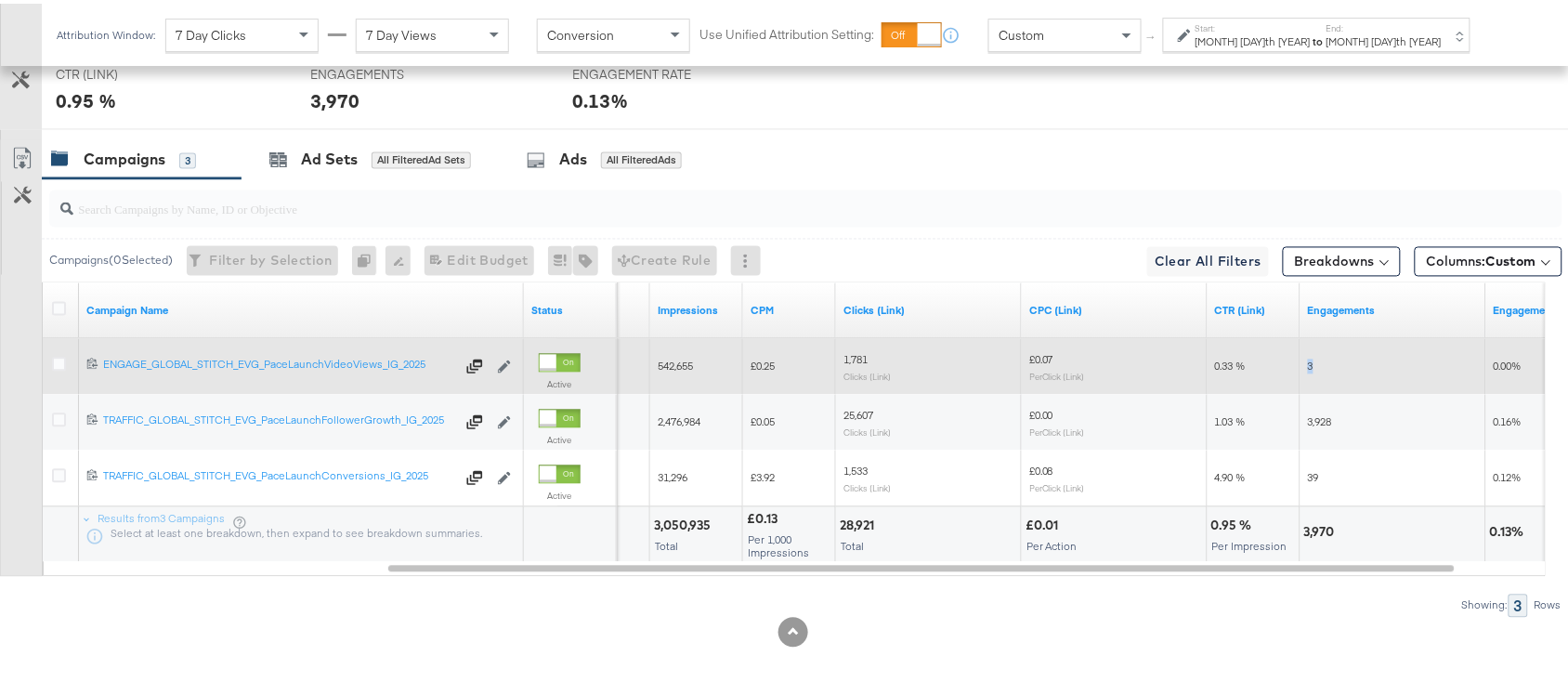 click on "3" at bounding box center [1311, 362] 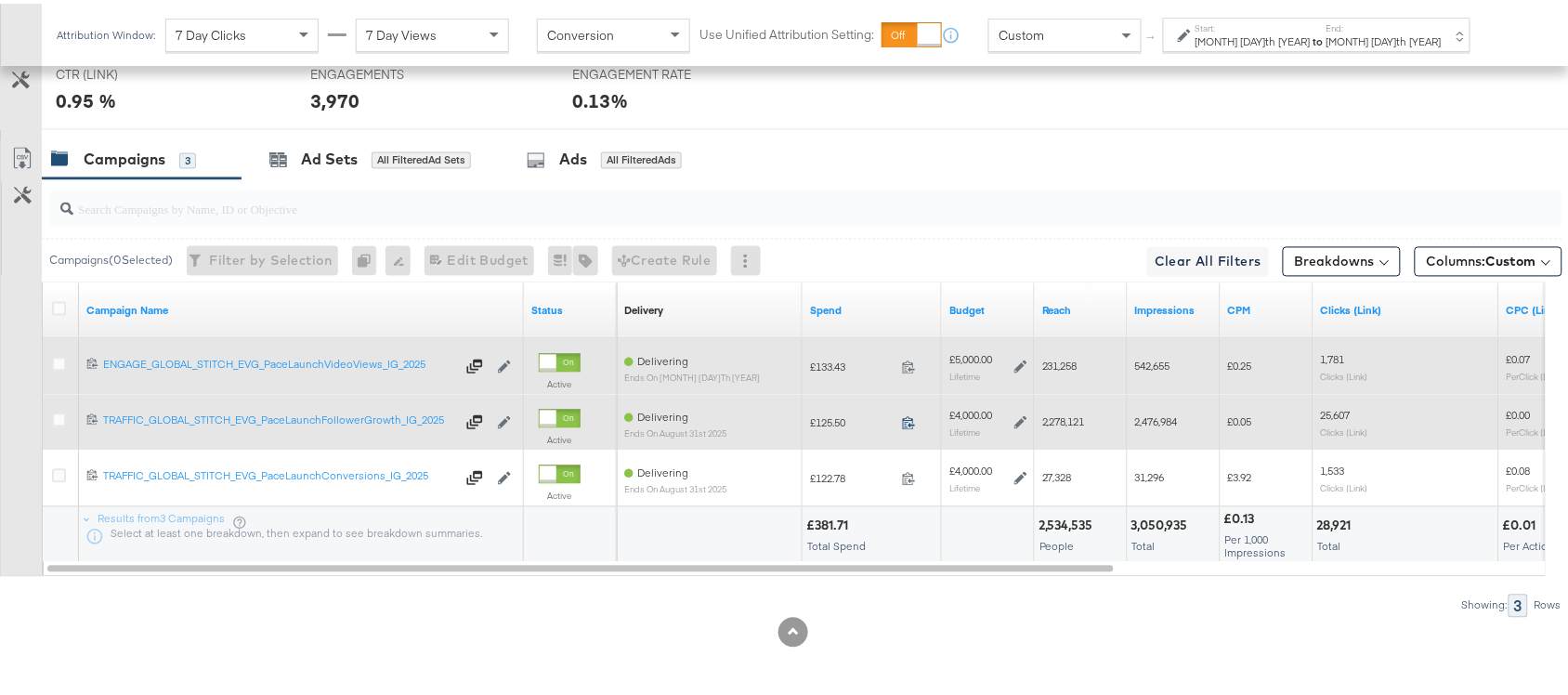 click 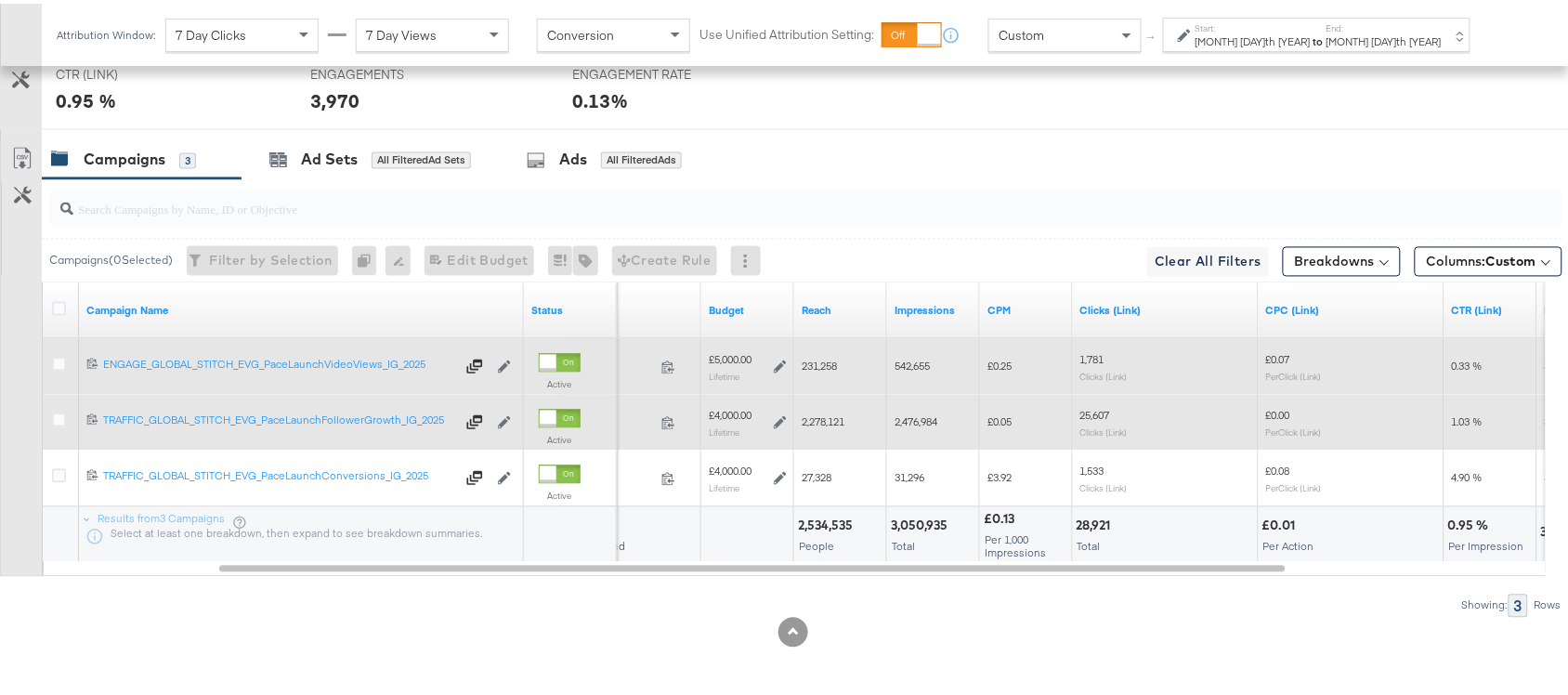 click on "2,278,121" at bounding box center (823, 418) 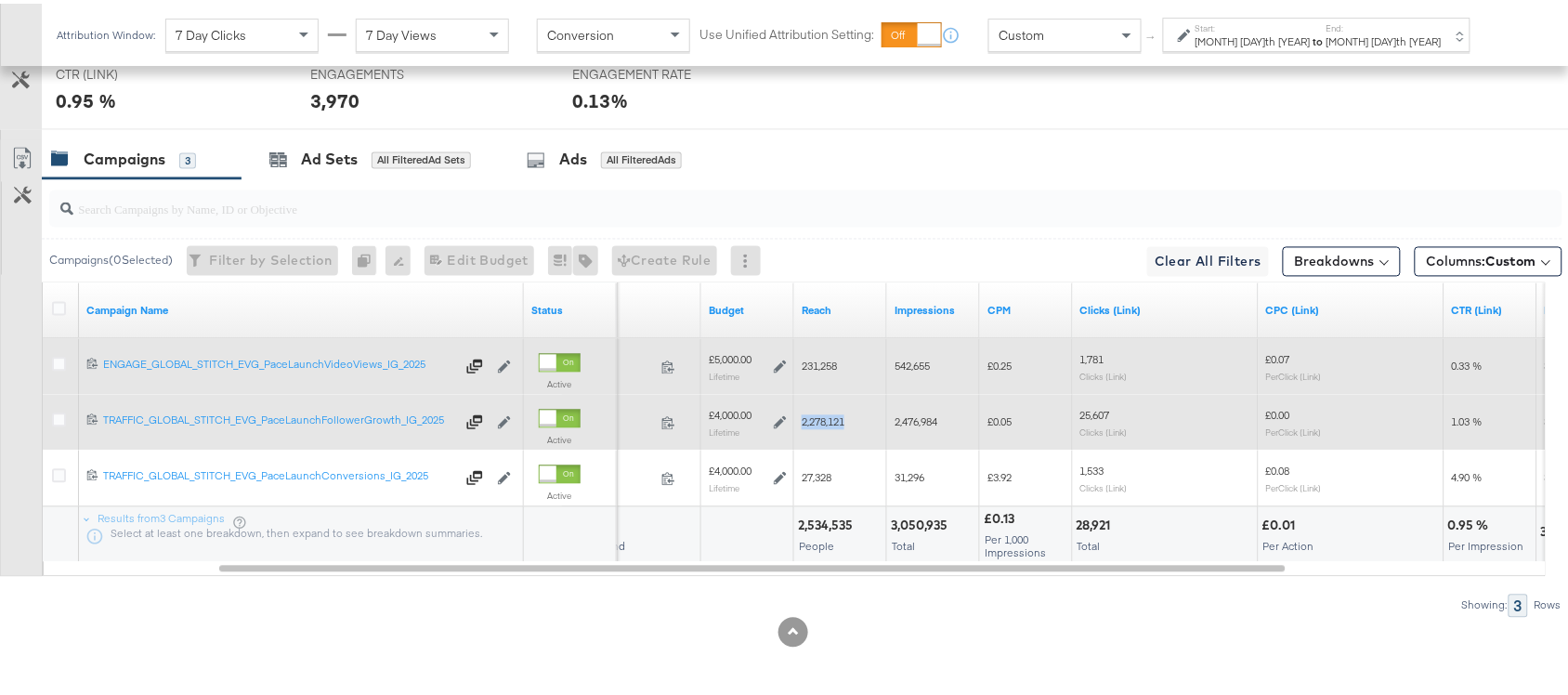 click on "2,278,121" at bounding box center (823, 418) 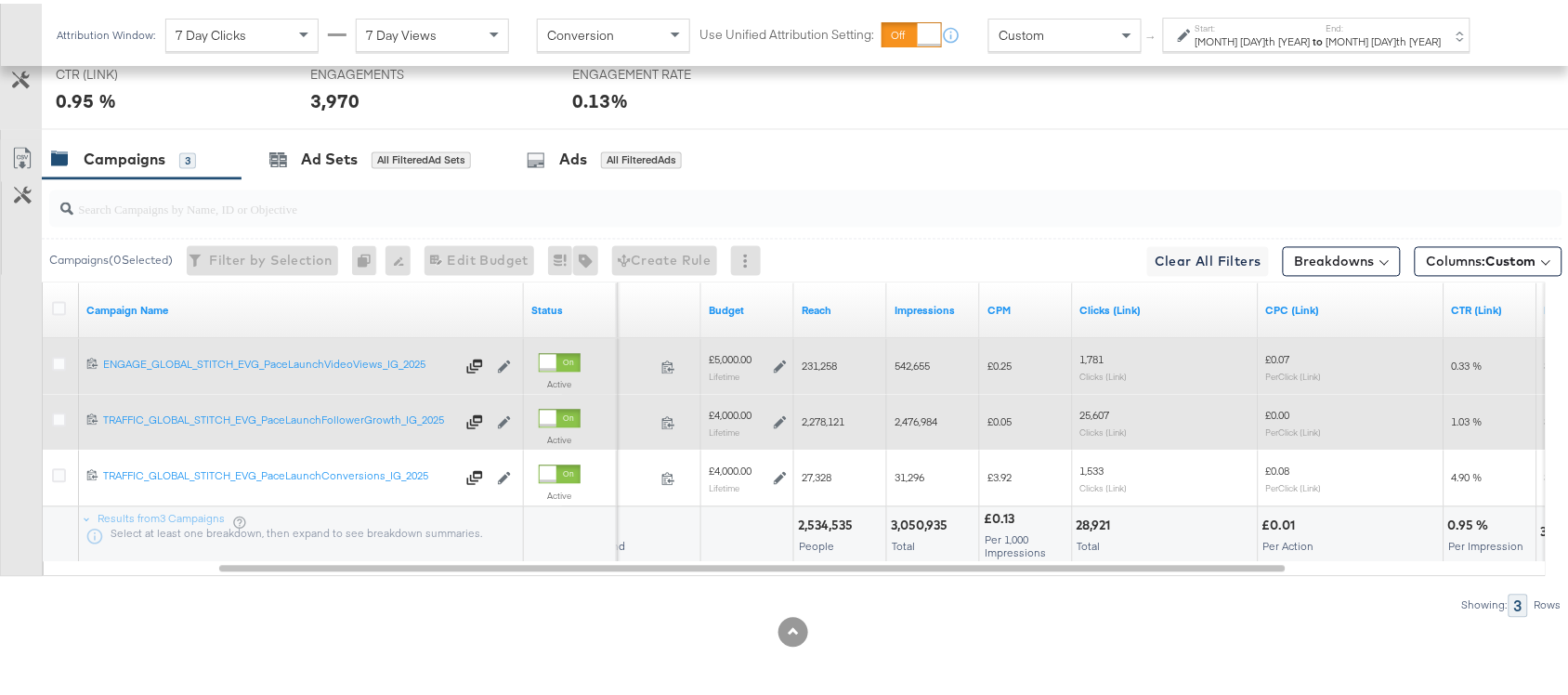 click on "2,476,984" at bounding box center (916, 418) 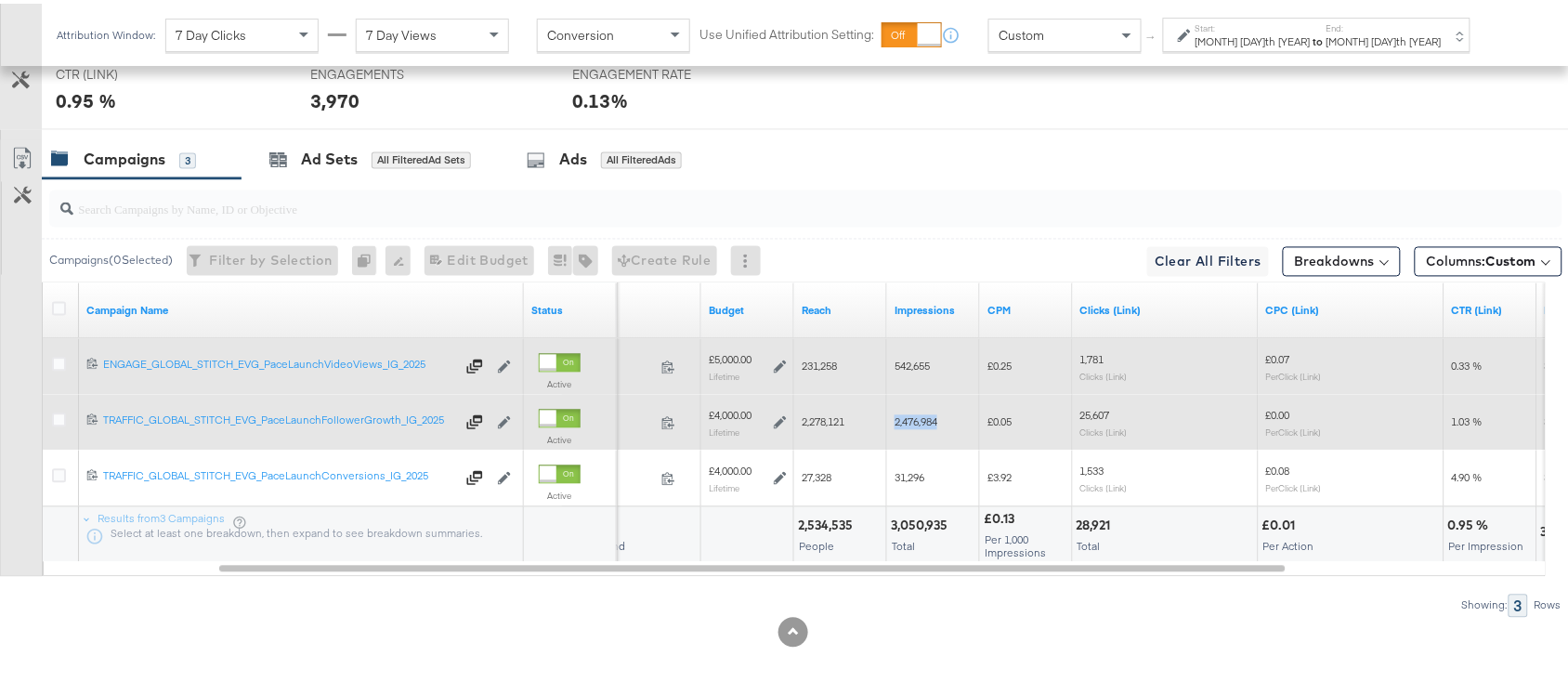 click on "2,476,984" at bounding box center (916, 418) 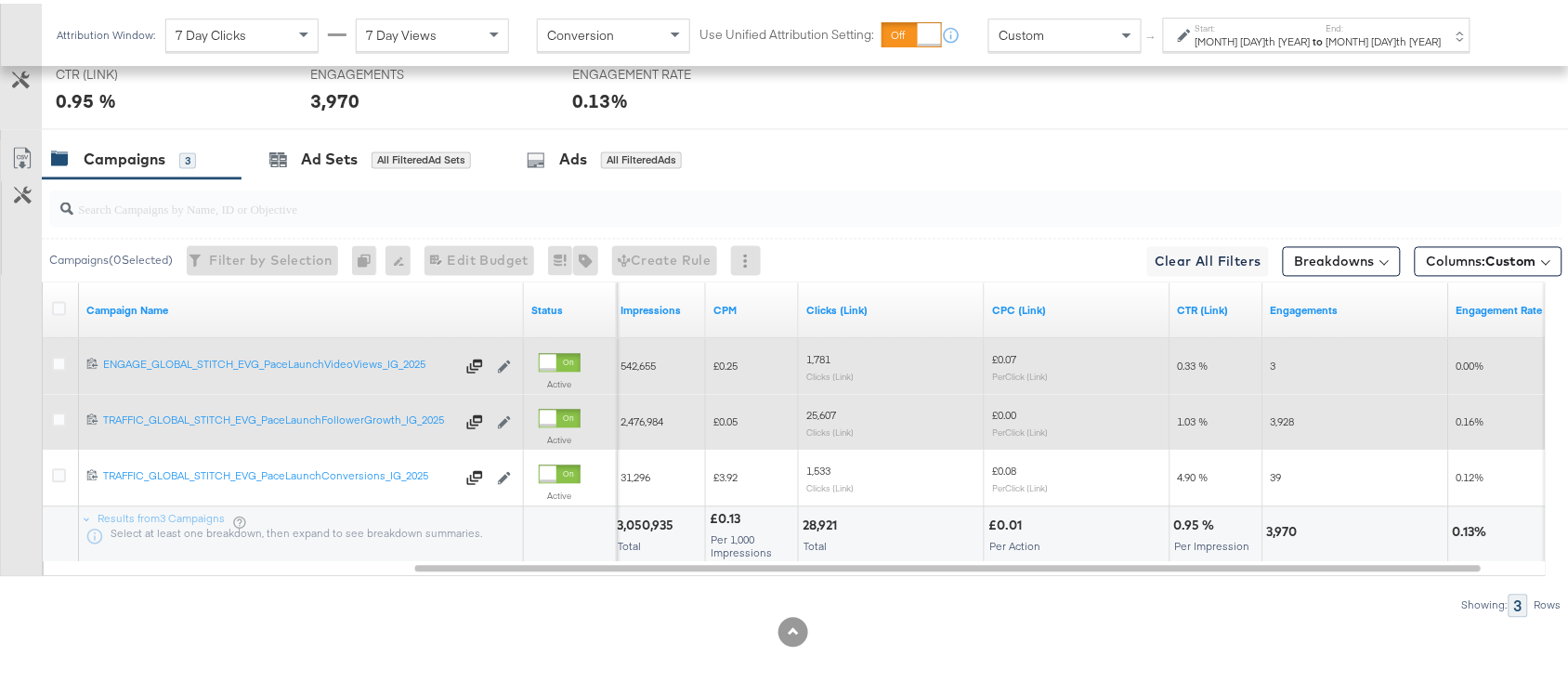 click on "25,607" at bounding box center (821, 412) 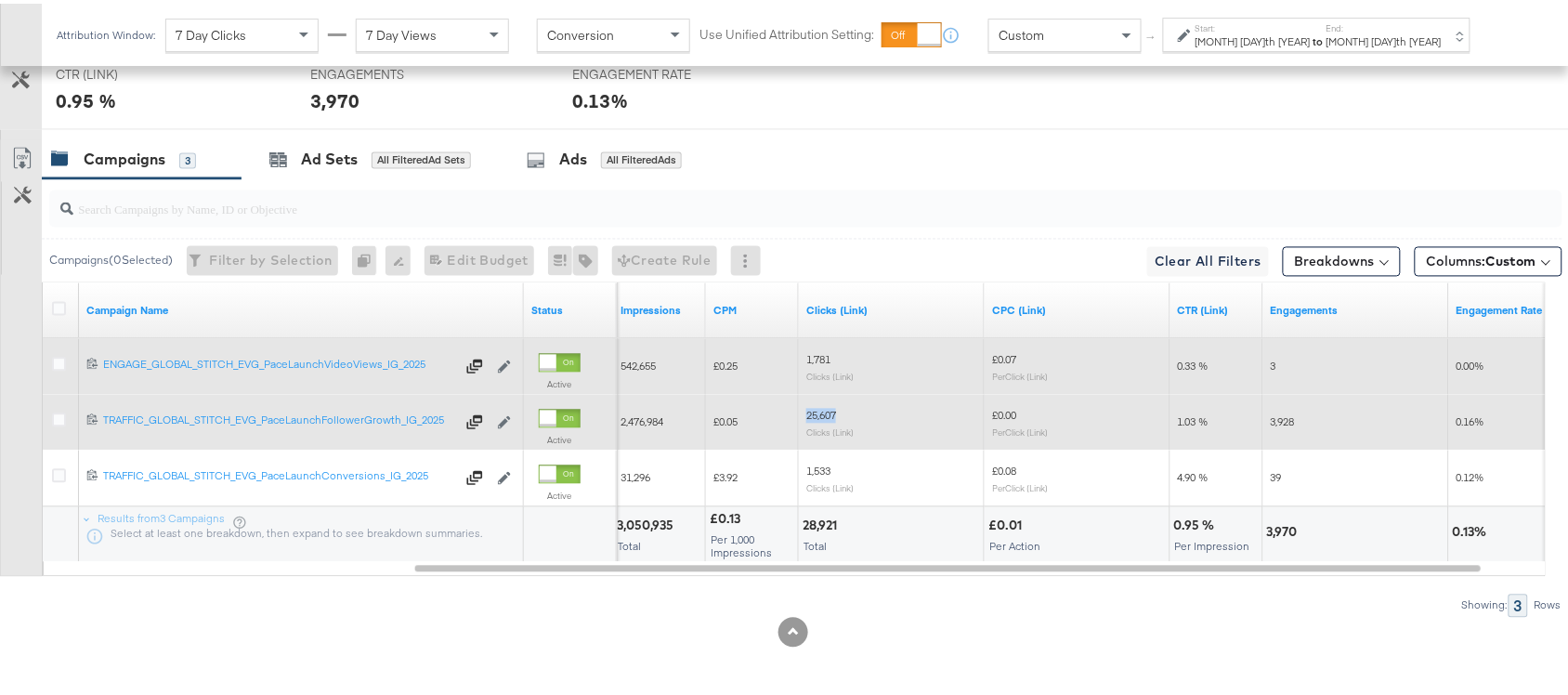 click on "25,607" at bounding box center (821, 412) 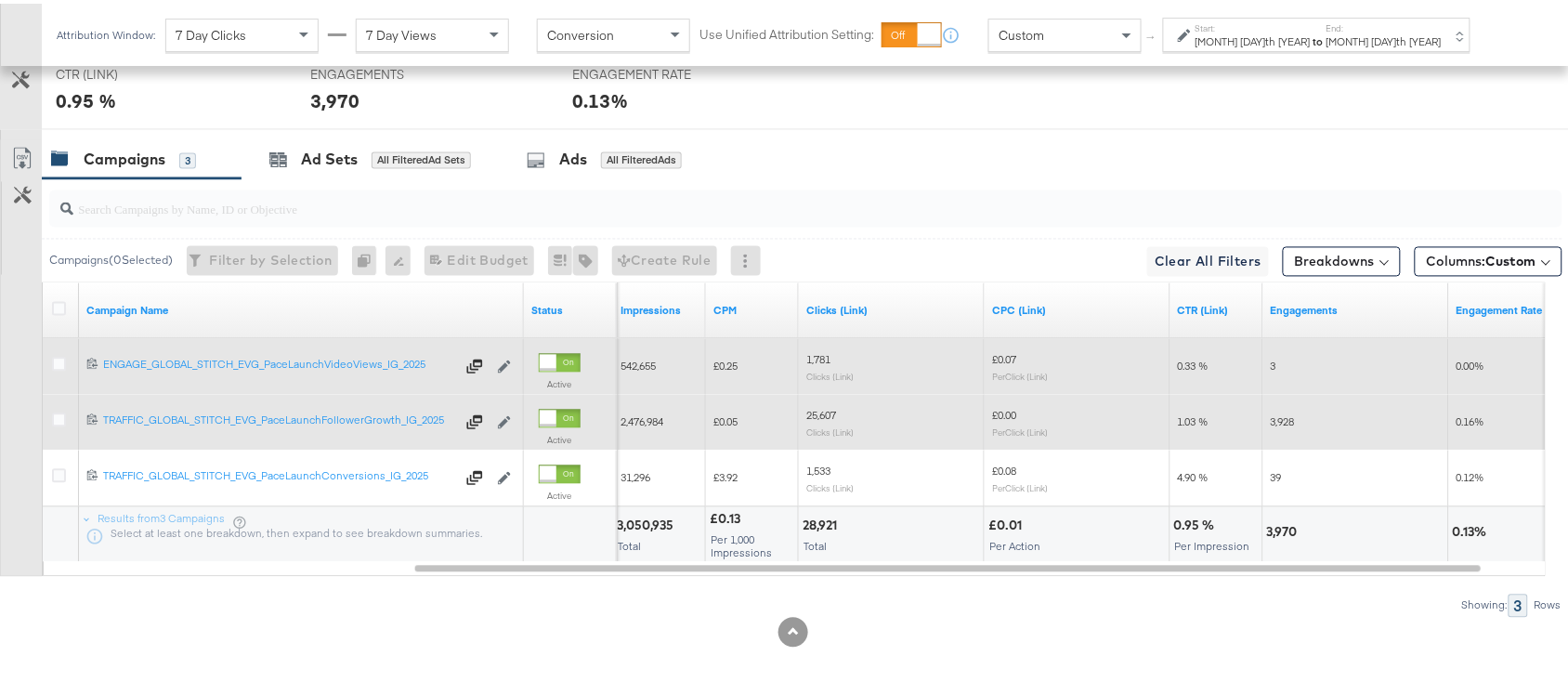 click on "3,928" at bounding box center (1283, 418) 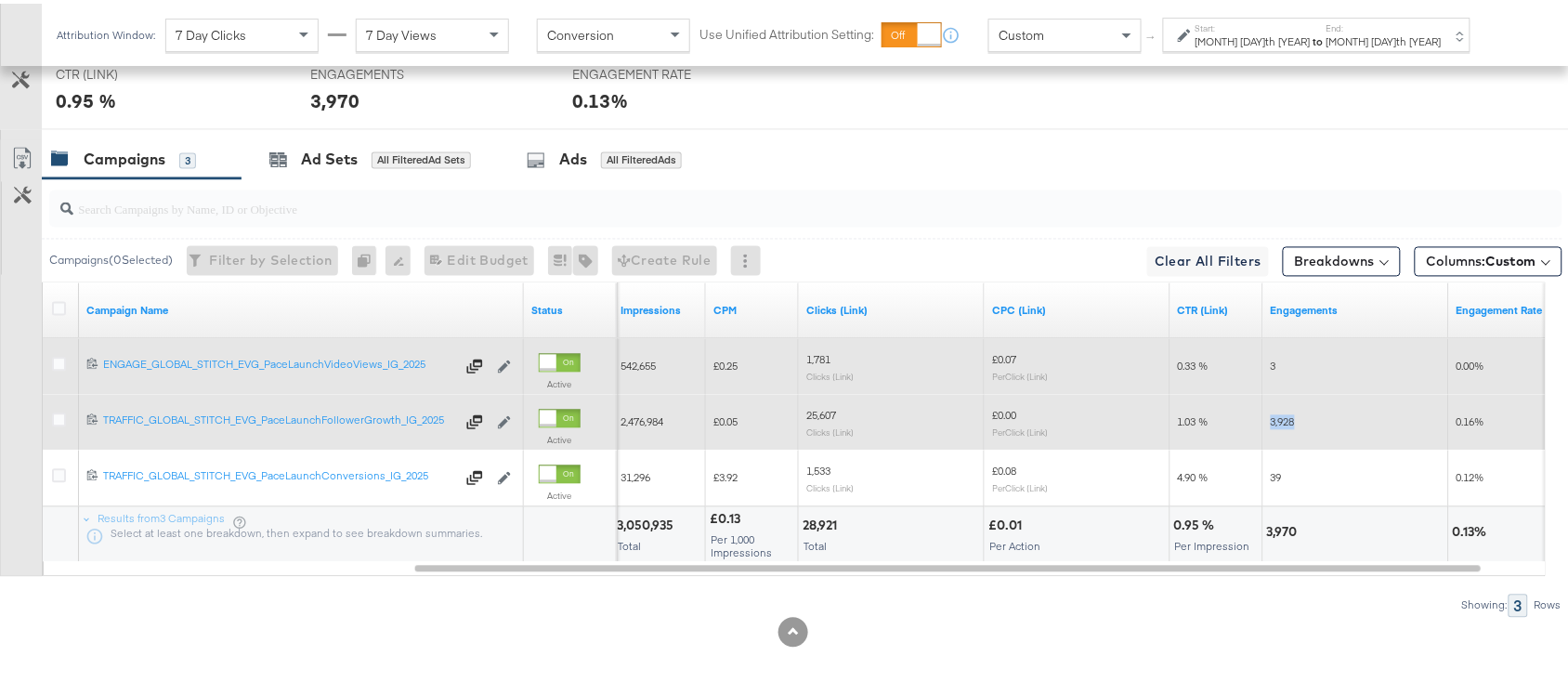 click on "3,928" at bounding box center [1283, 418] 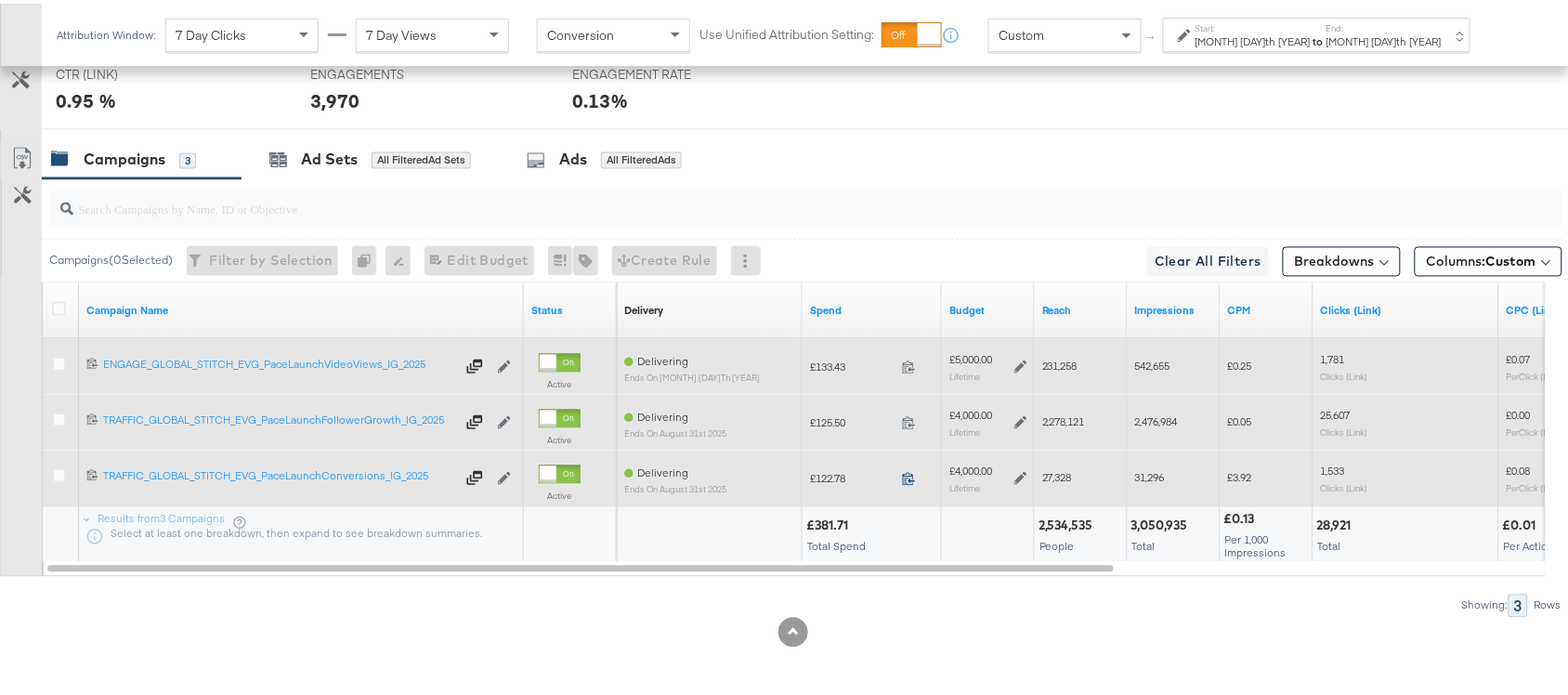 click 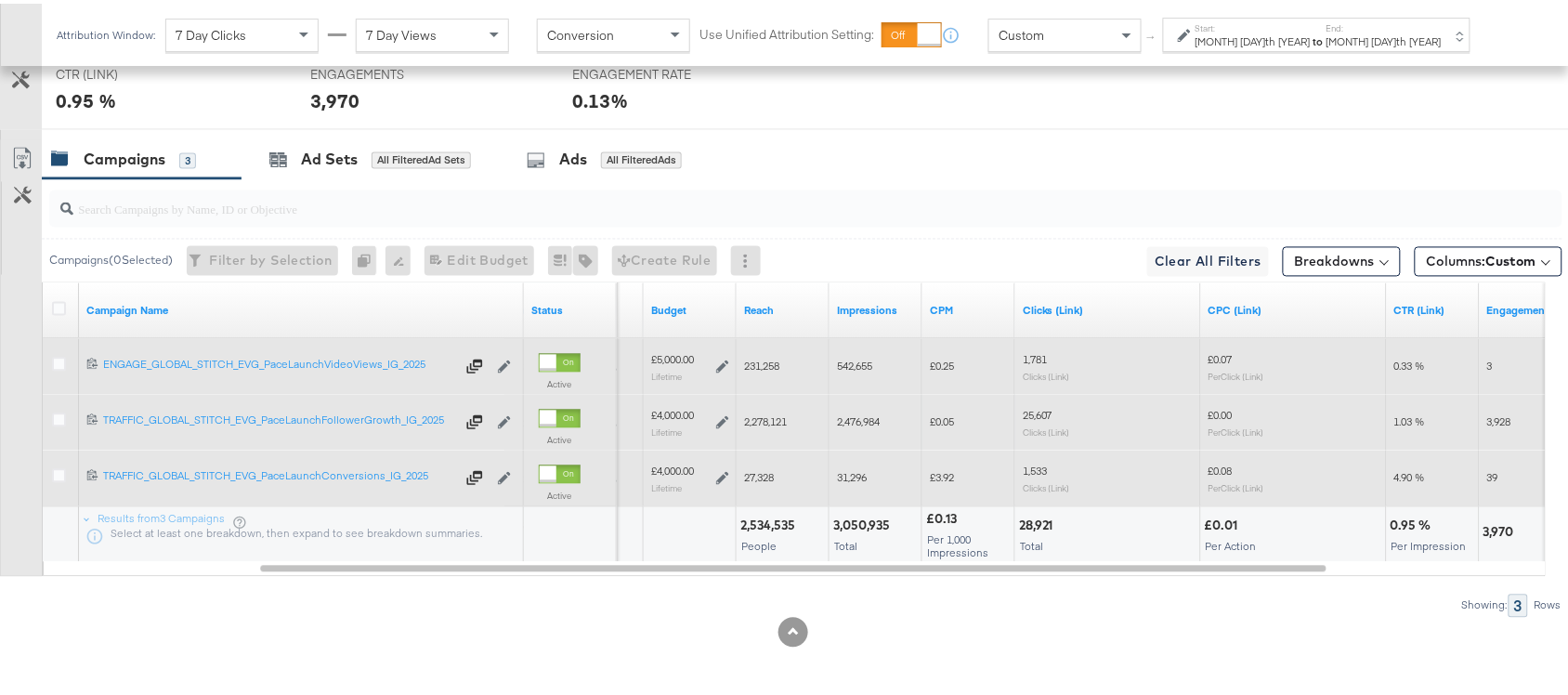 click on "27,328" at bounding box center [759, 474] 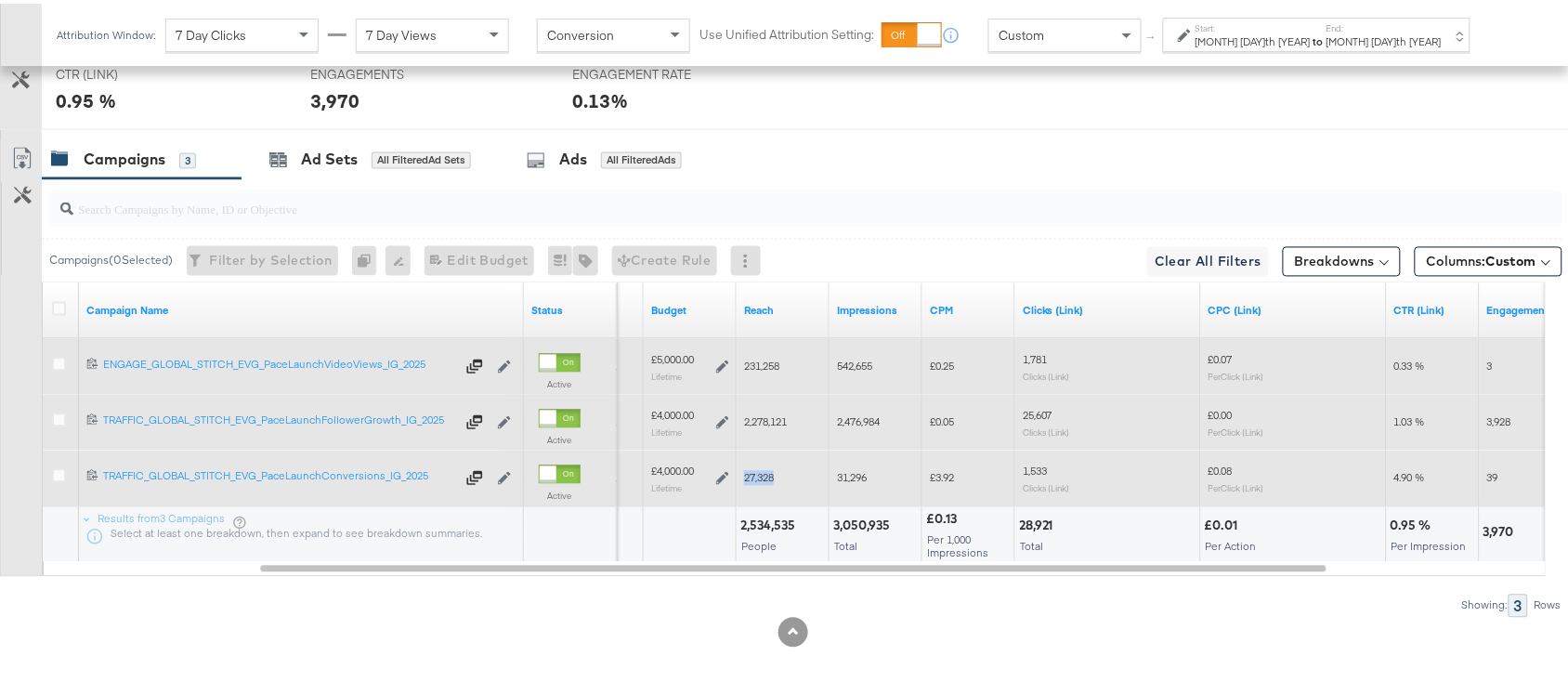 click on "27,328" at bounding box center [759, 474] 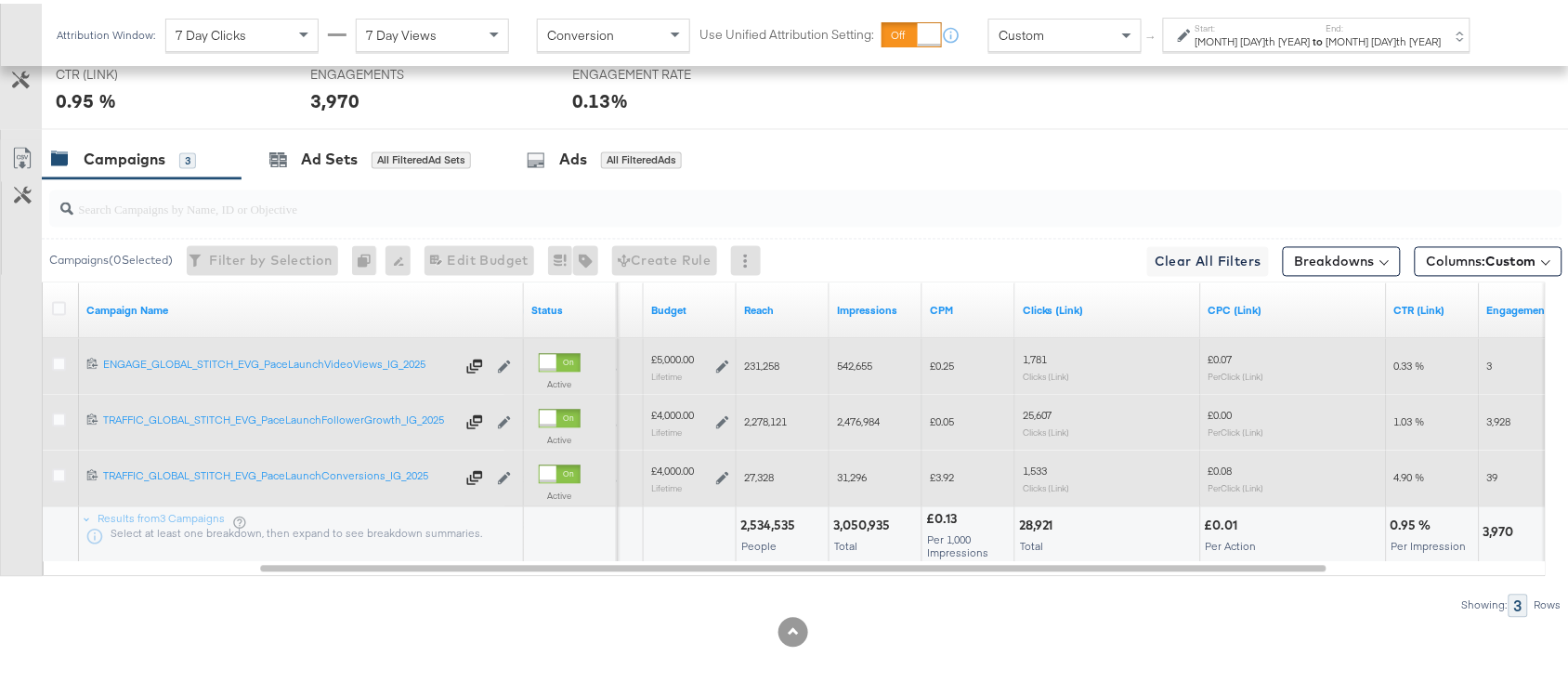 click on "31,296" at bounding box center (852, 474) 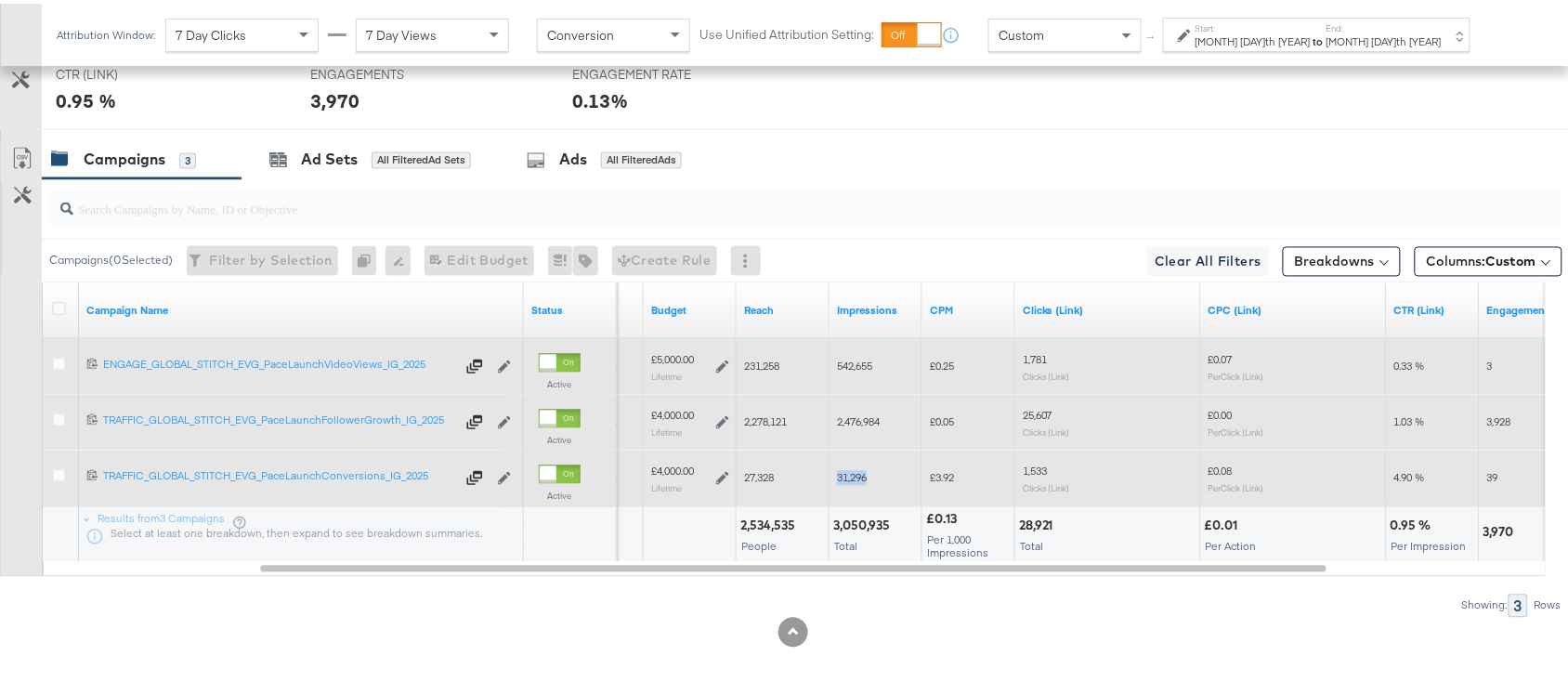 click on "31,296" at bounding box center [852, 474] 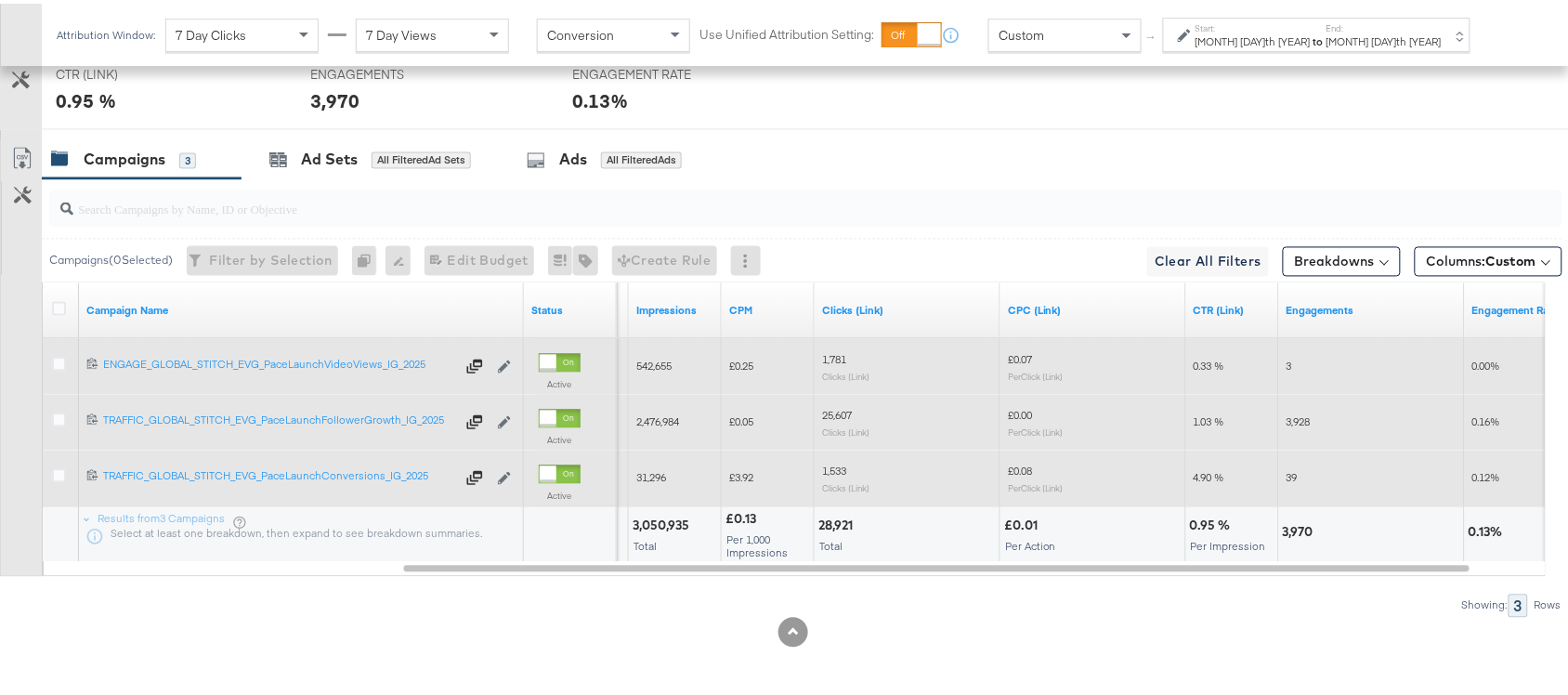 click on "1,533" at bounding box center [834, 467] 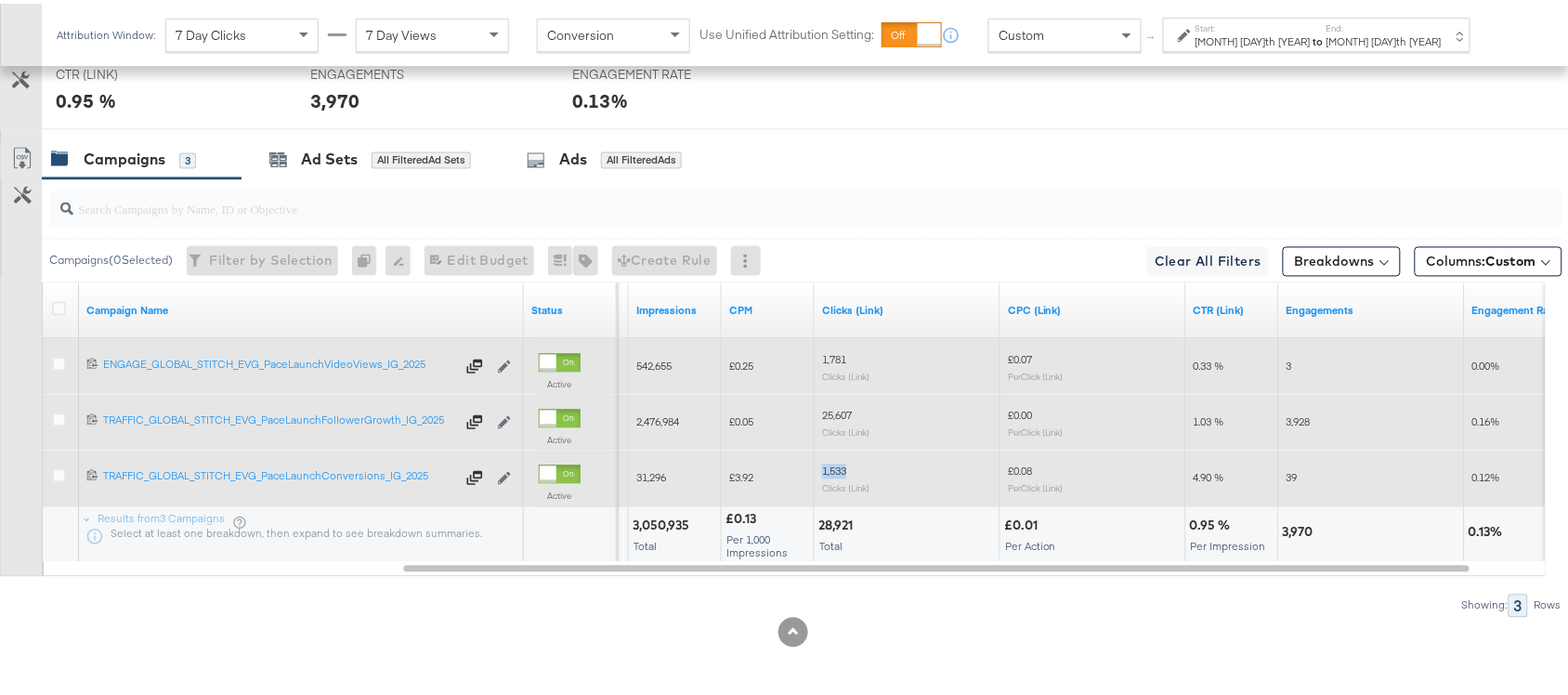 click on "1,533" at bounding box center [834, 467] 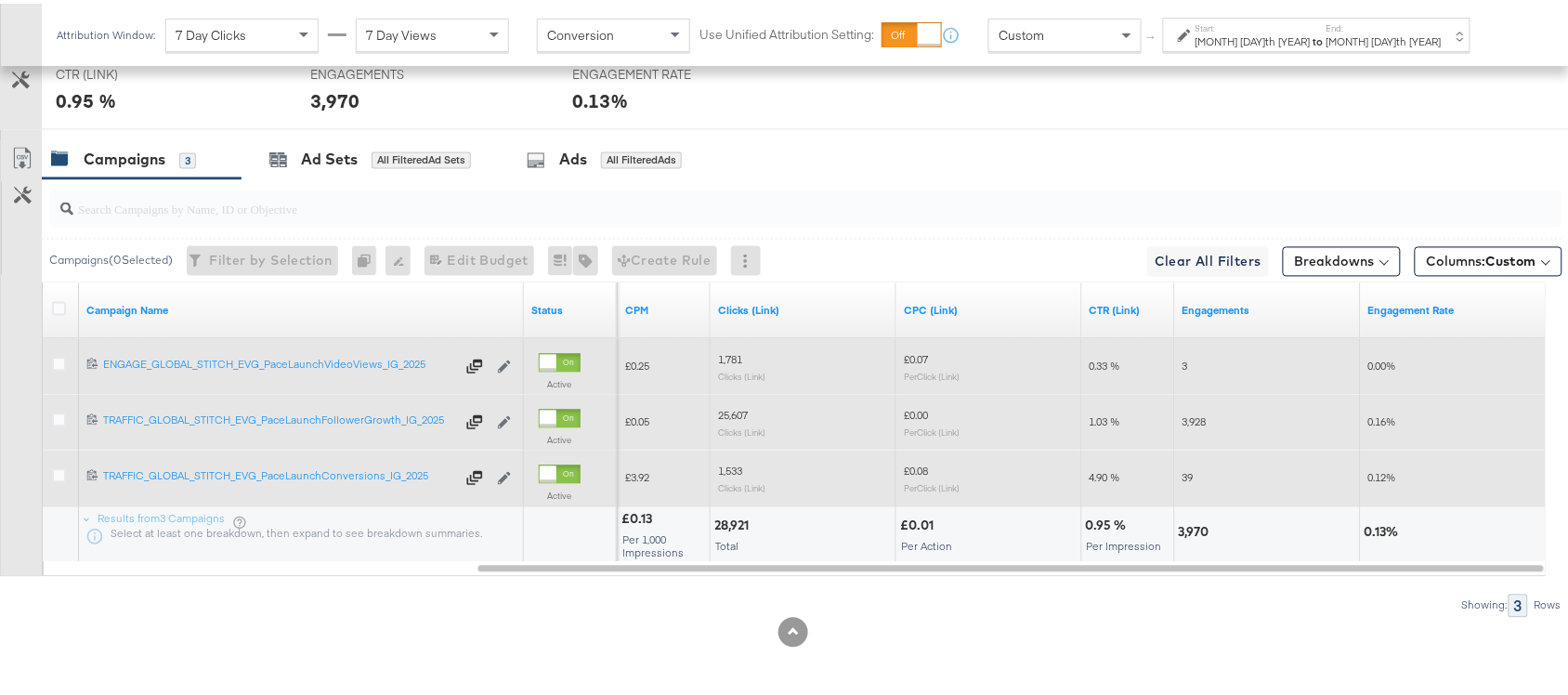 click on "39" at bounding box center (1268, 475) 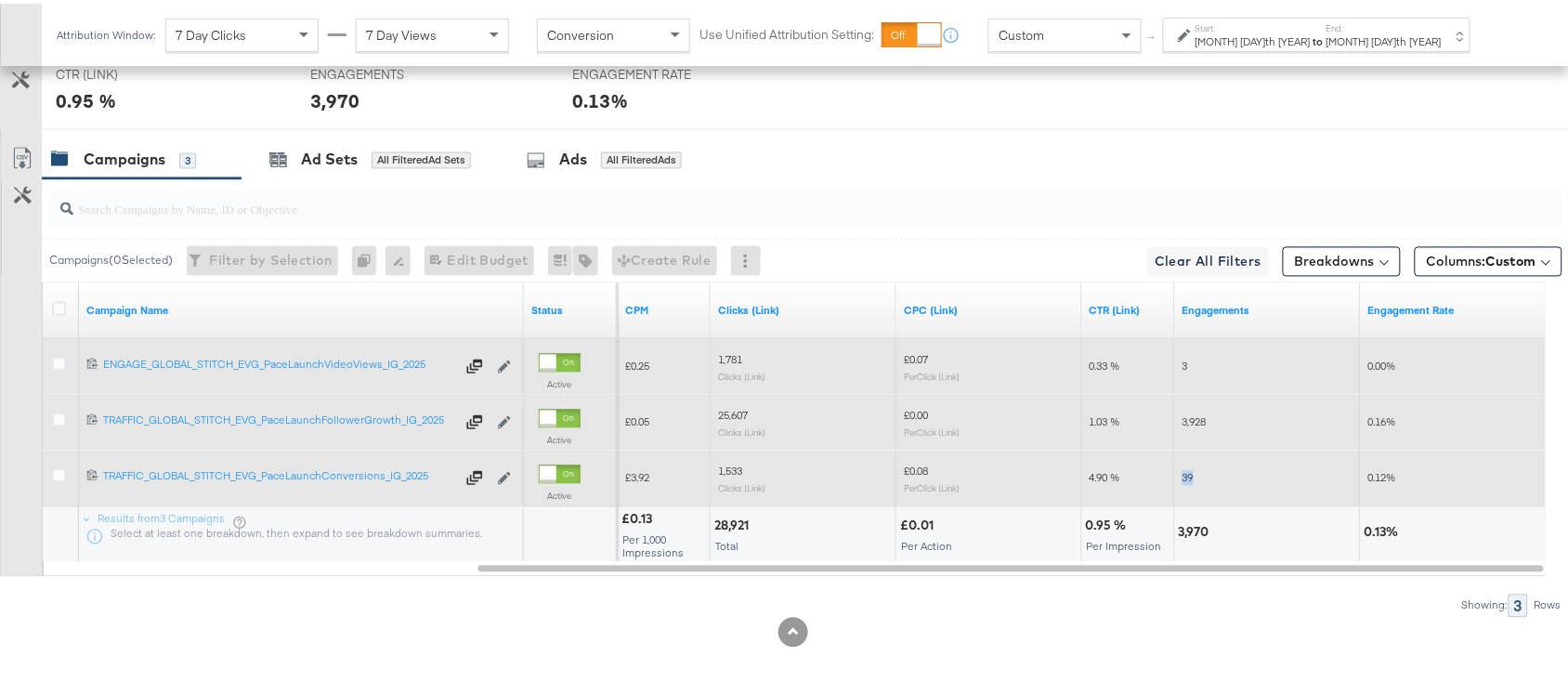 click on "39" at bounding box center (1268, 475) 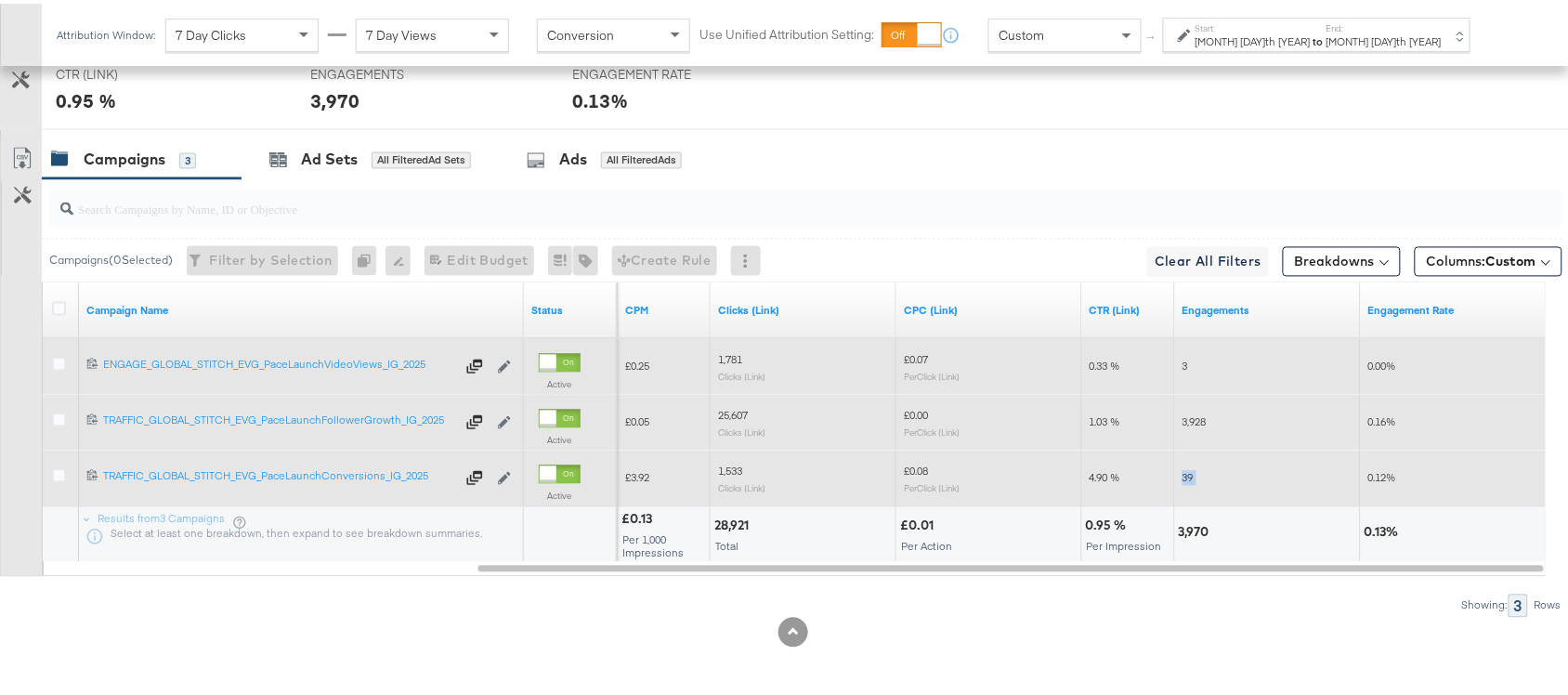 click on "39" at bounding box center [1268, 475] 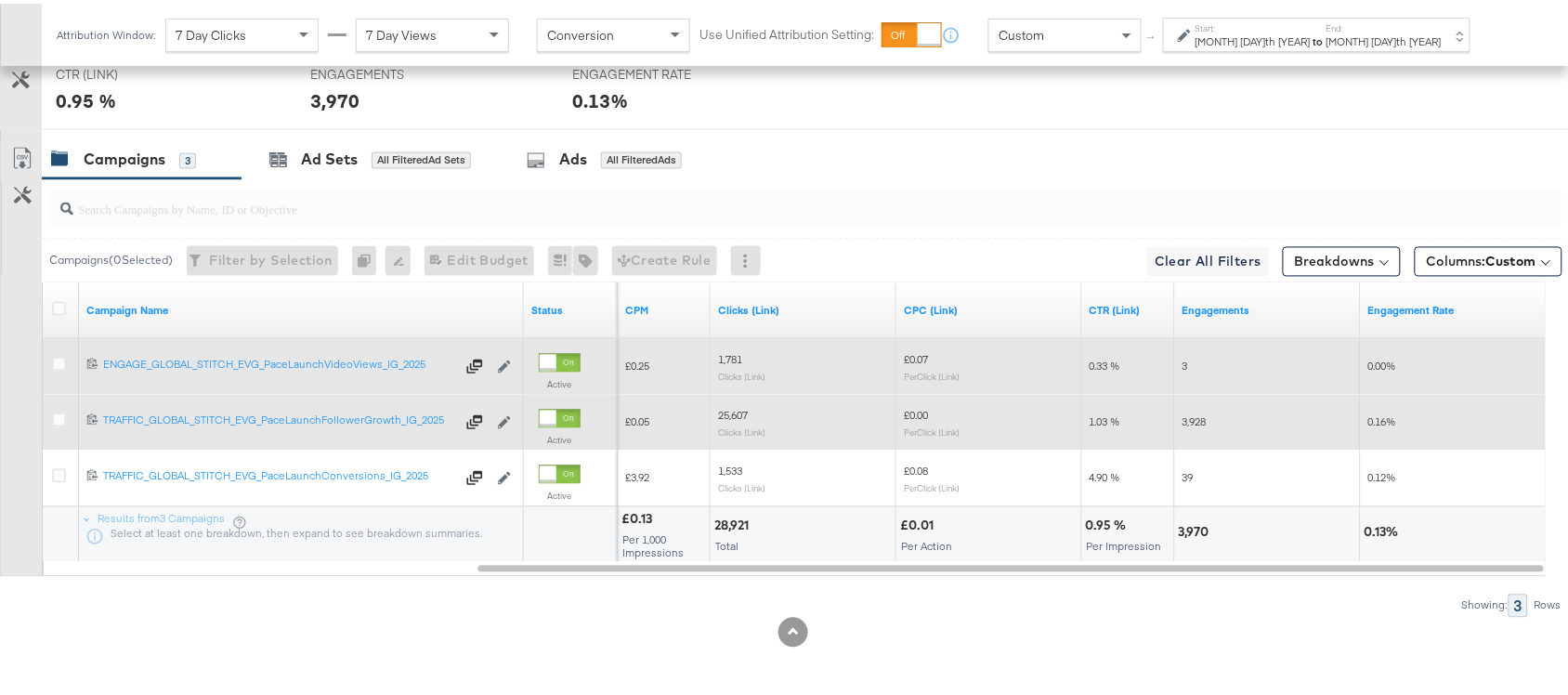 click on "End:" at bounding box center [1384, 24] 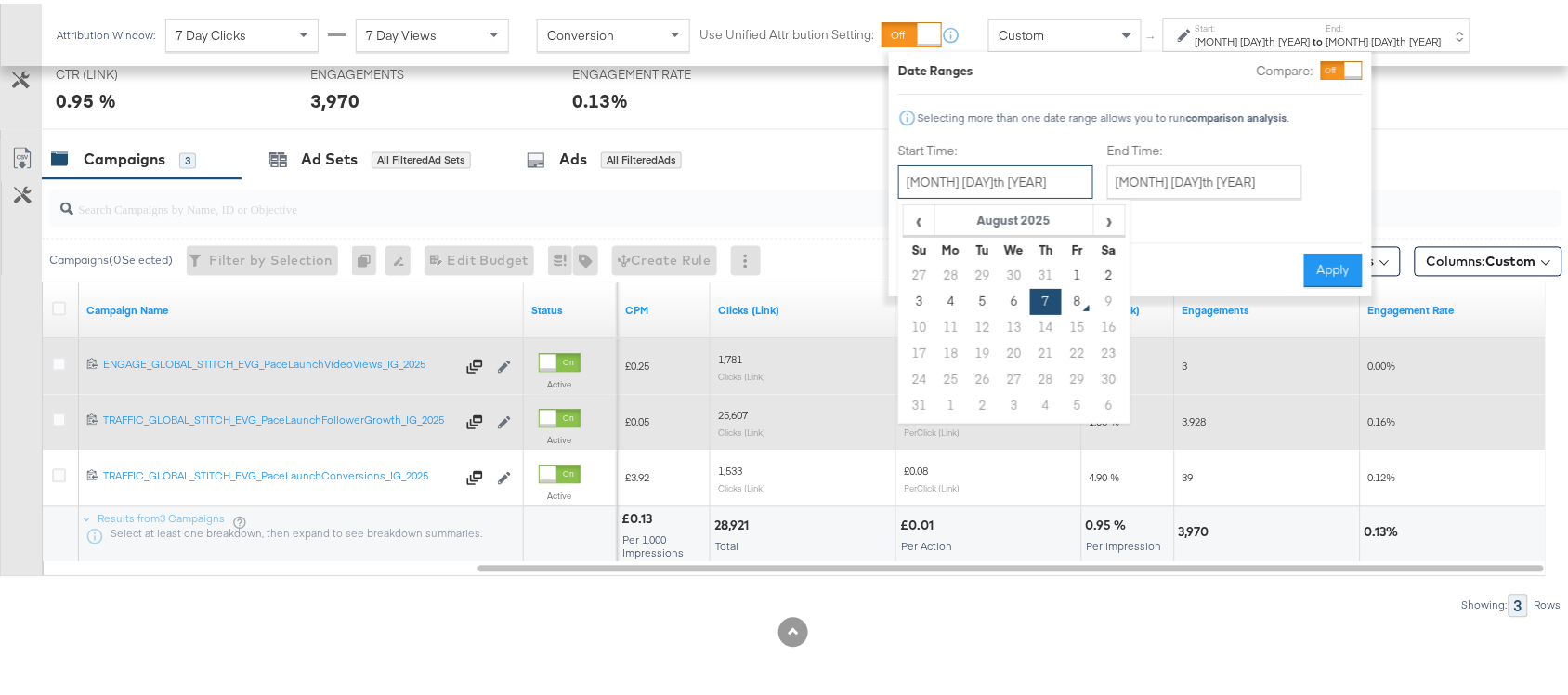 click on "August 7th 2025" at bounding box center [996, 178] 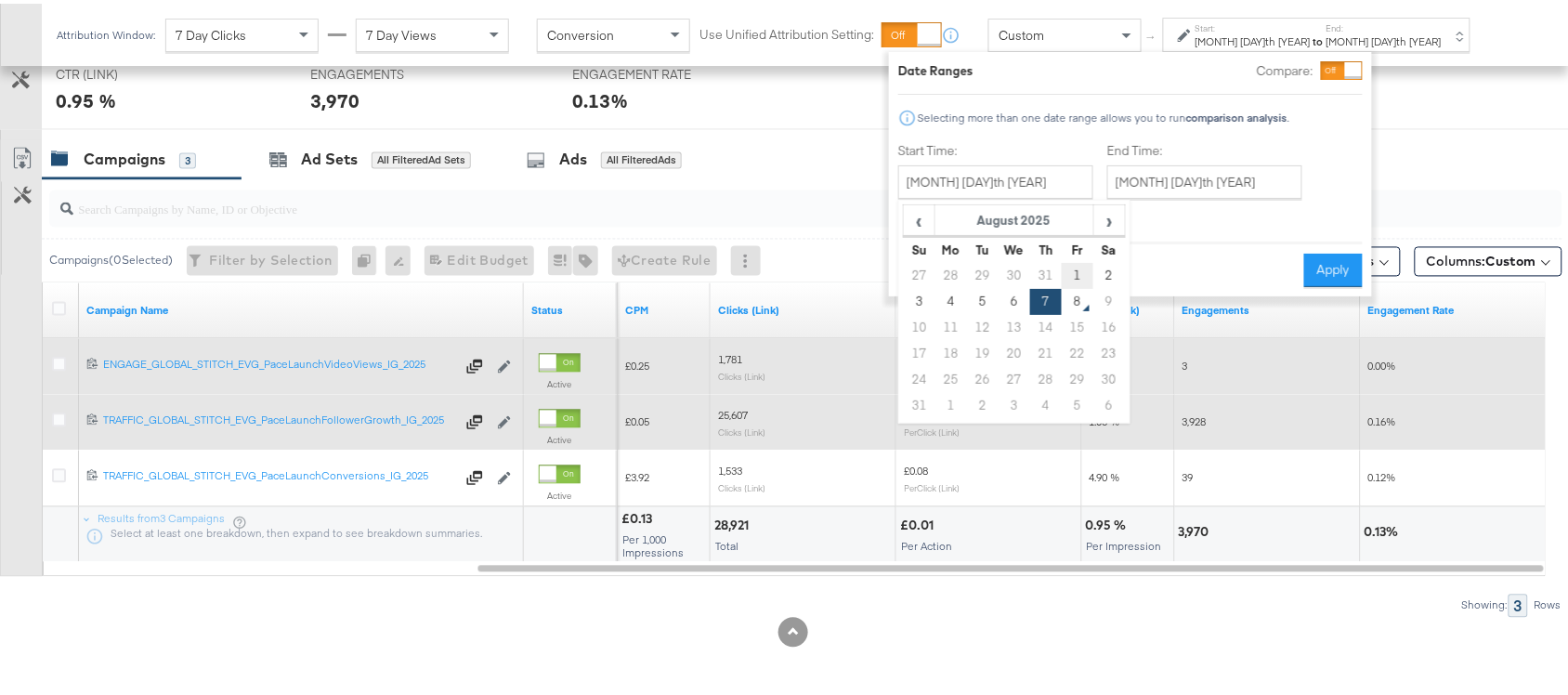 click on "1" at bounding box center (1078, 272) 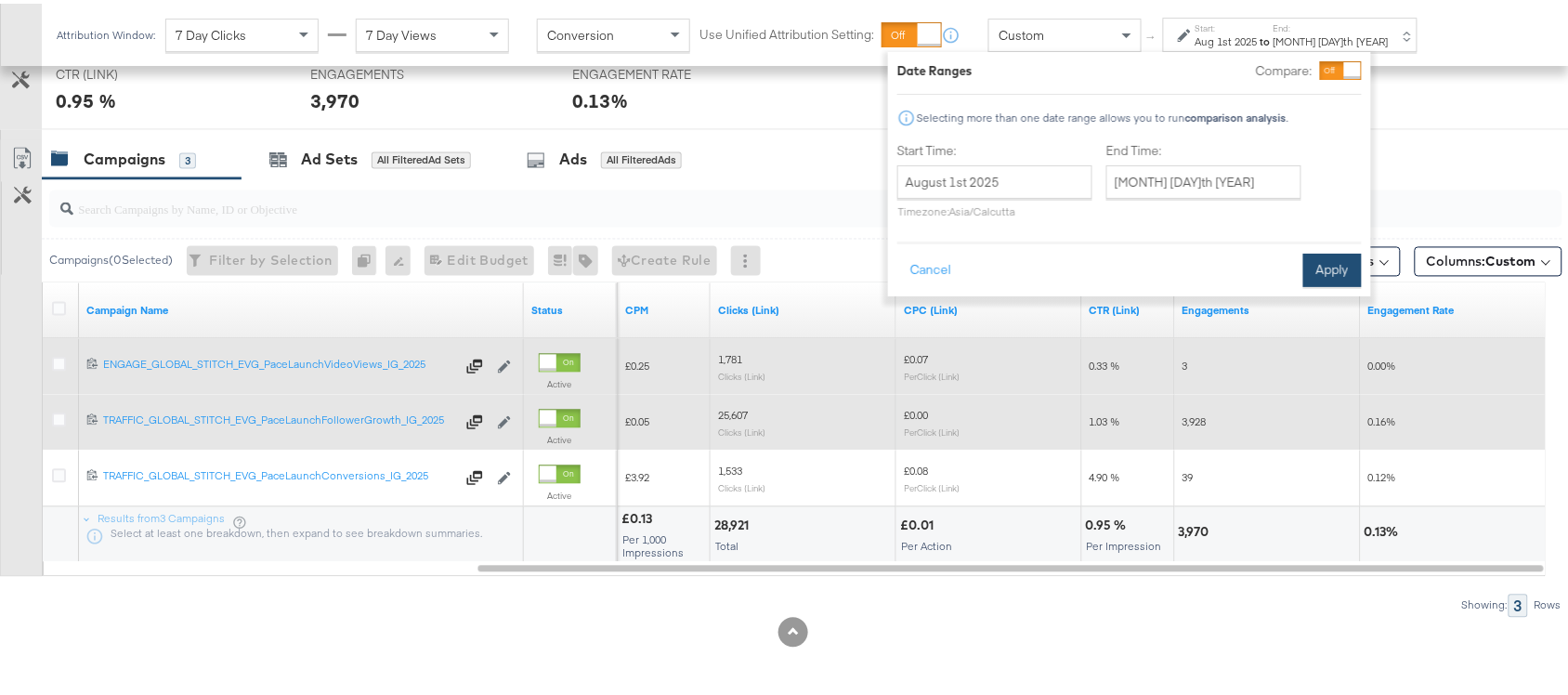 click on "Apply" at bounding box center (1332, 267) 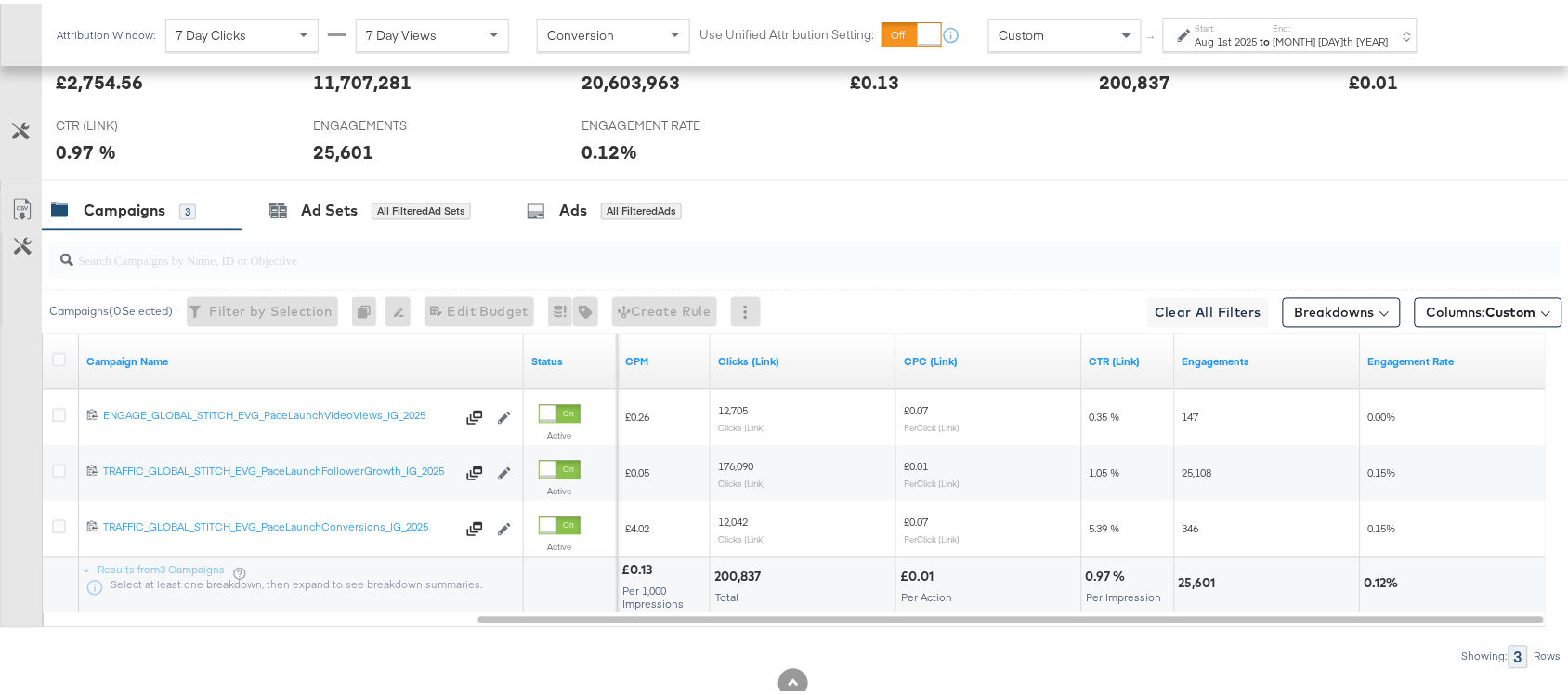 scroll, scrollTop: 968, scrollLeft: 0, axis: vertical 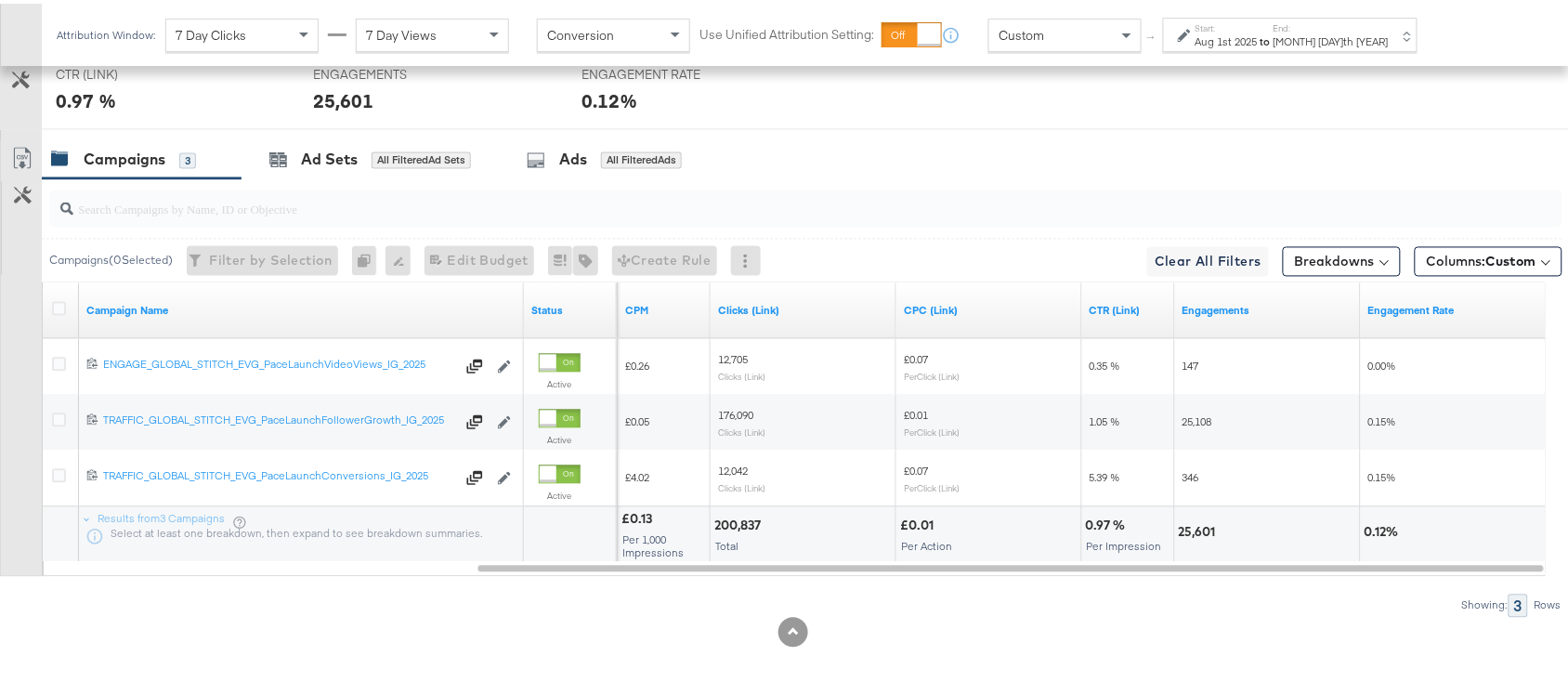 click on "[MONTH] [DAY] [YEAR]" at bounding box center [1331, 38] 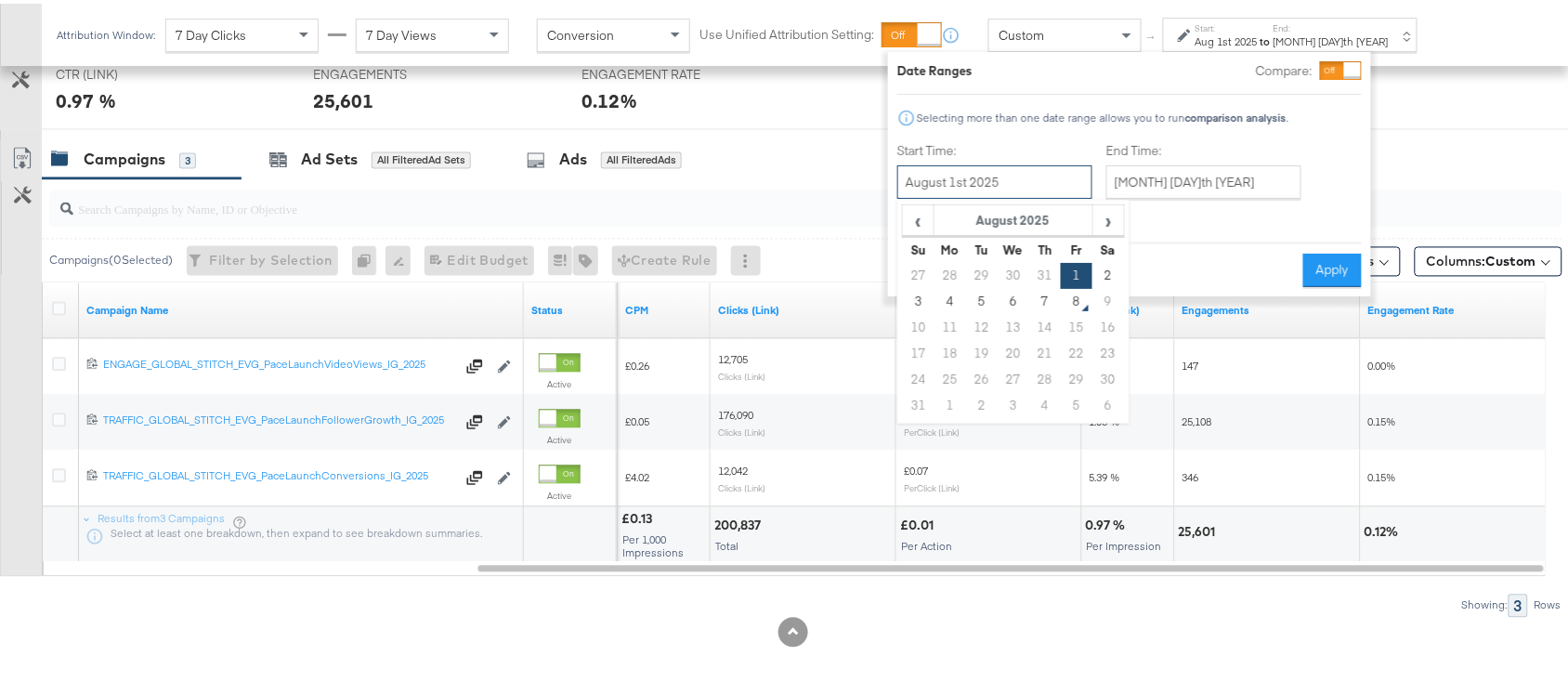 click on "August 1st 2025" at bounding box center [995, 178] 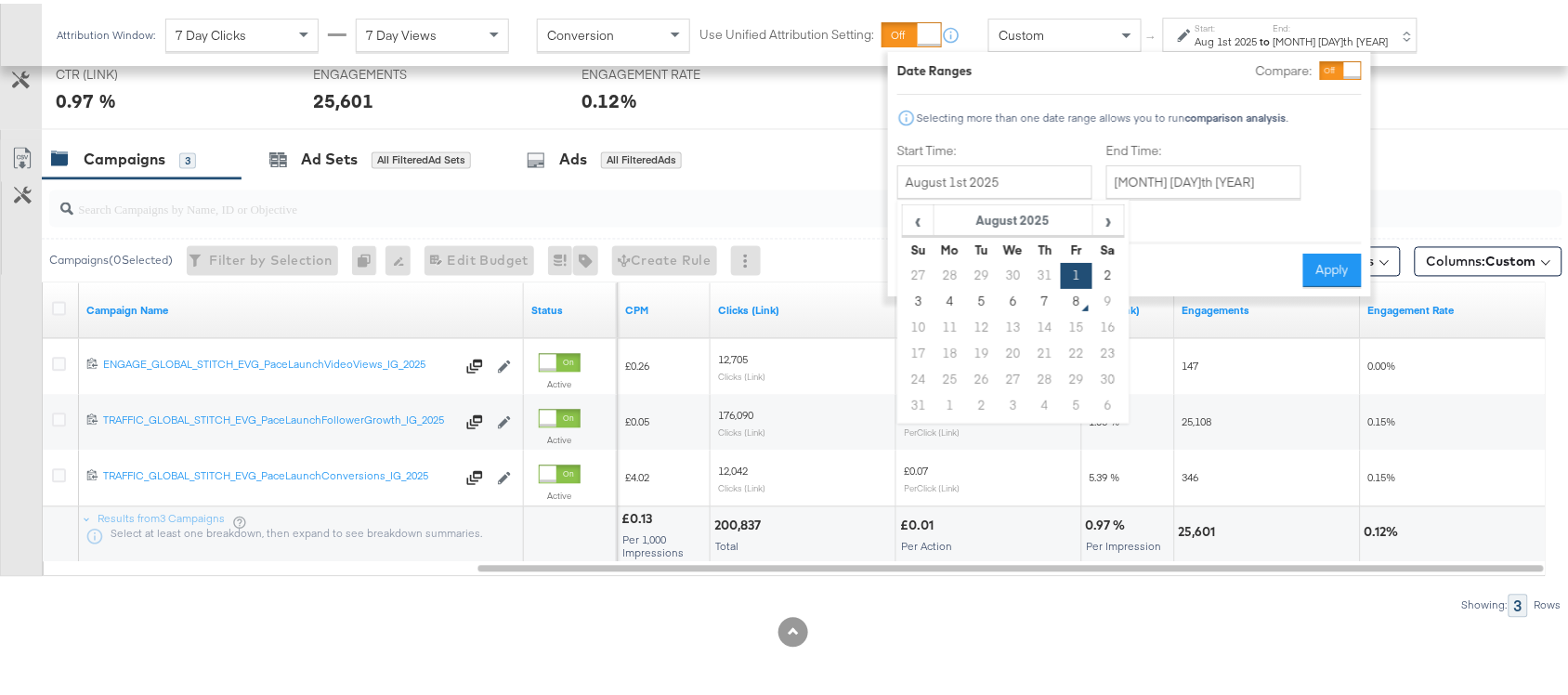 click on "End Time: August 7th 2025 ‹ August 2025 › Su Mo Tu We Th Fr Sa 27 28 29 30 31 1 2 3 4 5 6 7 8 9 10 11 12 13 14 15 16 17 18 19 20 21 22 23 24 25 26 27 28 29 30 31 1 2 3 4 5 6" at bounding box center (1208, 180) 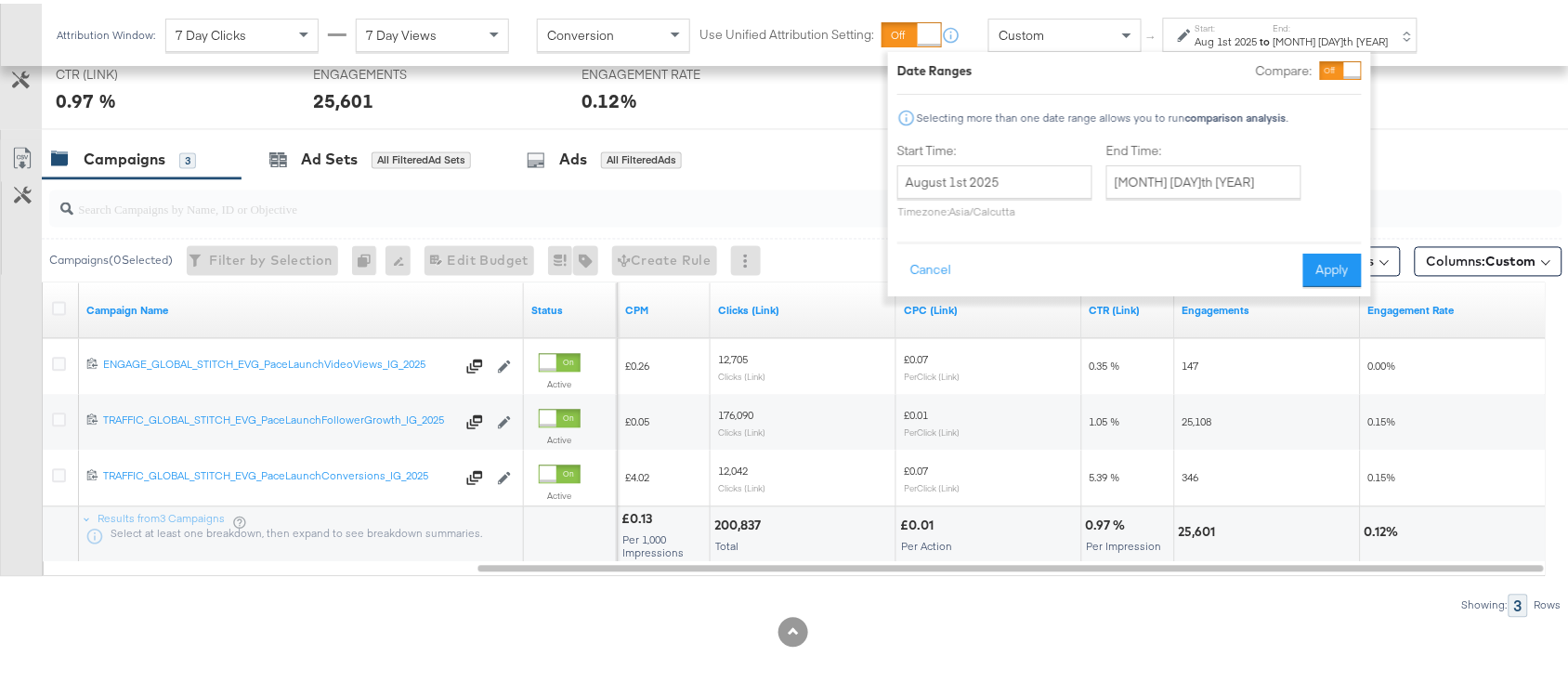 click on "End Time: August 7th 2025 ‹ August 2025 › Su Mo Tu We Th Fr Sa 27 28 29 30 31 1 2 3 4 5 6 7 8 9 10 11 12 13 14 15 16 17 18 19 20 21 22 23 24 25 26 27 28 29 30 31 1 2 3 4 5 6" at bounding box center (1208, 180) 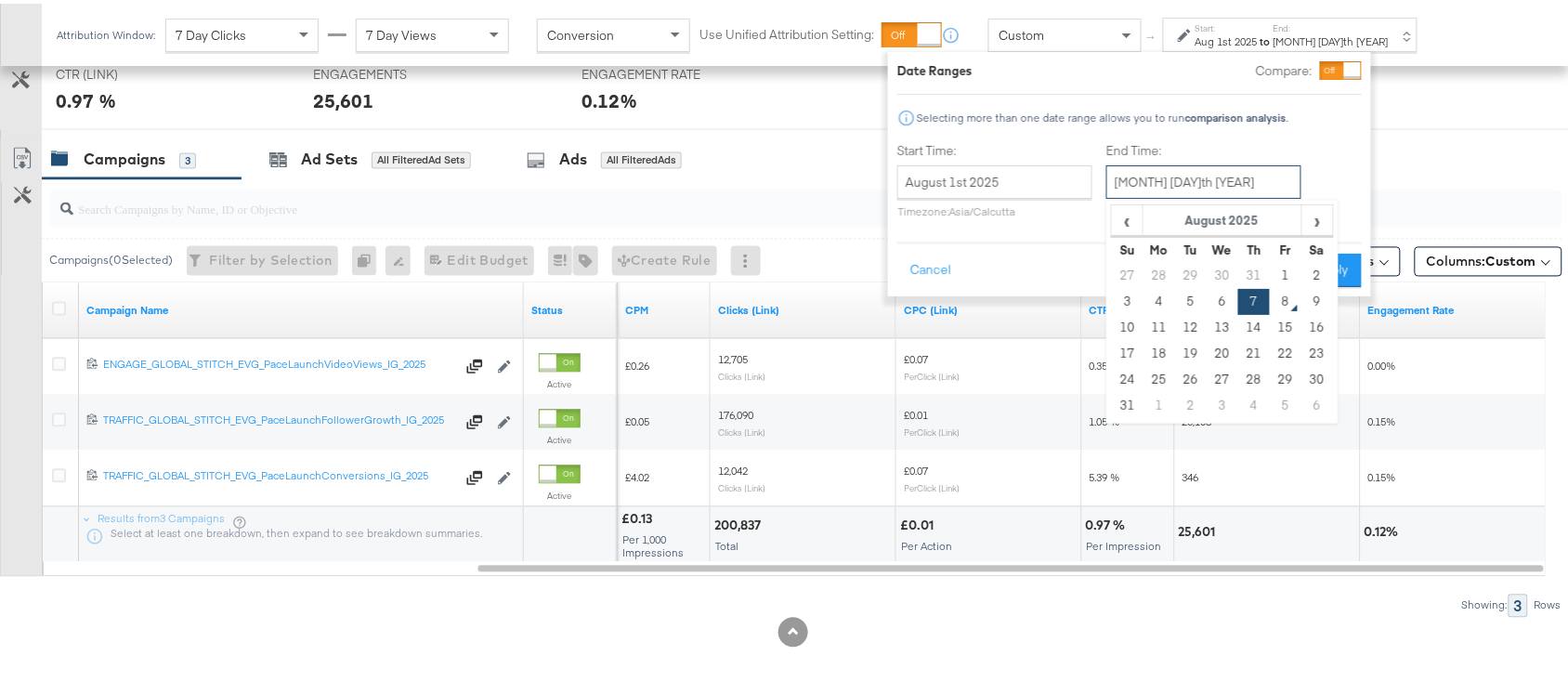 click on "August 7th 2025" at bounding box center [1204, 178] 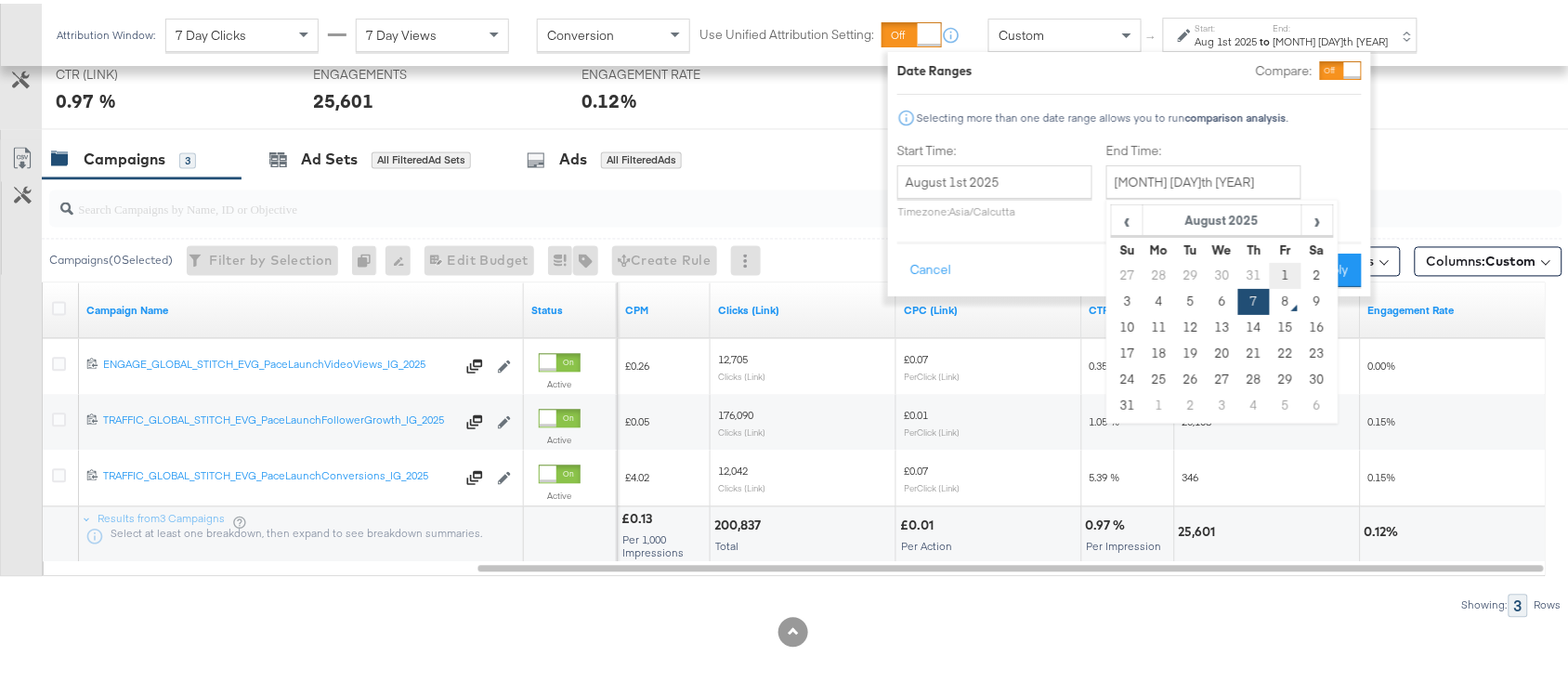 click on "1" at bounding box center (1286, 272) 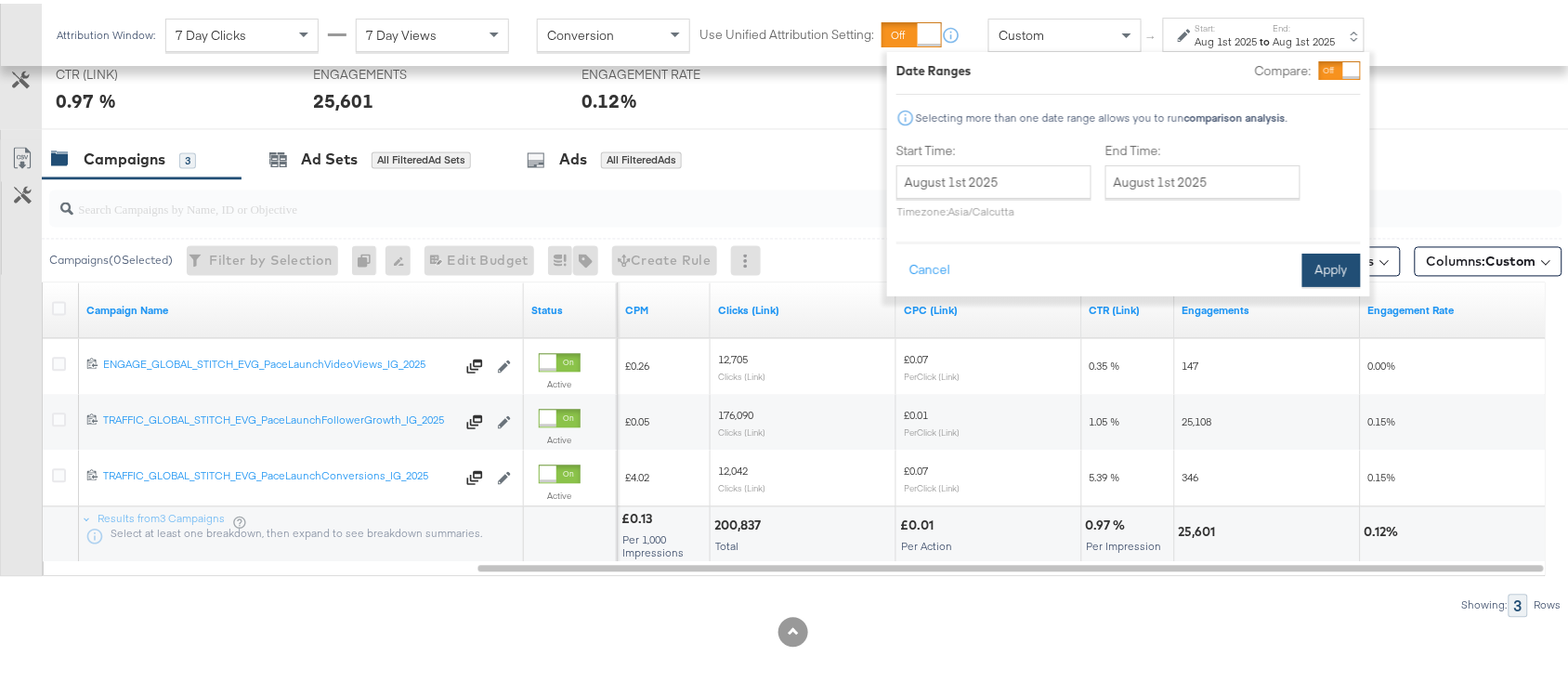 click on "Apply" at bounding box center [1331, 267] 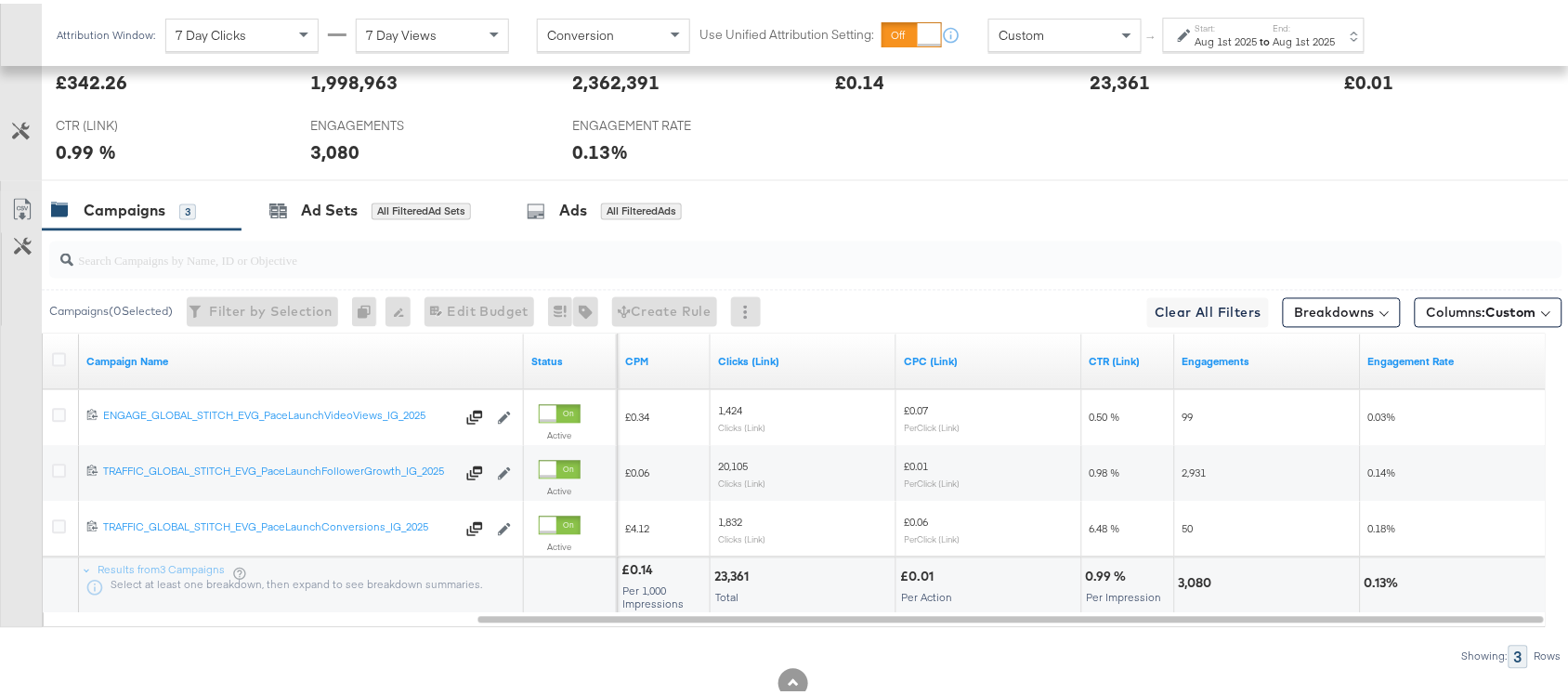 scroll, scrollTop: 968, scrollLeft: 0, axis: vertical 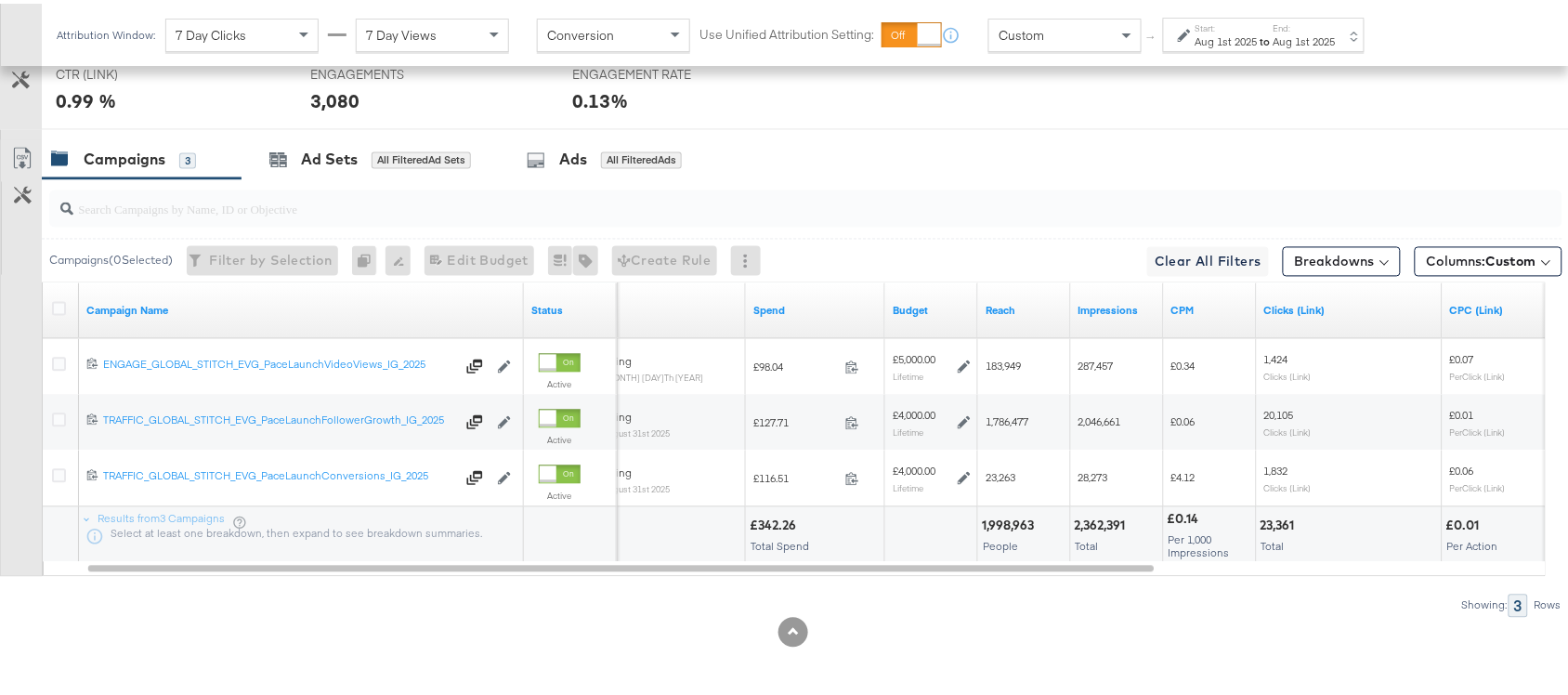 click on "End:" at bounding box center [1304, 24] 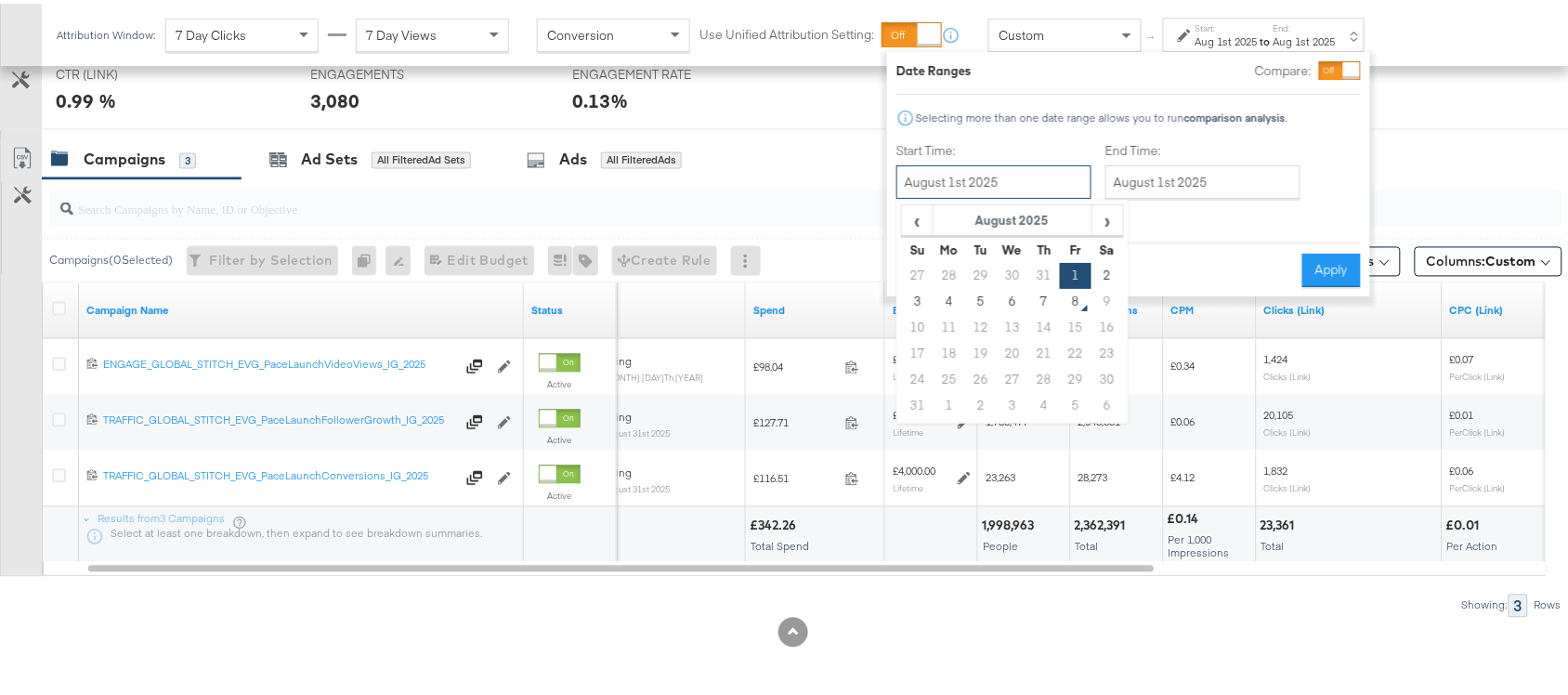 click on "August 1st 2025" at bounding box center [994, 178] 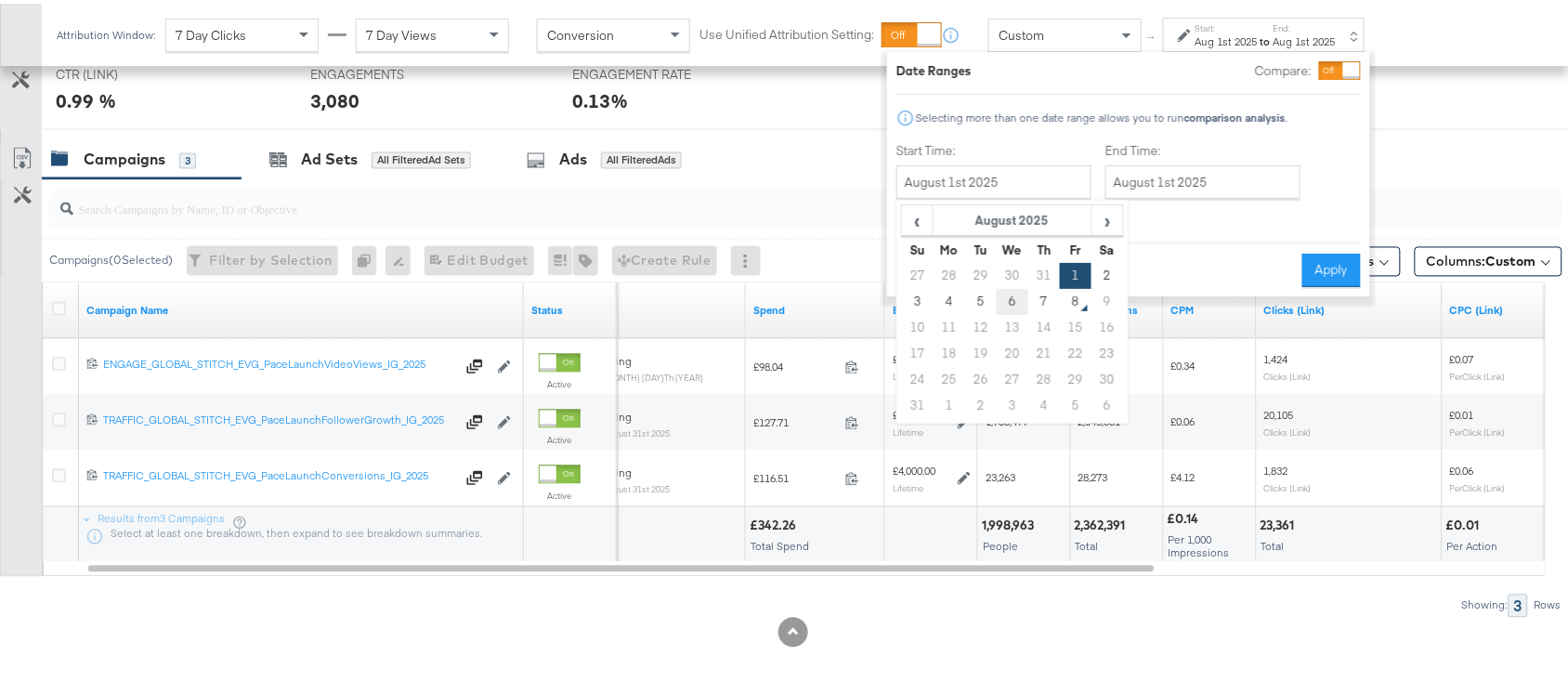 click on "6" at bounding box center [1013, 298] 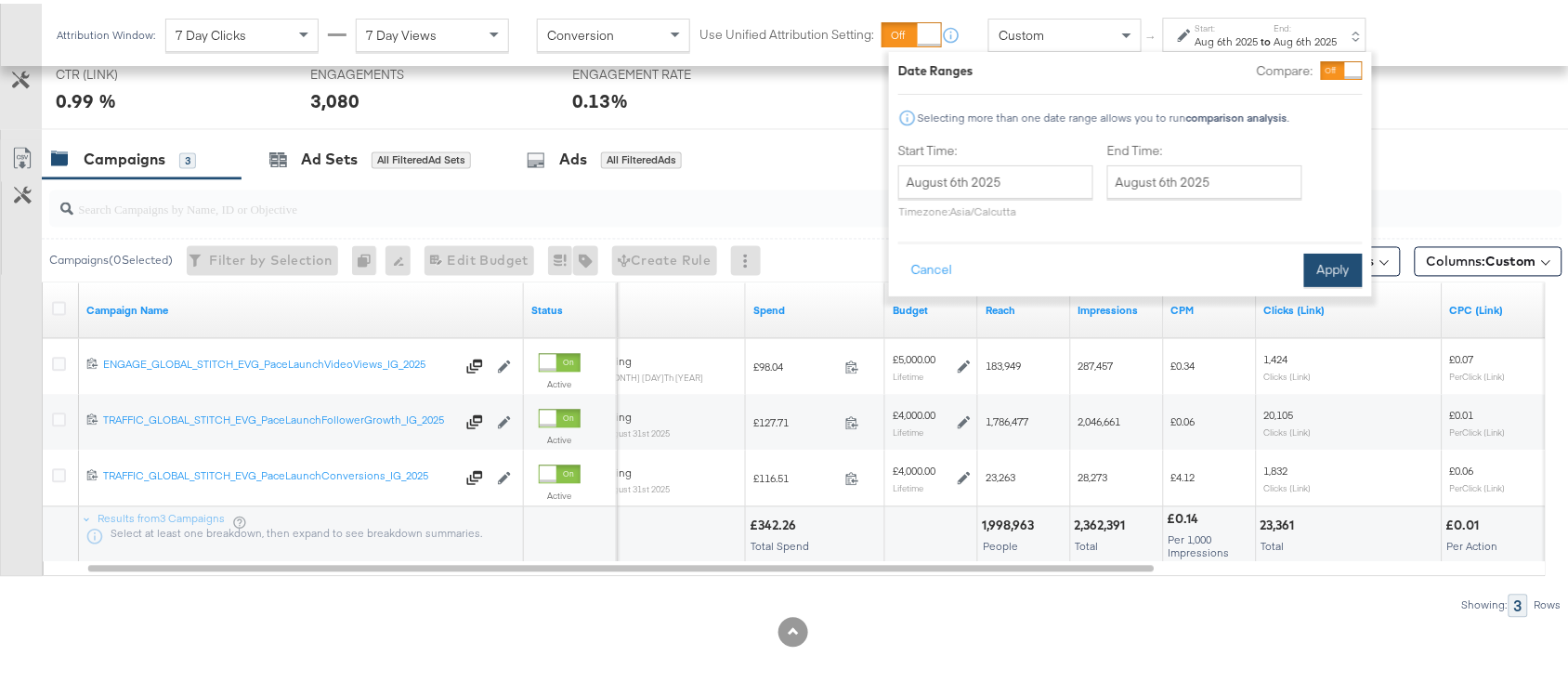 click on "Apply" at bounding box center (1333, 267) 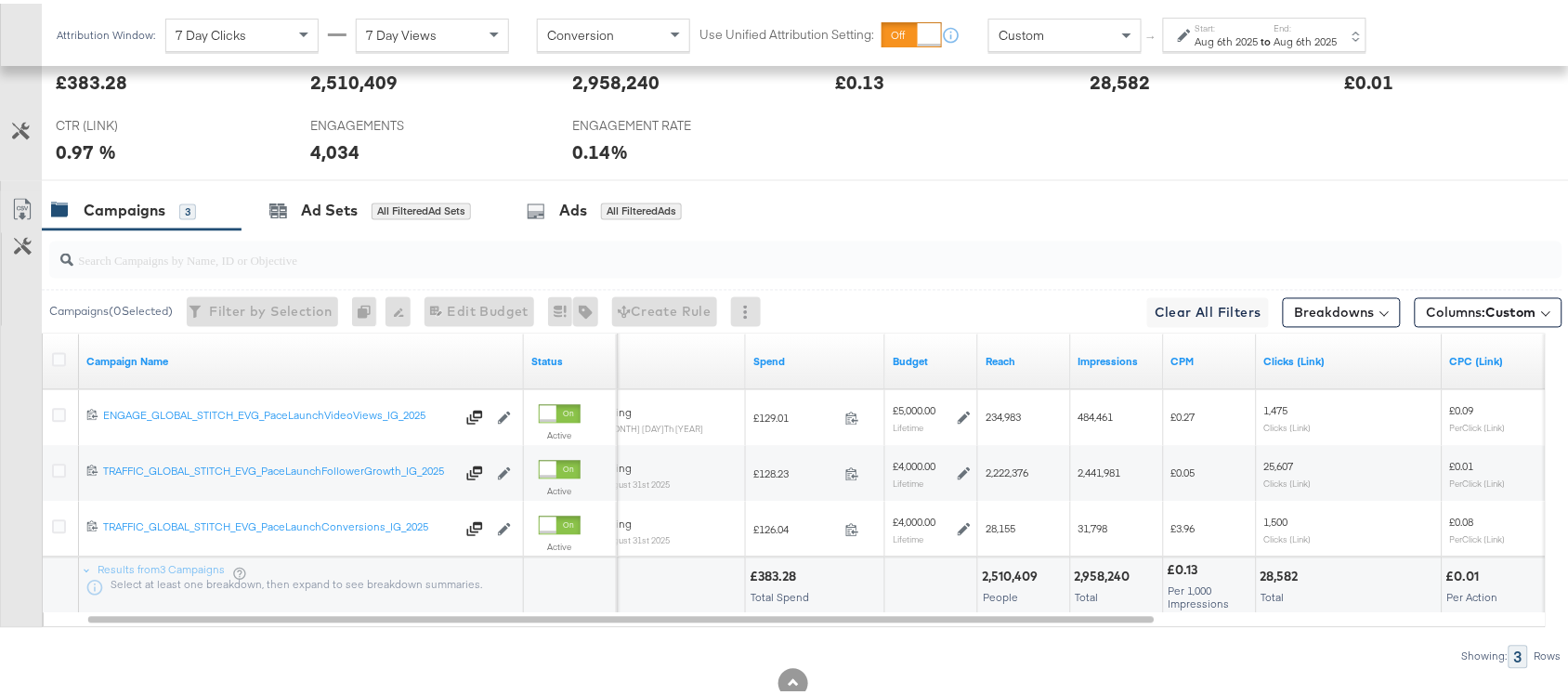 scroll, scrollTop: 968, scrollLeft: 0, axis: vertical 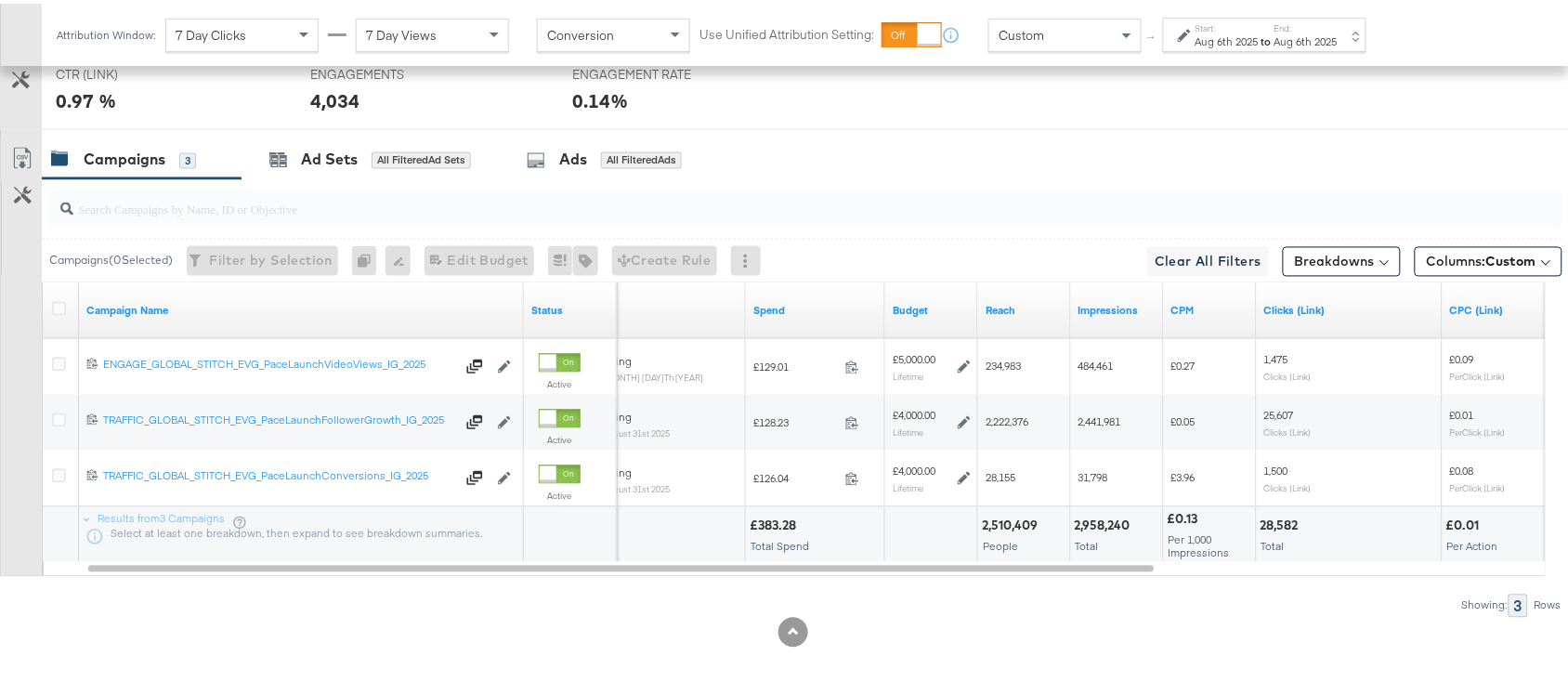 click on "Aug 6th 2025" at bounding box center (1306, 38) 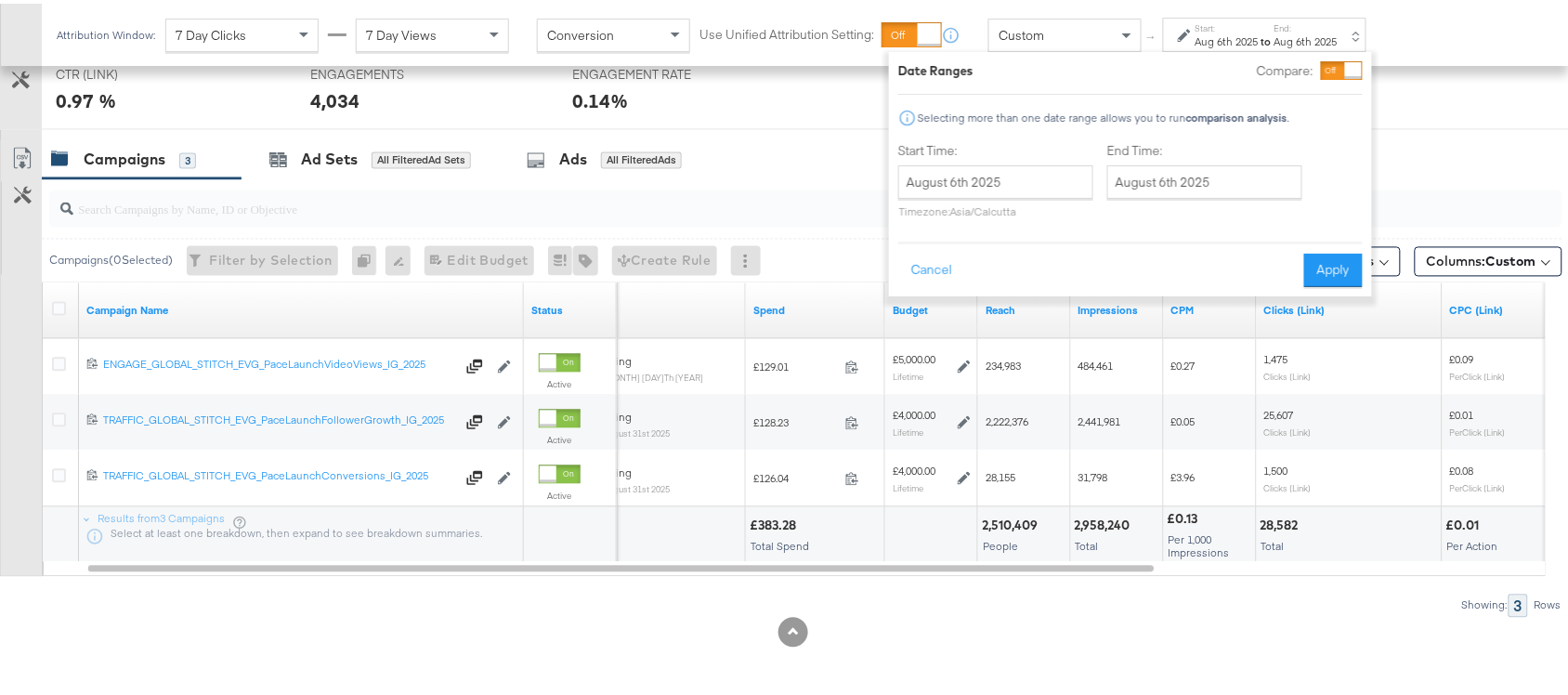 click on "SPEND SPEND £383.28 REACH REACH 2,510,409 IMPRESSIONS IMPRESSIONS 2,958,240 CPM CPM £0.13 CLICKS (LINK) CLICKS (LINK) 28,582 CPC (LINK) CPC (LINK) £0.01 CTR (LINK) CTR (LINK) 0.97 % ENGAGEMENTS ENGAGEMENTS 4,034 ENGAGEMENT RATE ENGAGEMENT RATE 0.14%" at bounding box center (814, 55) 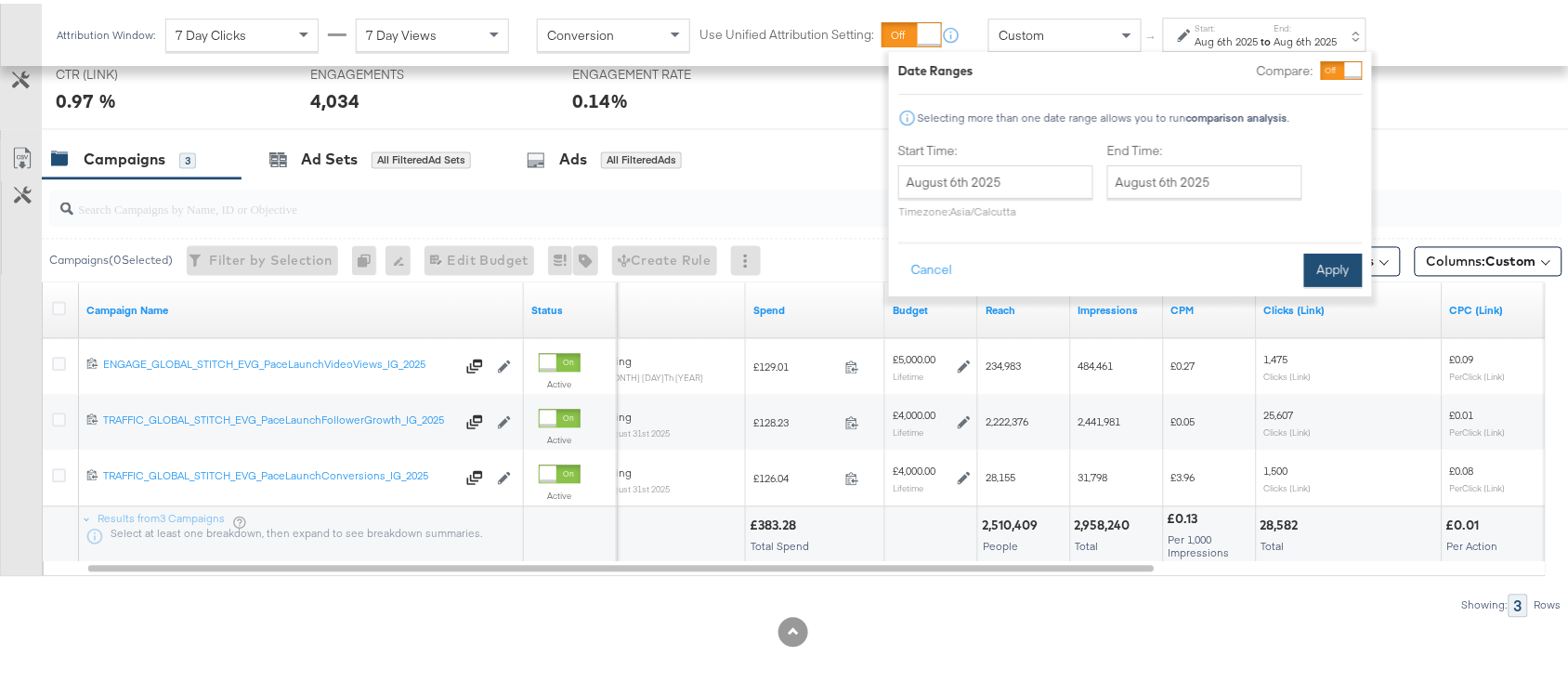 click on "Apply" at bounding box center [1333, 267] 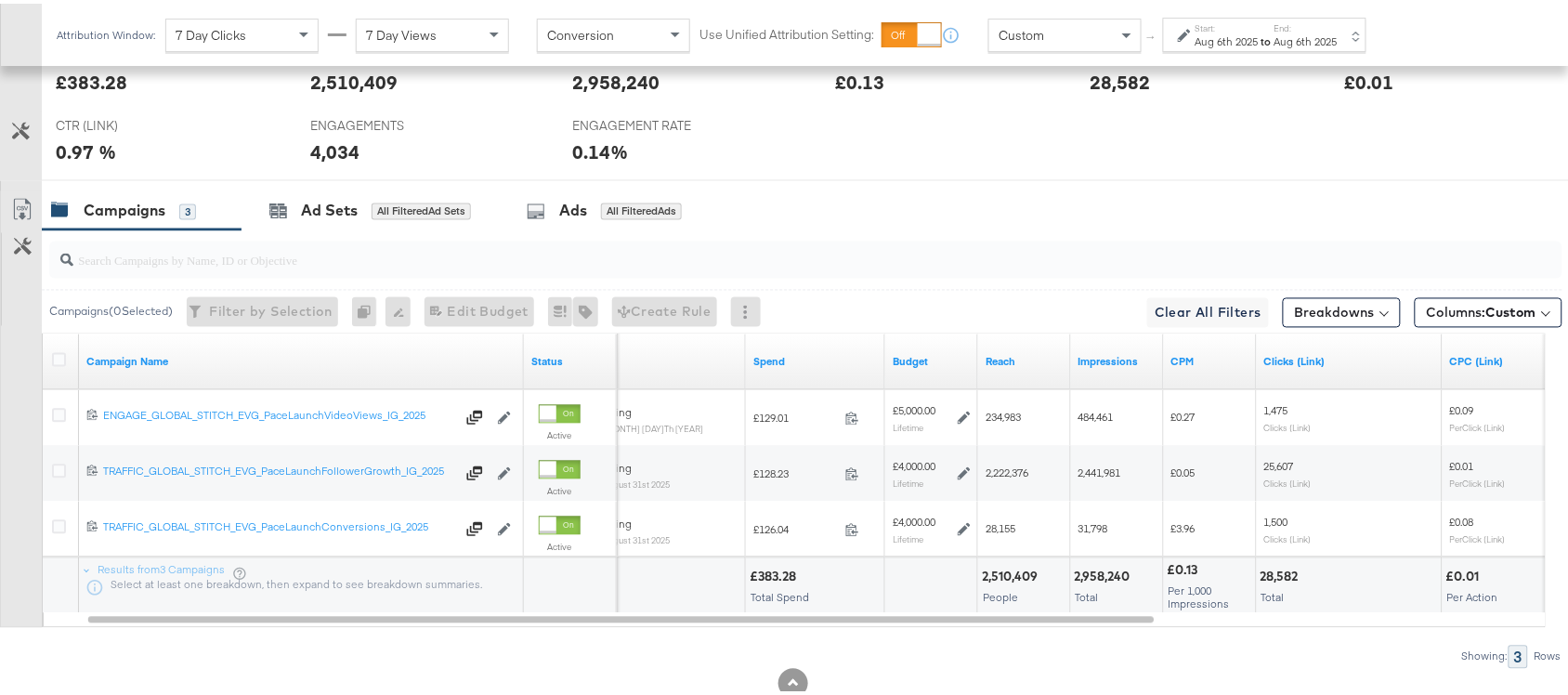 scroll, scrollTop: 968, scrollLeft: 0, axis: vertical 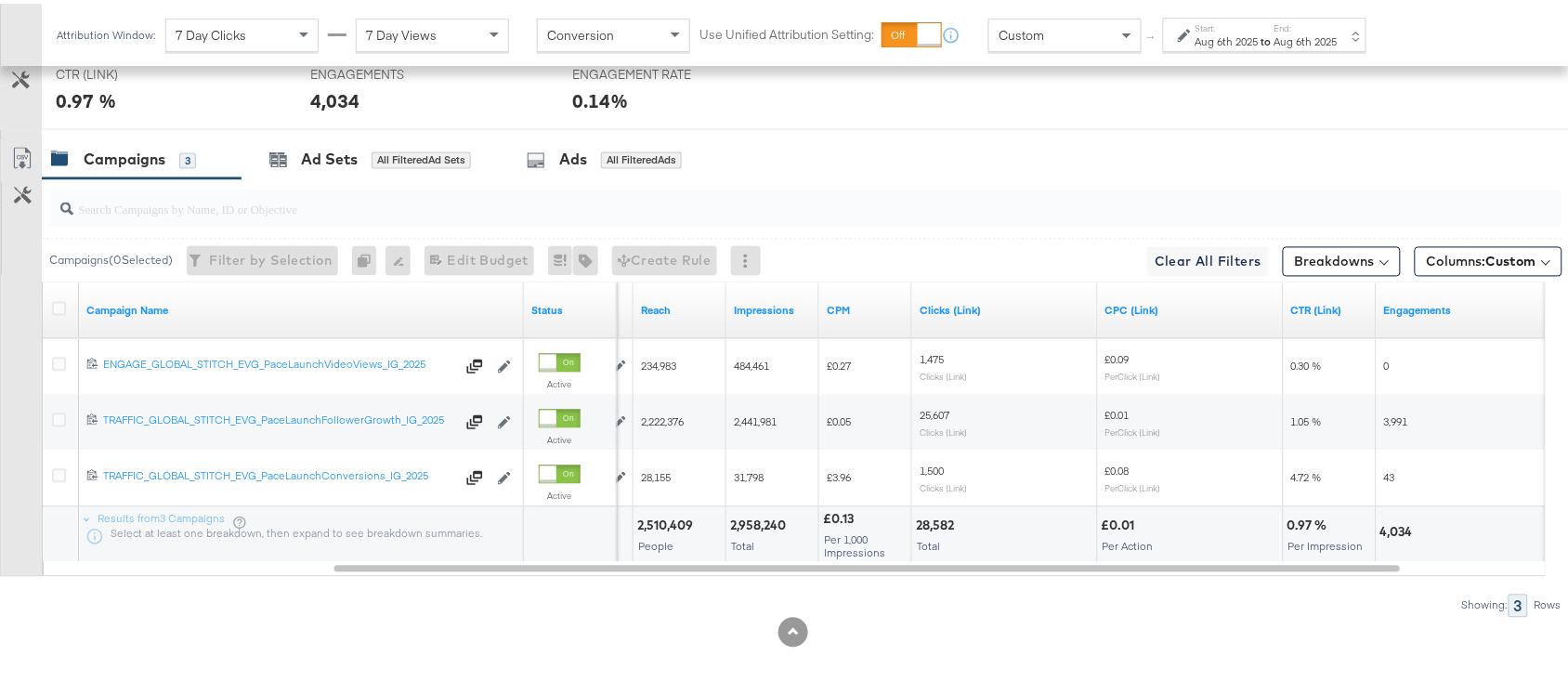 click on "Start:  Aug 6th 2025    to     End:  Aug 6th 2025" at bounding box center (1266, 32) 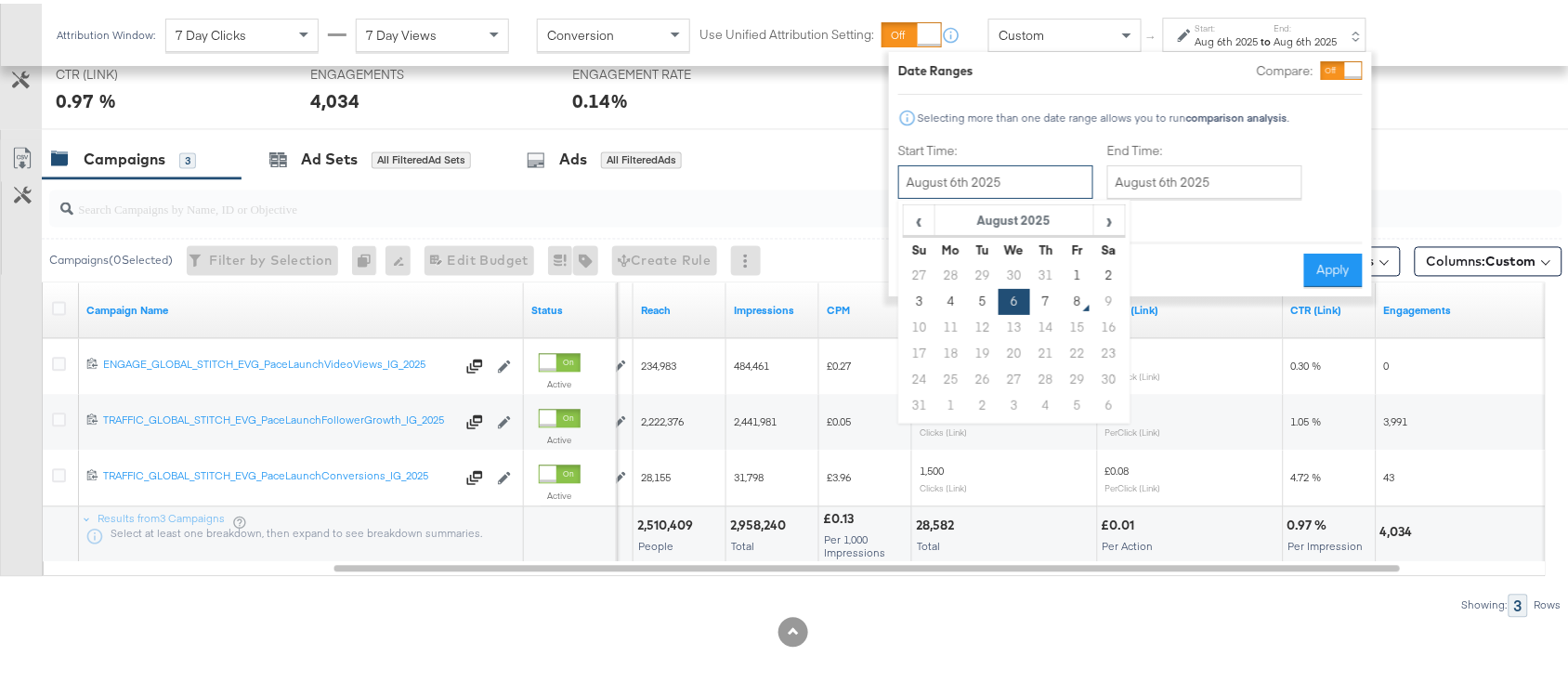 click on "August 6th 2025" at bounding box center [996, 178] 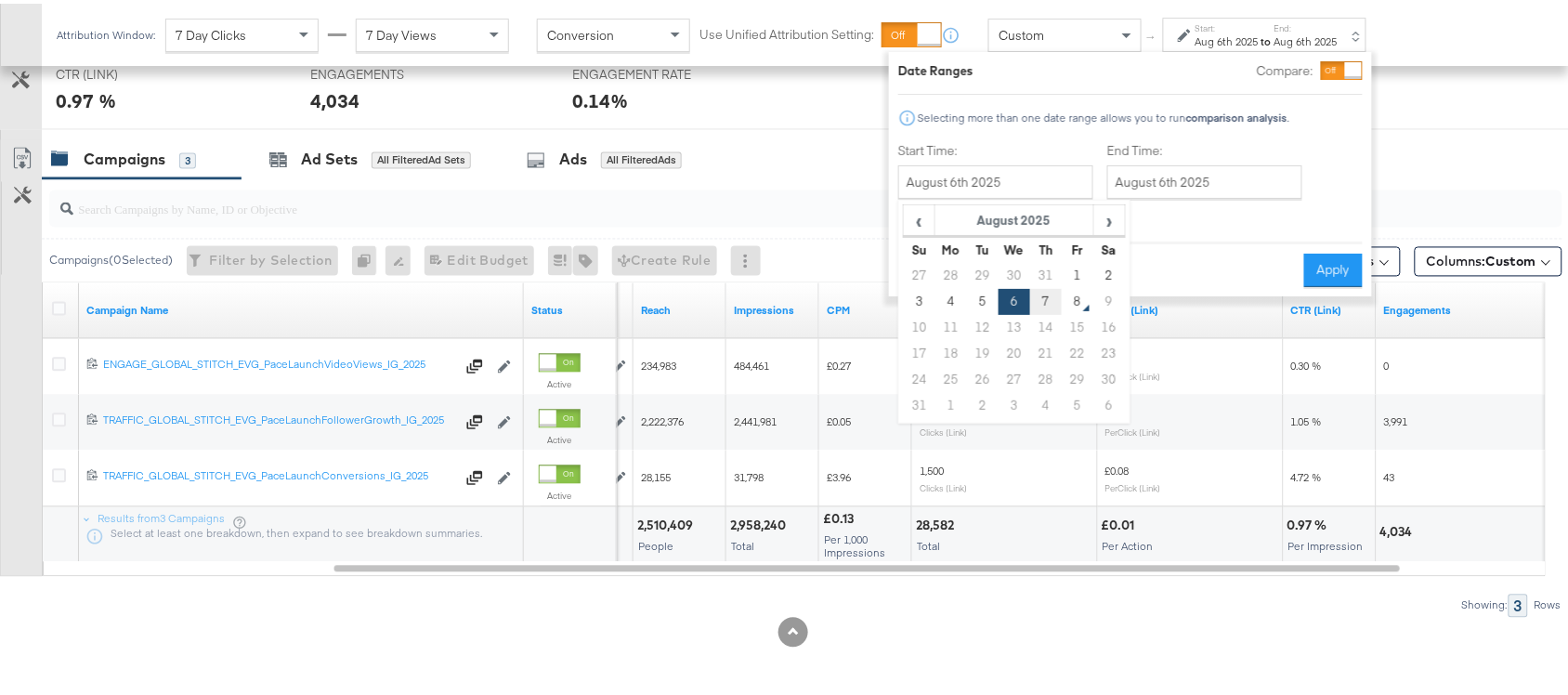 click on "7" at bounding box center [1046, 298] 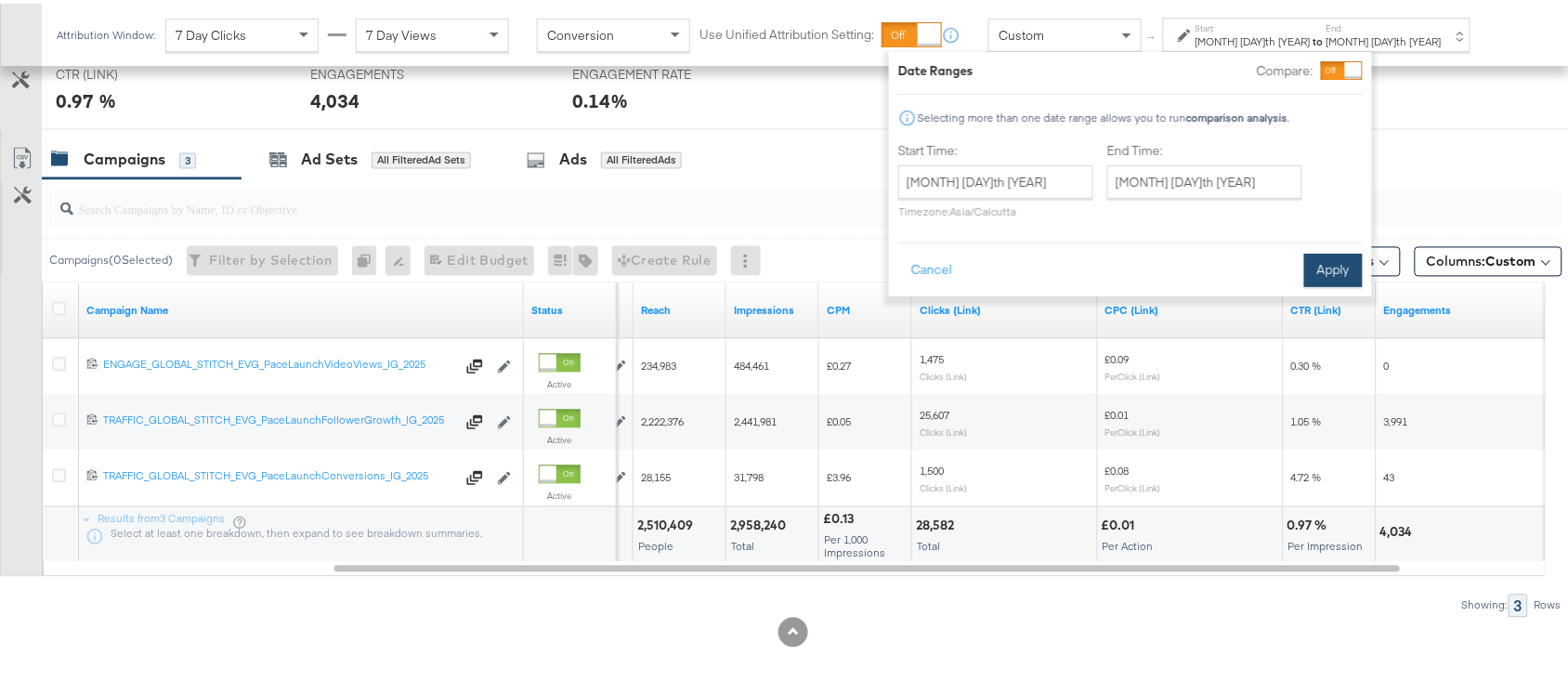 click on "Apply" at bounding box center (1333, 267) 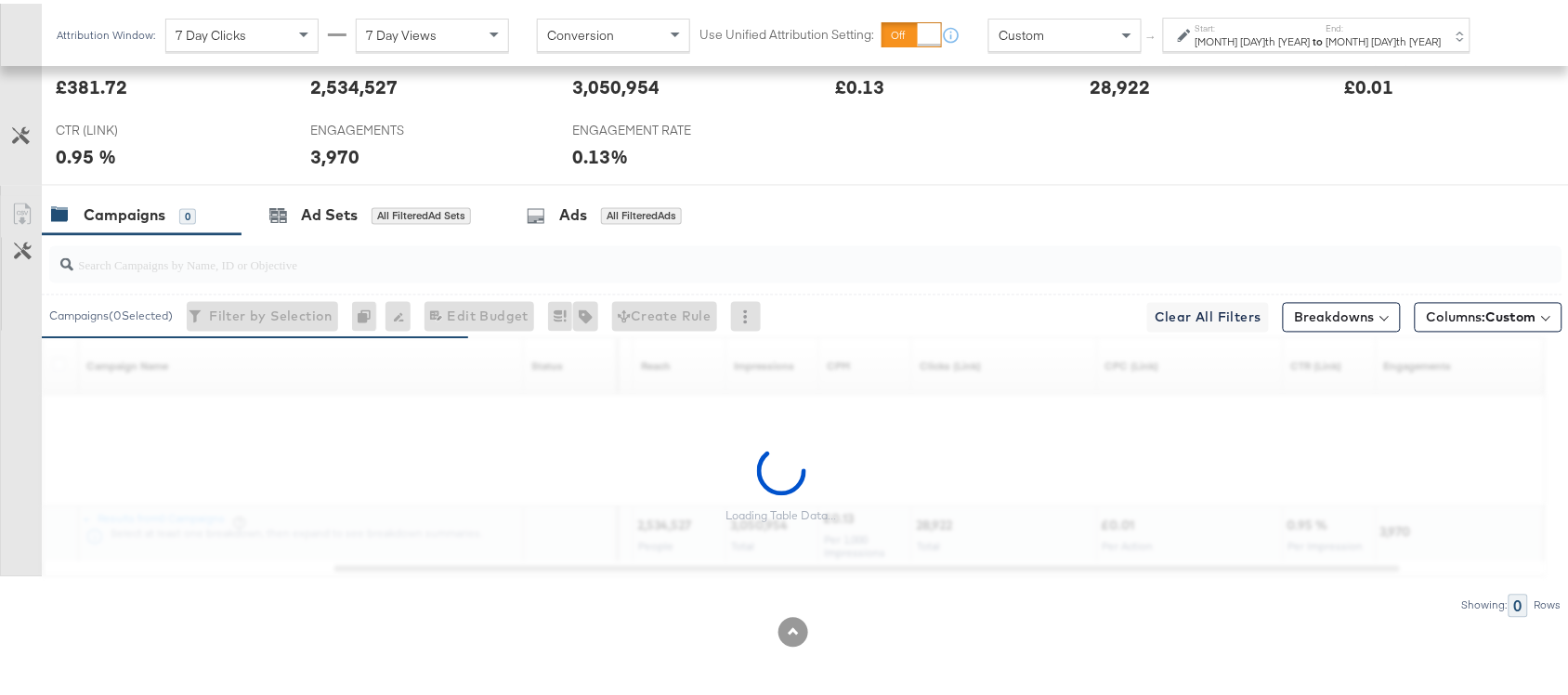 scroll, scrollTop: 968, scrollLeft: 0, axis: vertical 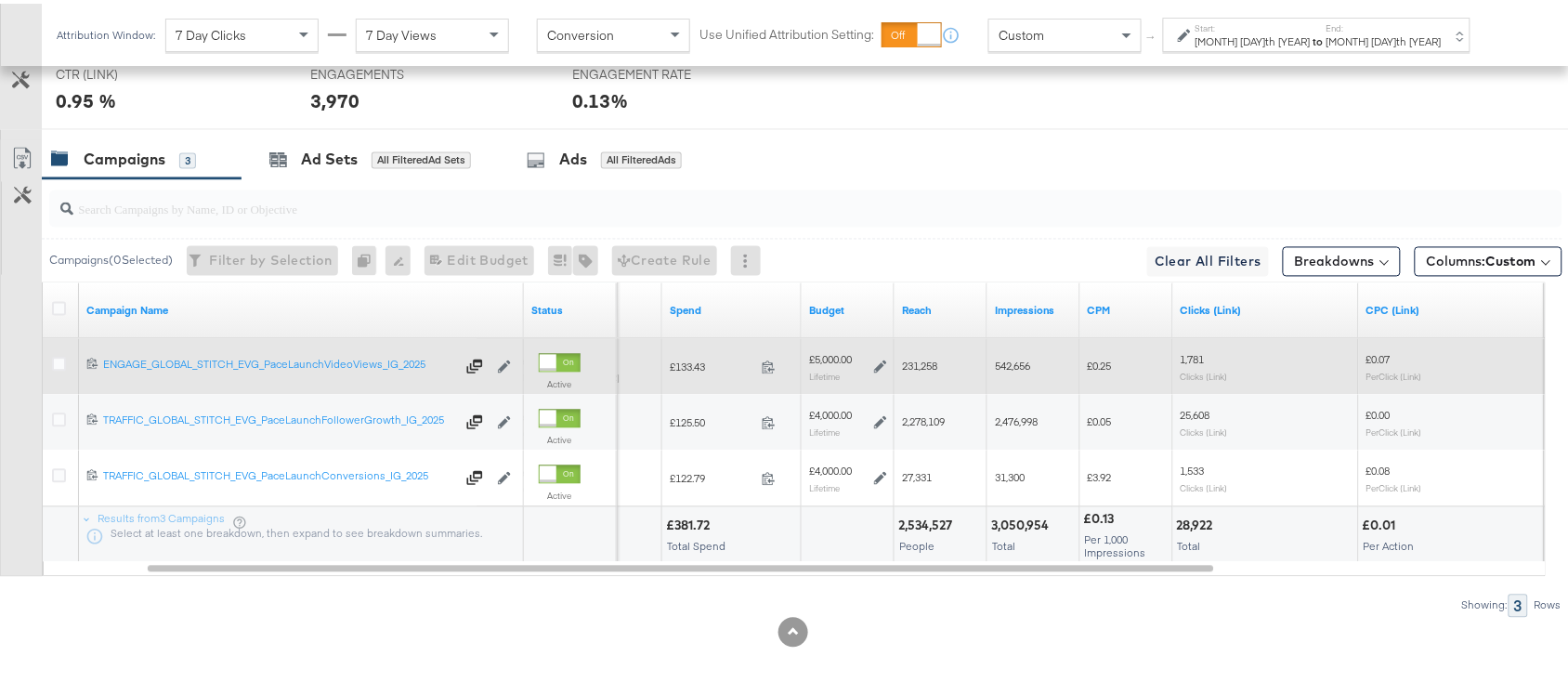 click on "231,258" at bounding box center (920, 362) 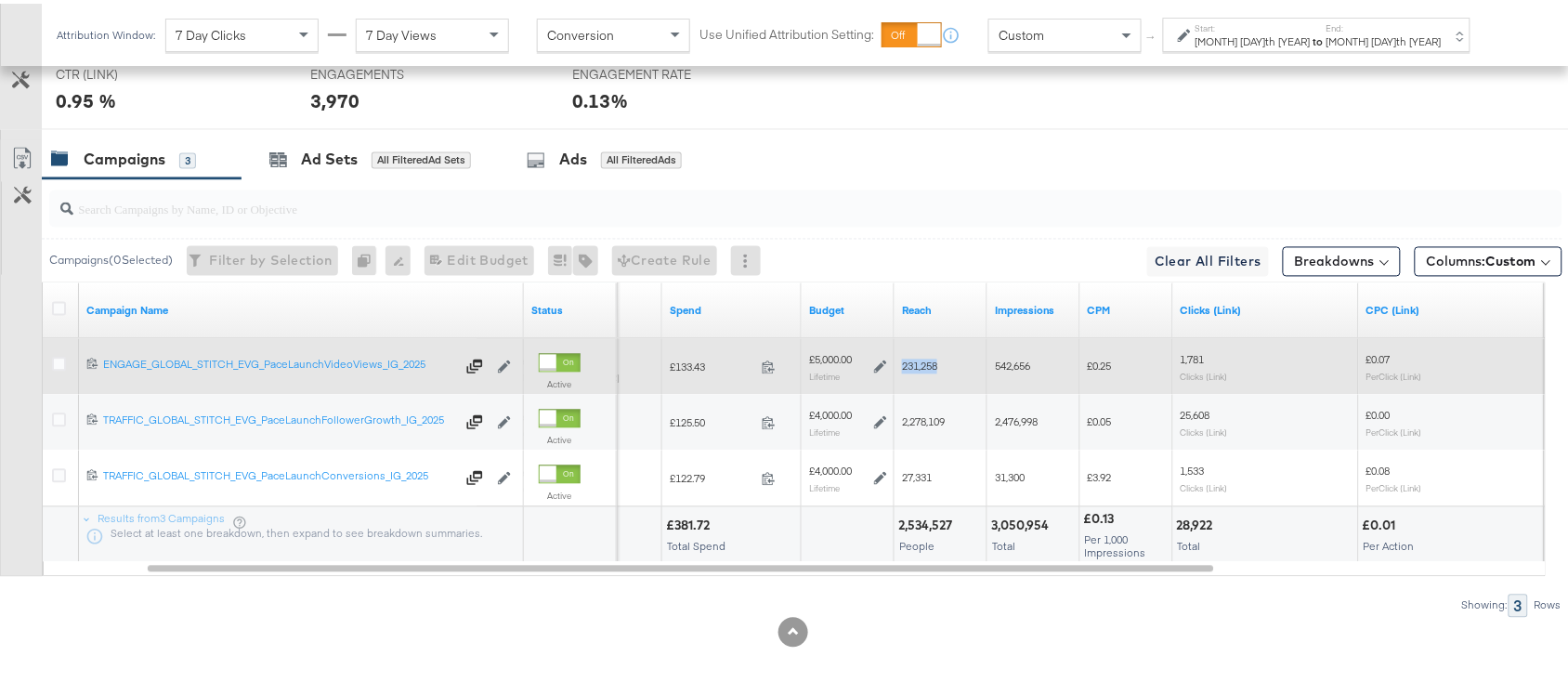 click on "231,258" at bounding box center [920, 362] 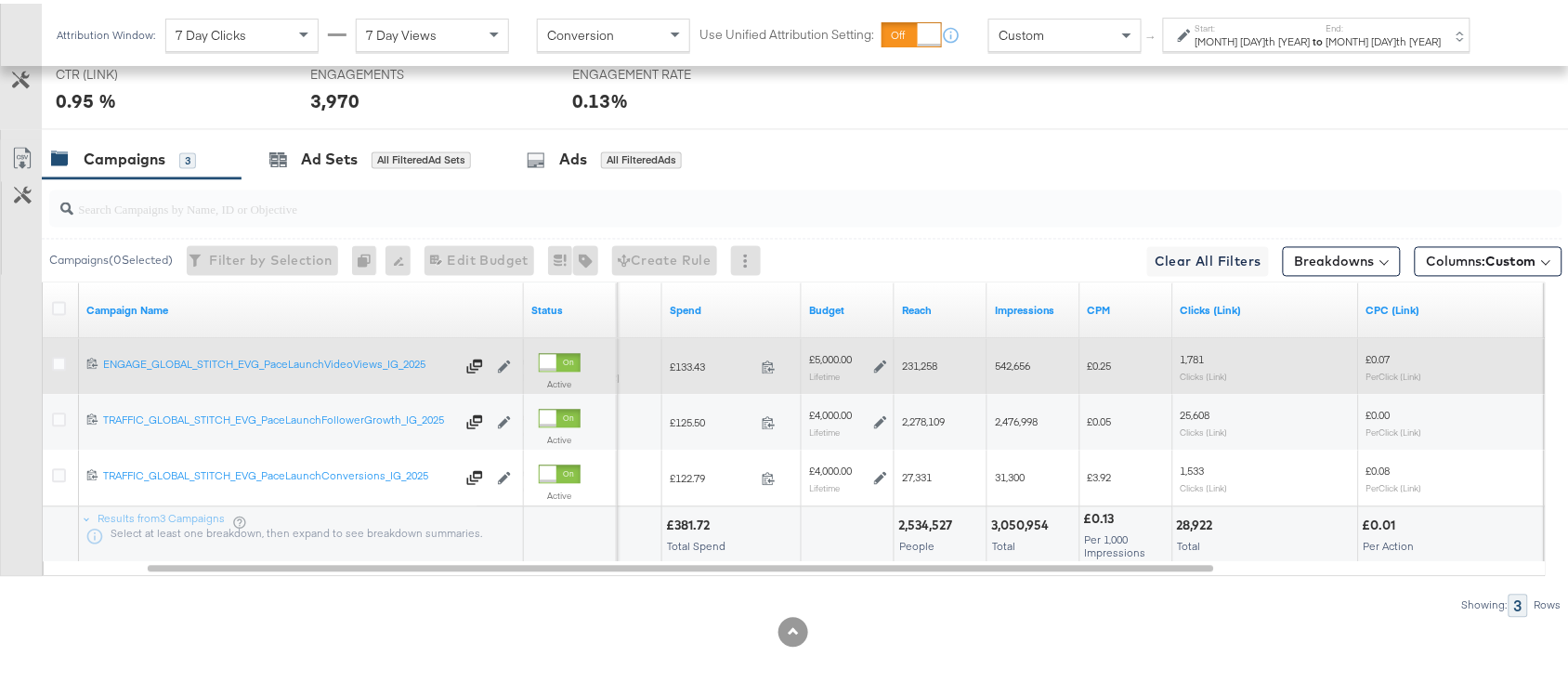 click on "542,656" at bounding box center [1013, 362] 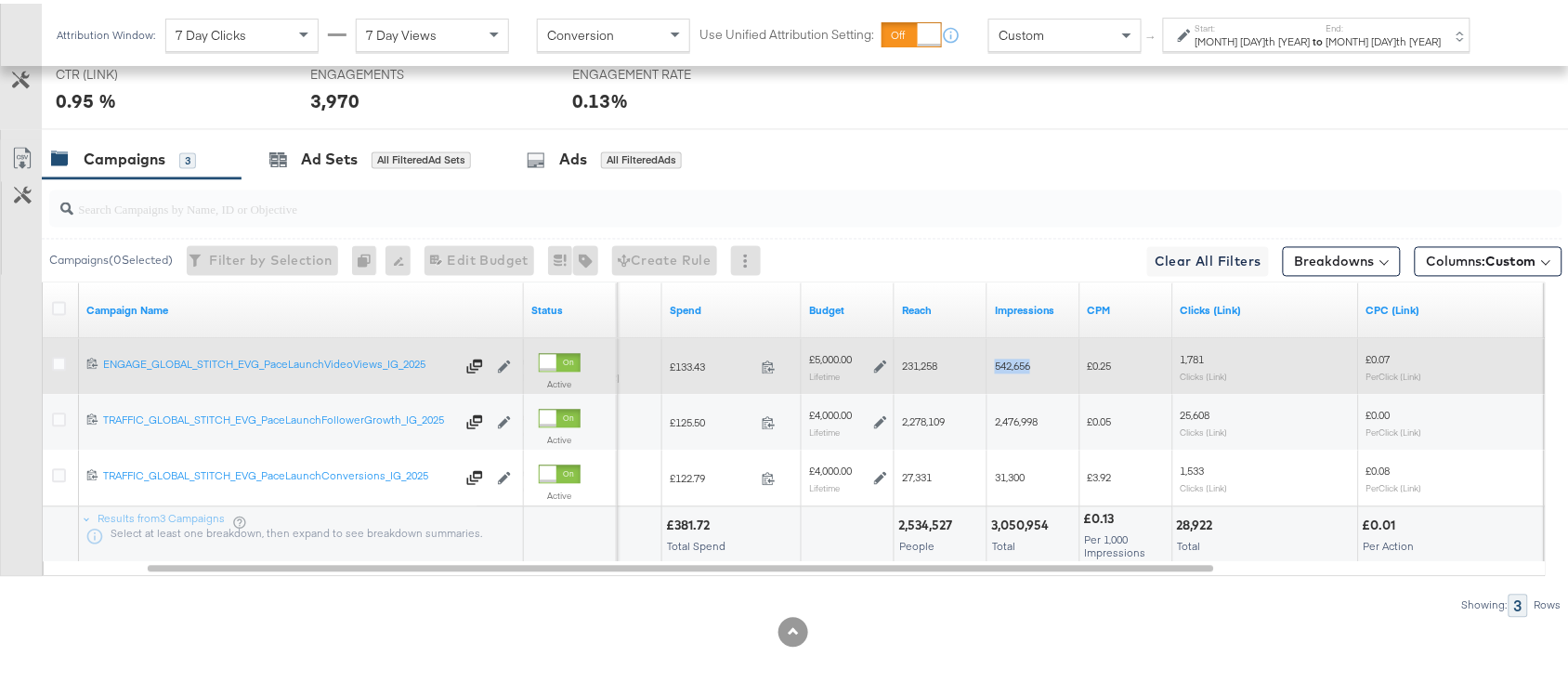 click on "542,656" at bounding box center [1013, 362] 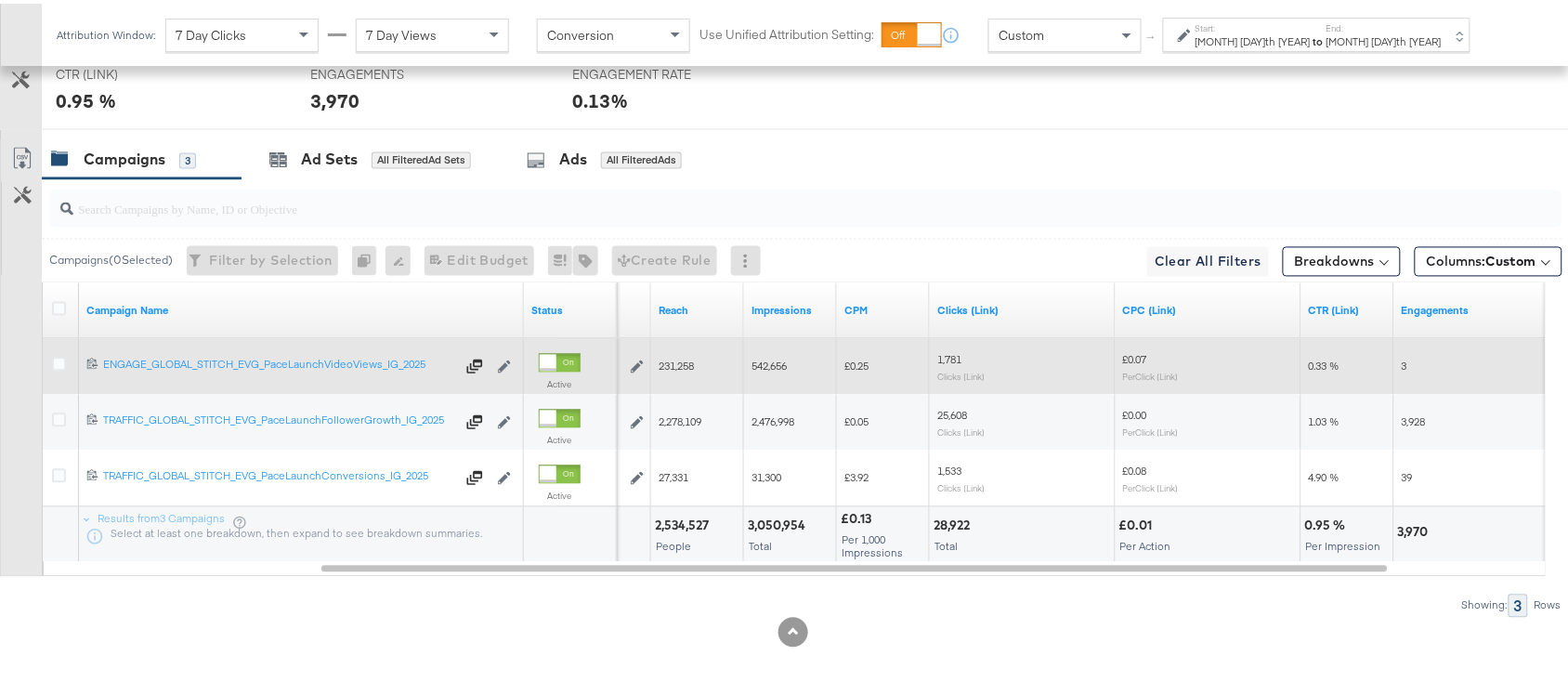 click on "1,781" at bounding box center (949, 356) 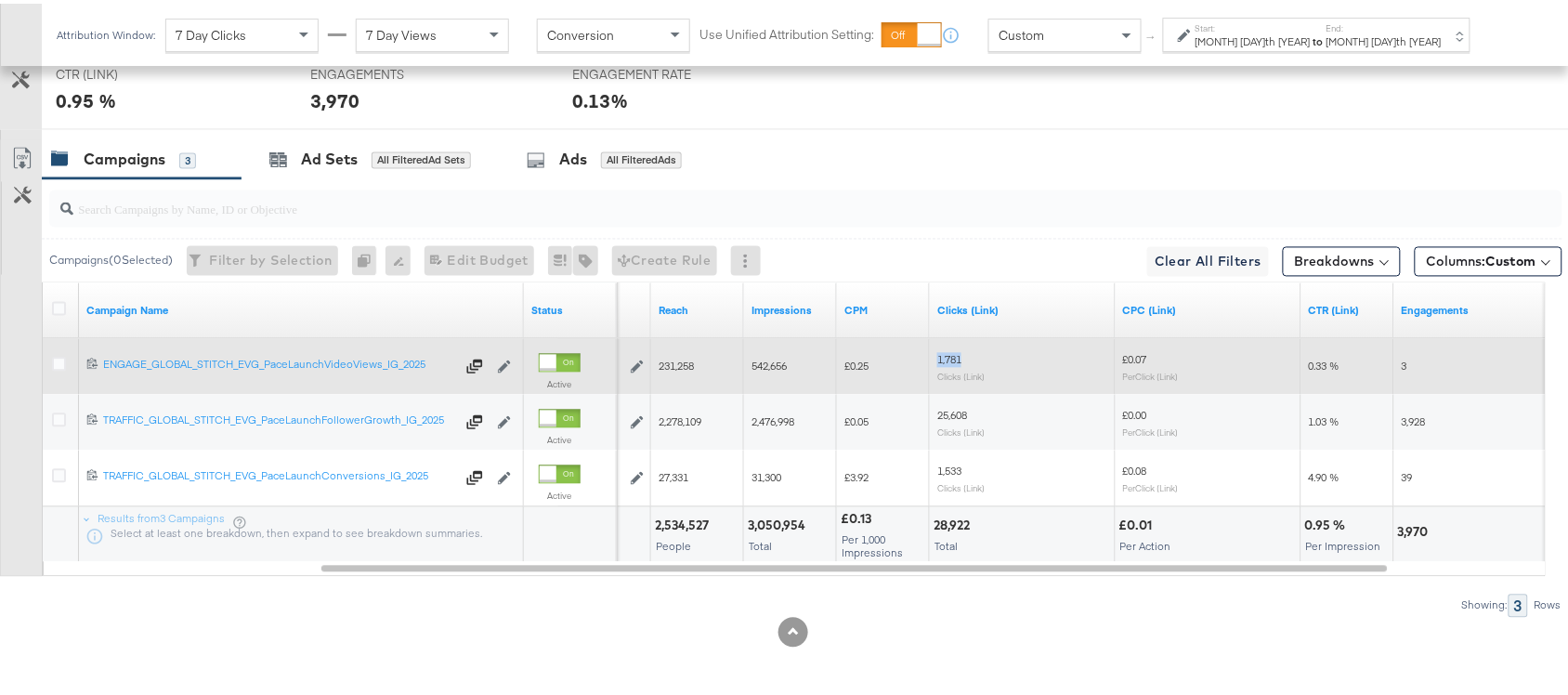 click on "1,781" at bounding box center [949, 356] 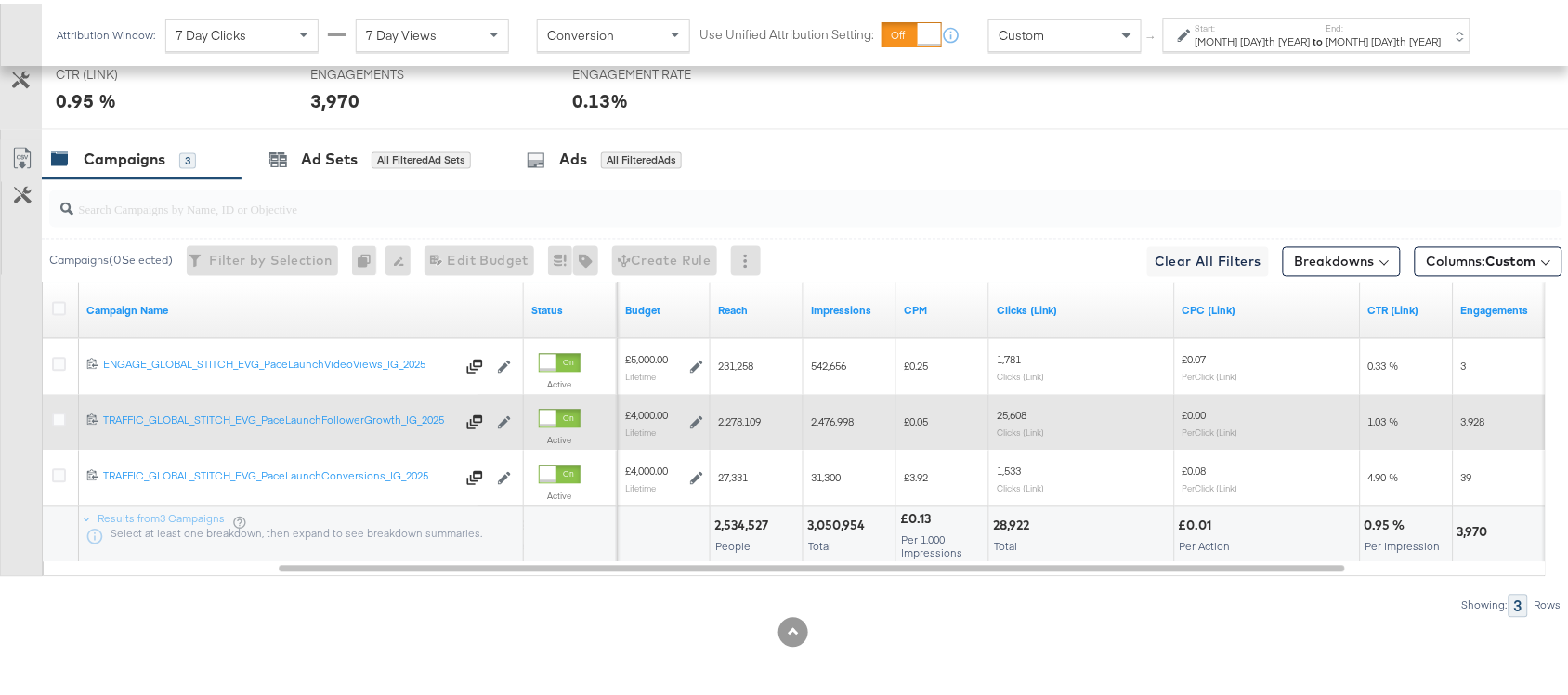 click on "2,278,109" at bounding box center [739, 418] 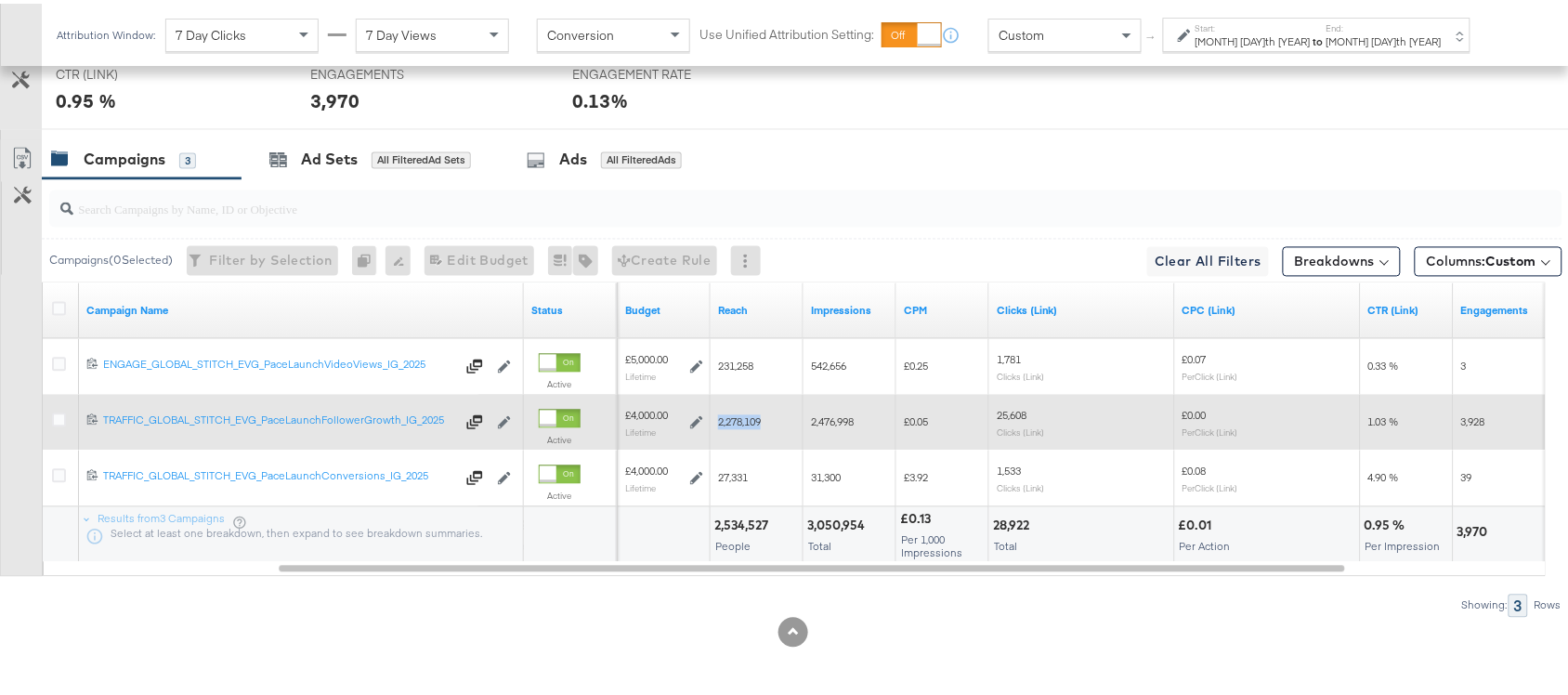 click on "2,278,109" at bounding box center [739, 418] 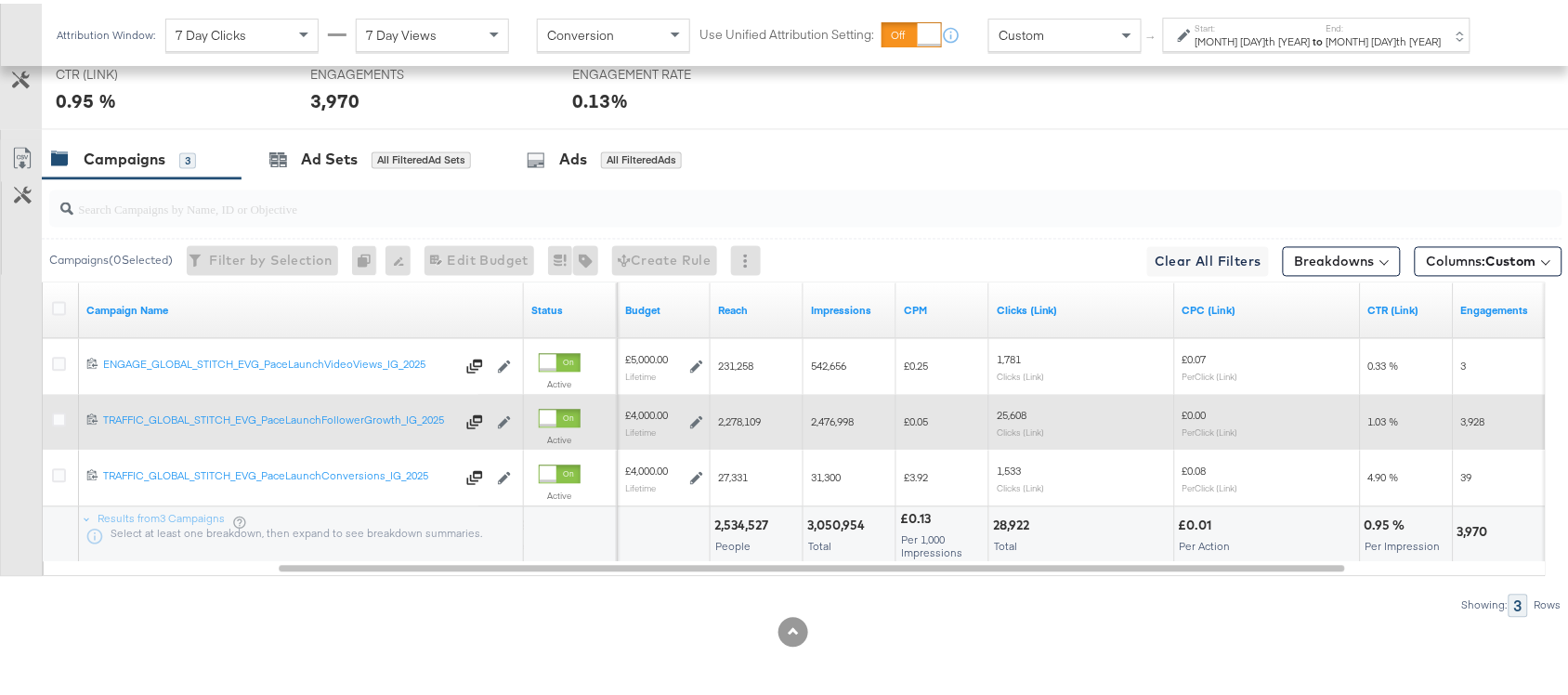 click on "2,476,998" at bounding box center [832, 418] 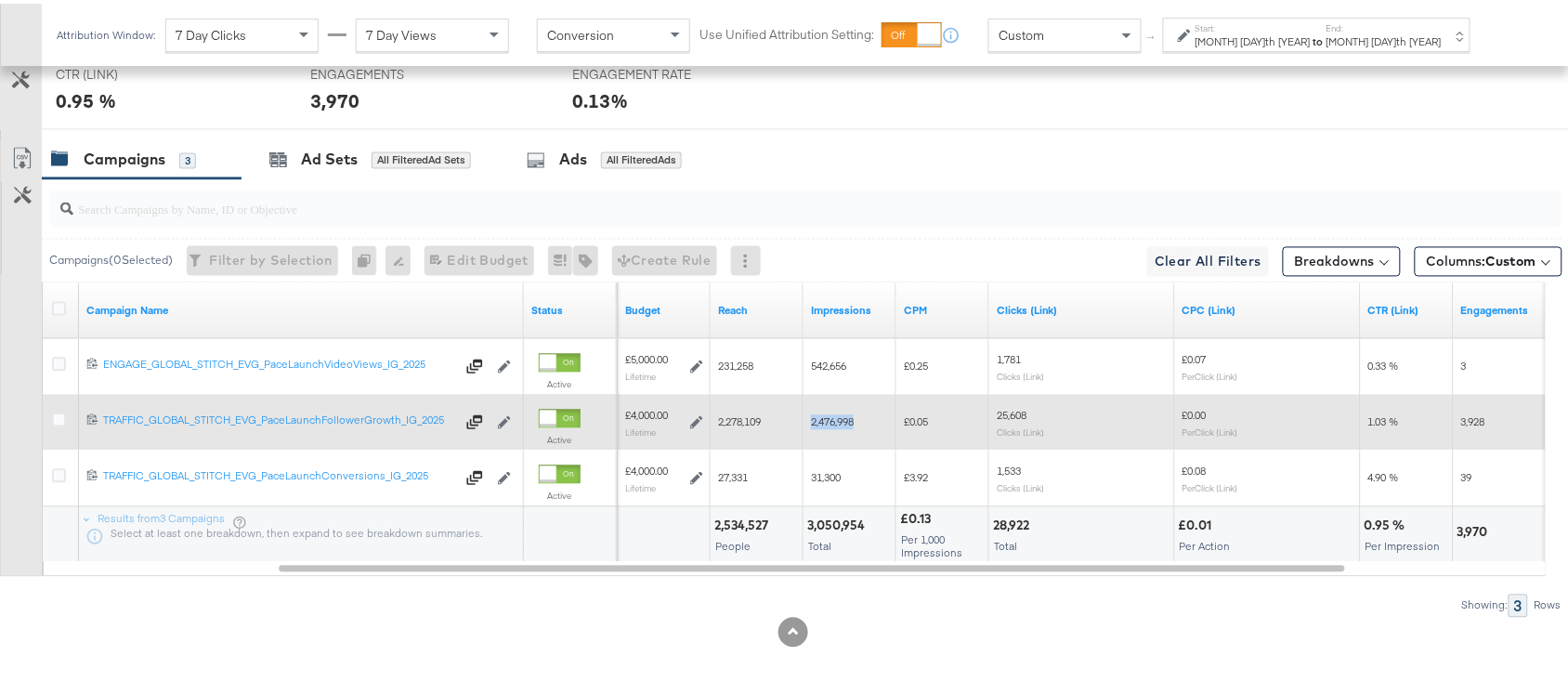 click on "2,476,998" at bounding box center (832, 418) 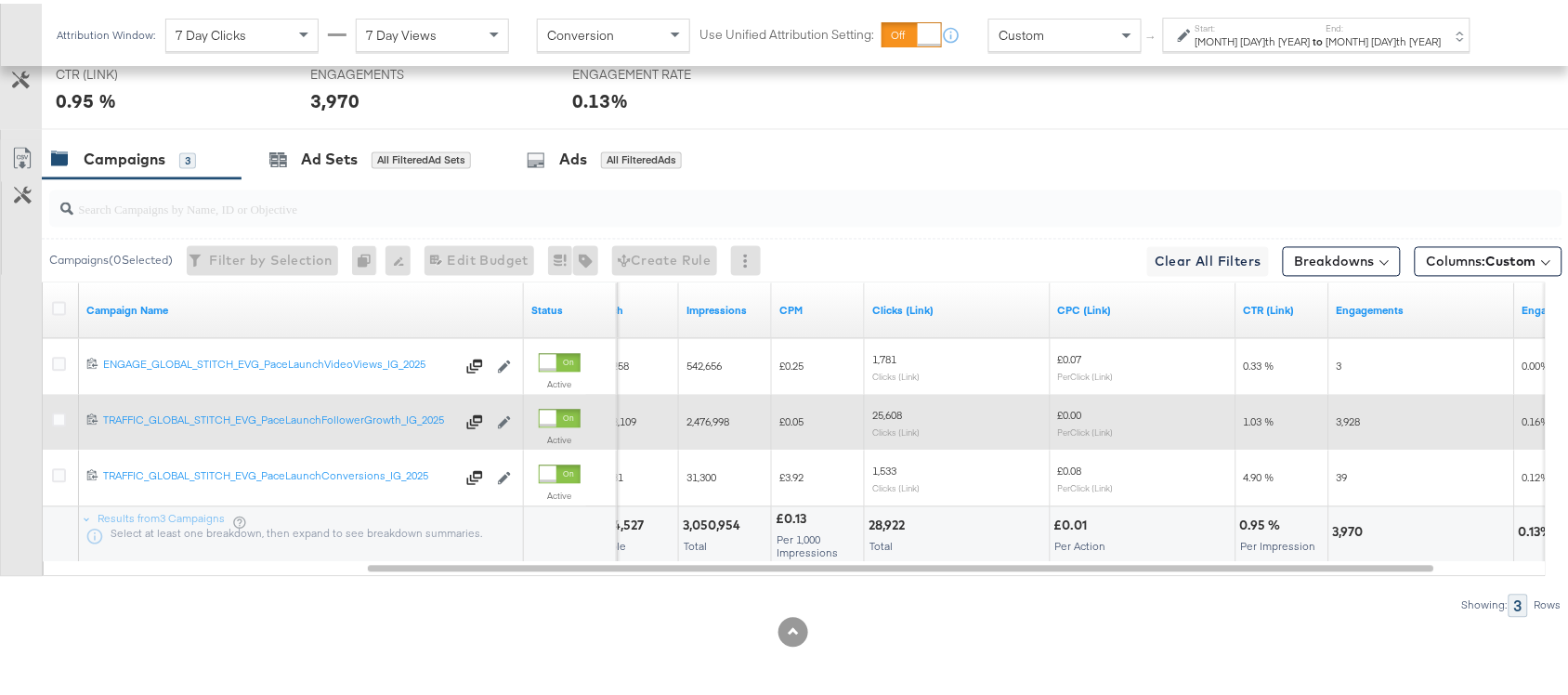 click on "25,608" at bounding box center (887, 412) 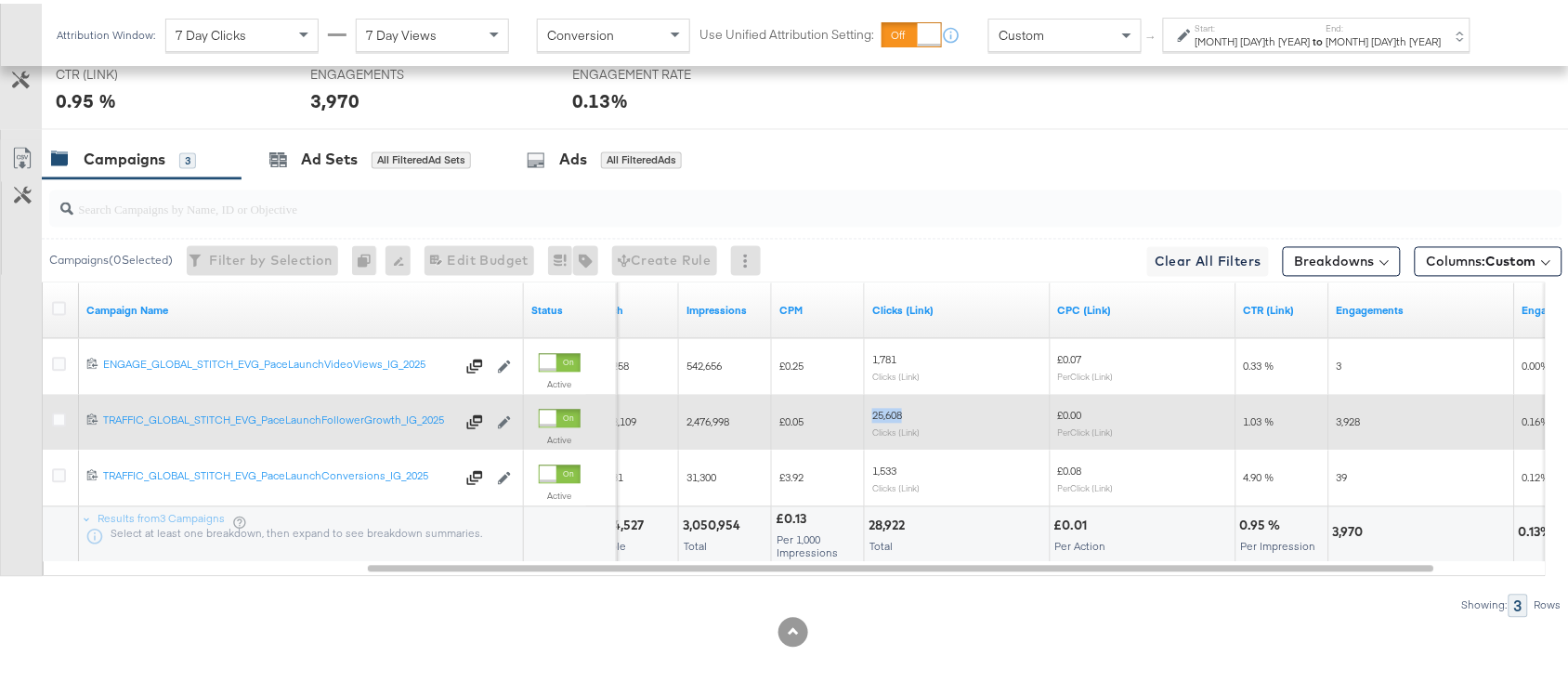 click on "25,608" at bounding box center (887, 412) 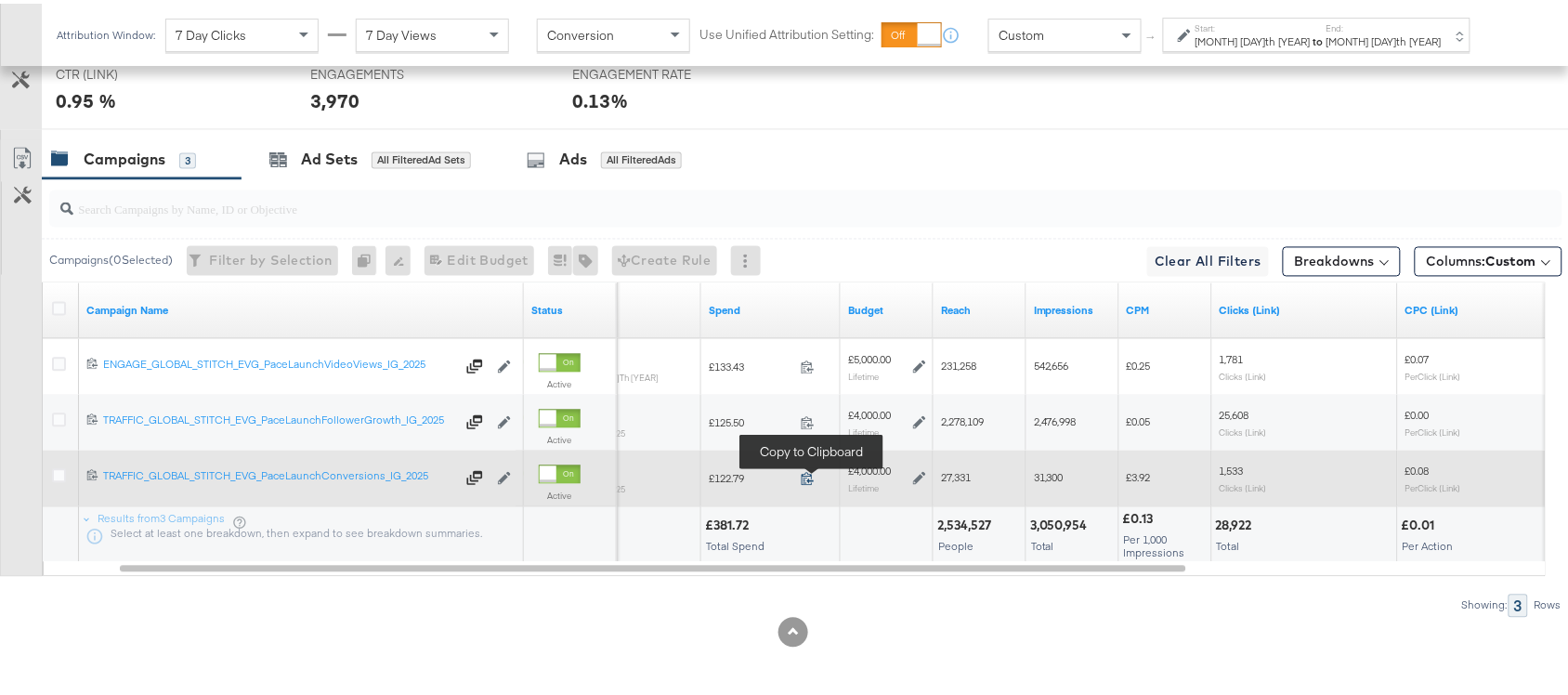 click 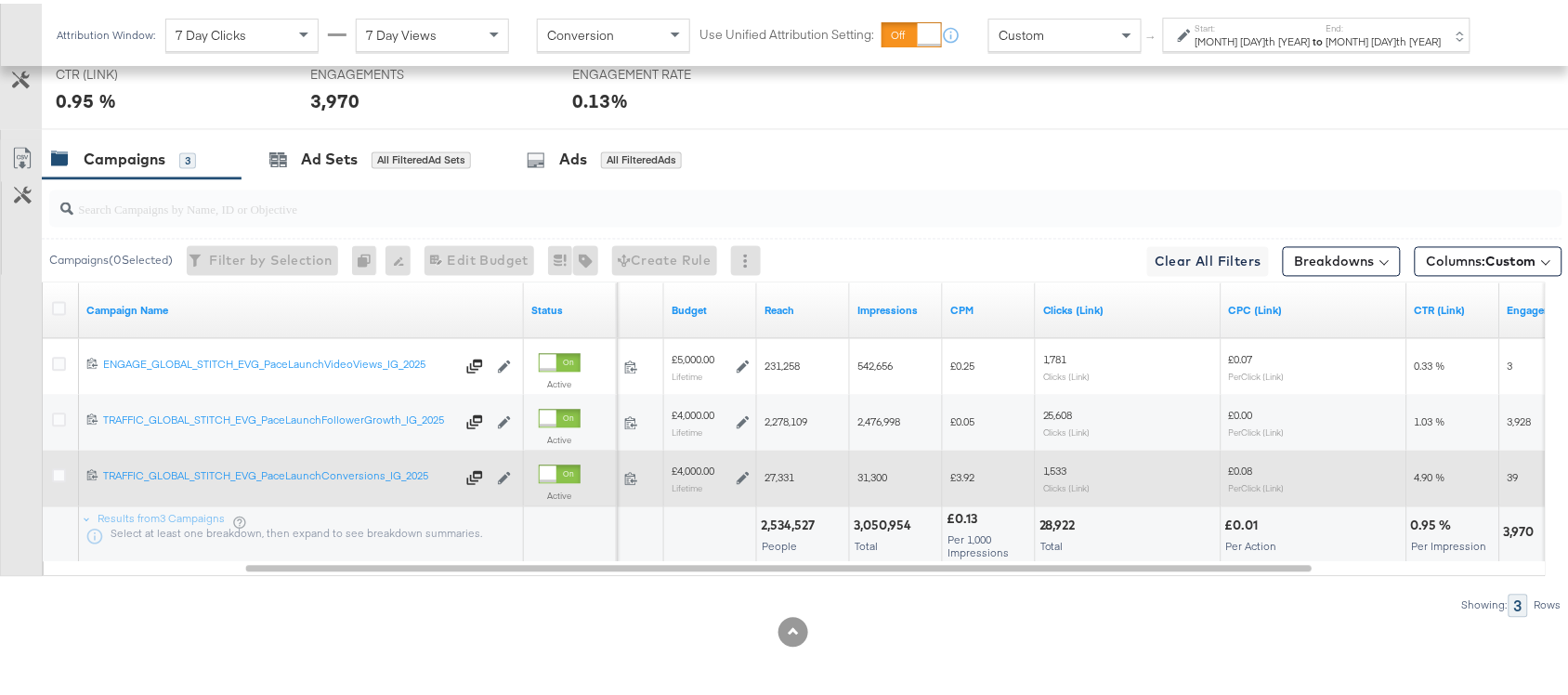 click on "31,300" at bounding box center (872, 474) 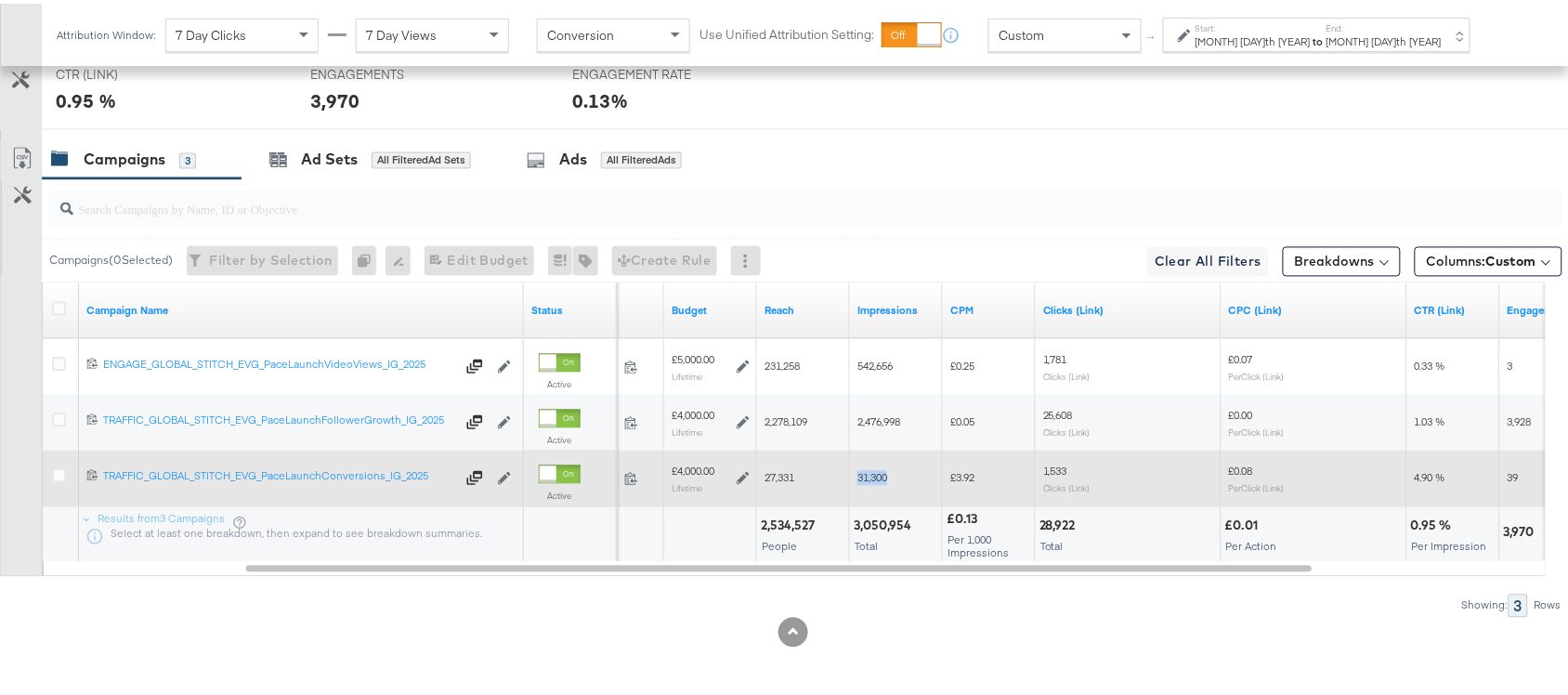 click on "31,300" at bounding box center [872, 474] 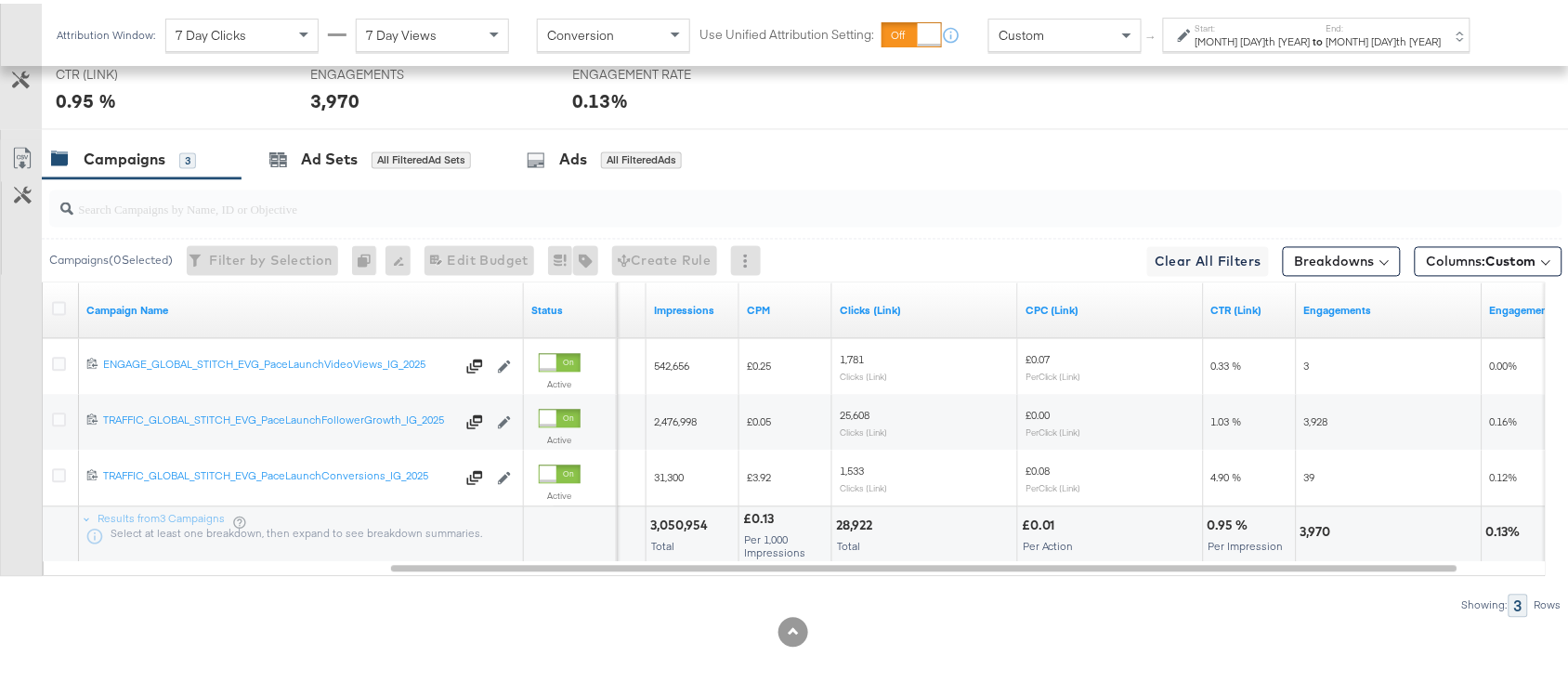 click on "End:" at bounding box center (1384, 24) 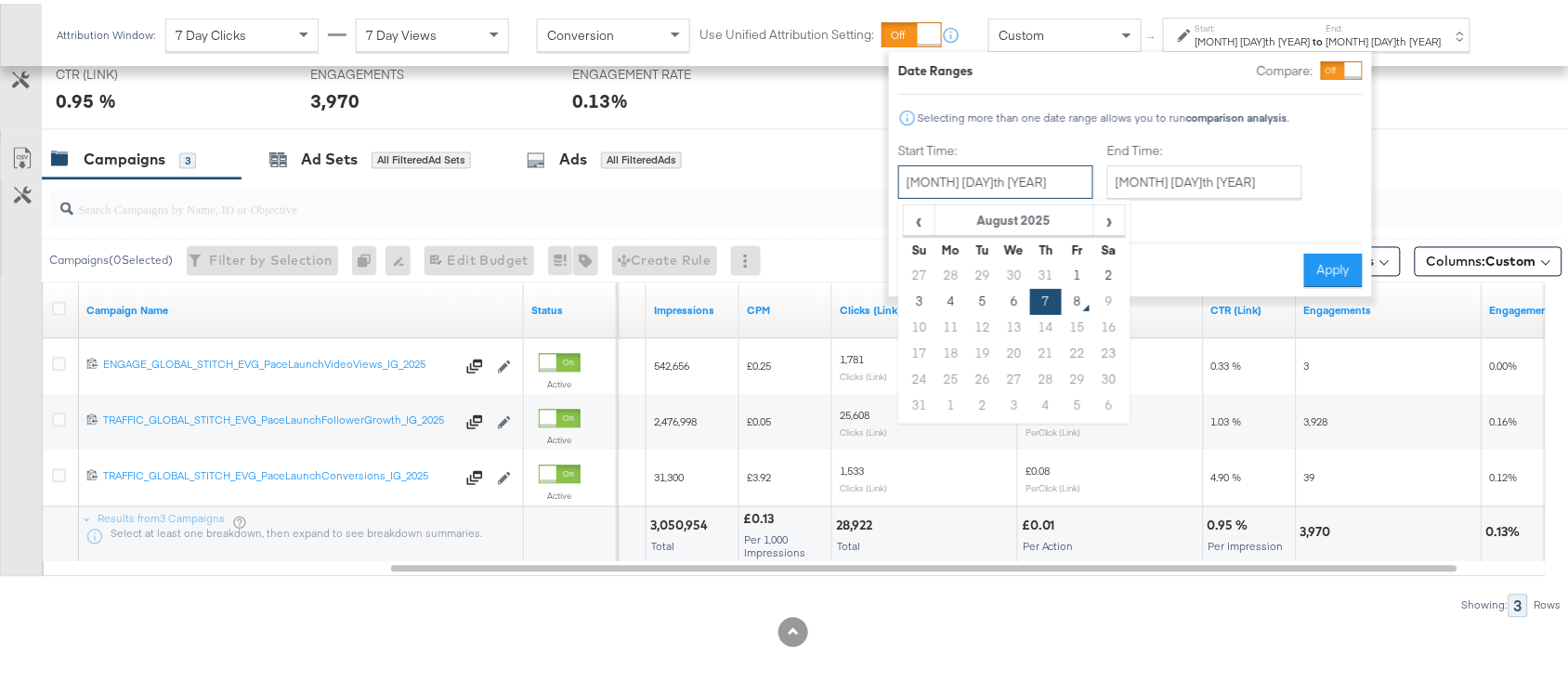 click on "August 7th 2025" at bounding box center [996, 178] 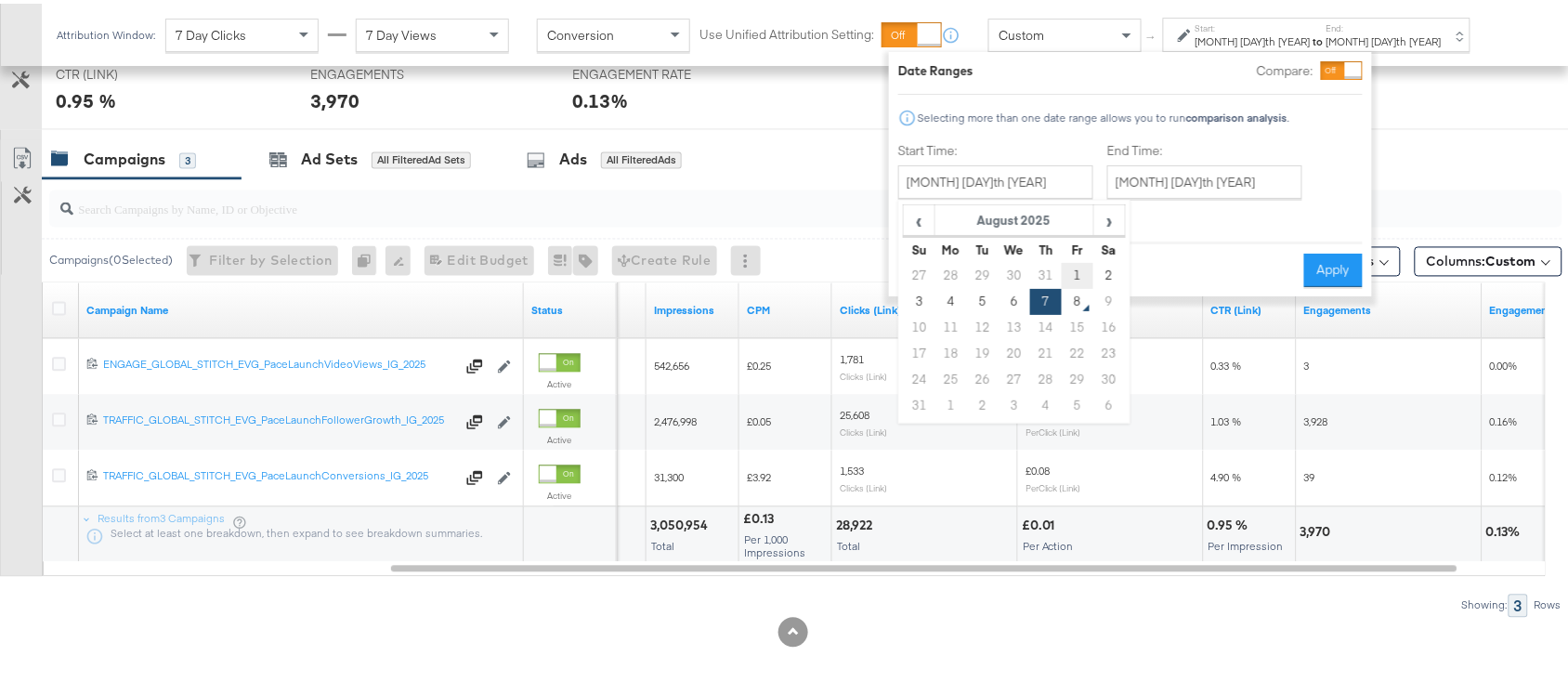 click on "1" at bounding box center [1078, 272] 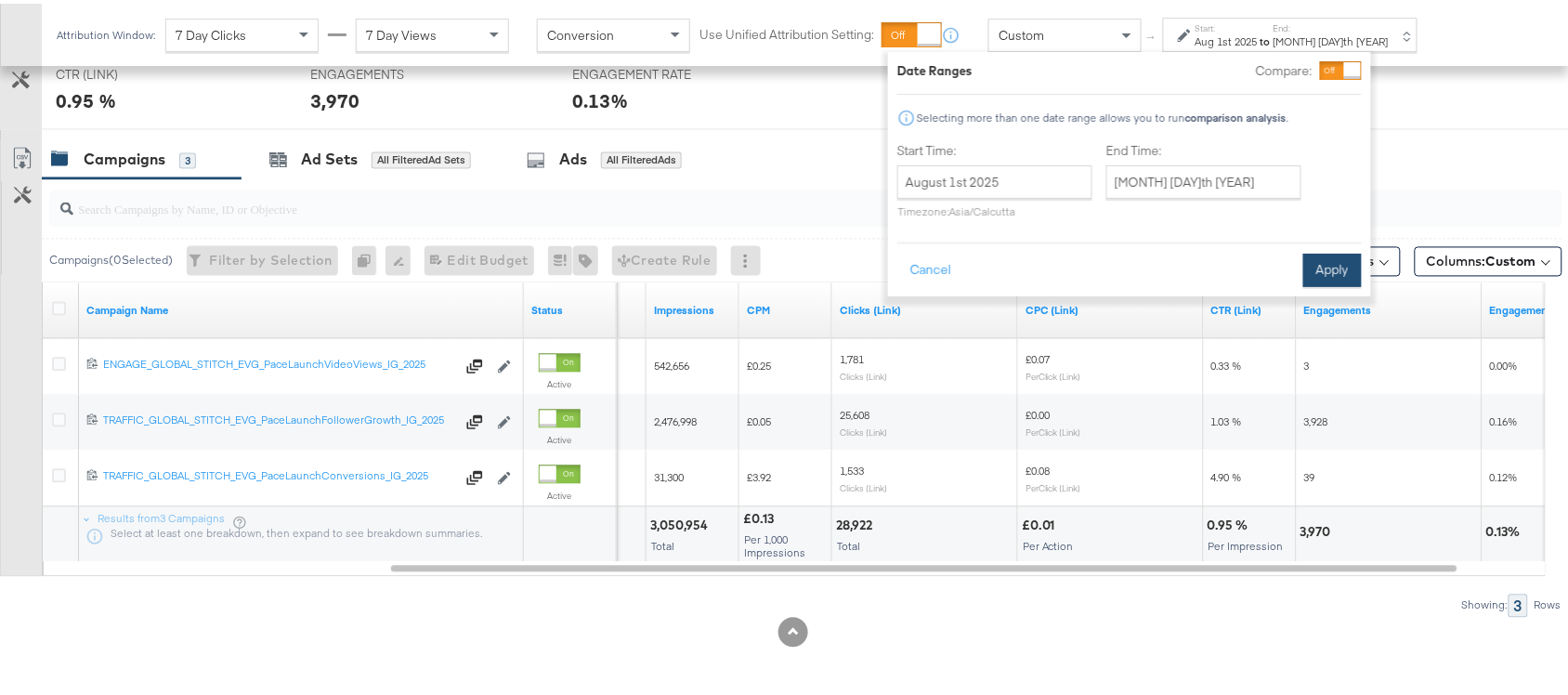 click on "Apply" at bounding box center (1332, 267) 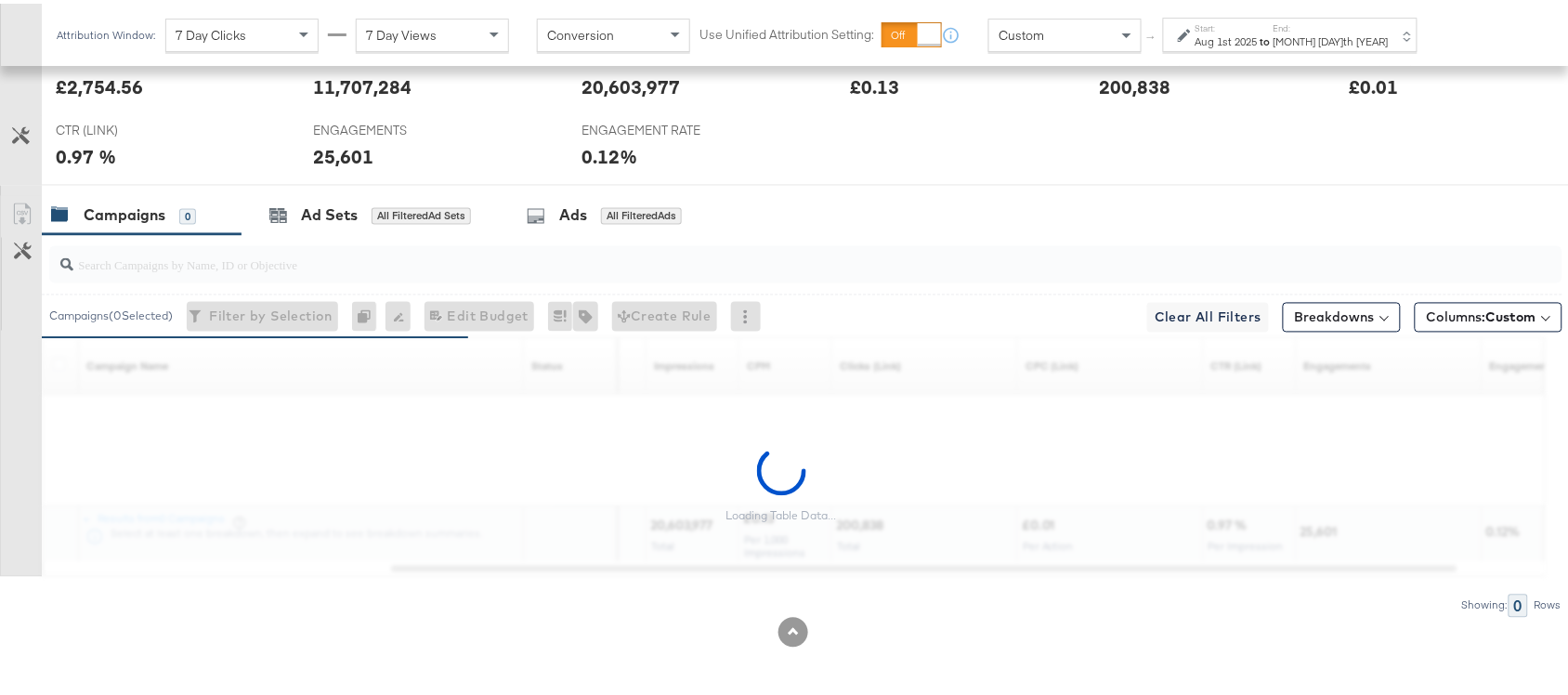 scroll, scrollTop: 968, scrollLeft: 0, axis: vertical 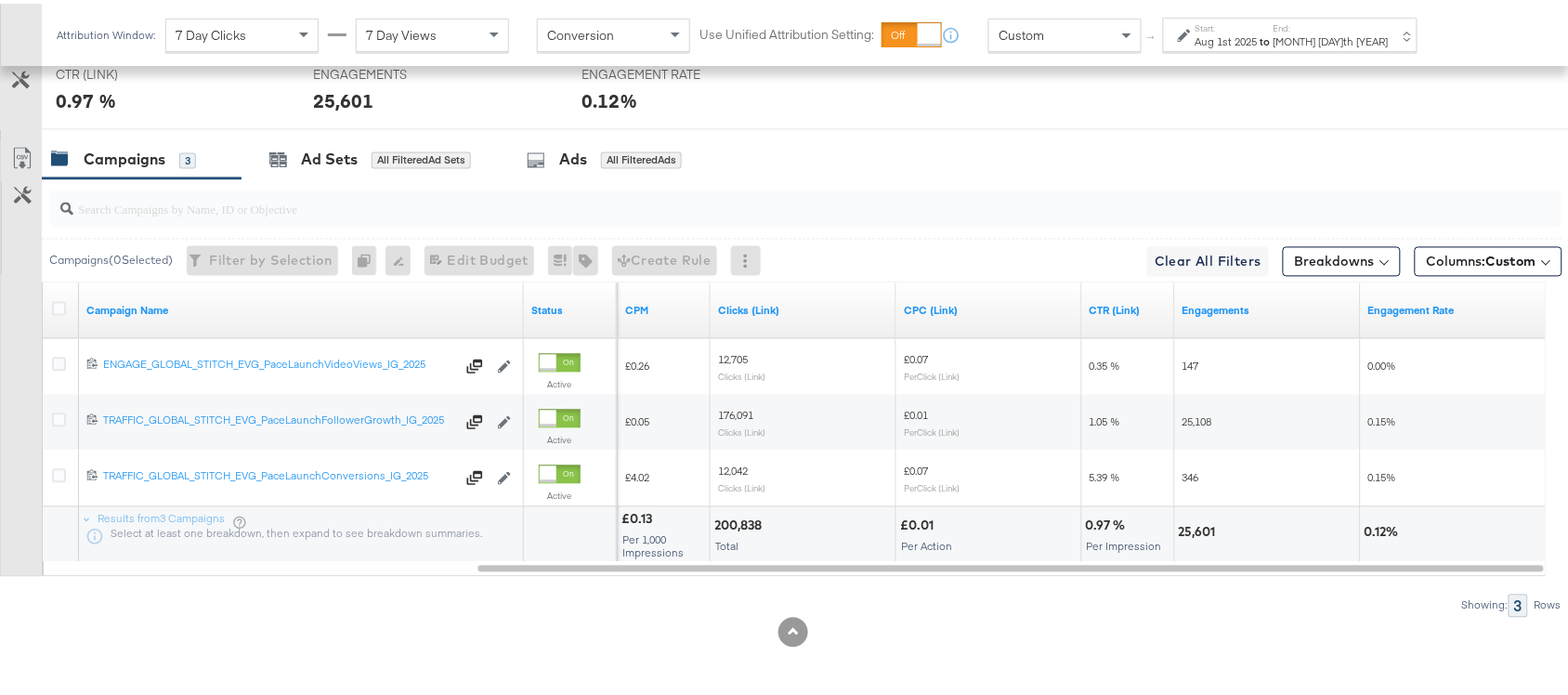 click on "to" at bounding box center (1265, 37) 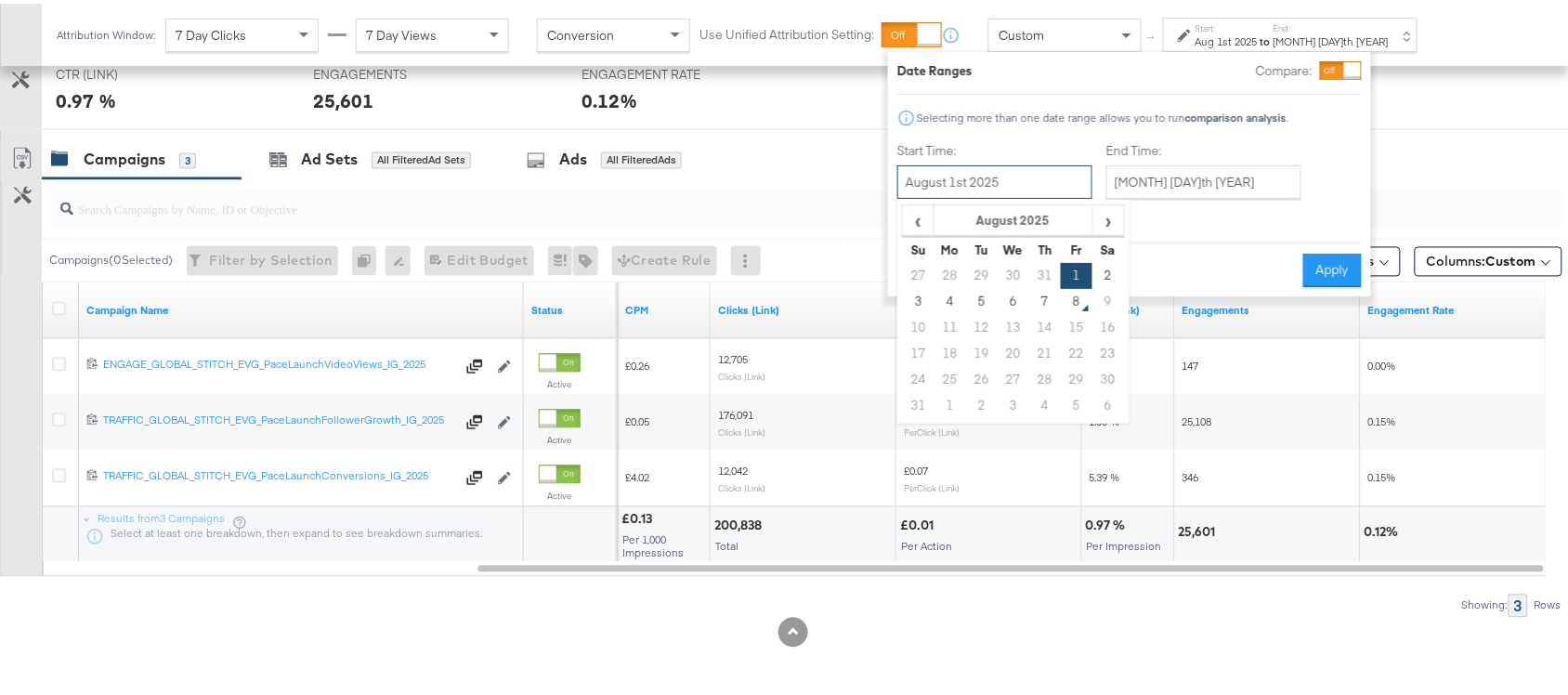 click on "August 1st 2025" at bounding box center (995, 178) 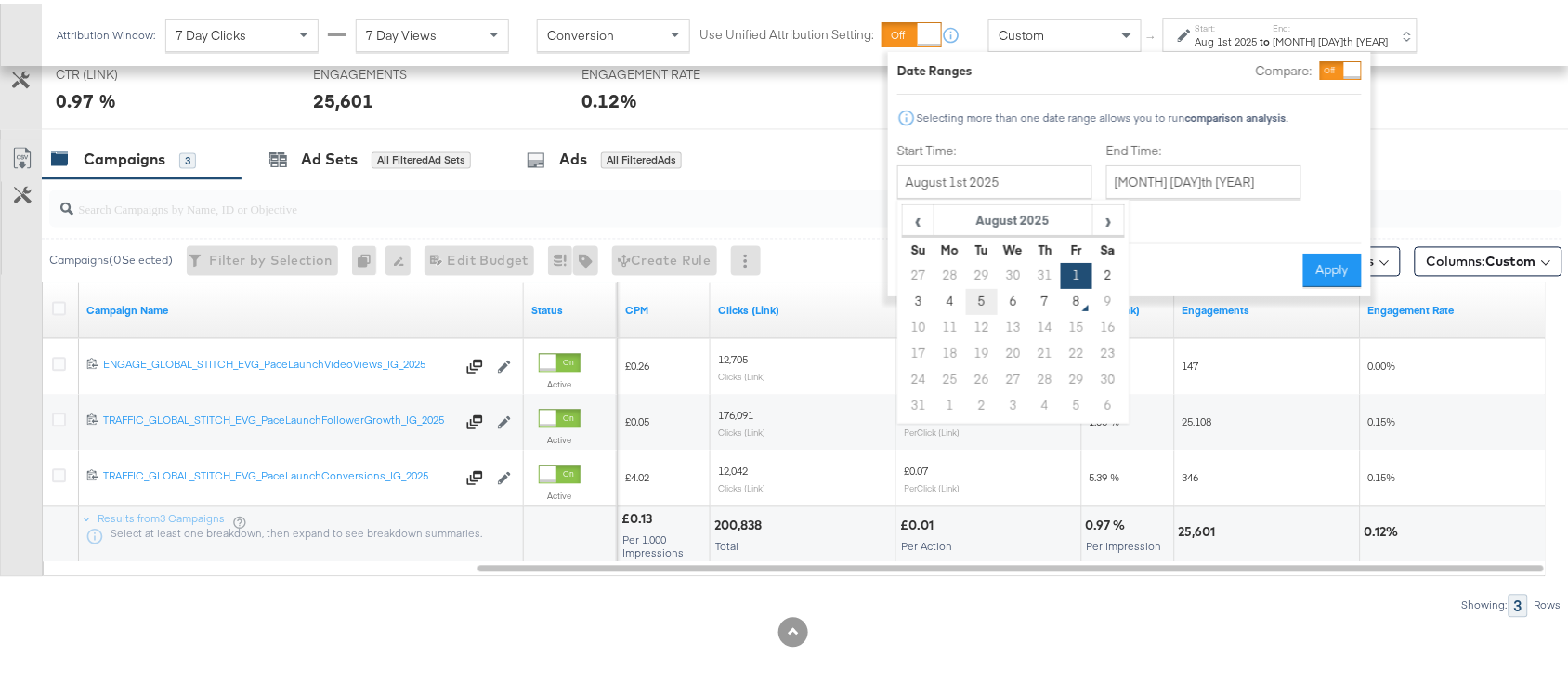 click on "5" at bounding box center (982, 298) 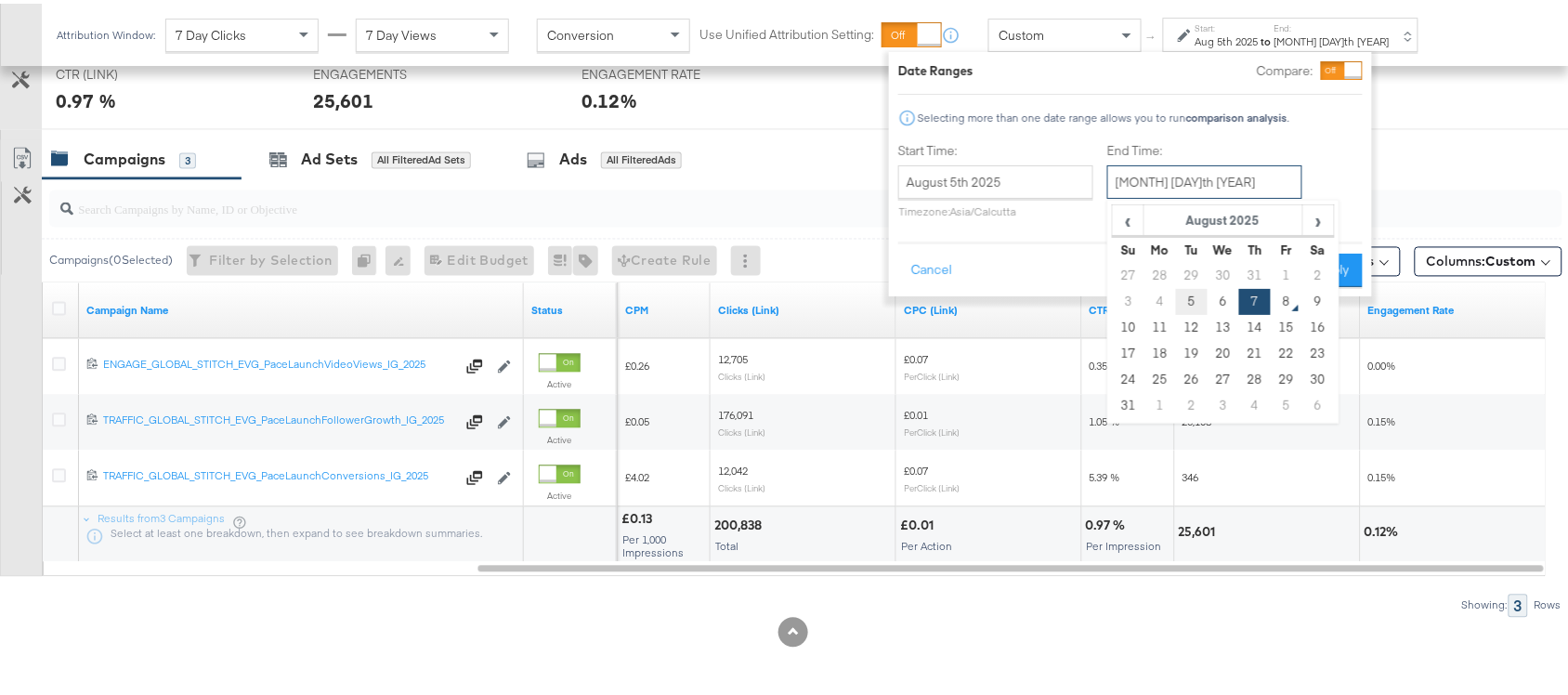 drag, startPoint x: 1203, startPoint y: 182, endPoint x: 1187, endPoint y: 299, distance: 118.08895 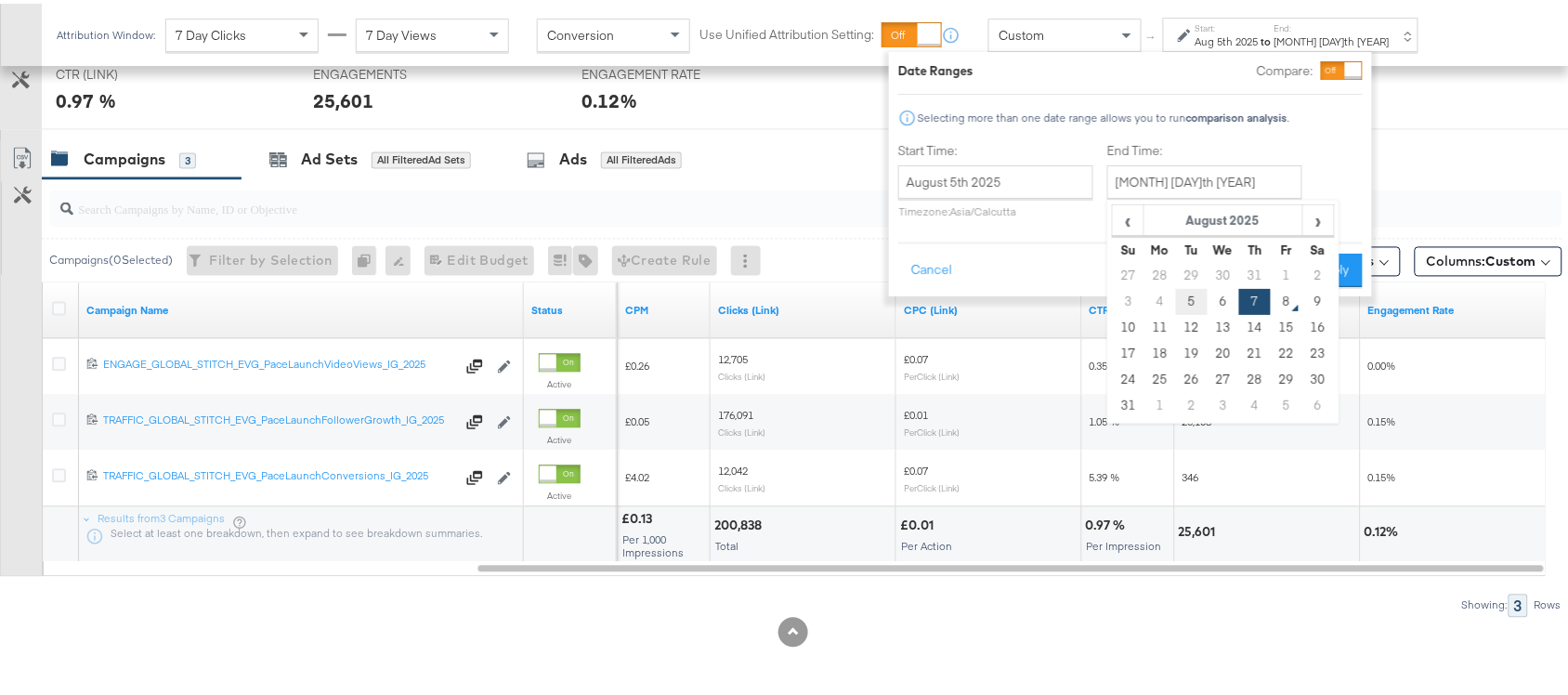 click on "5" at bounding box center [1192, 298] 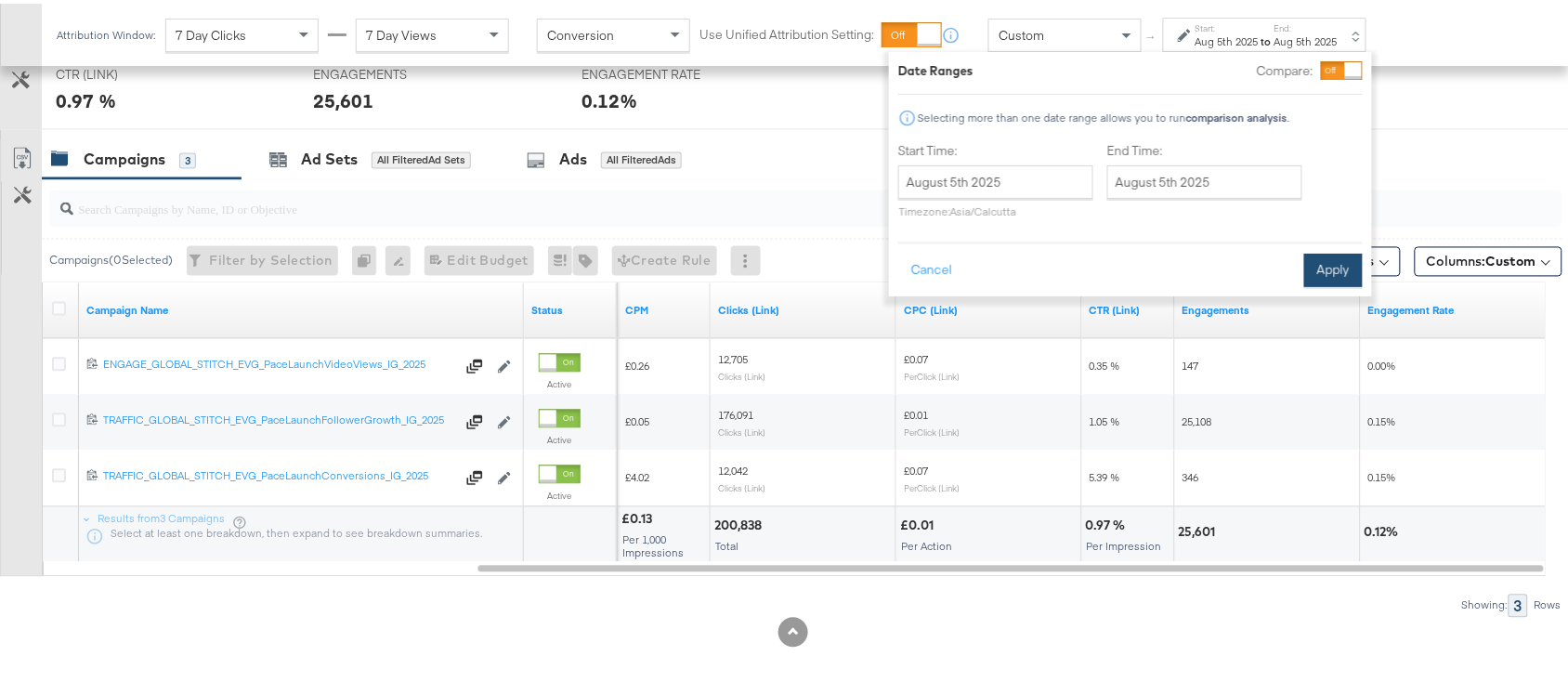 click on "Apply" at bounding box center (1333, 267) 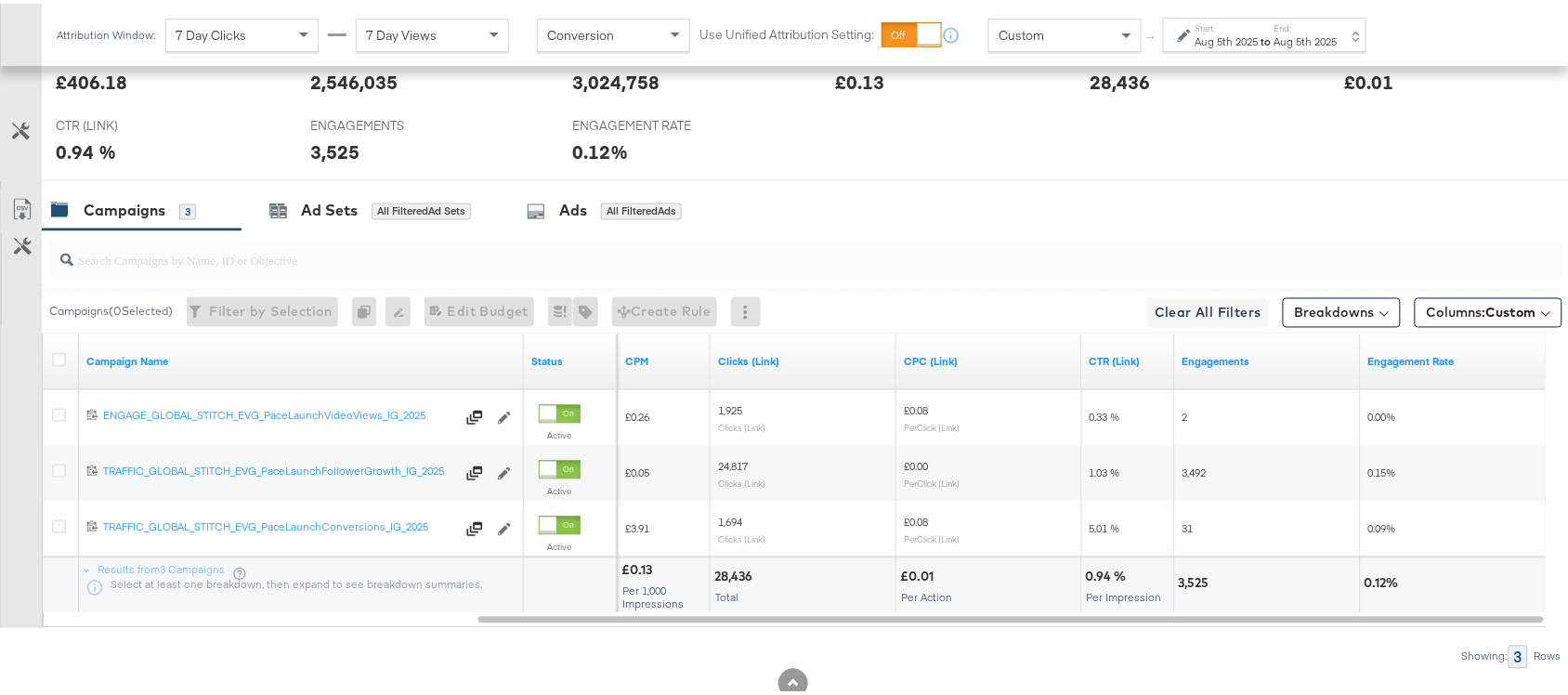 scroll, scrollTop: 968, scrollLeft: 0, axis: vertical 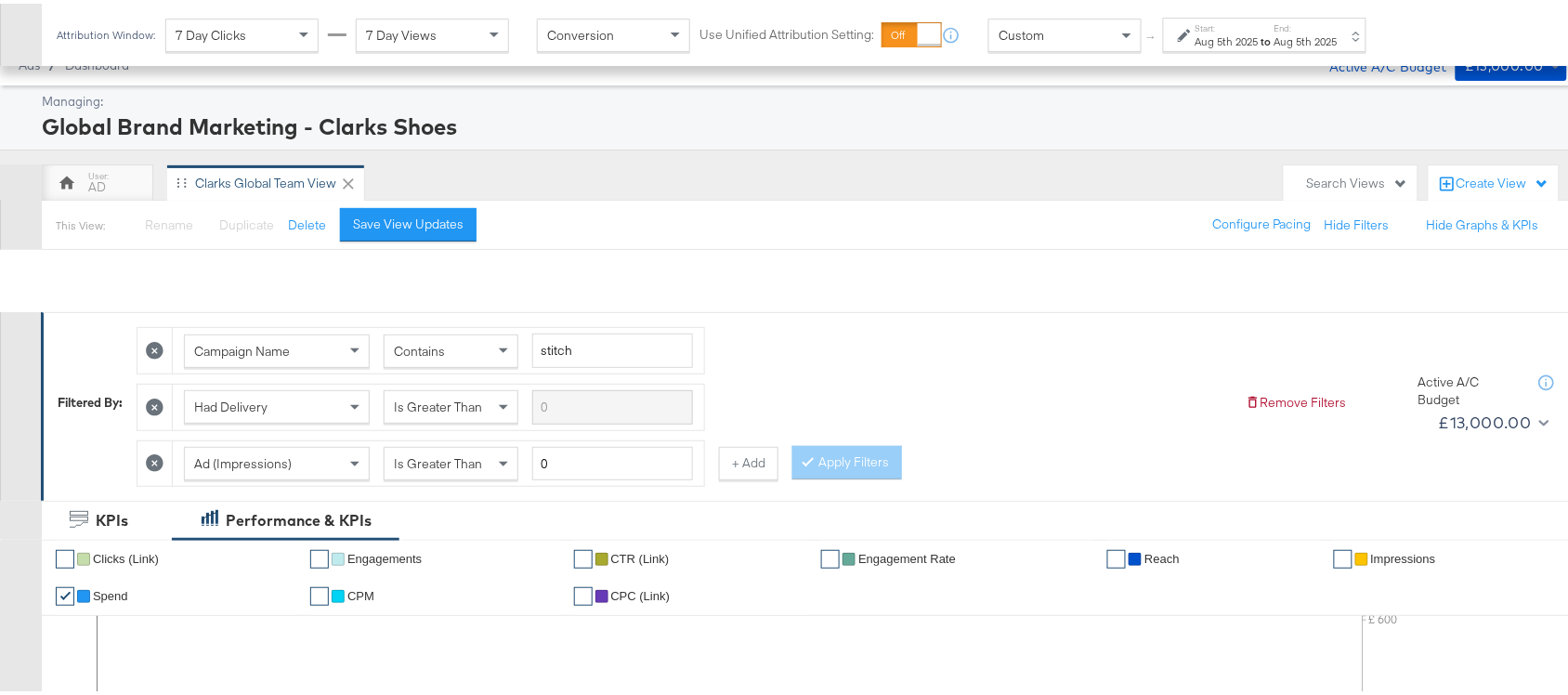 type 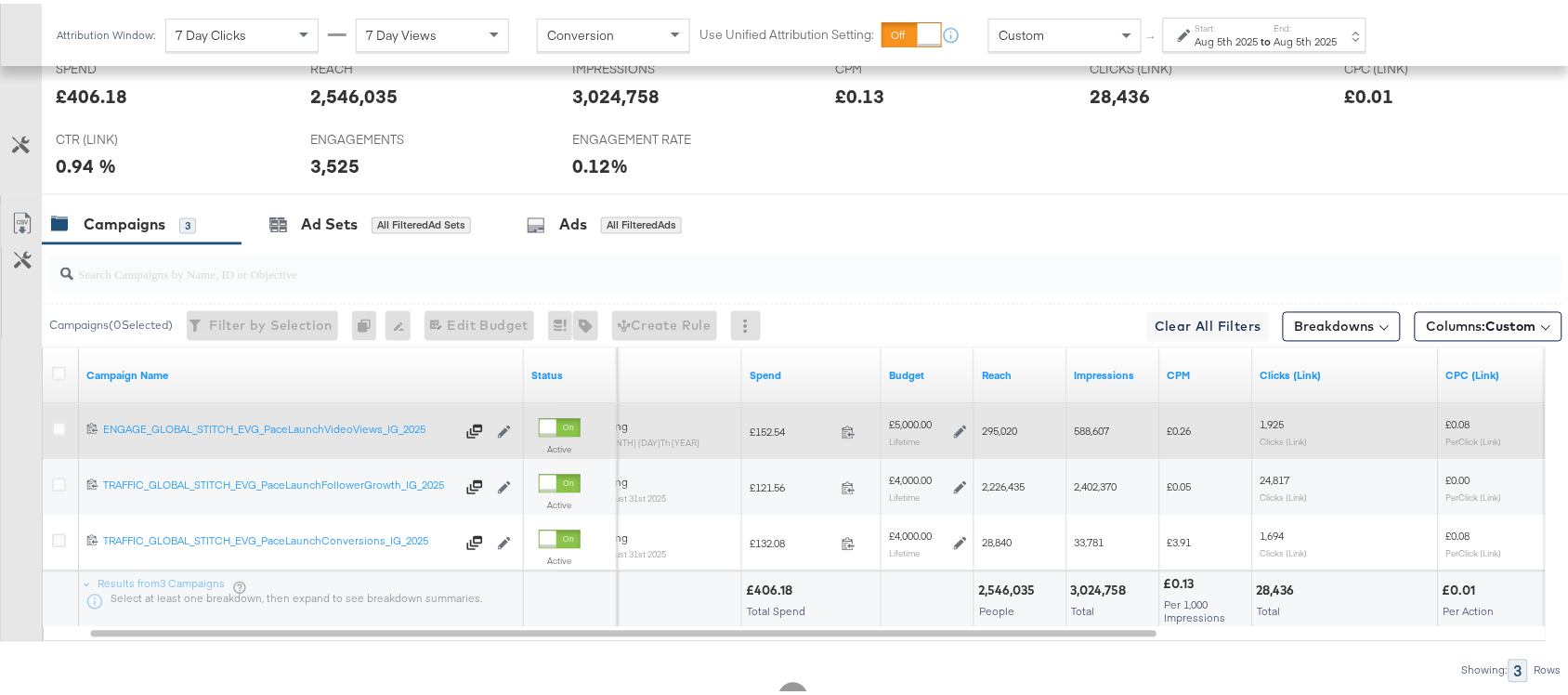 scroll, scrollTop: 968, scrollLeft: 0, axis: vertical 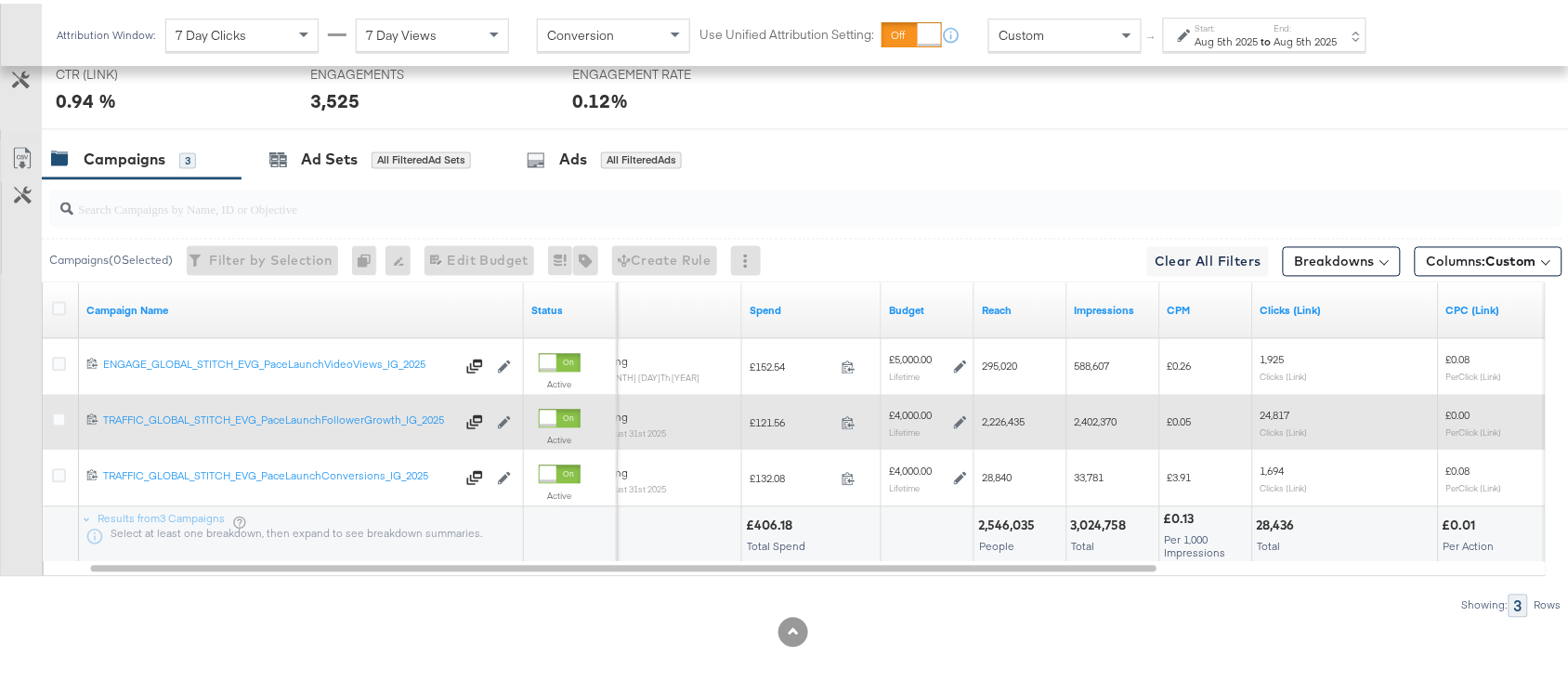 click on "2,402,370" at bounding box center [1096, 418] 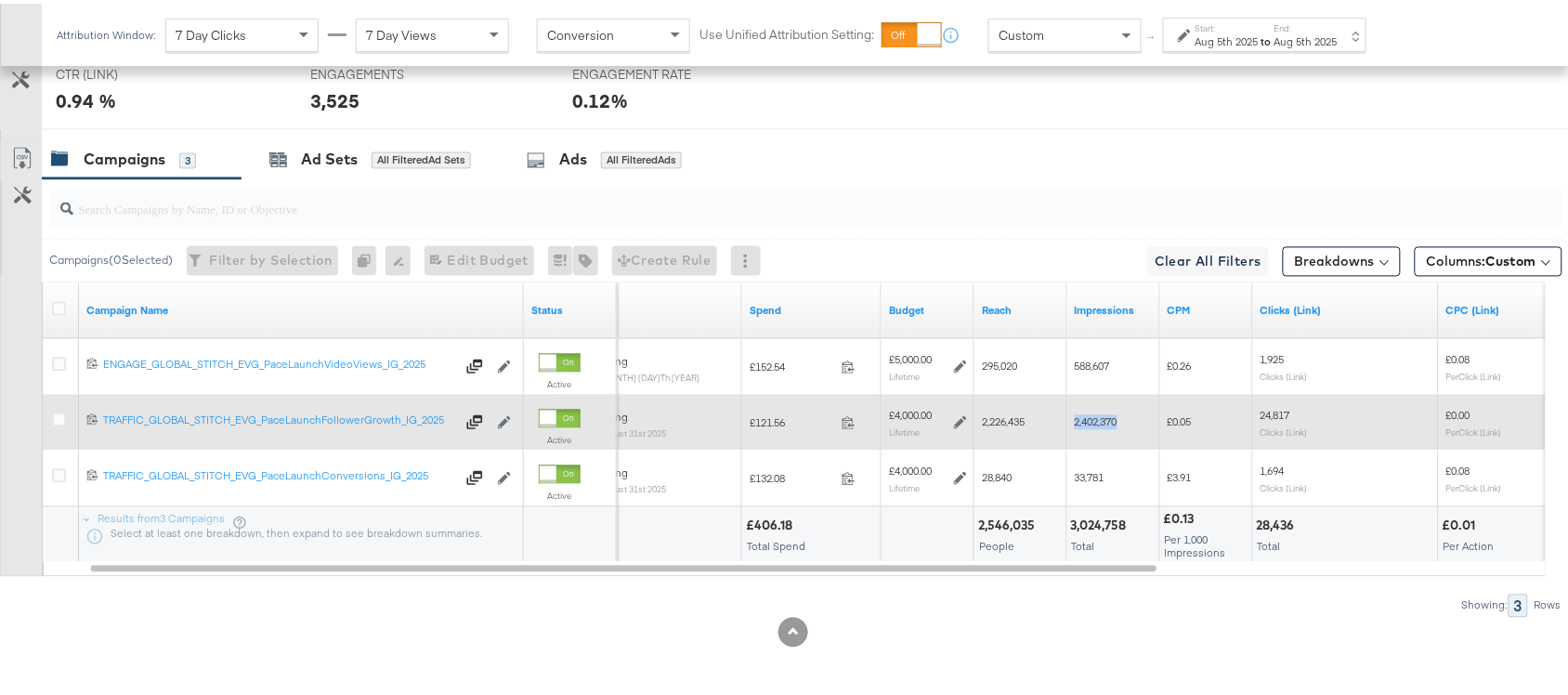 click on "2,402,370" at bounding box center [1096, 418] 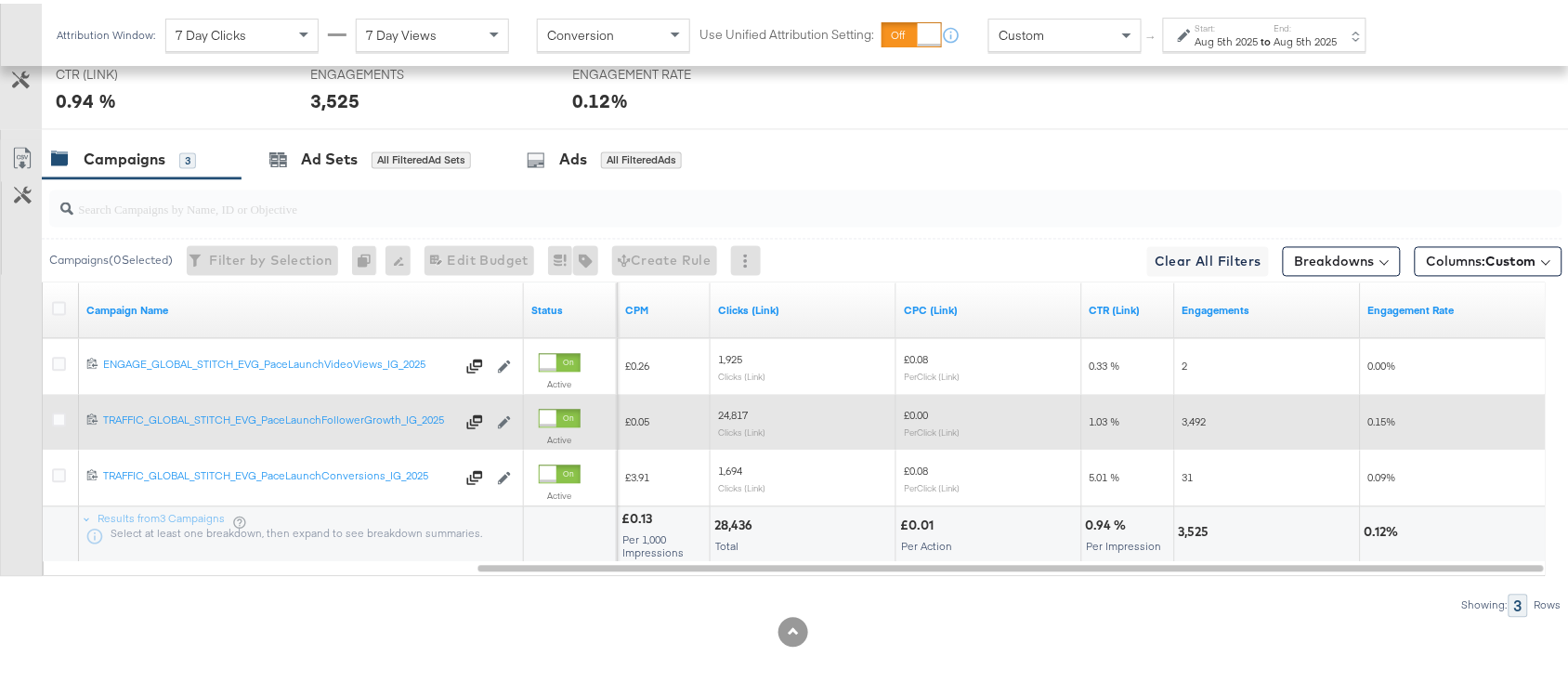 scroll, scrollTop: 963, scrollLeft: 0, axis: vertical 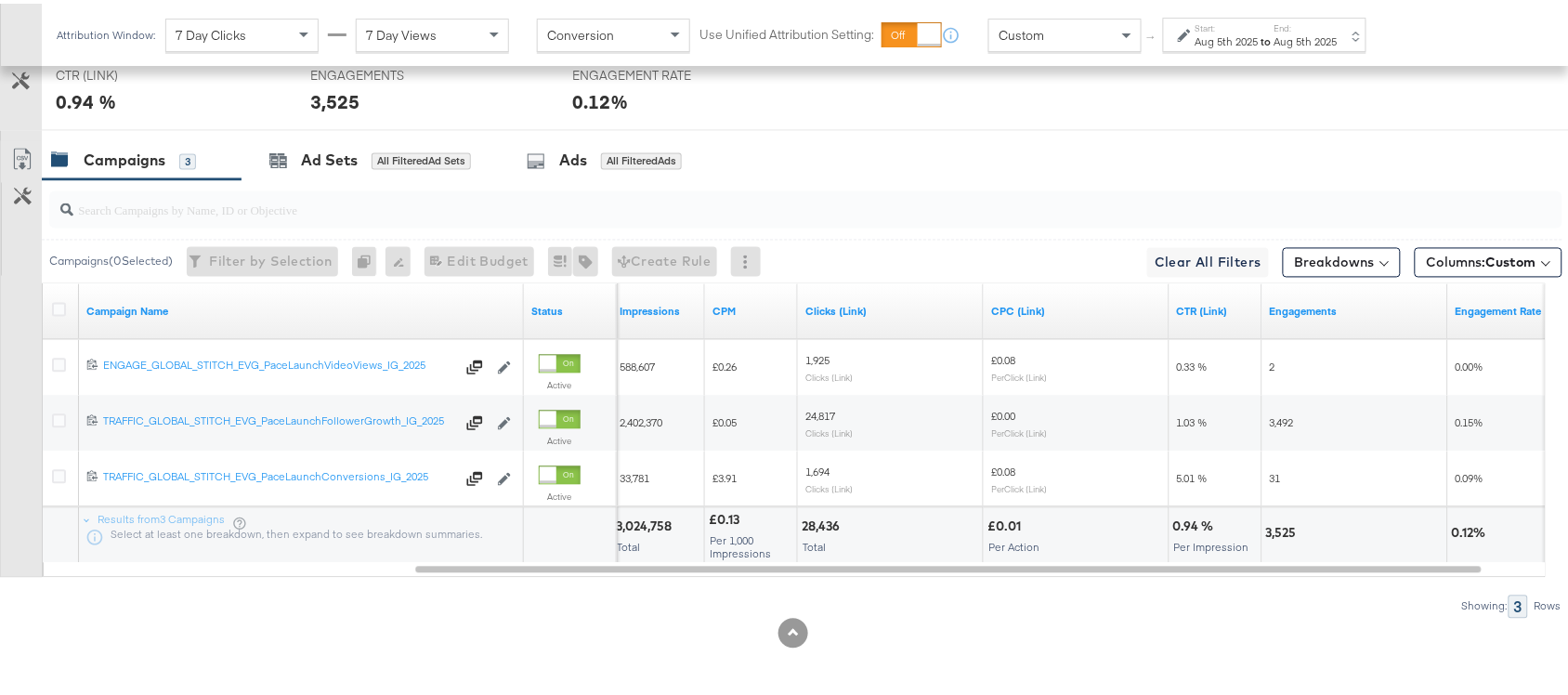 click on "Aug 5th 2025" at bounding box center (1306, 38) 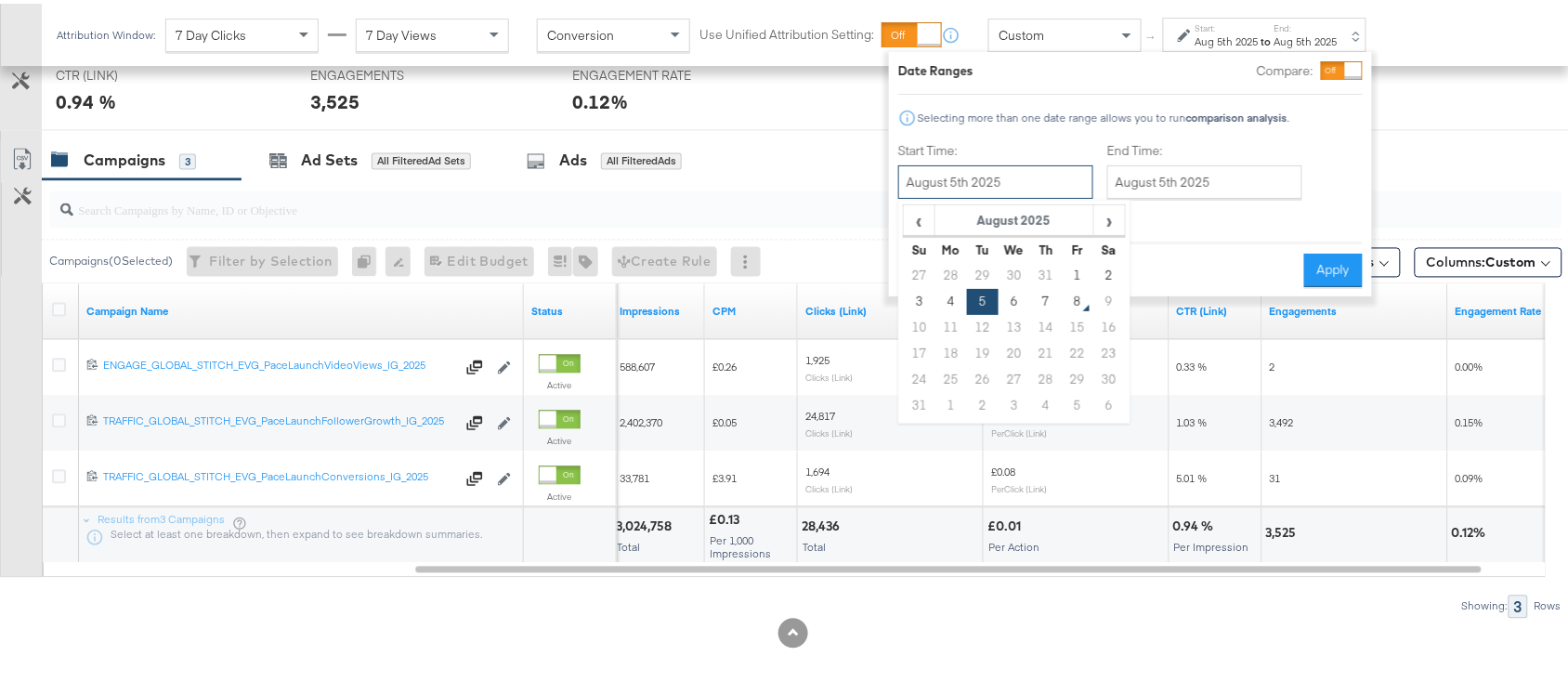 click on "August 5th 2025" at bounding box center [996, 178] 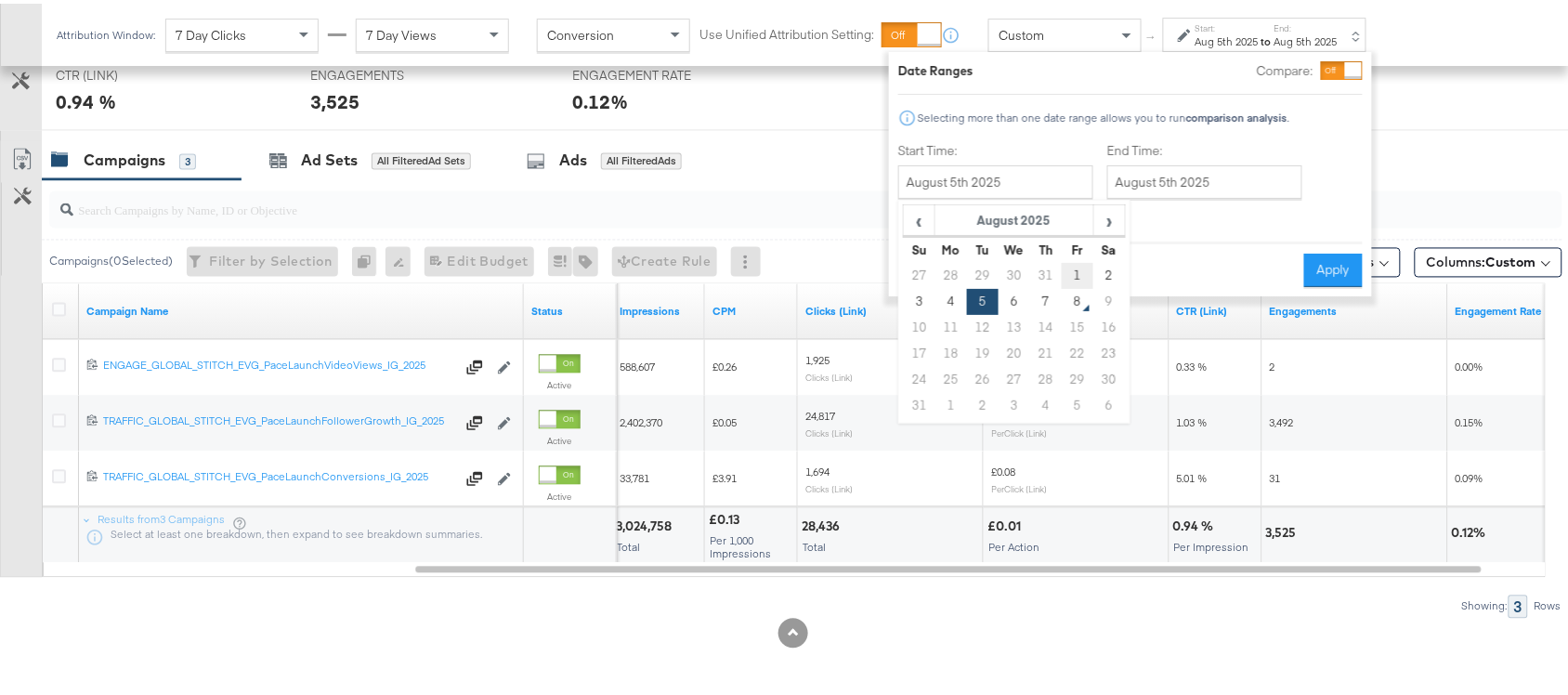 click on "1" at bounding box center (1078, 272) 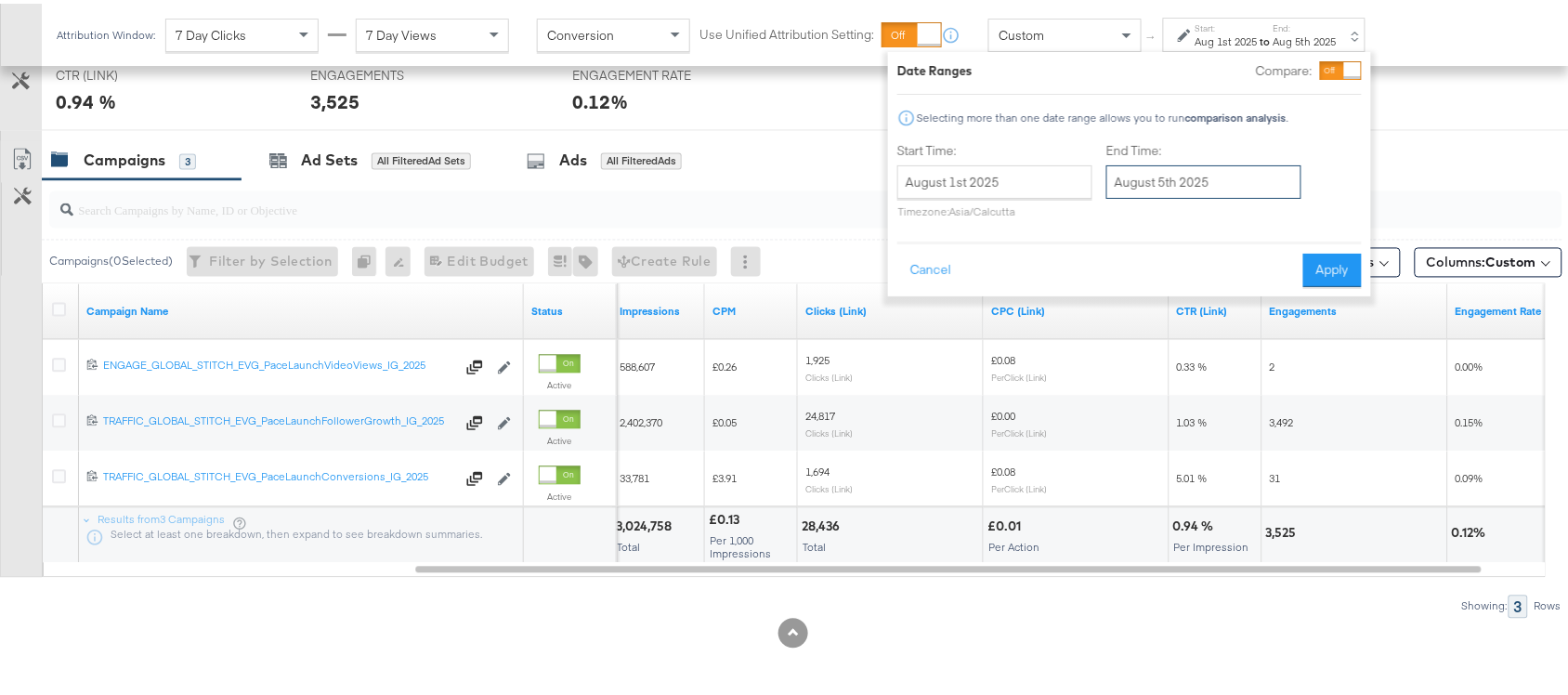 click on "August 5th 2025" at bounding box center (1204, 178) 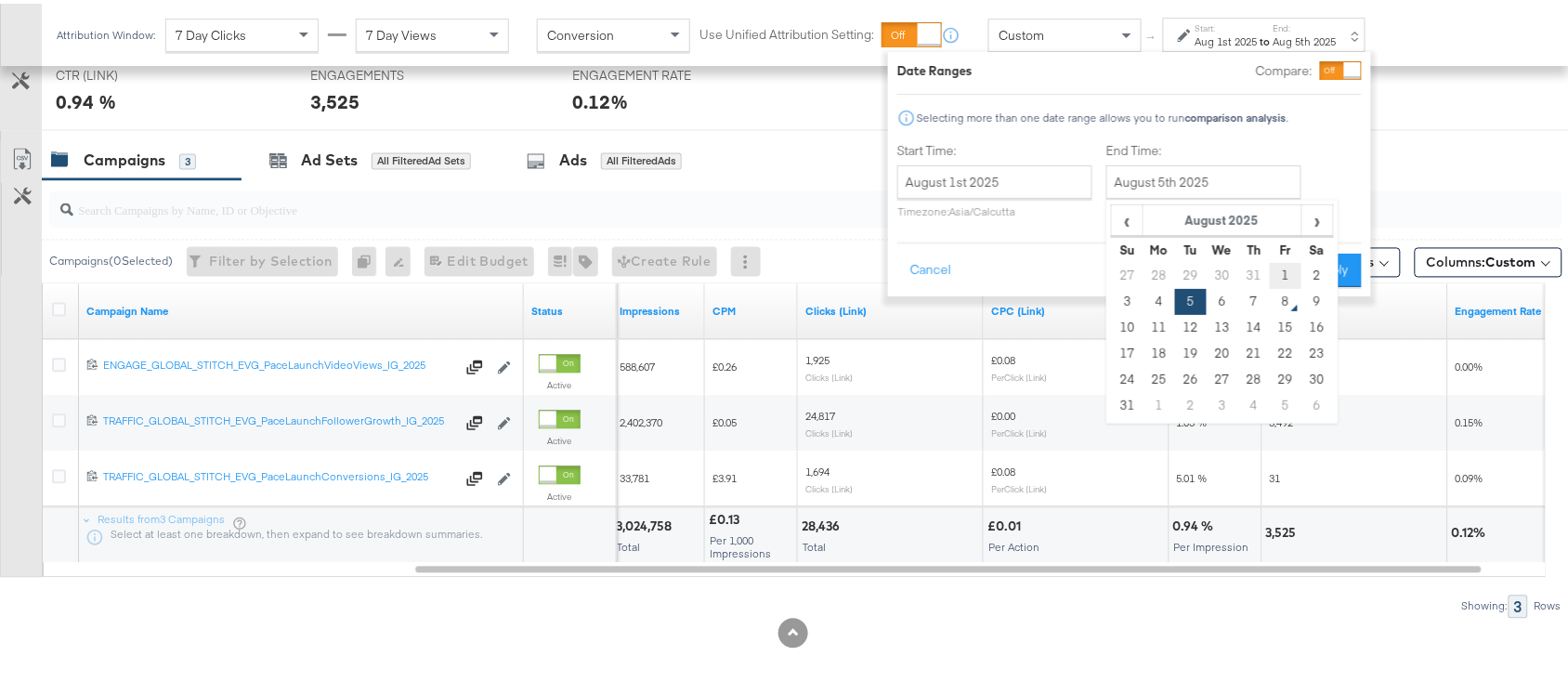 click on "1" at bounding box center (1286, 272) 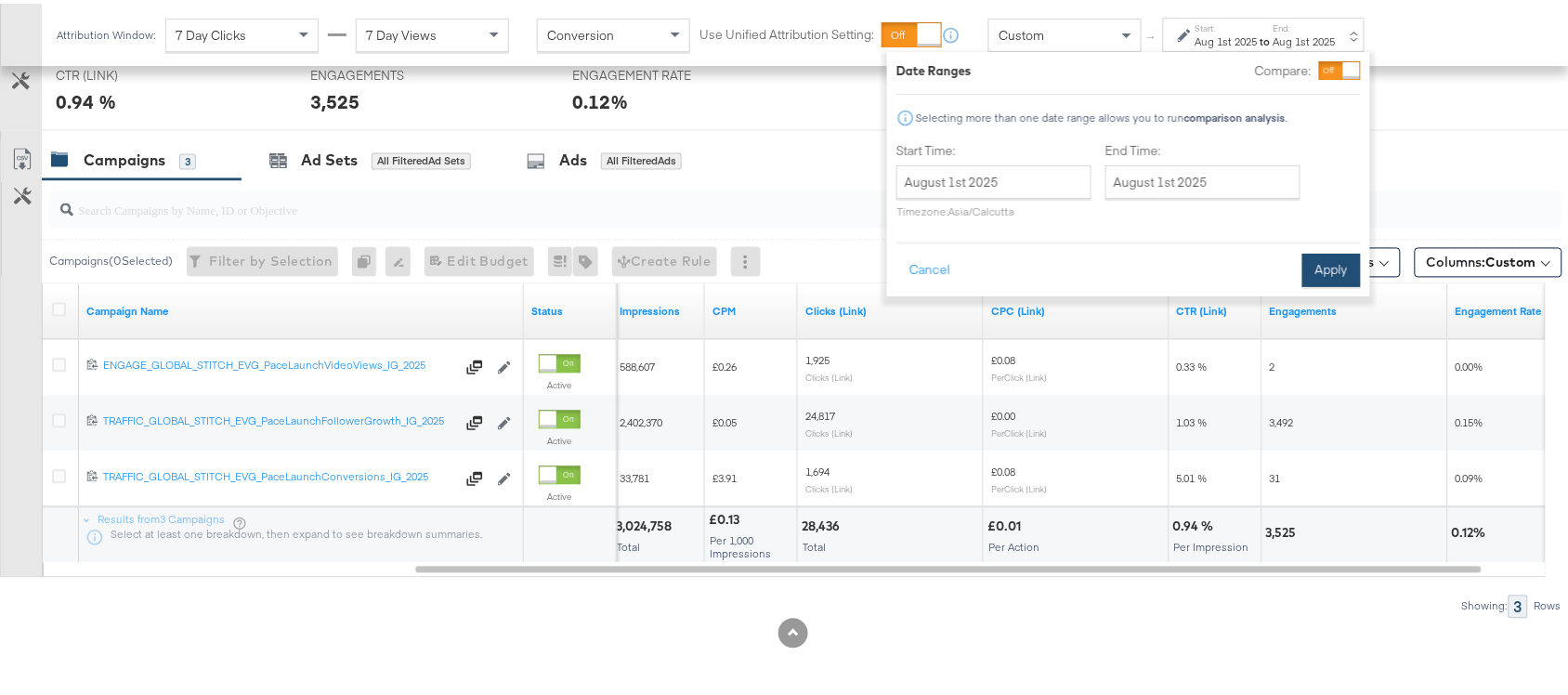 click on "Apply" at bounding box center [1331, 267] 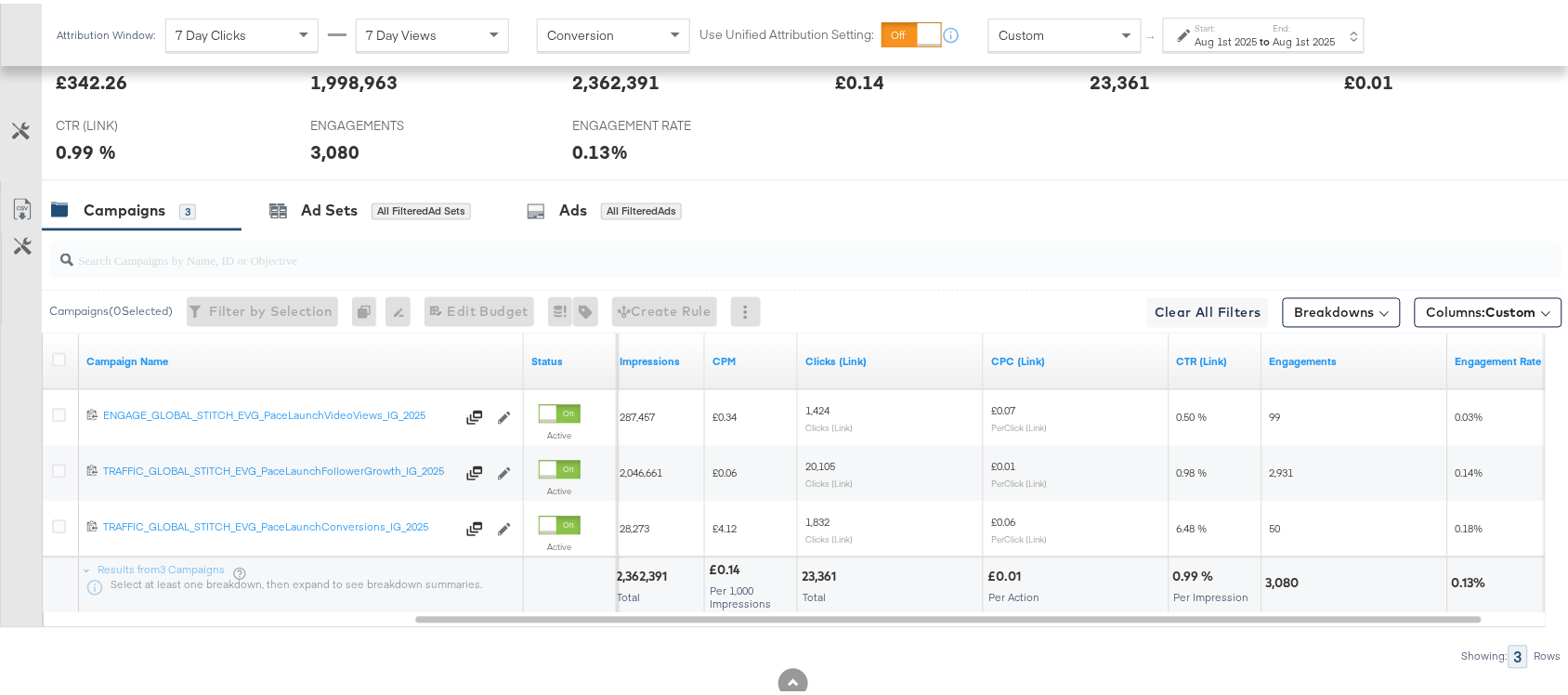 scroll, scrollTop: 963, scrollLeft: 0, axis: vertical 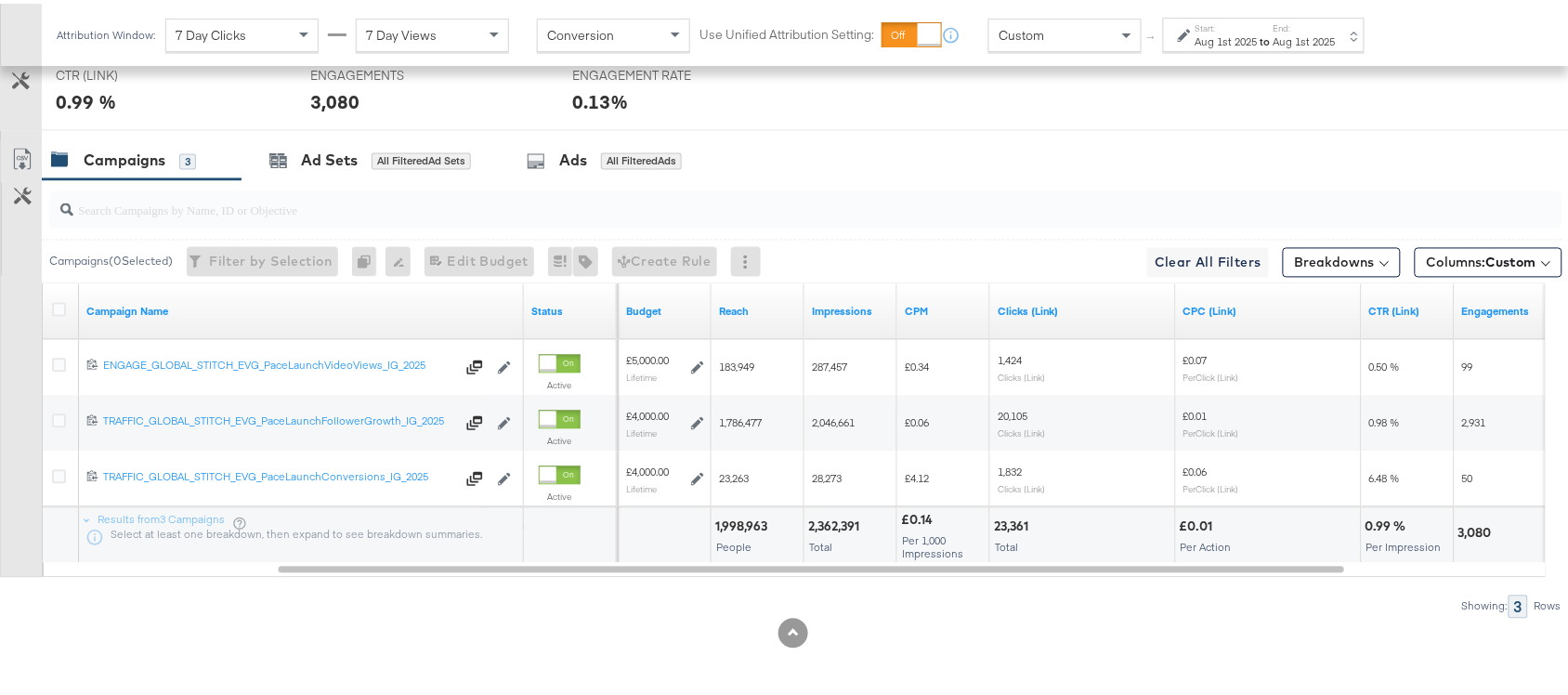 click on "Start:" at bounding box center [1226, 24] 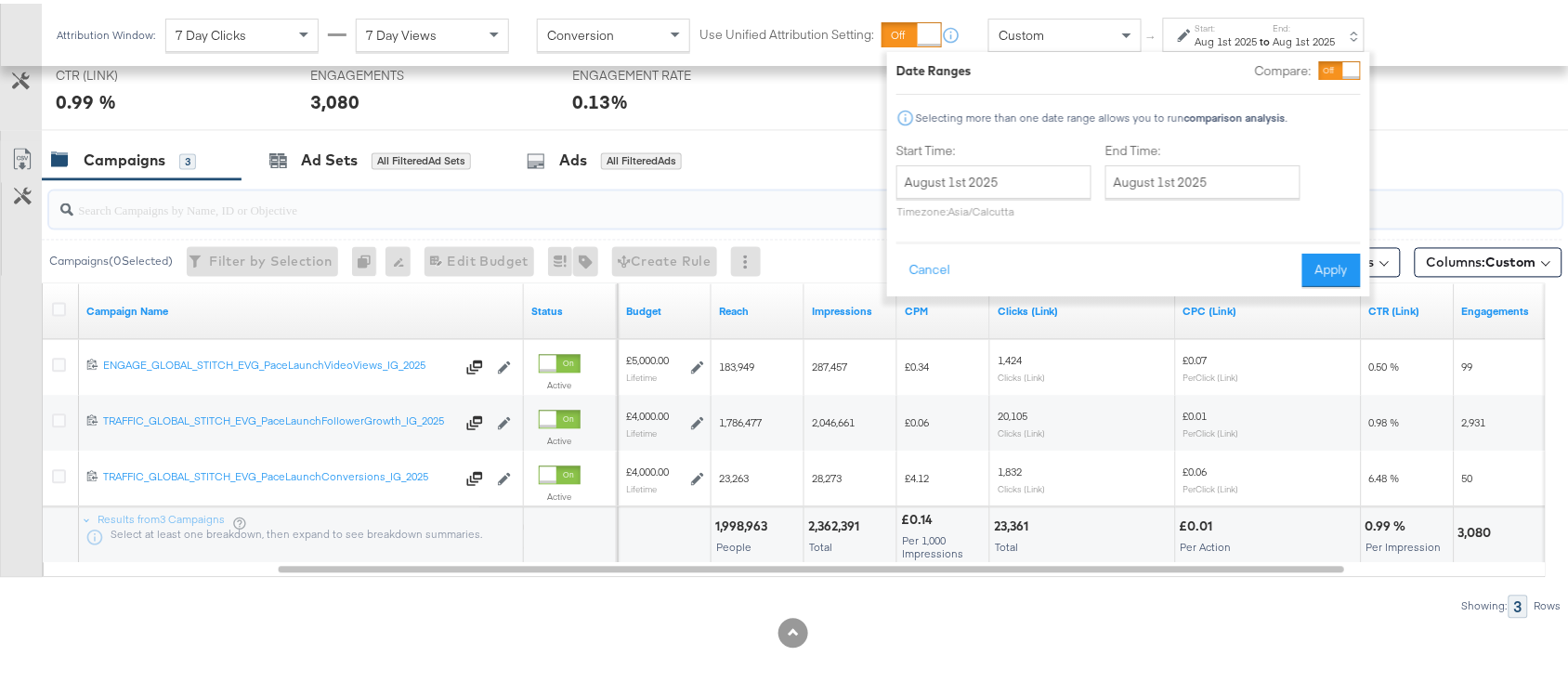 click at bounding box center (749, 199) 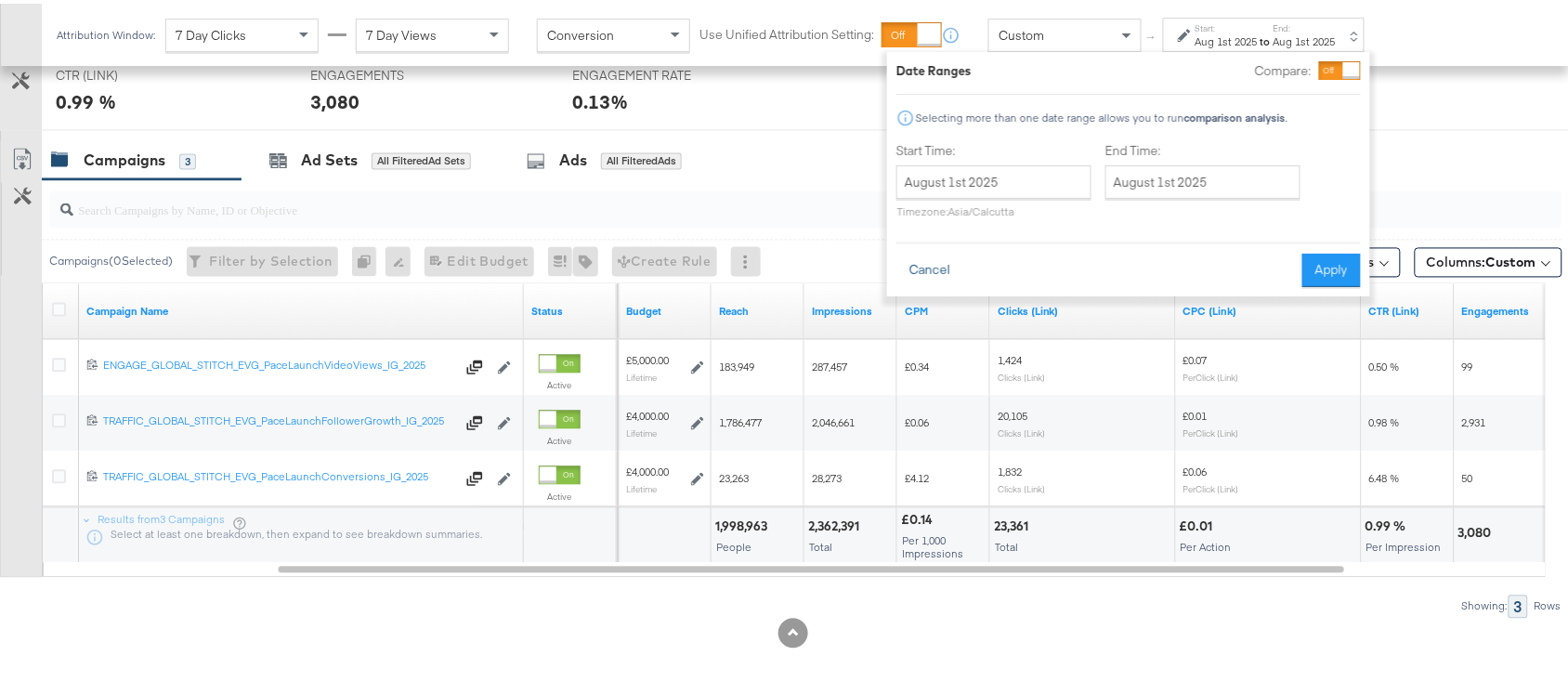 click on "Cancel" at bounding box center (930, 267) 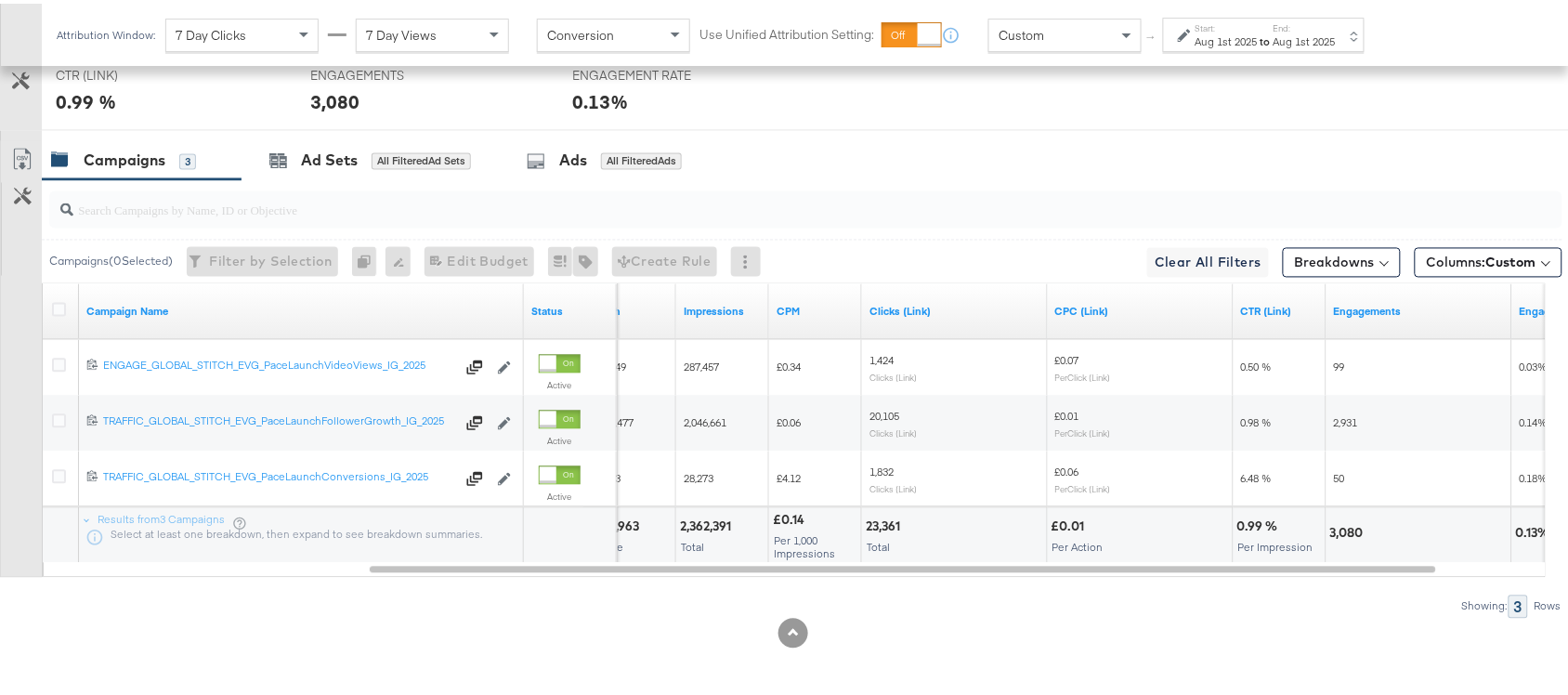 click on "Aug 1st 2025" at bounding box center [1226, 38] 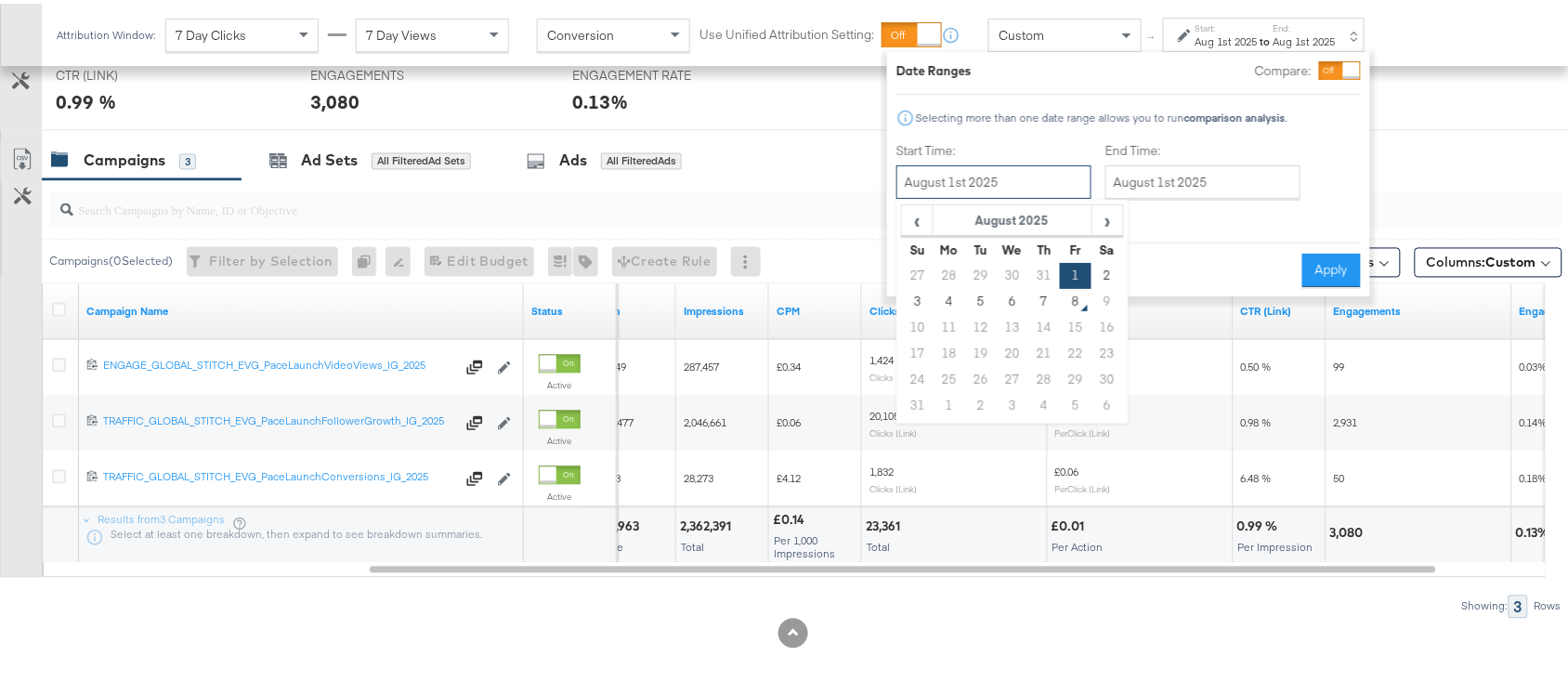 click on "August 1st 2025" at bounding box center [994, 178] 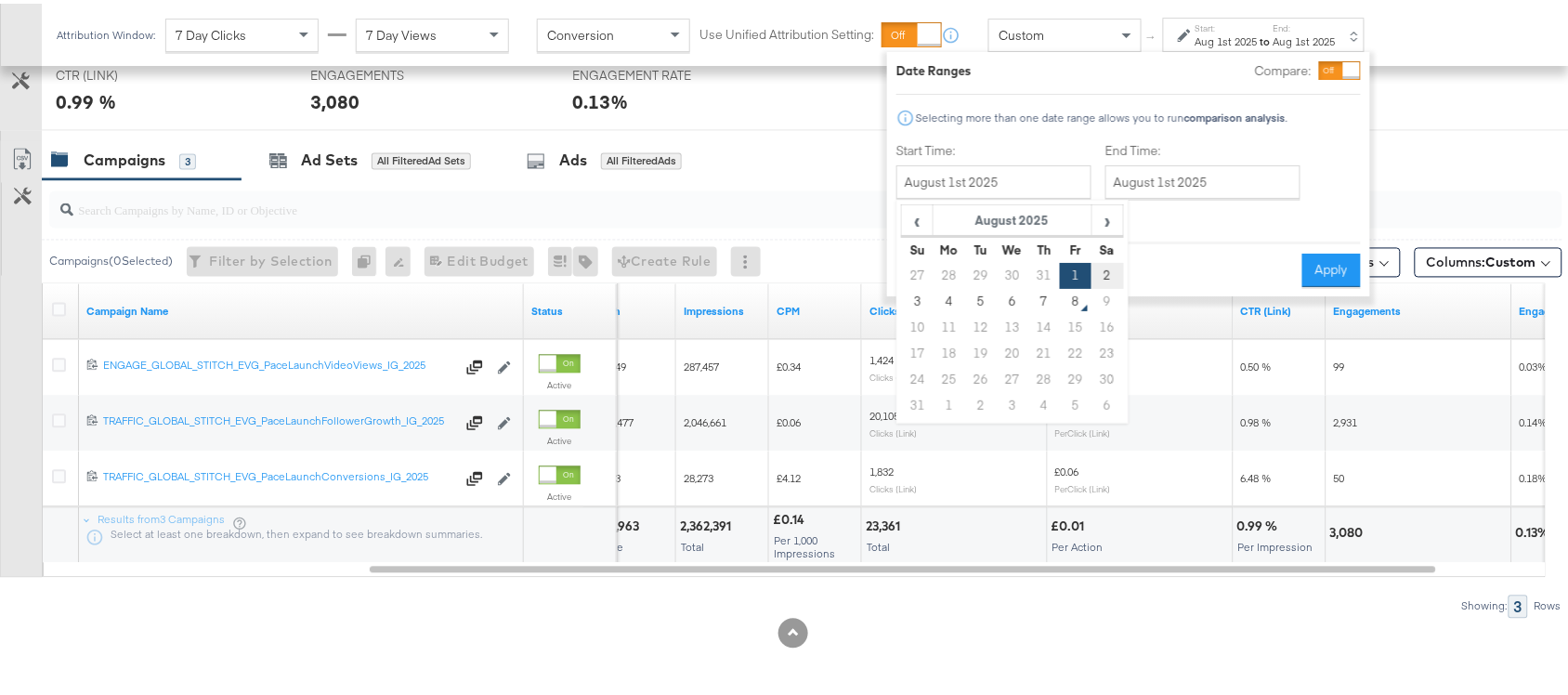 click on "2" at bounding box center [1107, 272] 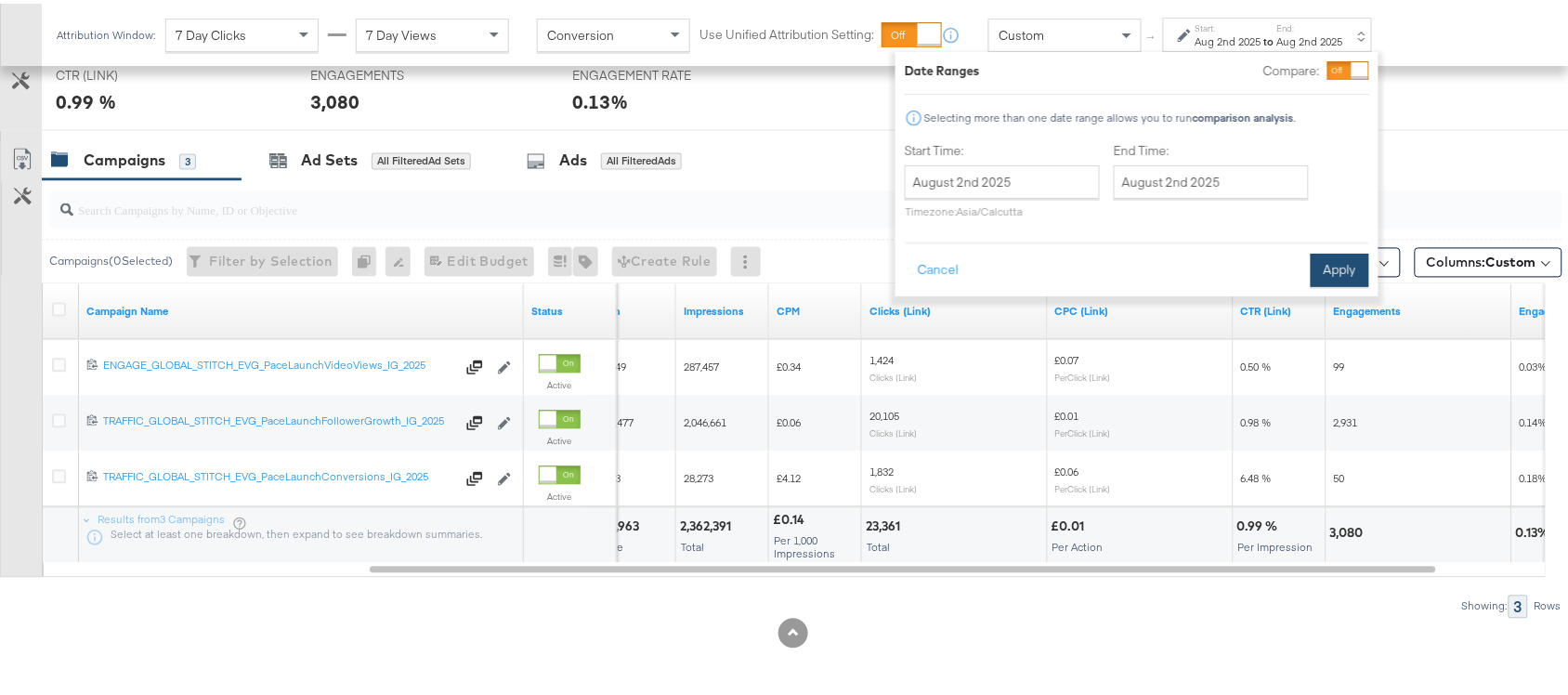click on "Apply" at bounding box center [1339, 267] 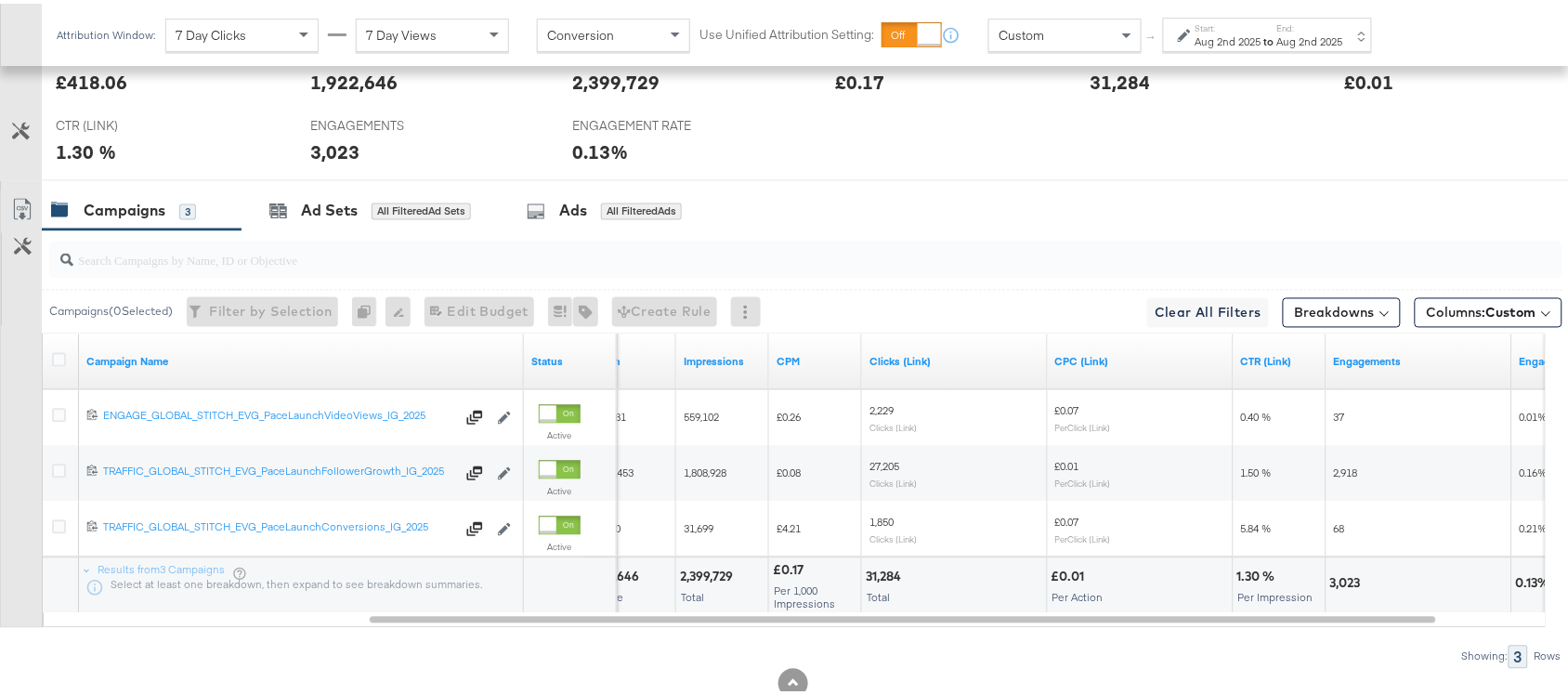 scroll, scrollTop: 963, scrollLeft: 0, axis: vertical 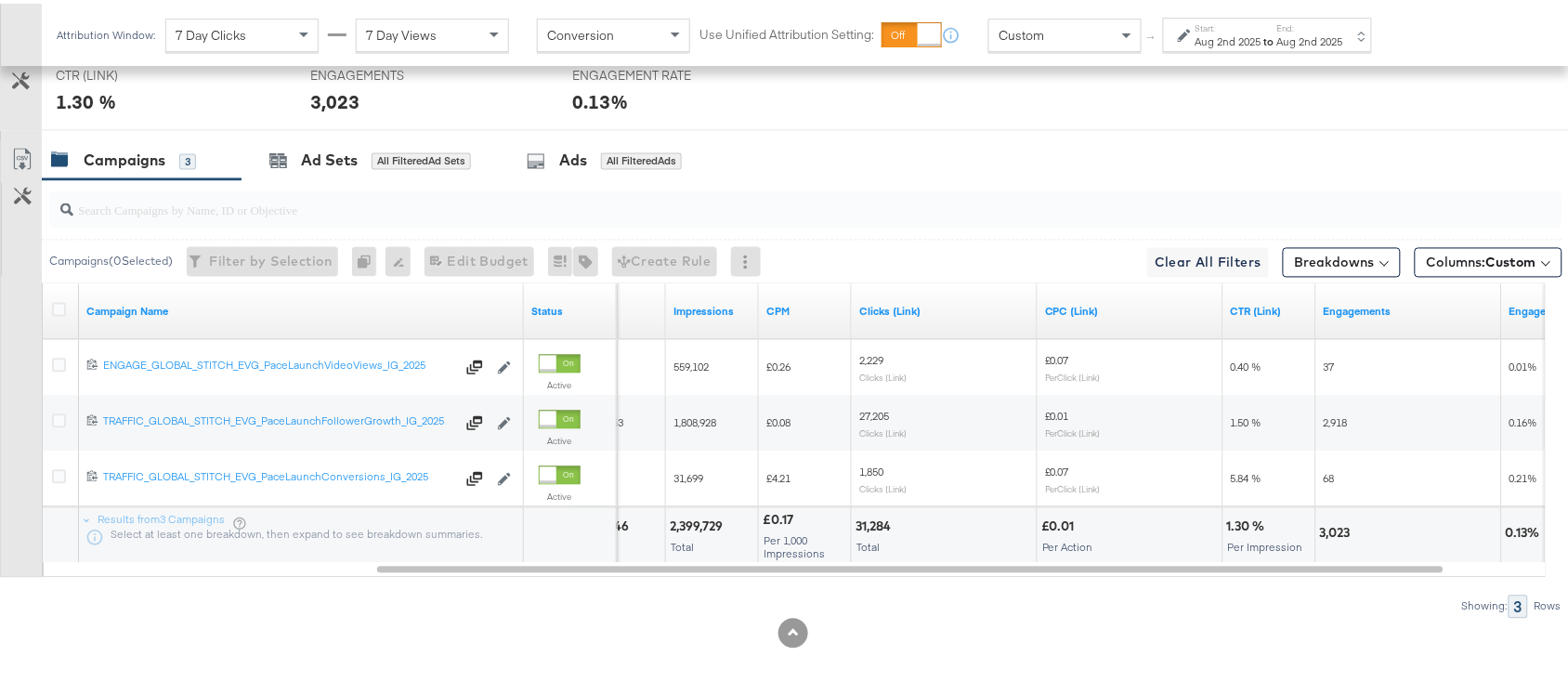 click on "Aug 2nd 2025" at bounding box center (1310, 38) 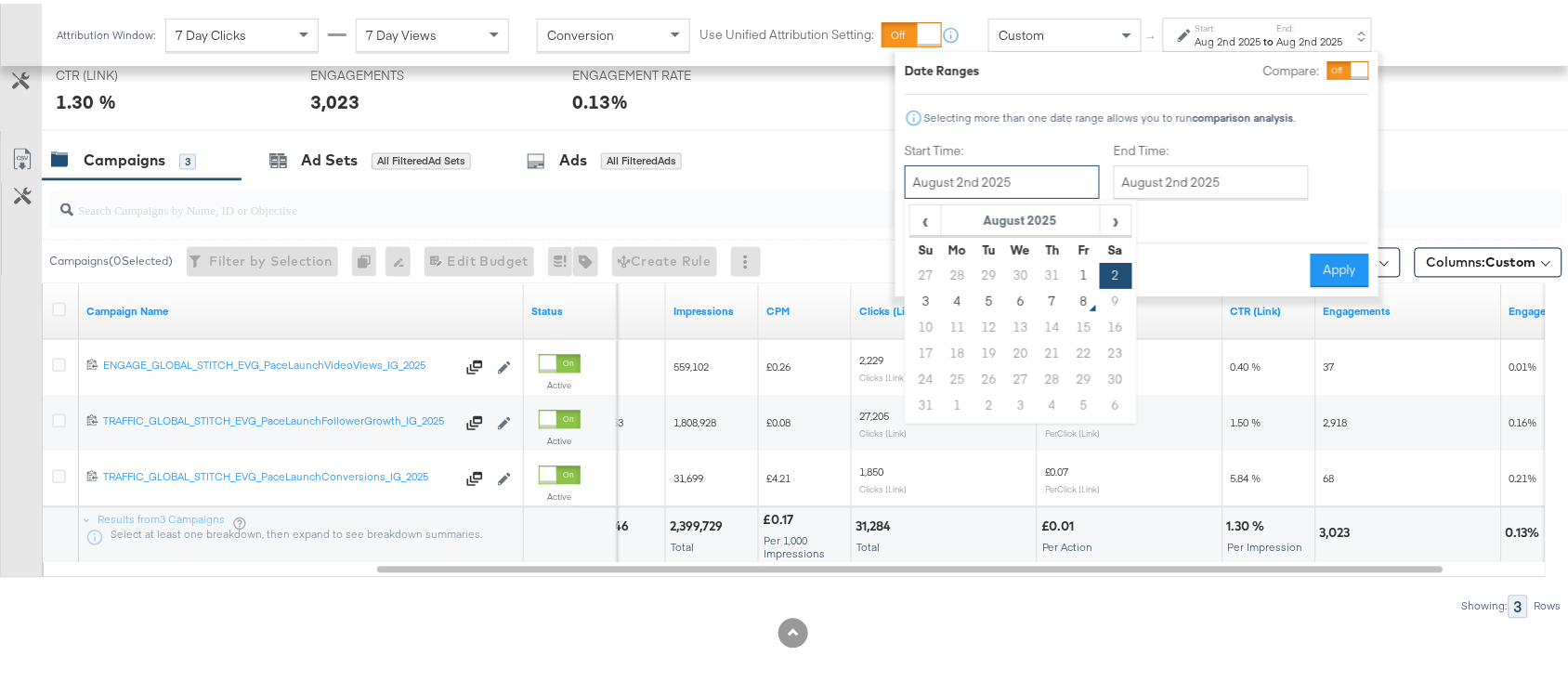 click on "August 2nd 2025" at bounding box center [1002, 178] 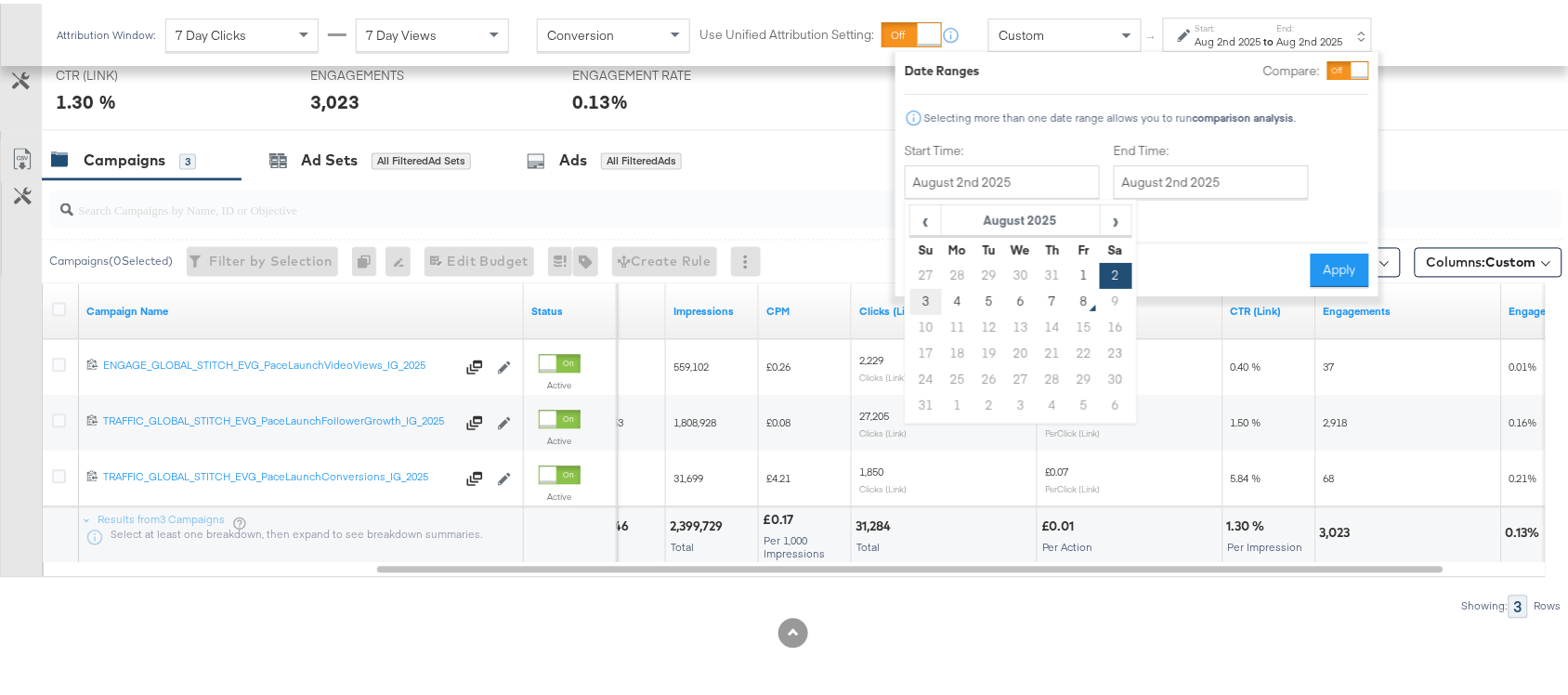 click on "3" at bounding box center [926, 298] 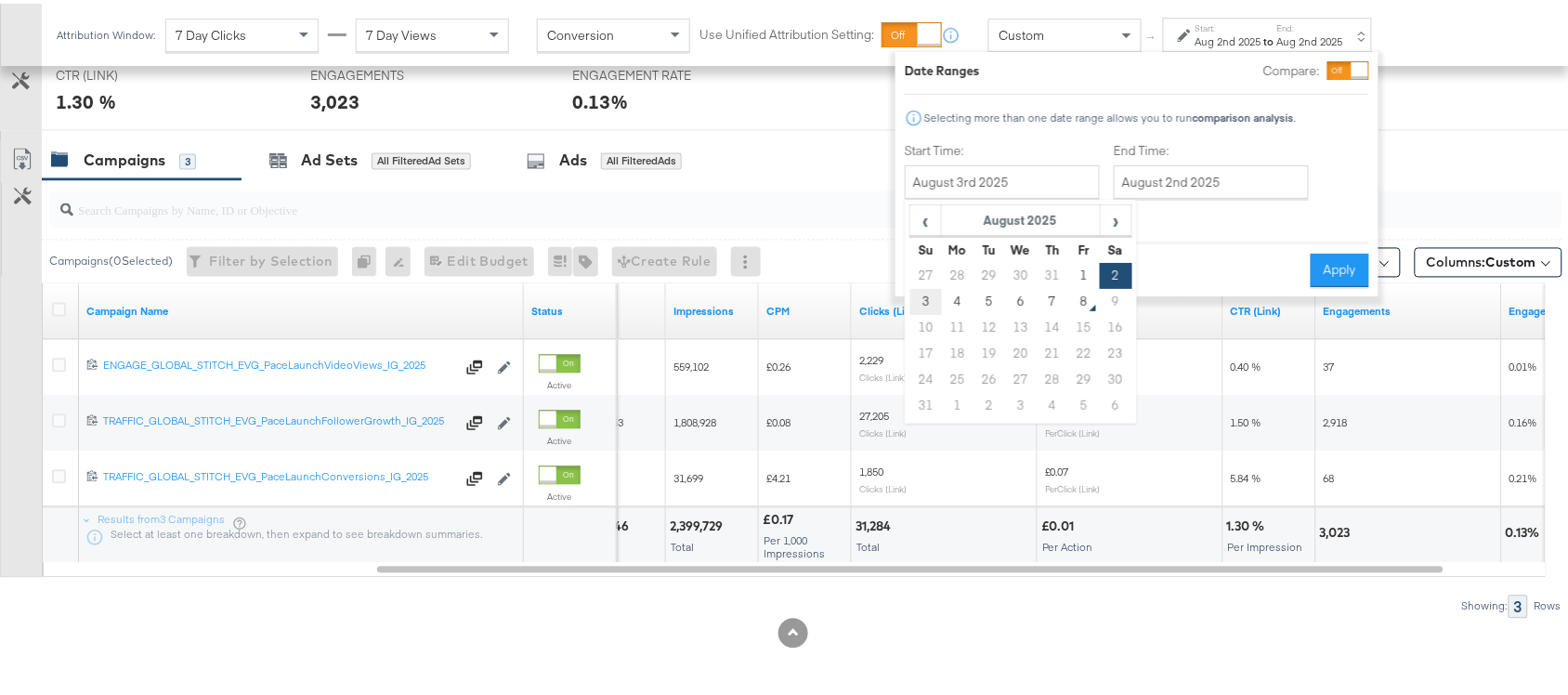 type on "August 3rd 2025" 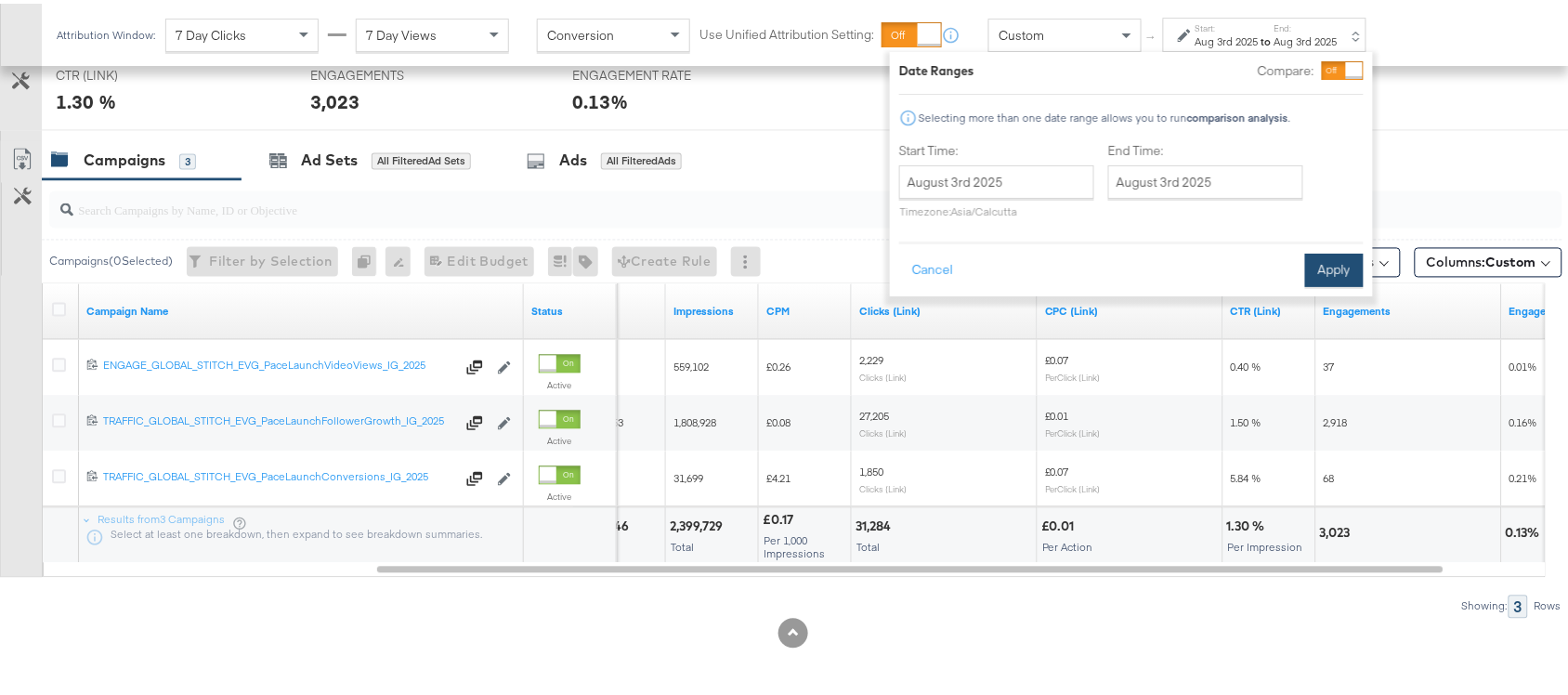 click on "Apply" at bounding box center (1334, 267) 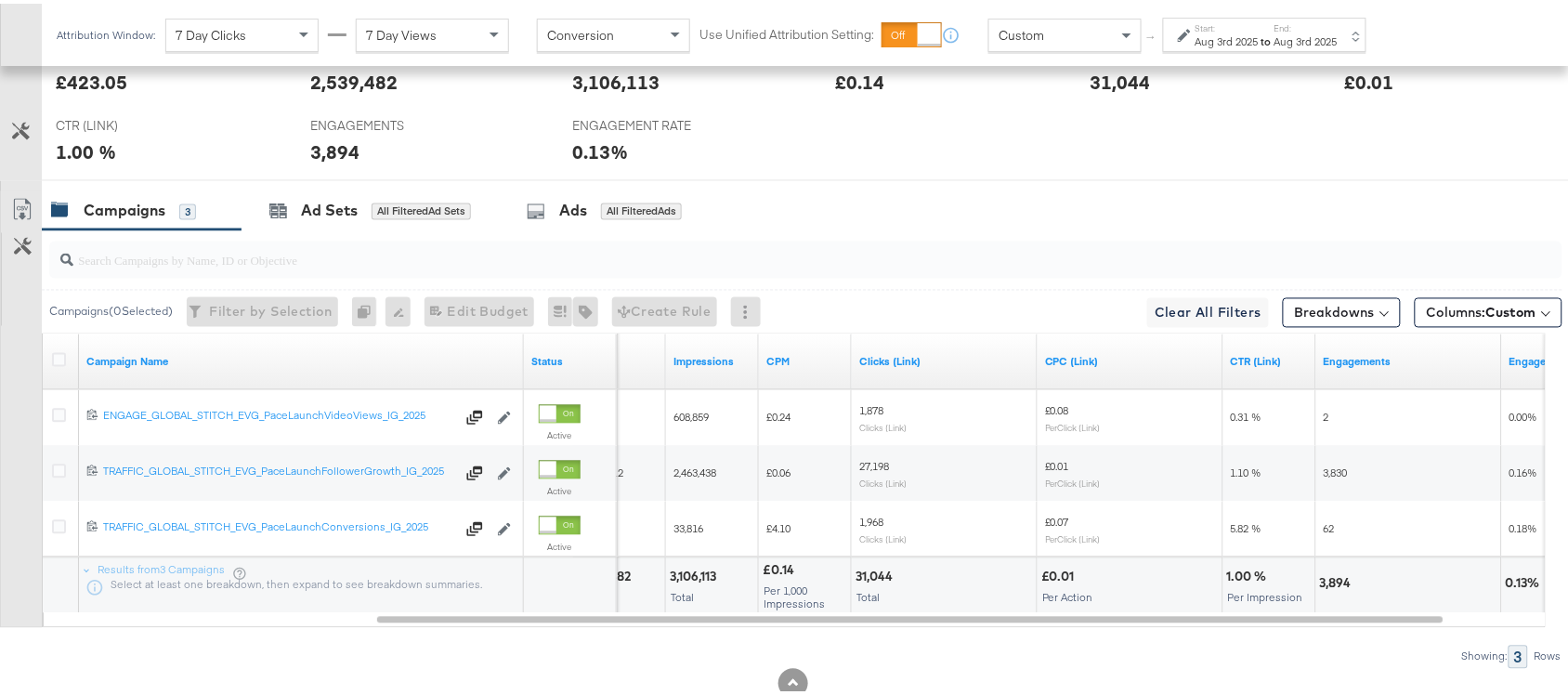 scroll, scrollTop: 963, scrollLeft: 0, axis: vertical 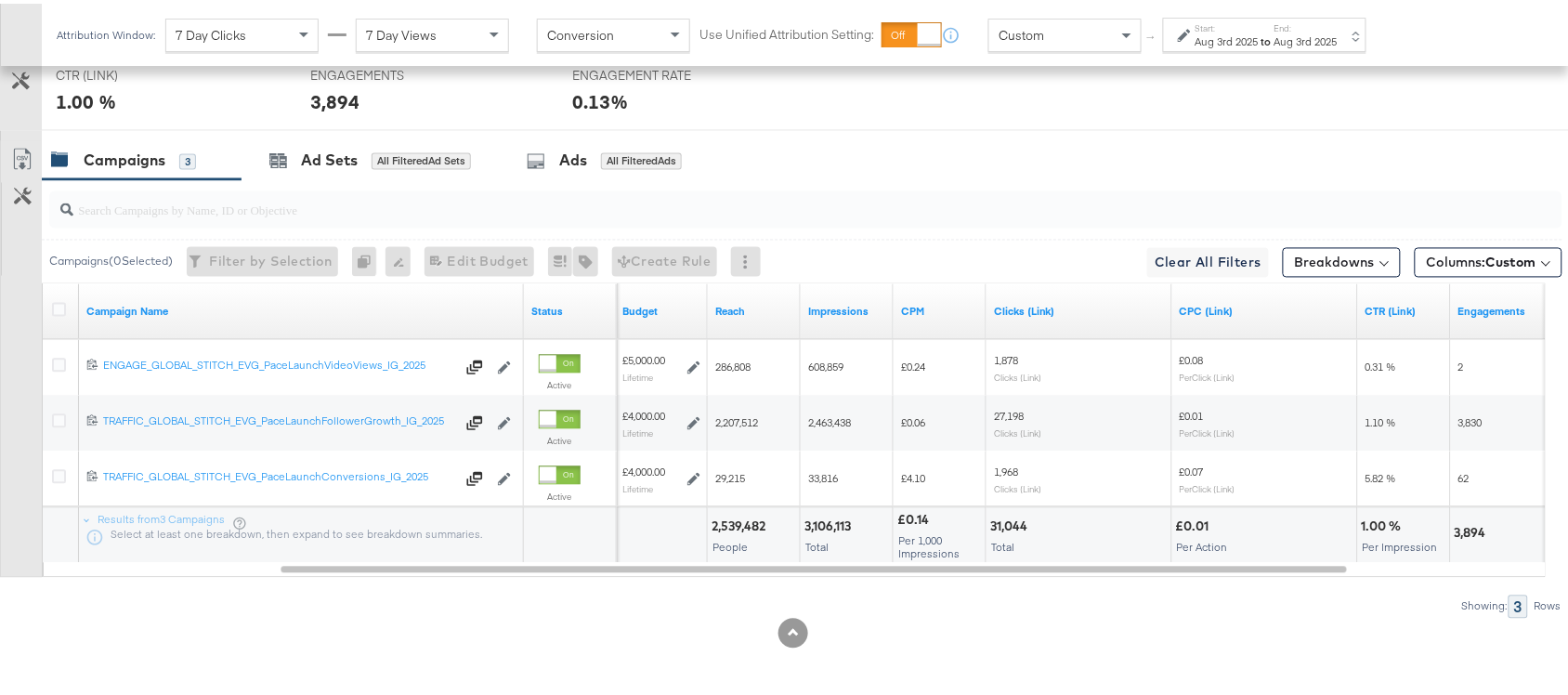 click on "Start:  Aug 3rd 2025    to     End:  Aug 3rd 2025" at bounding box center [1258, 32] 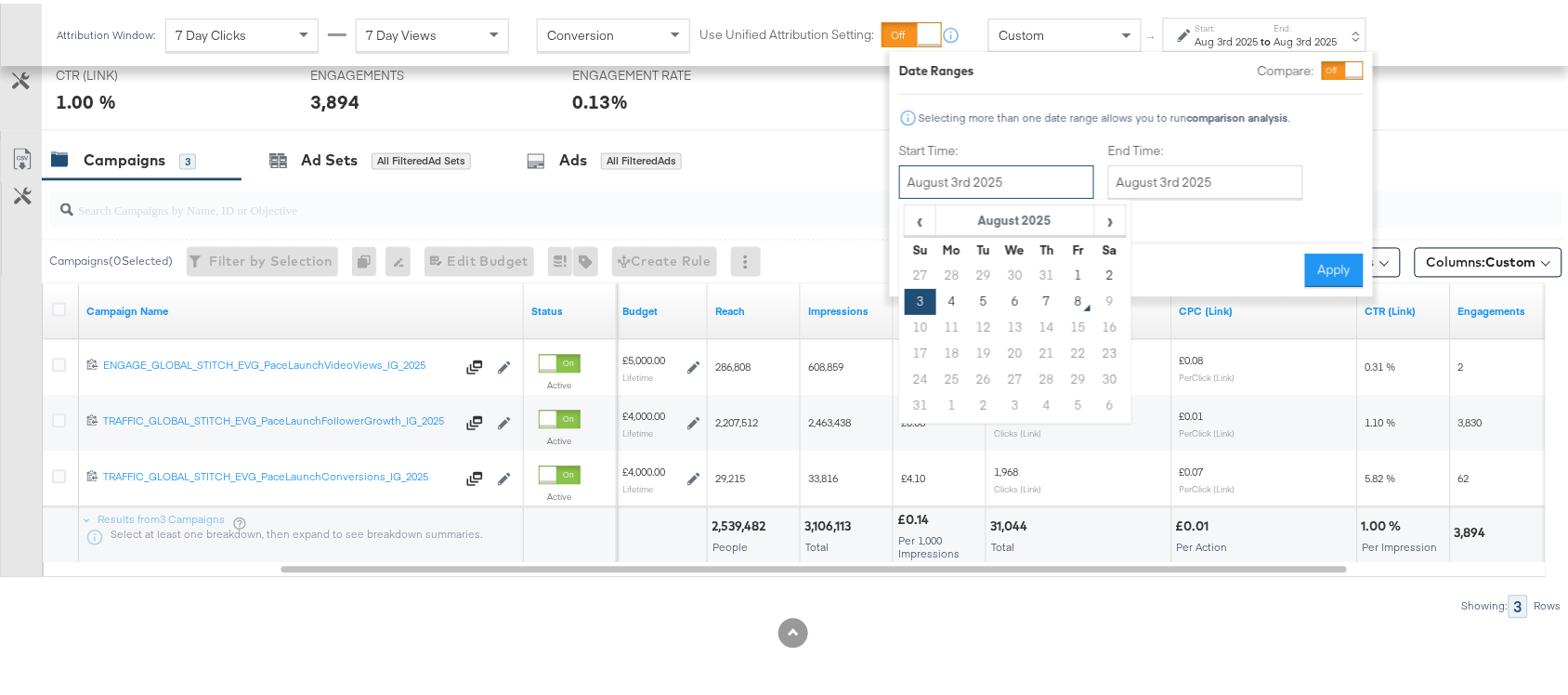 click on "August 3rd 2025" at bounding box center [997, 178] 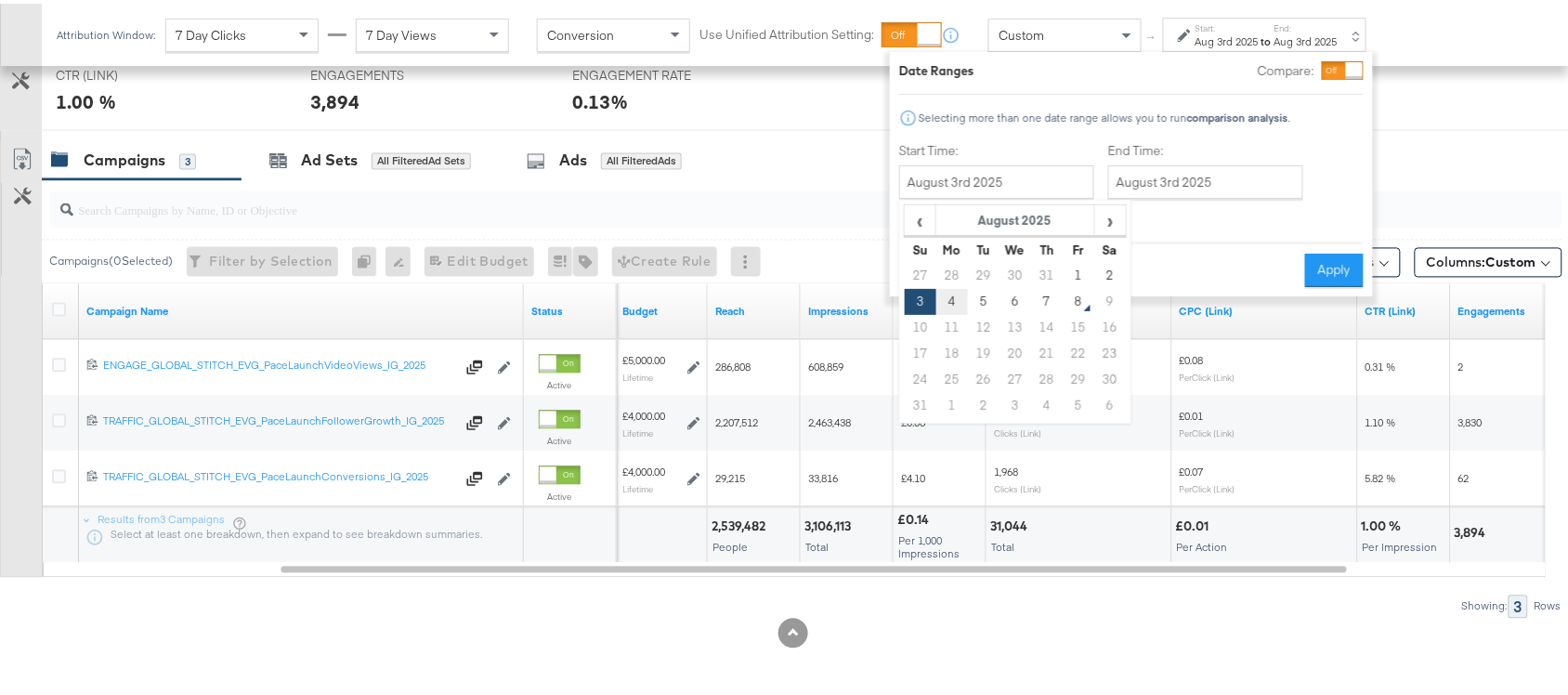click on "4" at bounding box center [952, 298] 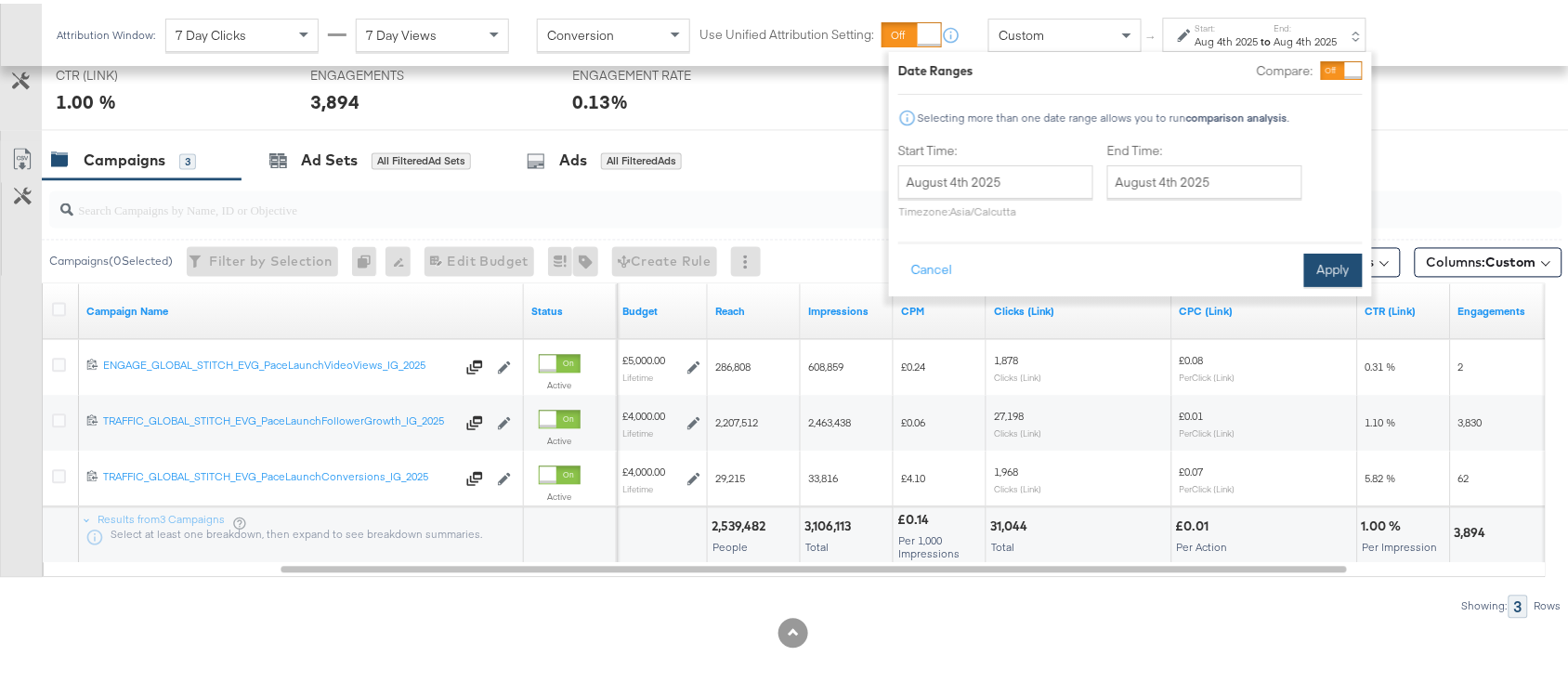 click on "Apply" at bounding box center (1333, 267) 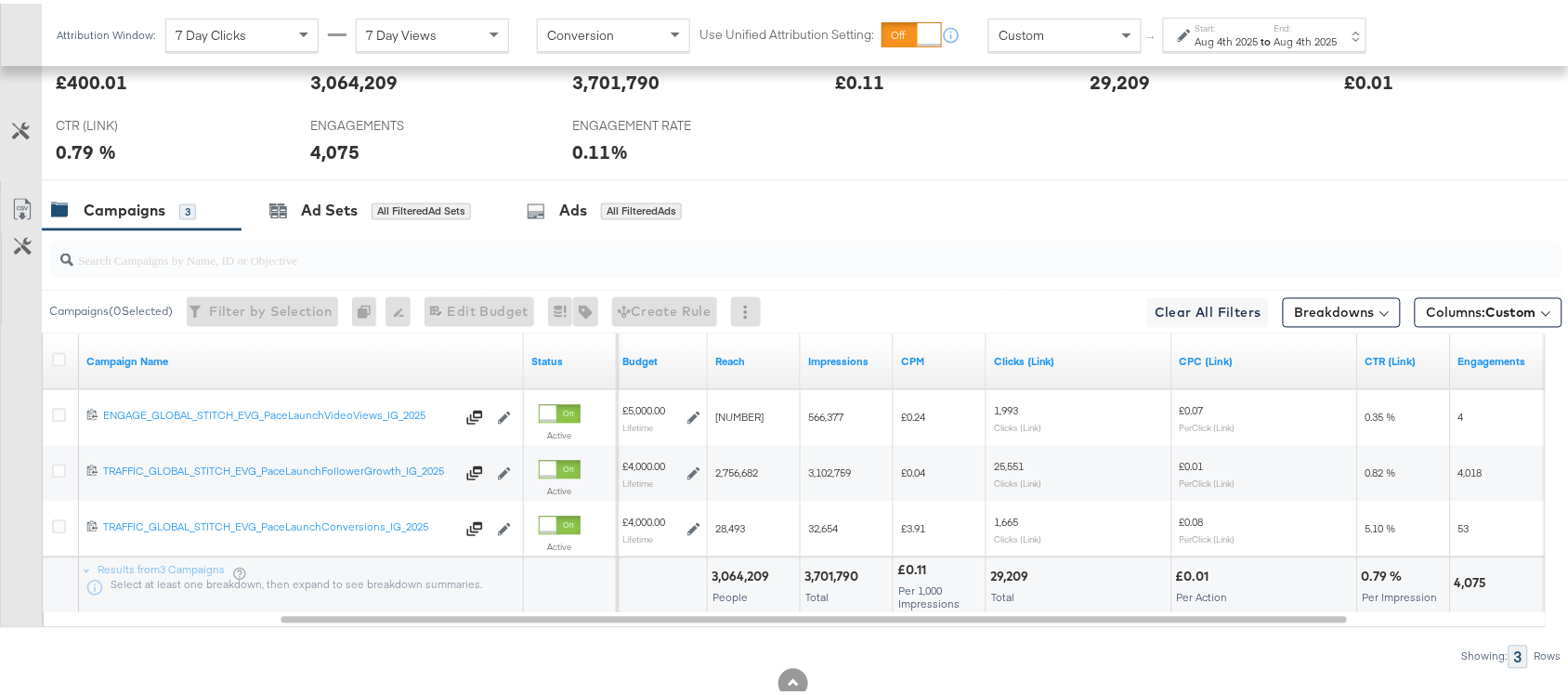 scroll, scrollTop: 963, scrollLeft: 0, axis: vertical 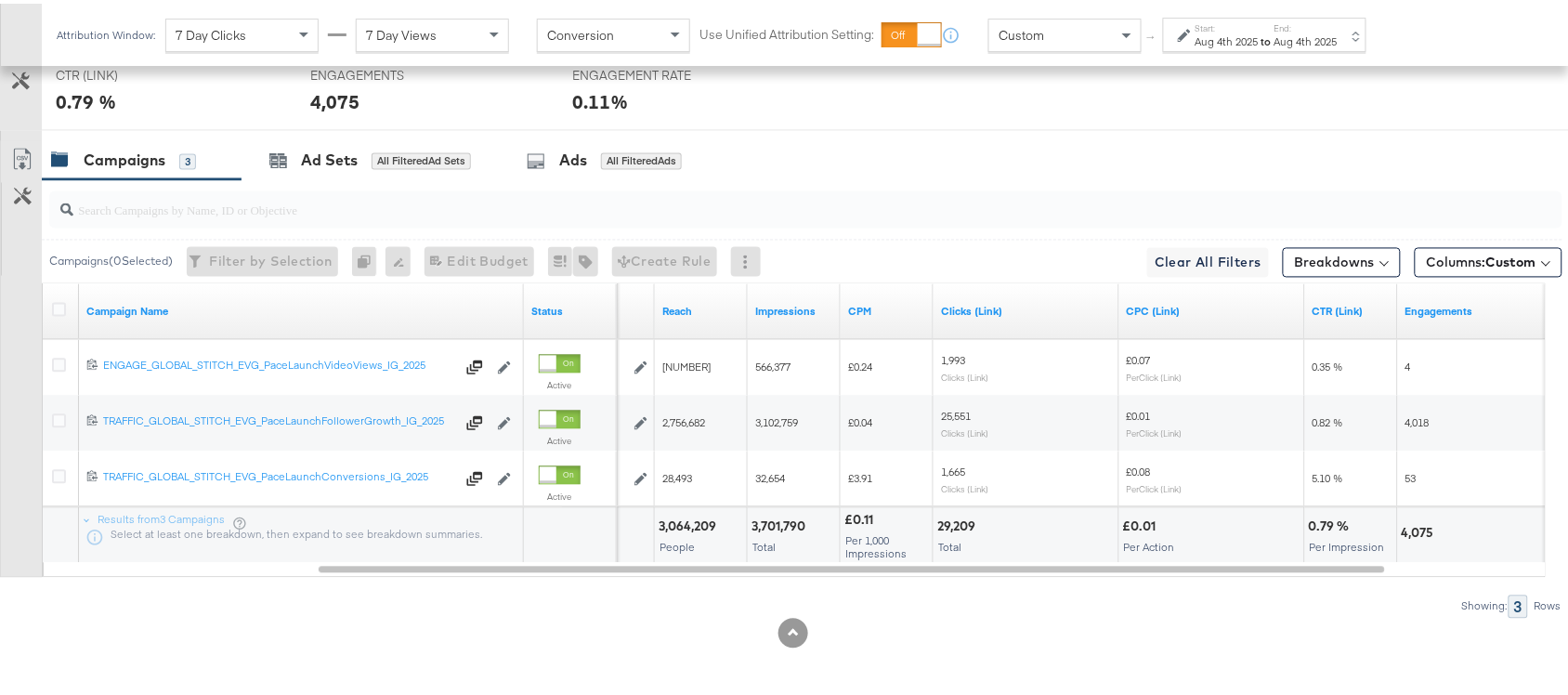 click on "End:" at bounding box center (1306, 24) 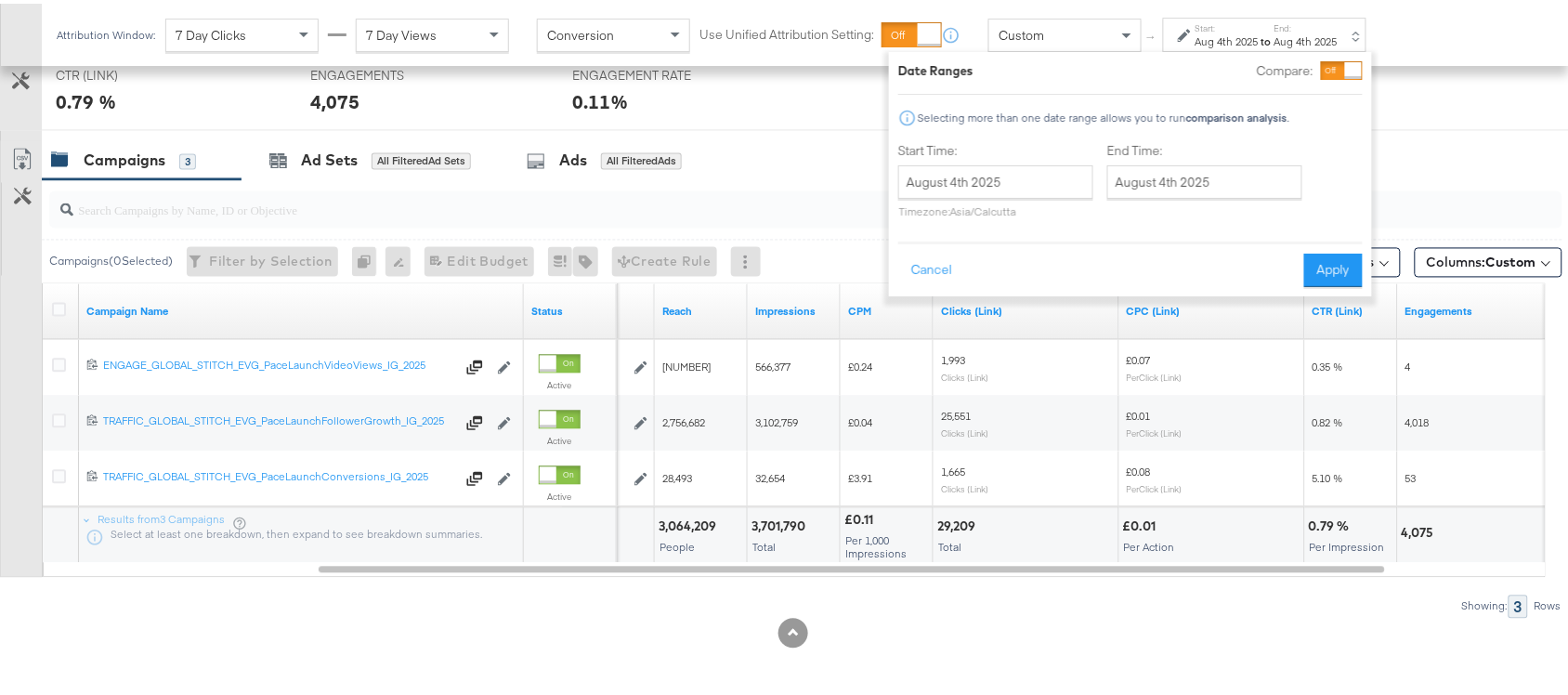 click on "August 4th 2025 ‹ August 2025 › Su Mo Tu We Th Fr Sa 27 28 29 30 31 1 2 3 4 5 6 7 8 9 10 11 12 13 14 15 16 17 18 19 20 21 22 23 24 25 26 27 28 29 30 31 1 2 3 4 5 6 Timezone:  Asia/Calcutta" at bounding box center (996, 188) 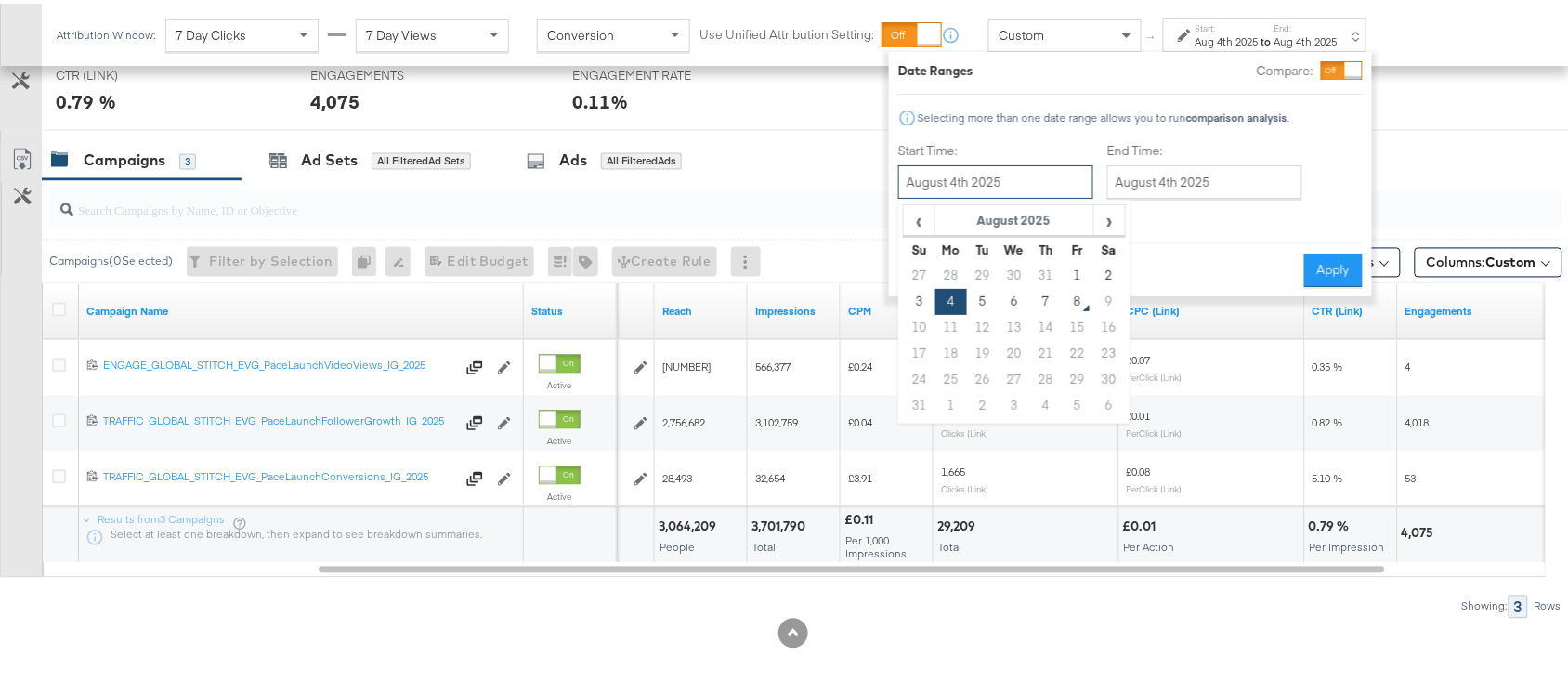 click on "August 4th 2025" at bounding box center (996, 178) 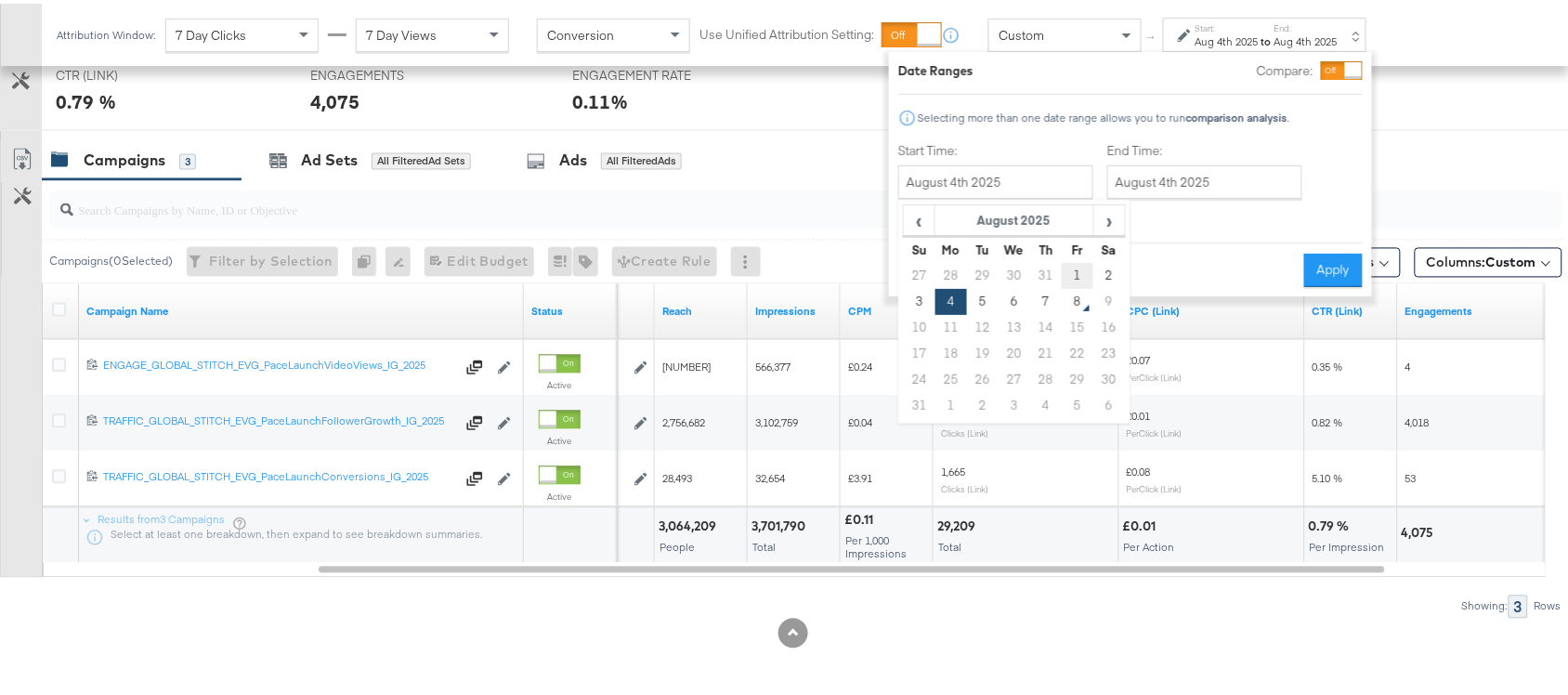 click on "1" at bounding box center [1078, 272] 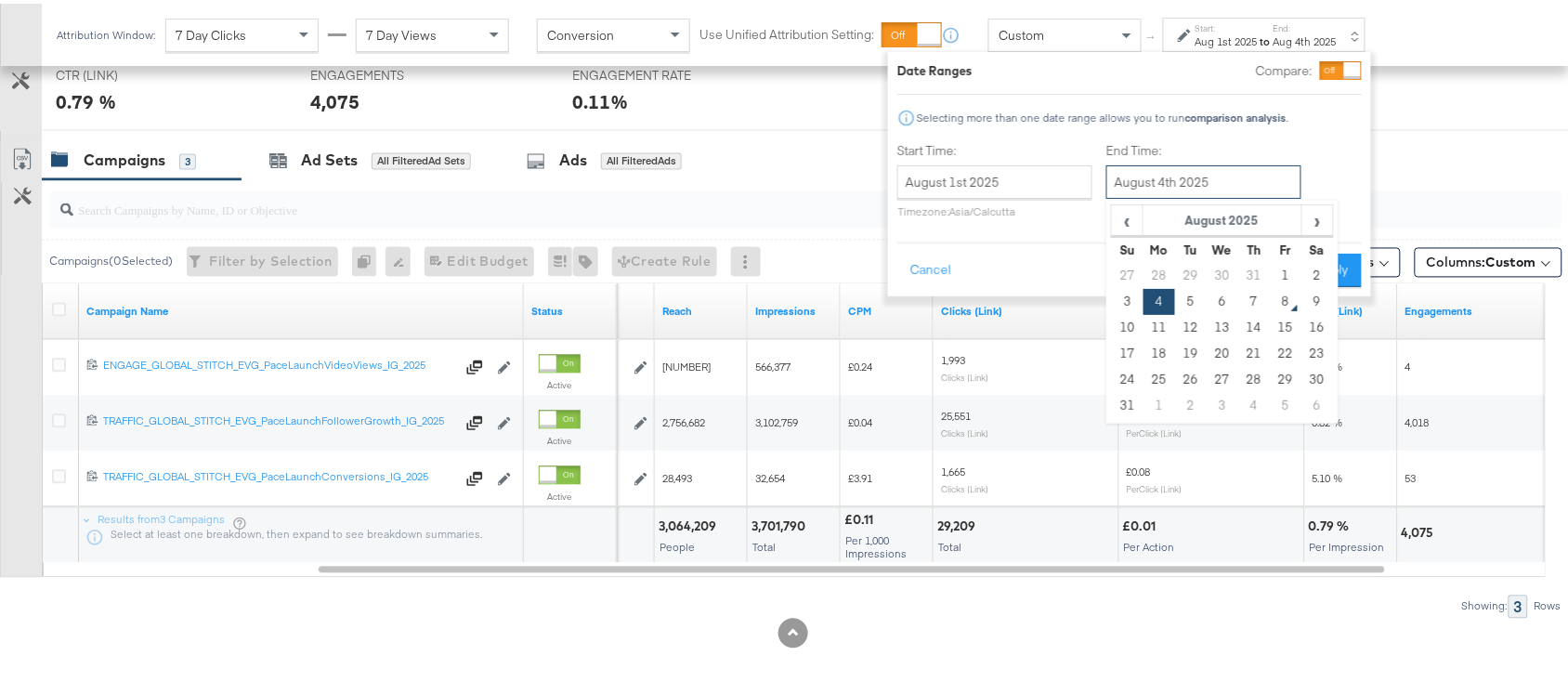 click on "August 4th 2025" at bounding box center [1204, 178] 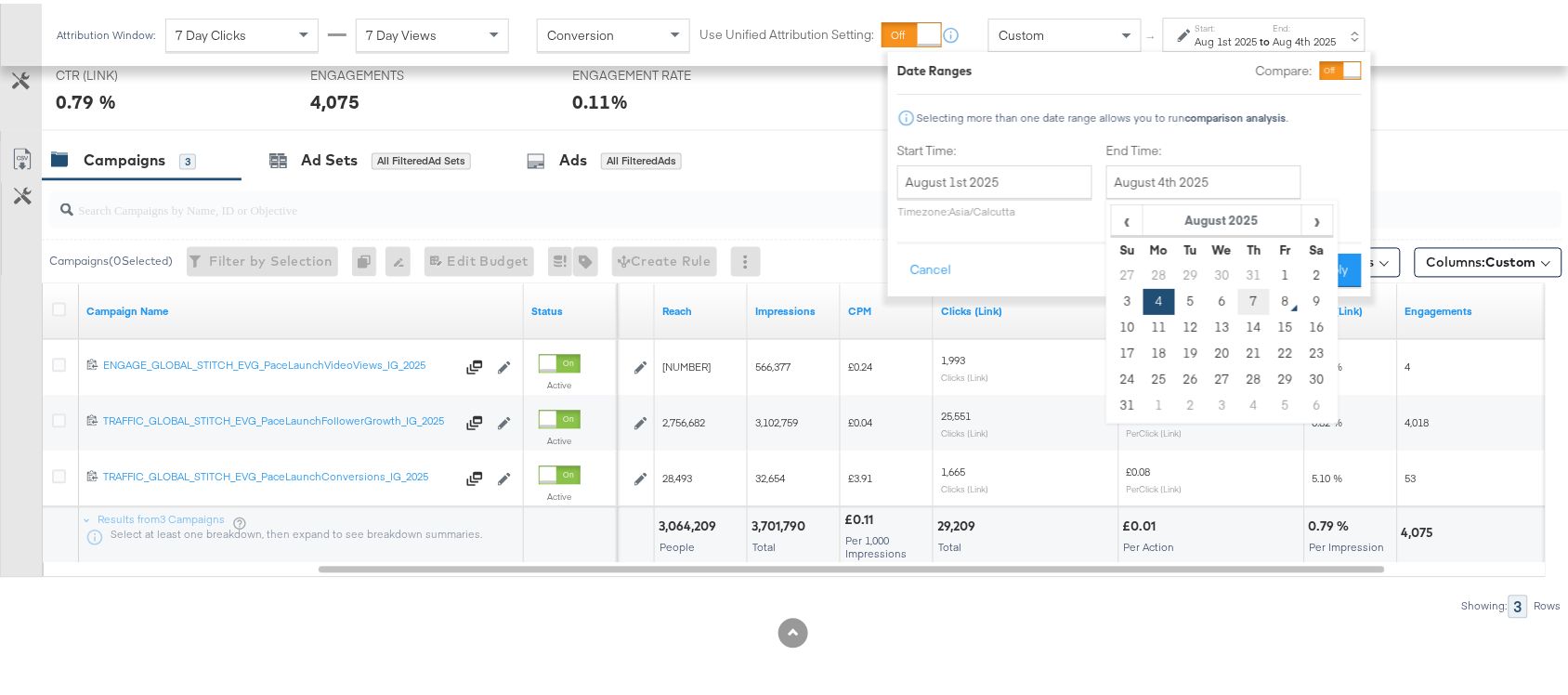 click on "7" at bounding box center (1254, 298) 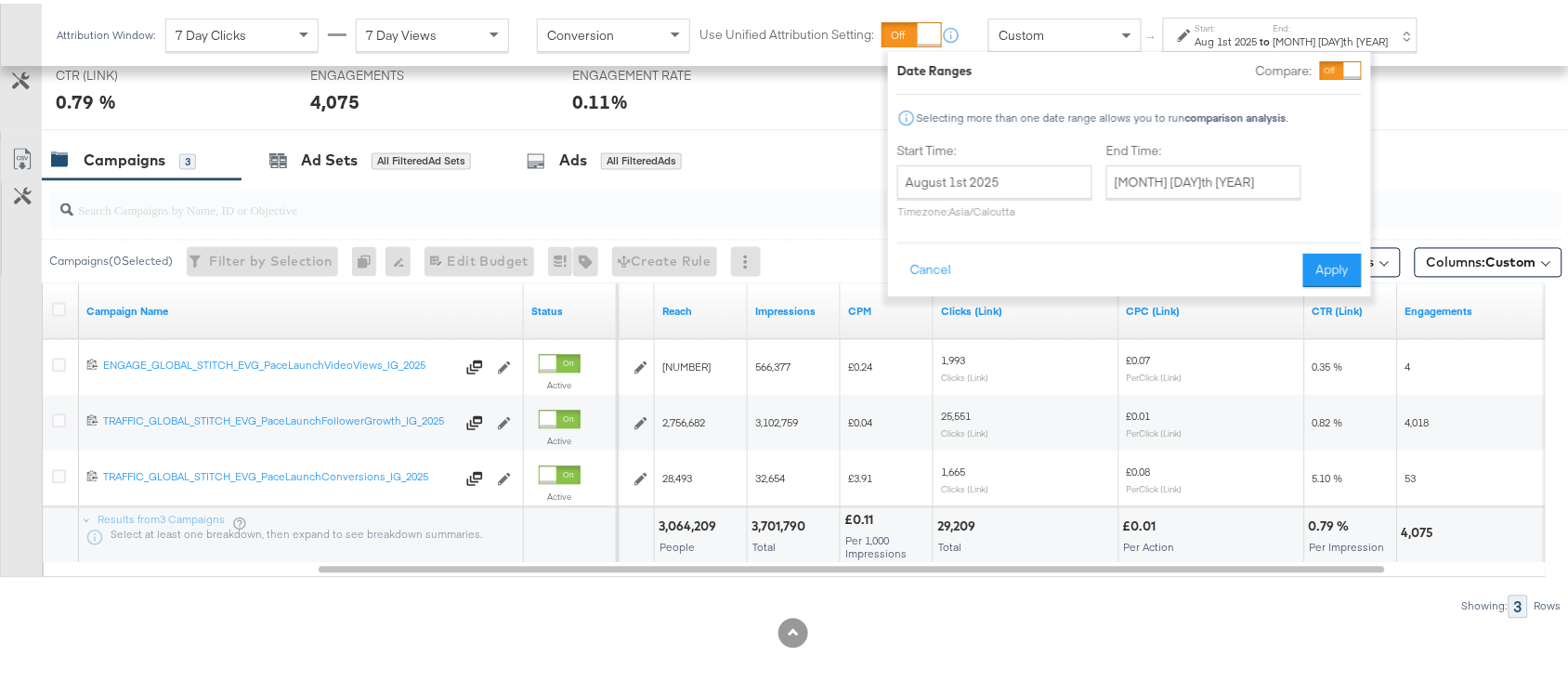 type on "August 7th 2025" 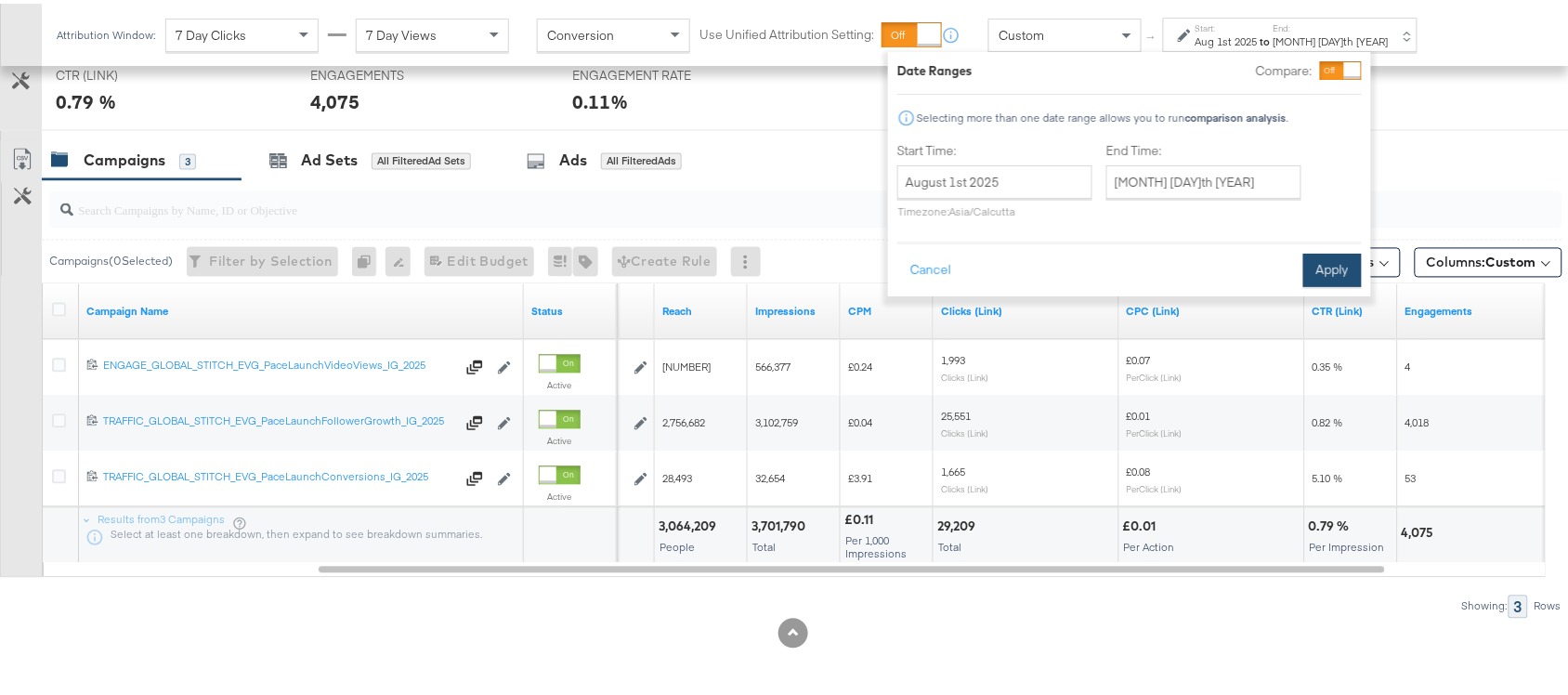 click on "Apply" at bounding box center [1332, 267] 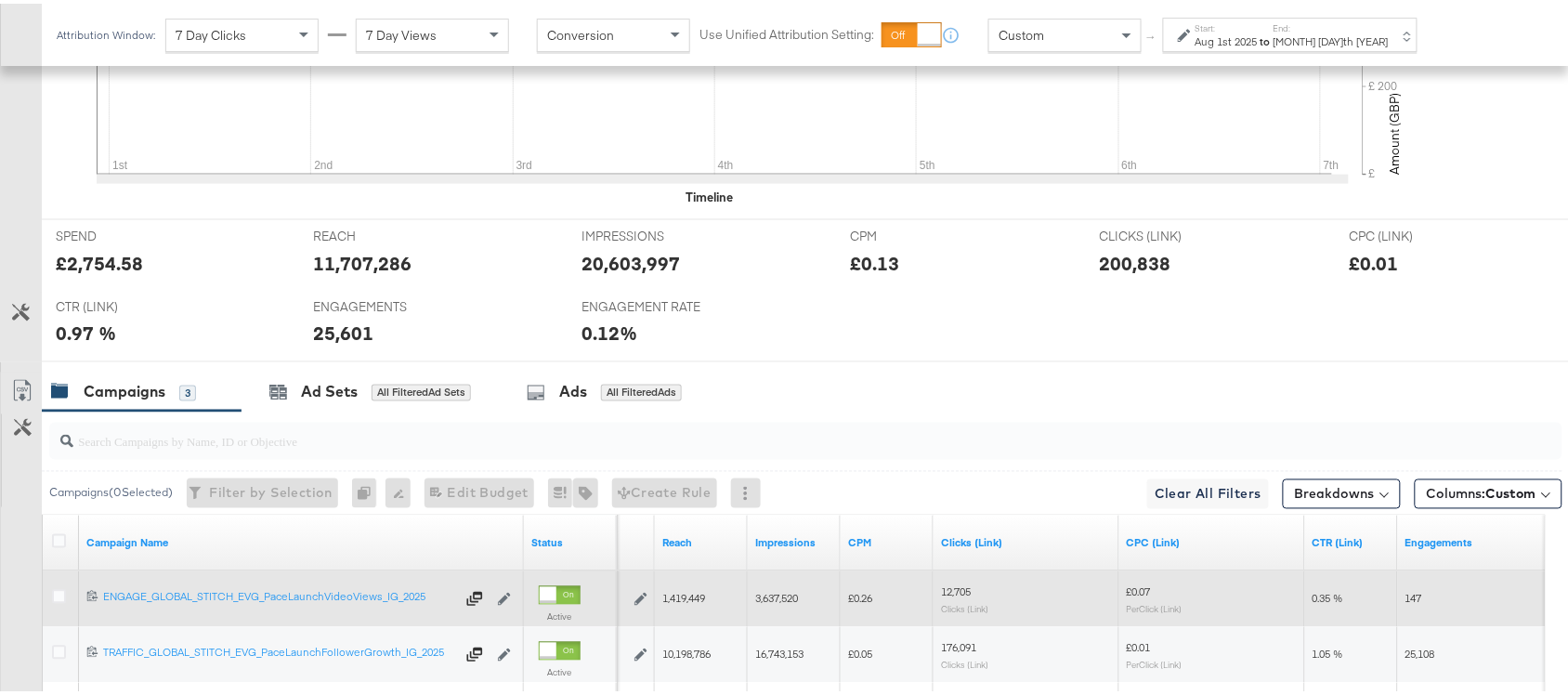 scroll, scrollTop: 963, scrollLeft: 0, axis: vertical 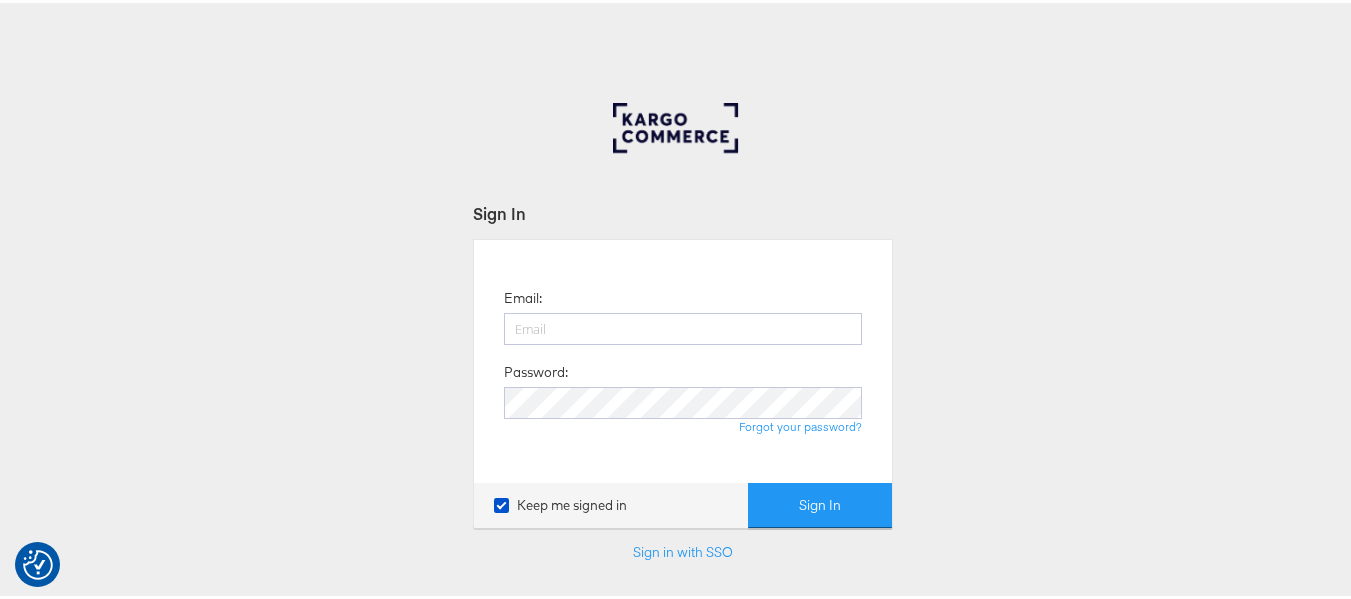 type on "[USERNAME]@[DOMAIN].com" 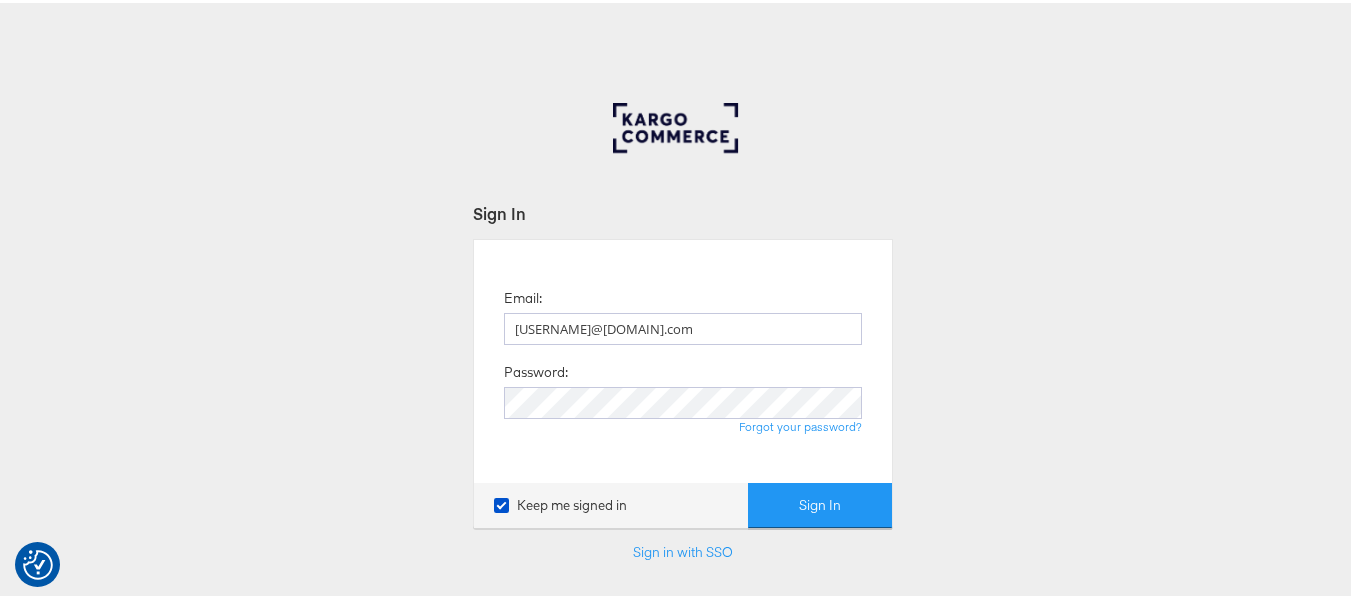 click on "Sign In" at bounding box center [820, 502] 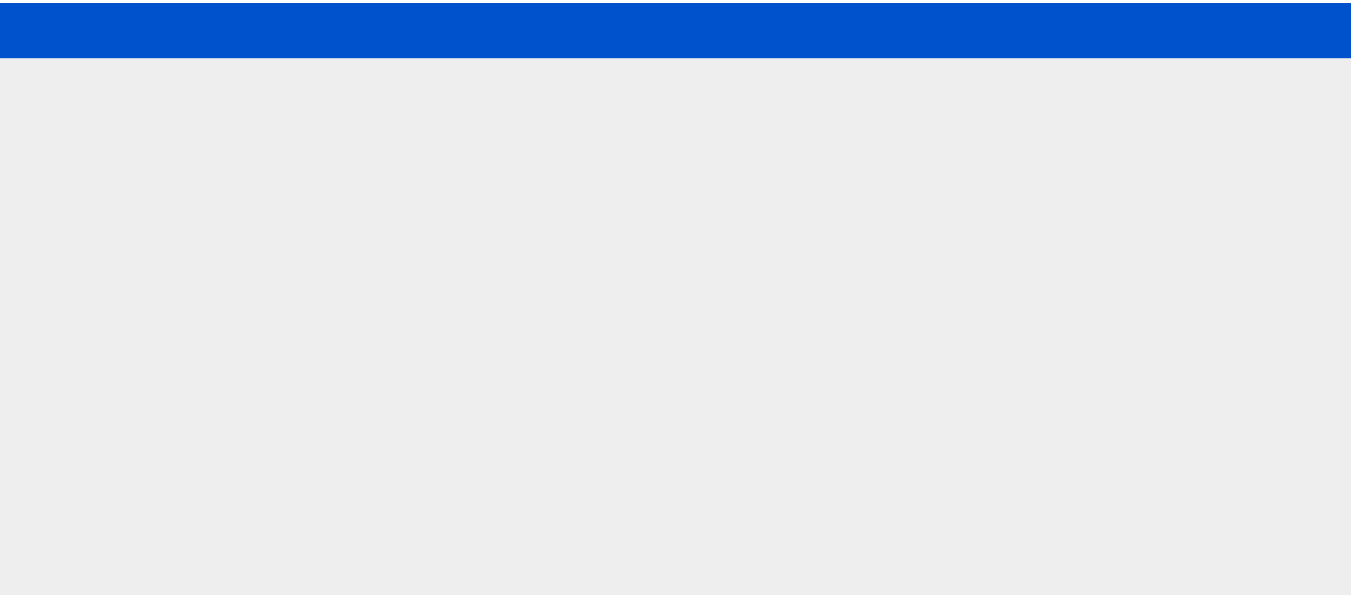 scroll, scrollTop: 0, scrollLeft: 0, axis: both 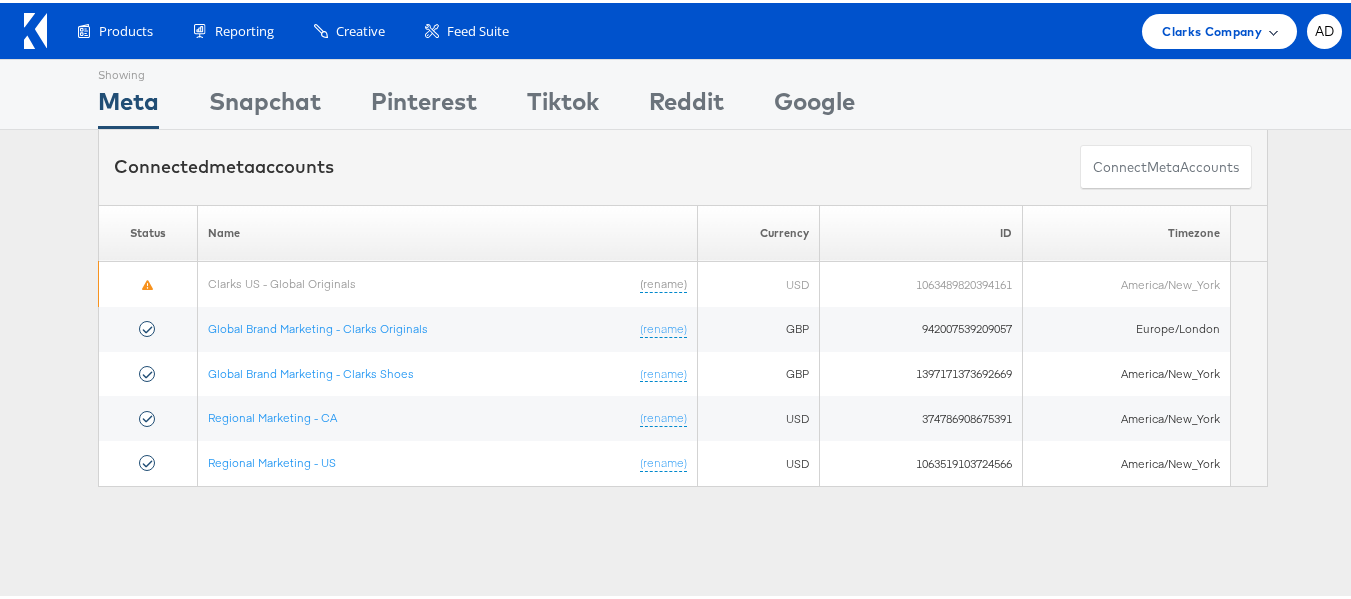click on "Clarks Company" at bounding box center [1212, 28] 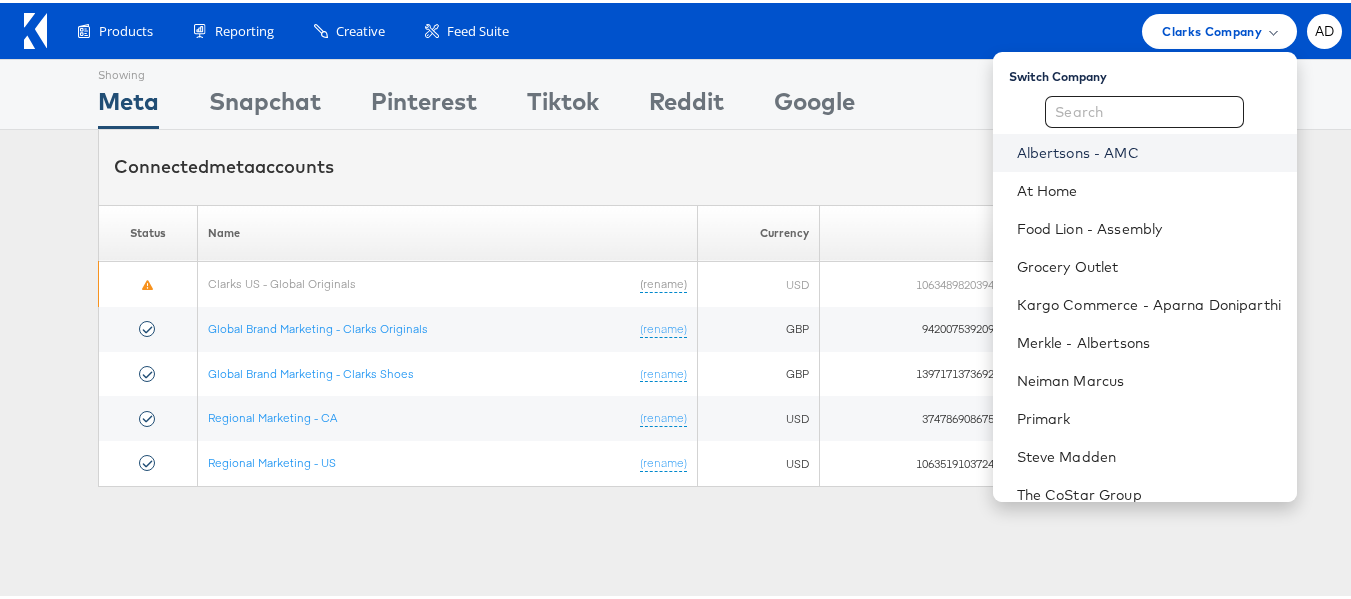 click on "Albertsons - AMC" at bounding box center (1149, 150) 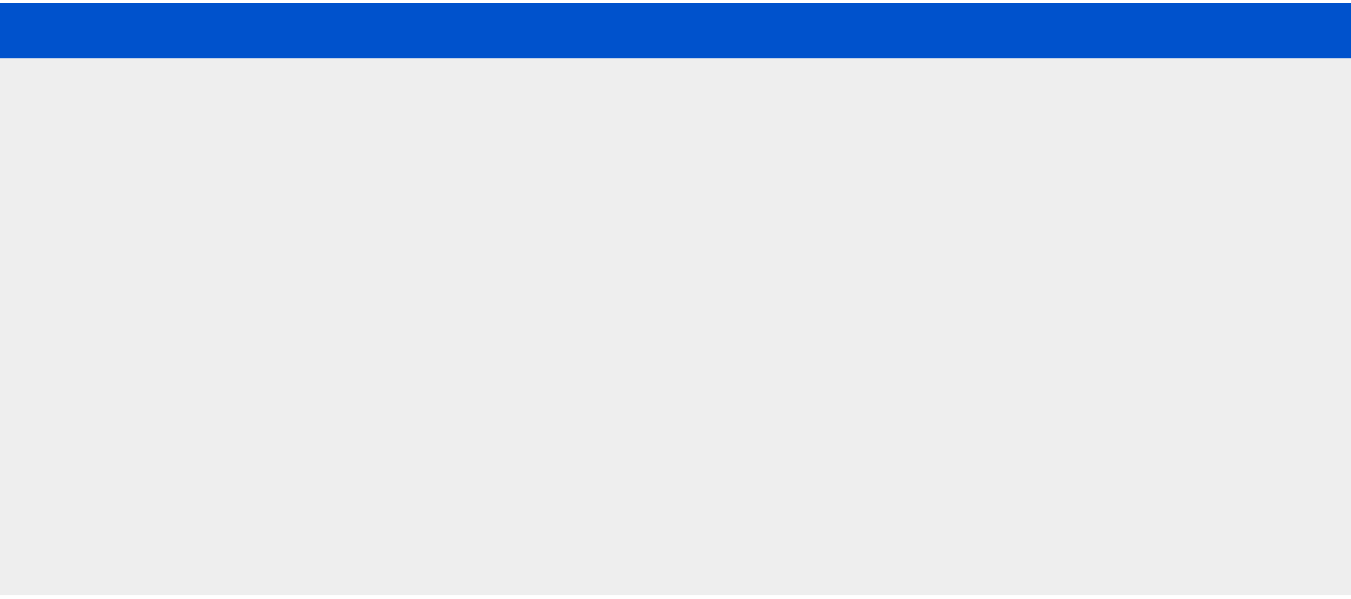 scroll, scrollTop: 0, scrollLeft: 0, axis: both 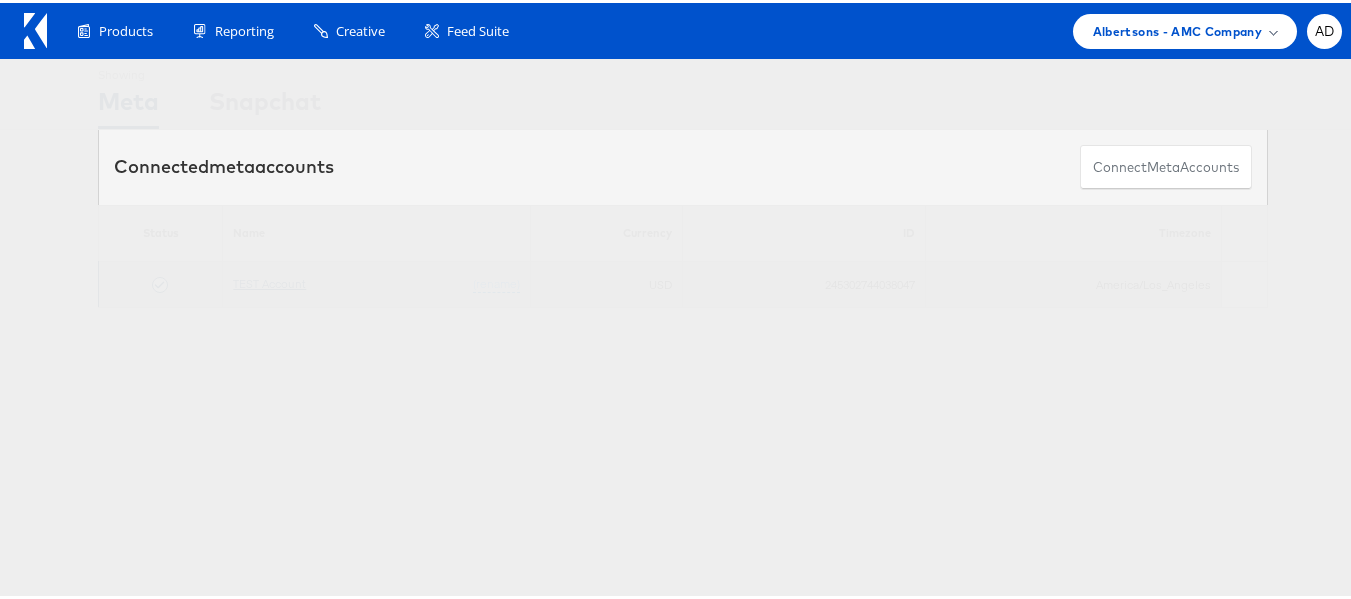 click on "TEST Account" at bounding box center (269, 280) 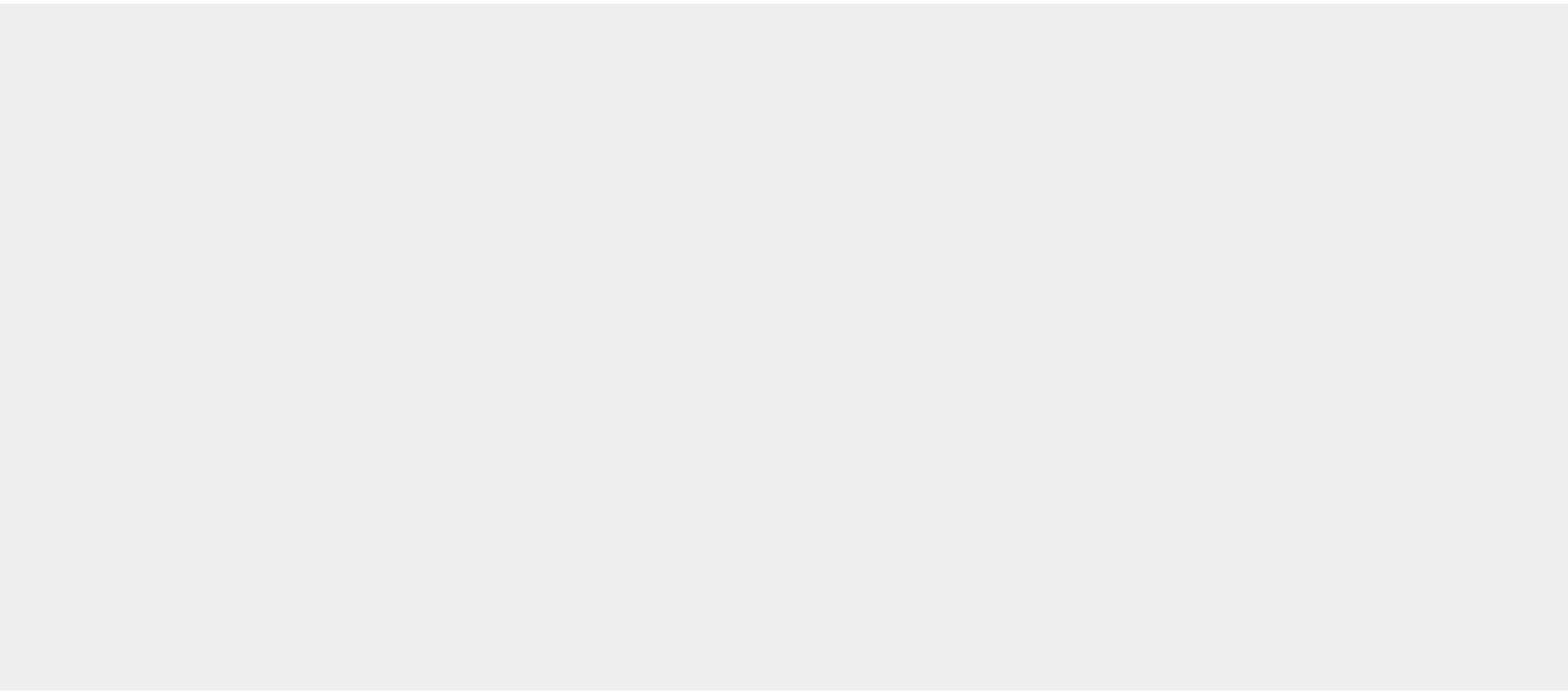 scroll, scrollTop: 0, scrollLeft: 0, axis: both 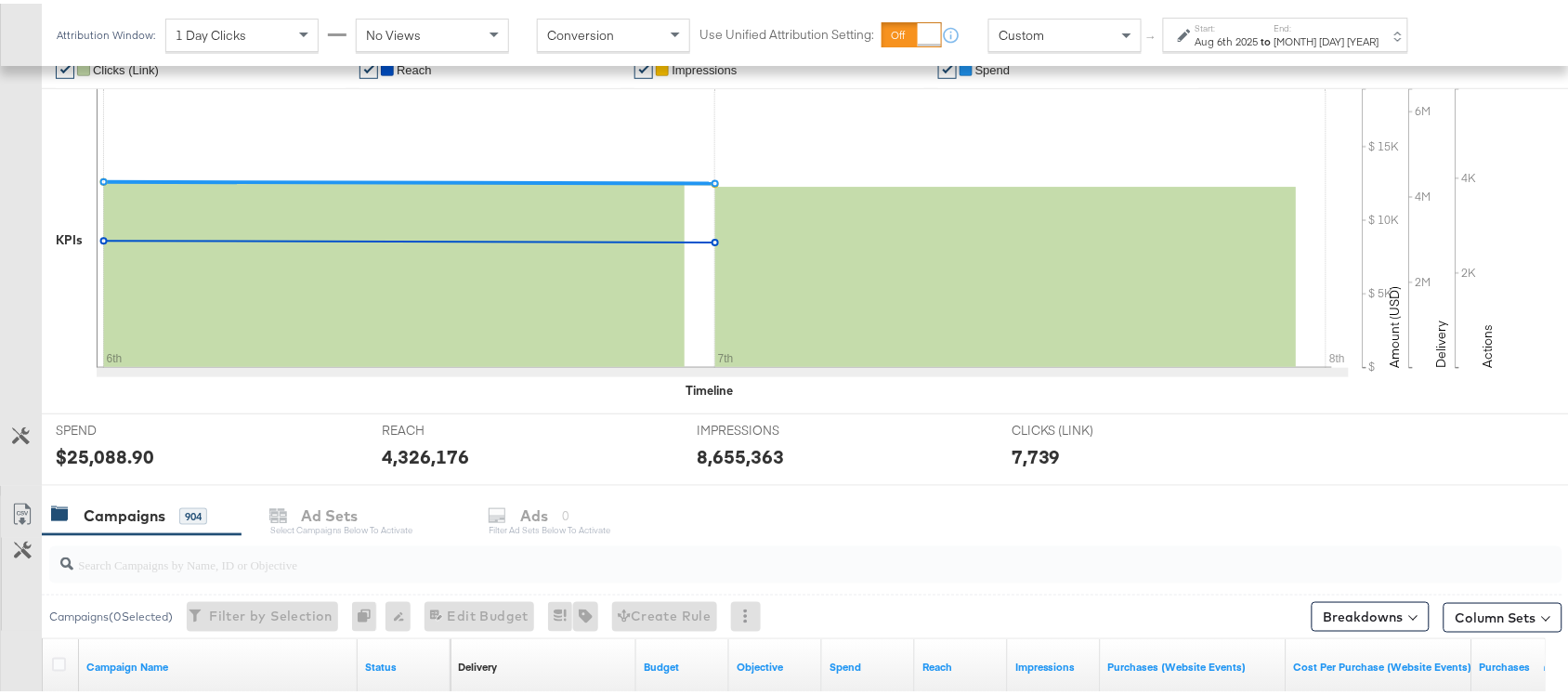 click on "Campaigns 904 Ad Sets Select Campaigns below to activate Ads 0 Filter Ad Sets below to activate" at bounding box center [814, 512] 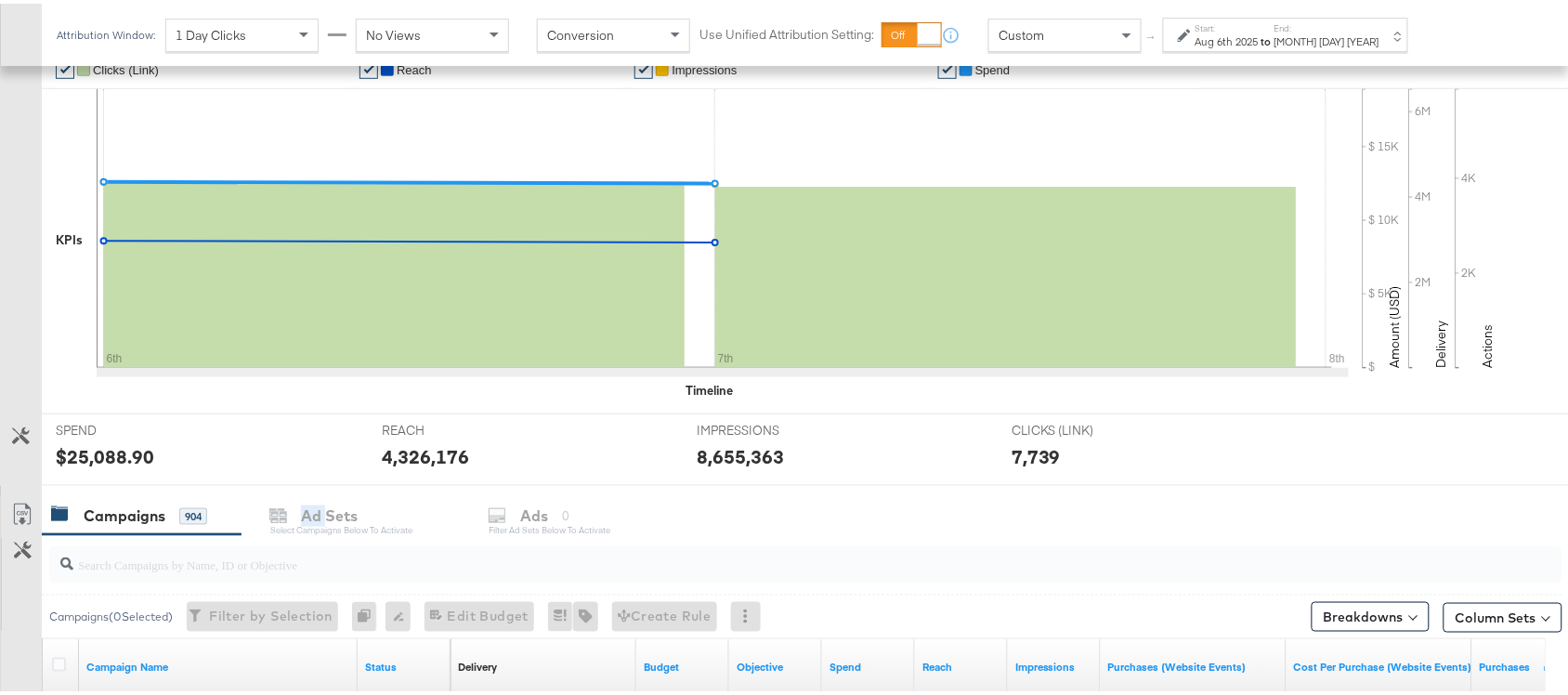 click on "Campaigns 904 Ad Sets Select Campaigns below to activate Ads 0 Filter Ad Sets below to activate" at bounding box center [814, 512] 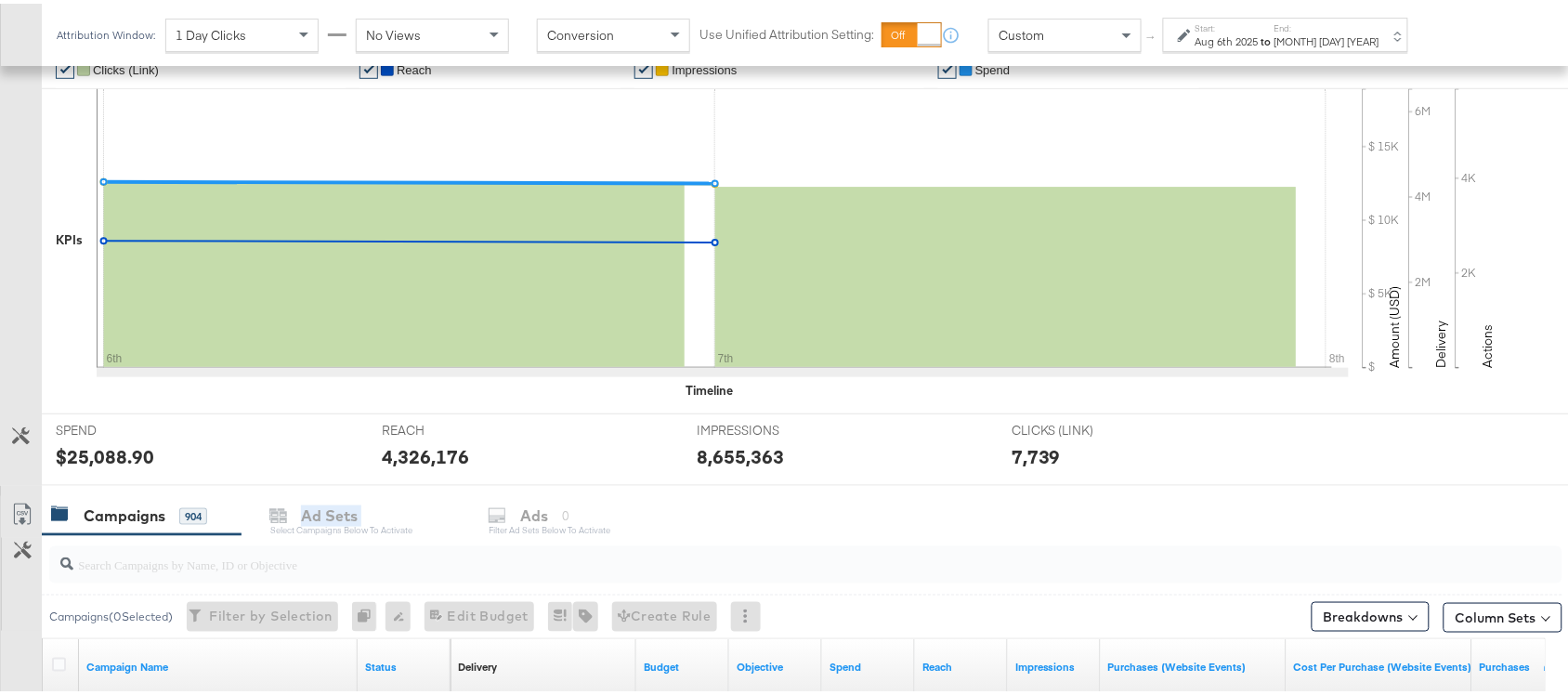 click on "Campaigns 904 Ad Sets Select Campaigns below to activate Ads 0 Filter Ad Sets below to activate" at bounding box center (814, 512) 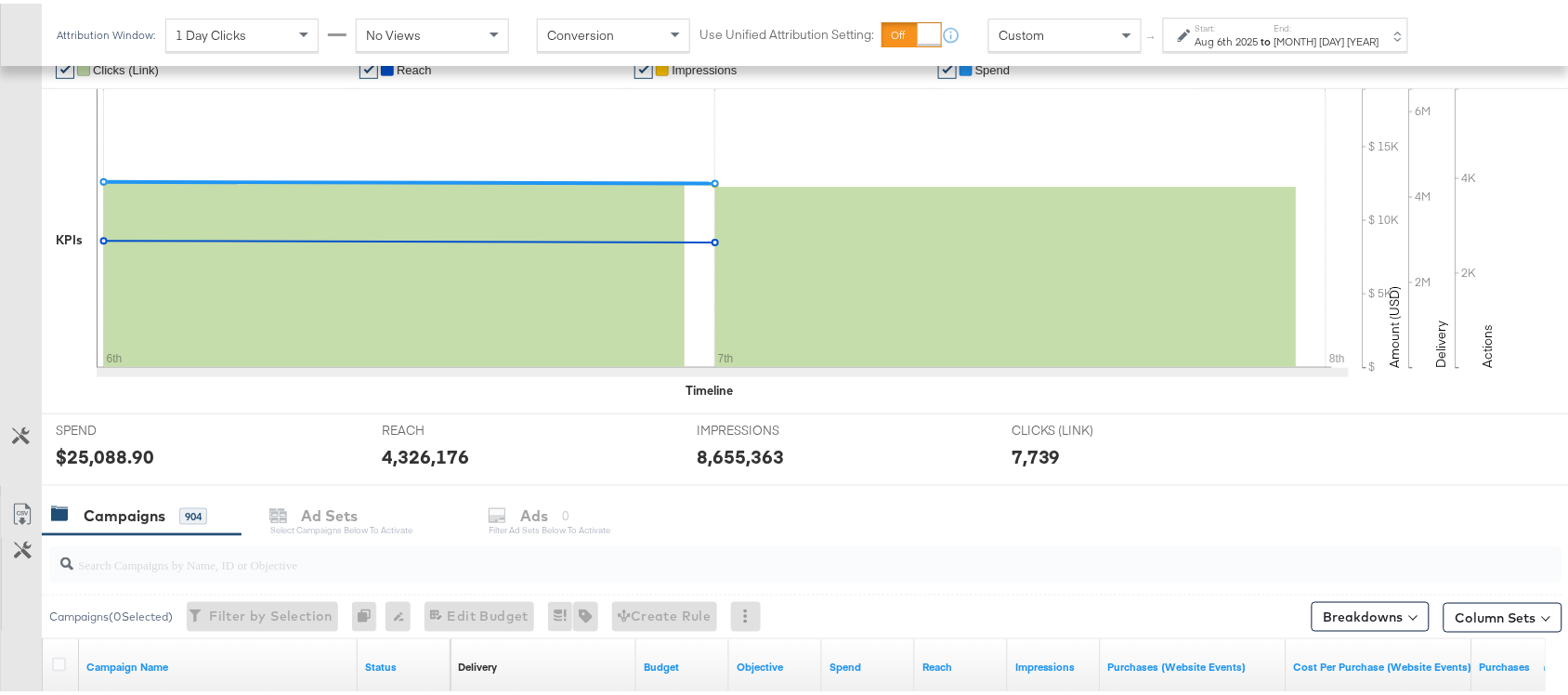 click on "Campaigns 904 Ad Sets Select Campaigns below to activate Ads 0 Filter Ad Sets below to activate" at bounding box center [814, 512] 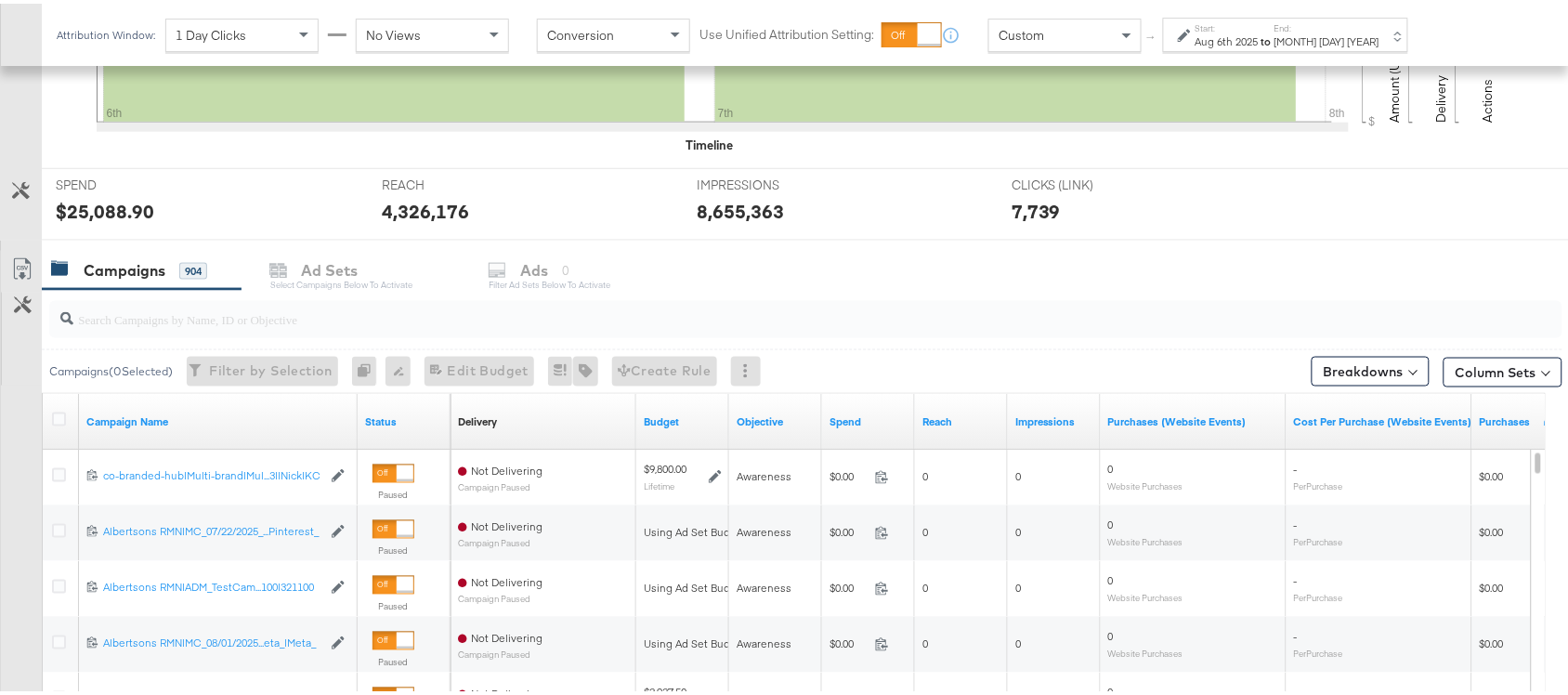 scroll, scrollTop: 0, scrollLeft: 0, axis: both 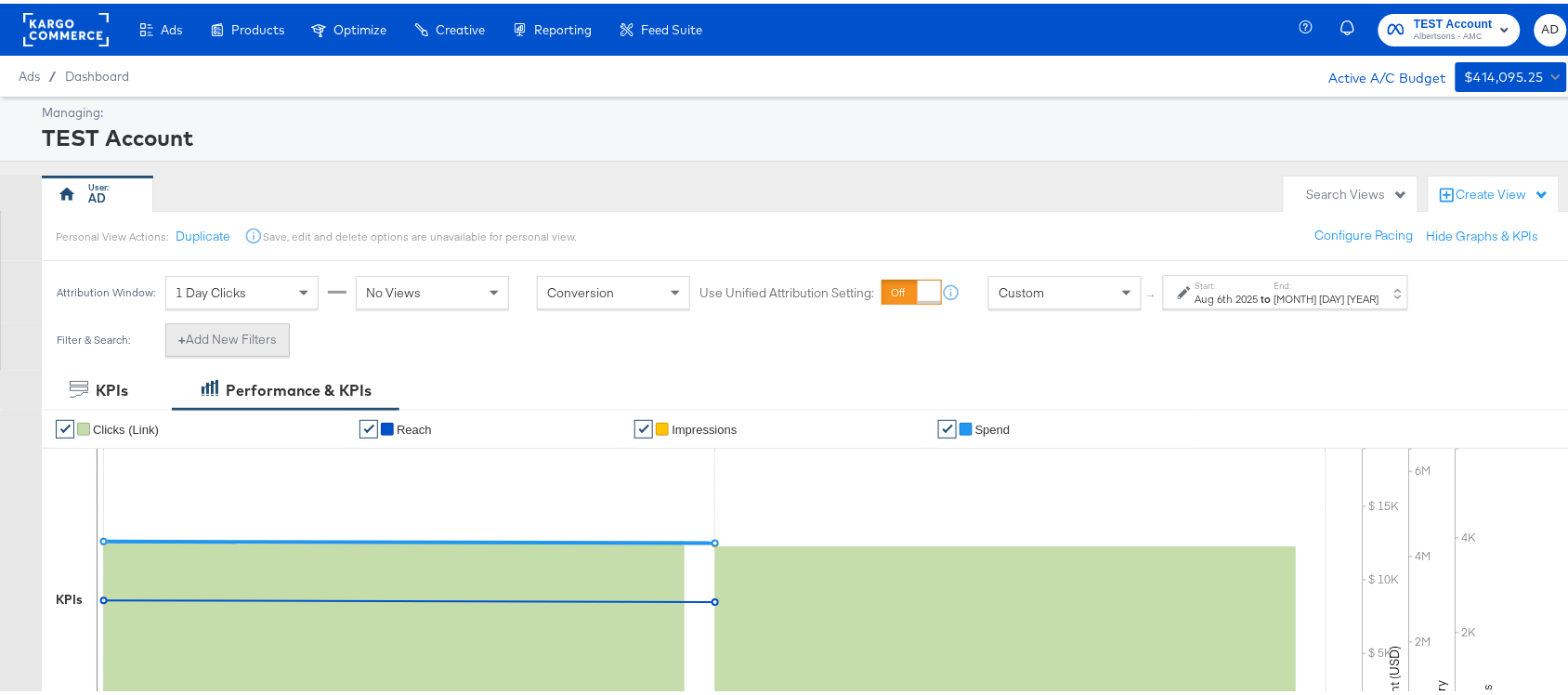 click on "+  Add New Filters" at bounding box center (228, 336) 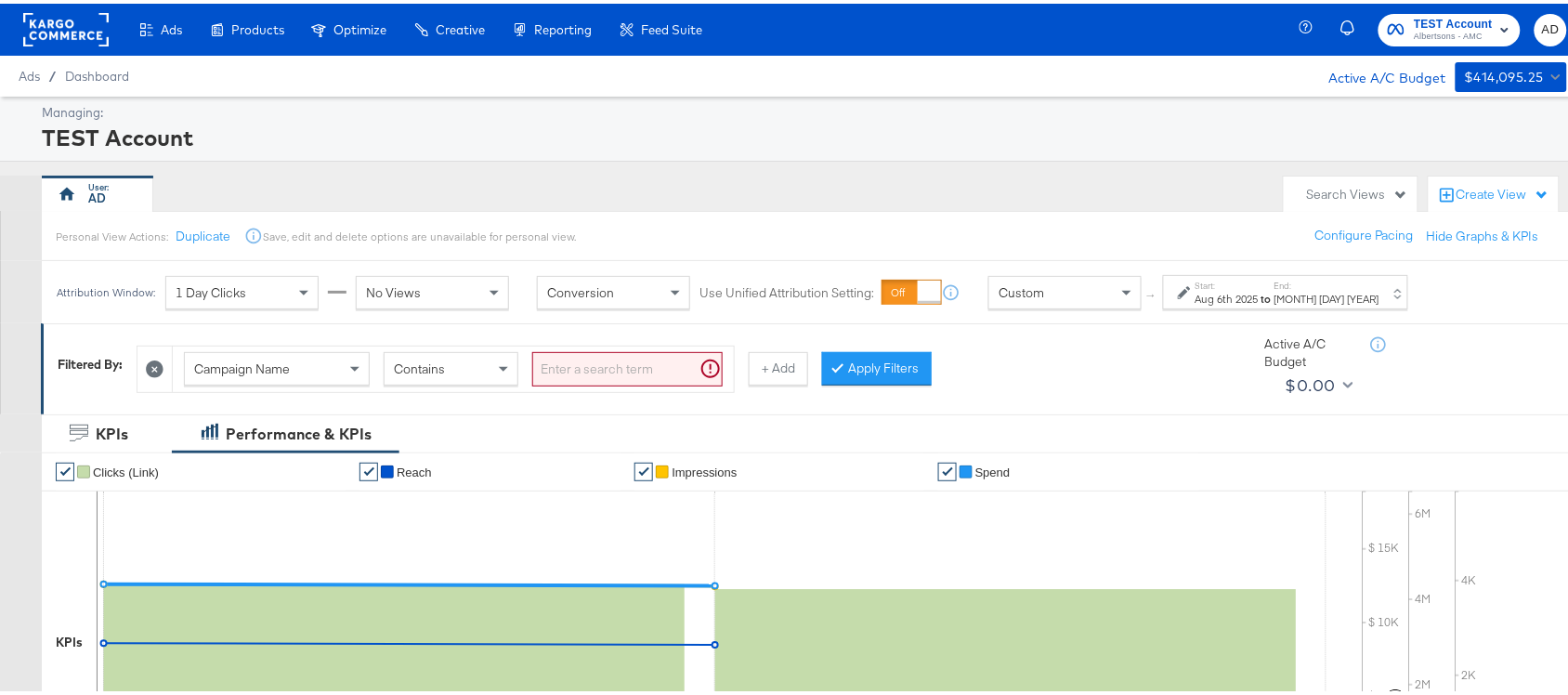 click at bounding box center [627, 365] 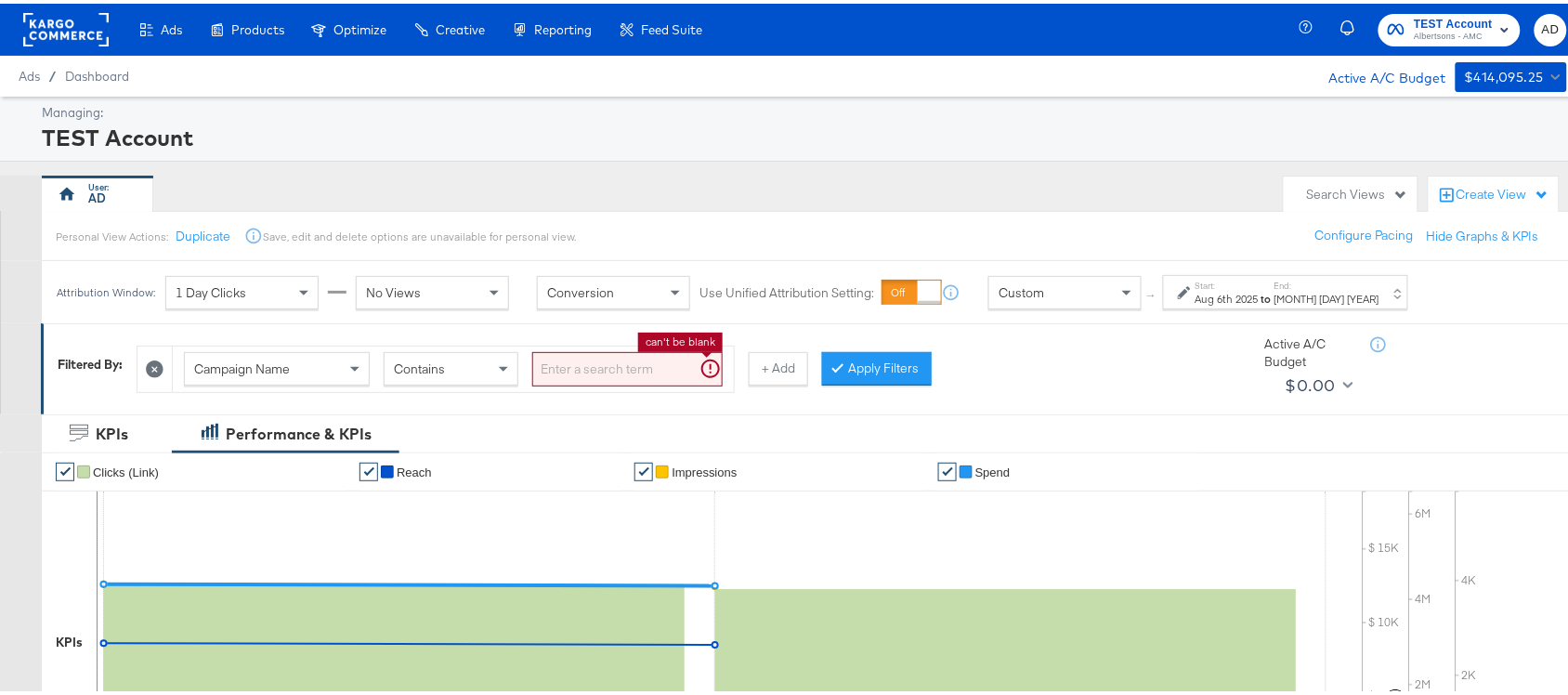 paste on "120229509340170307" 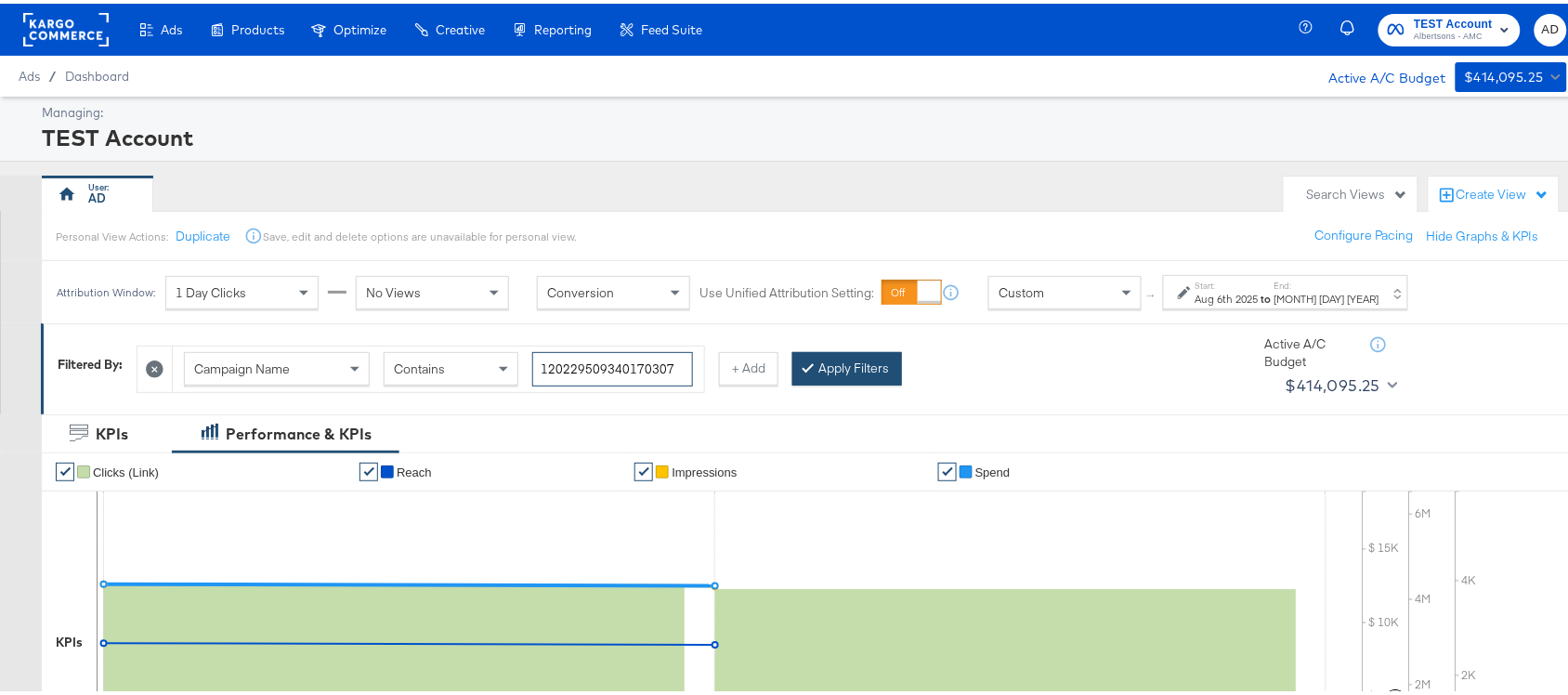 type on "120229509340170307" 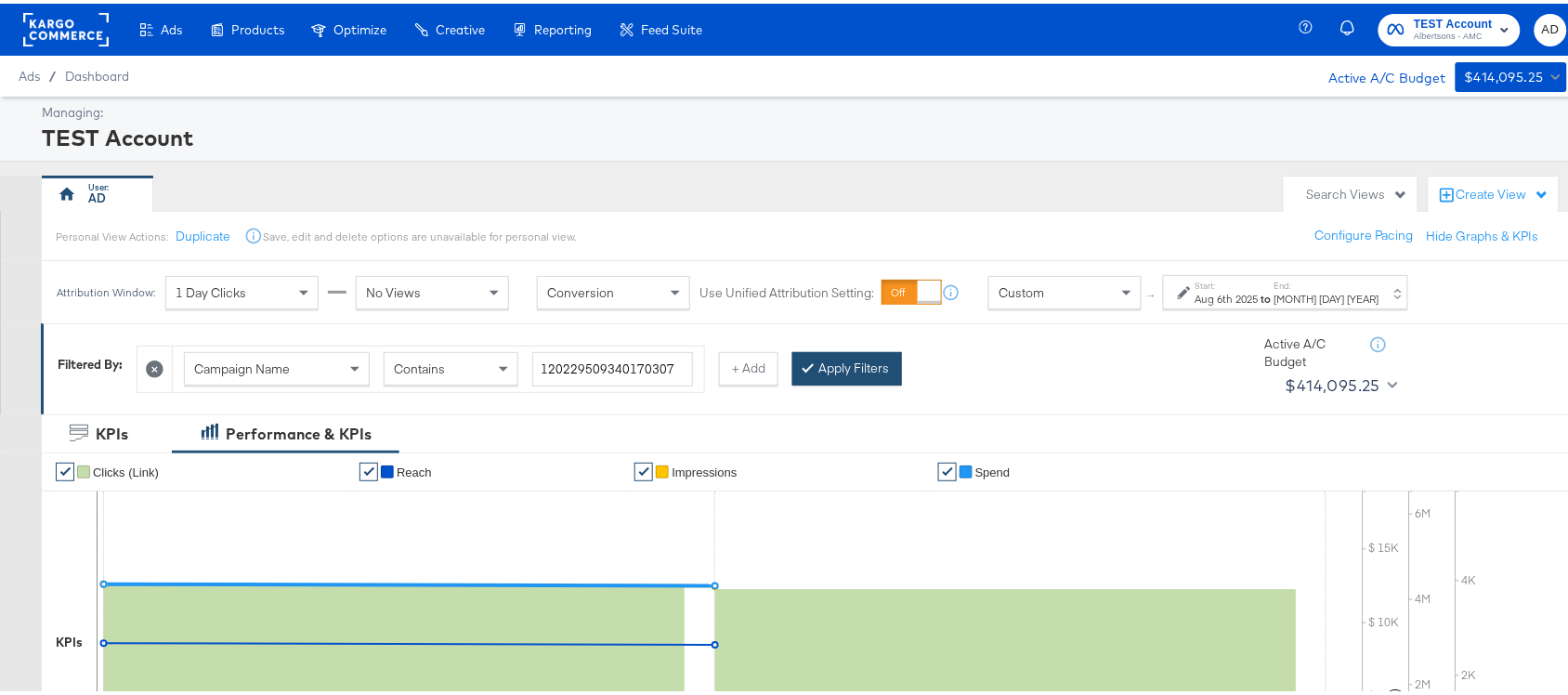 click on "Apply Filters" at bounding box center (847, 365) 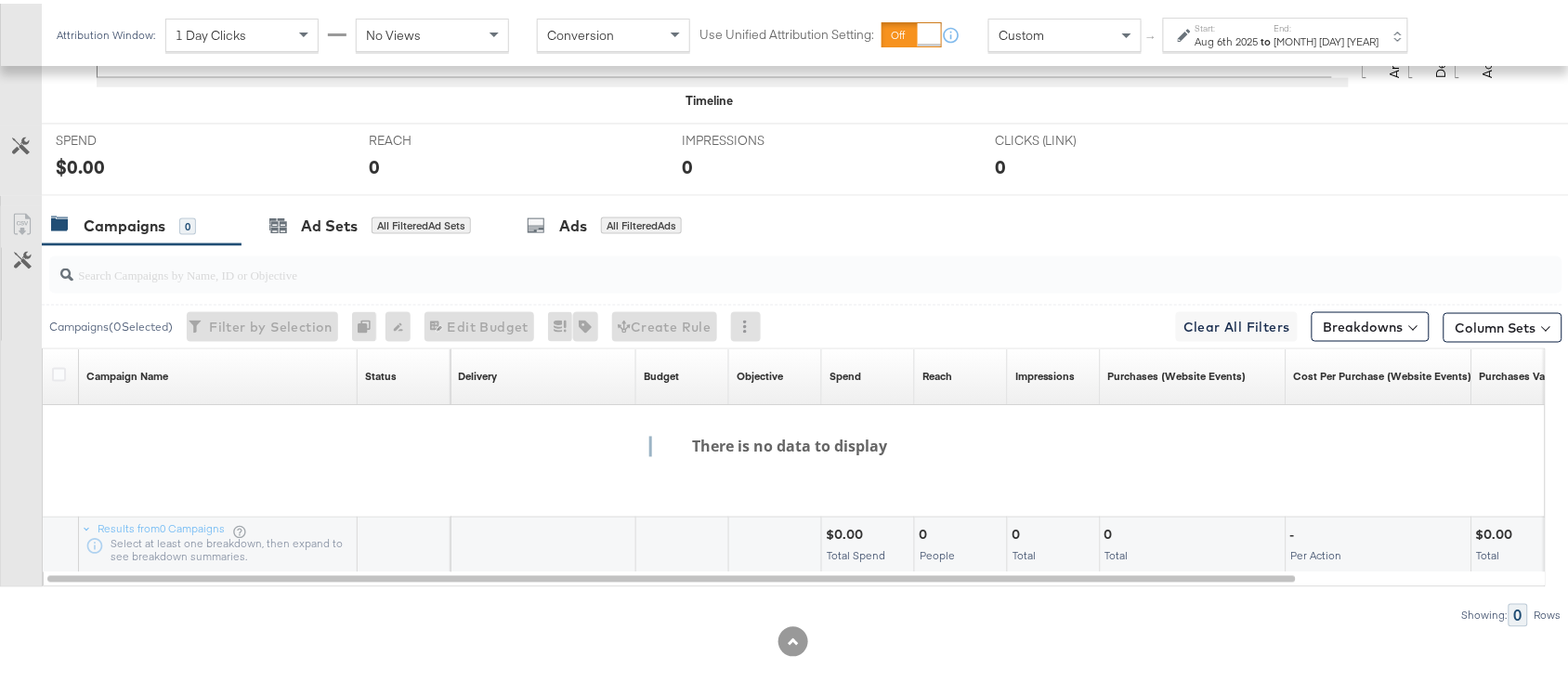 scroll, scrollTop: 703, scrollLeft: 0, axis: vertical 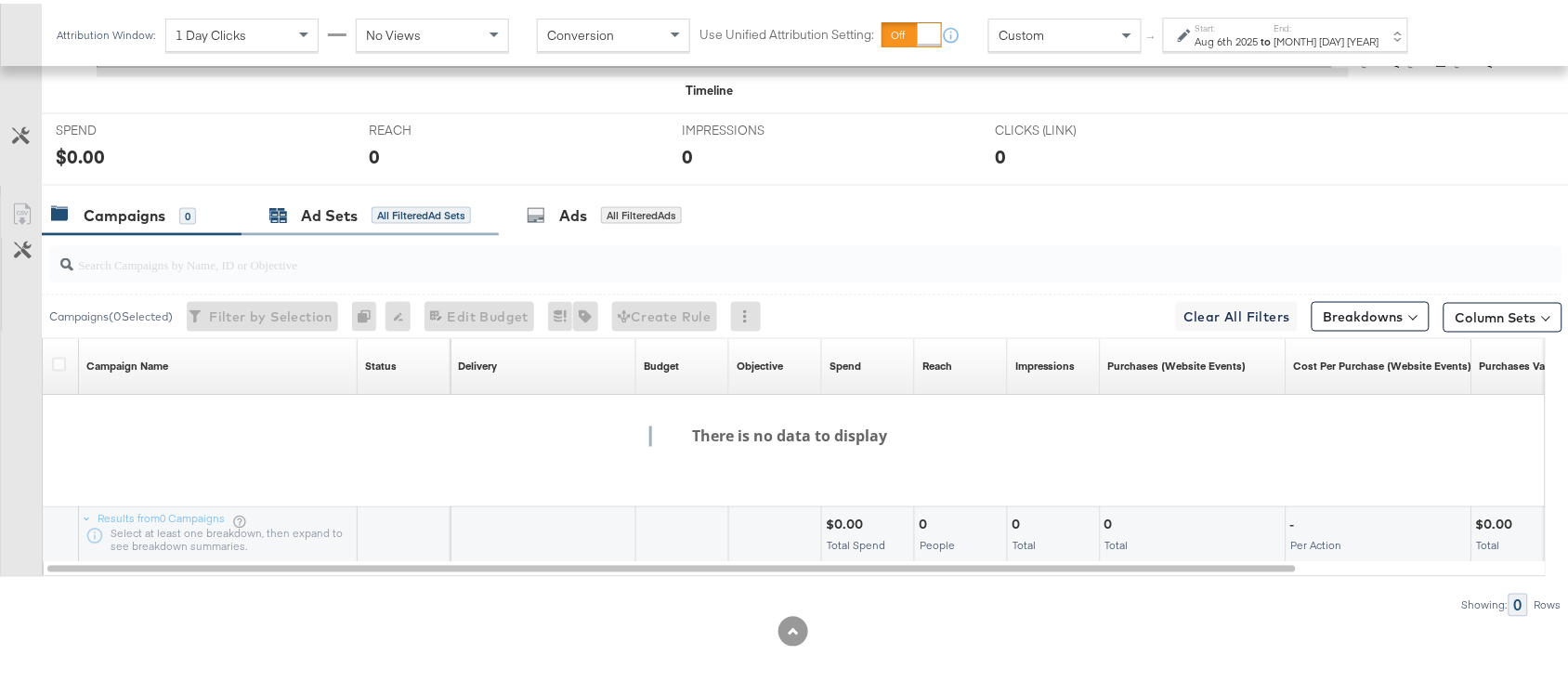 click on "Ad Sets" at bounding box center (329, 212) 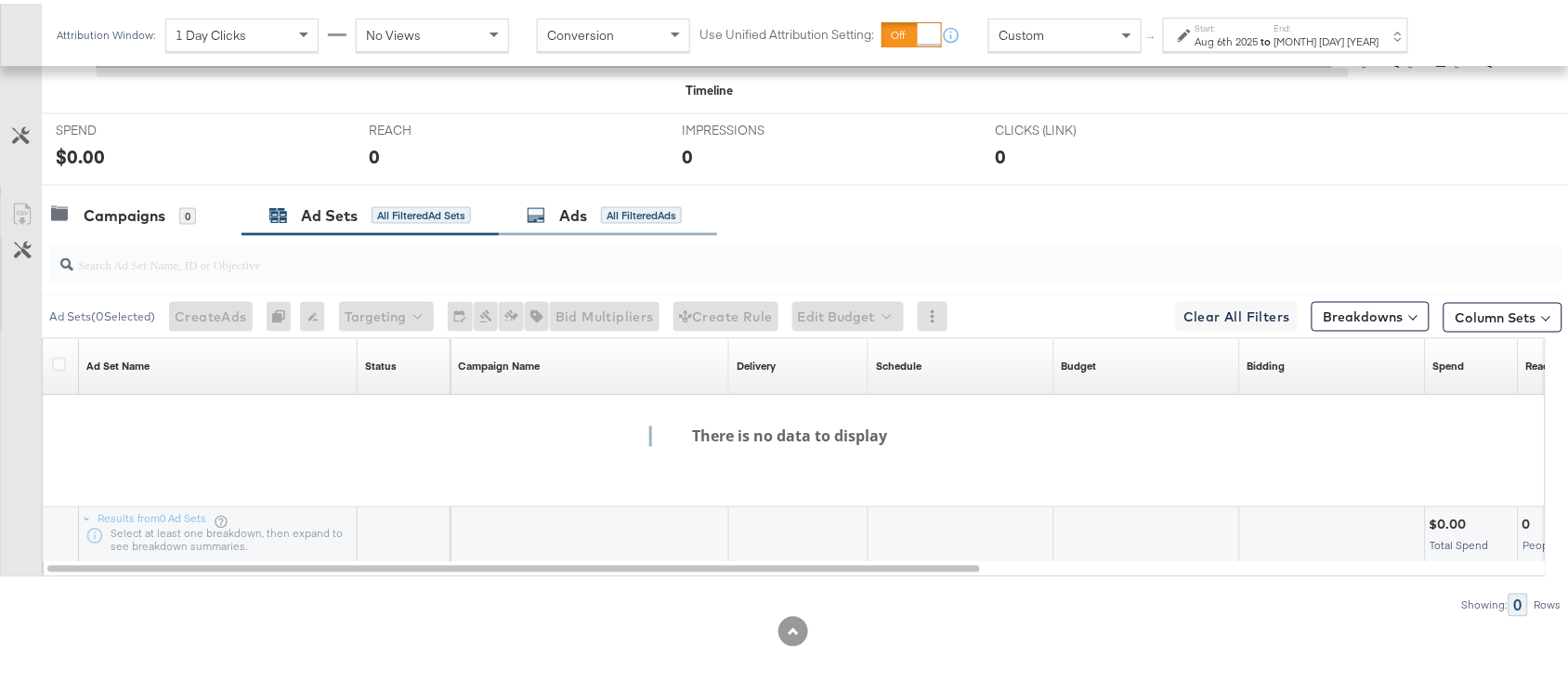 click on "Ads All Filtered  Ads" at bounding box center [604, 212] 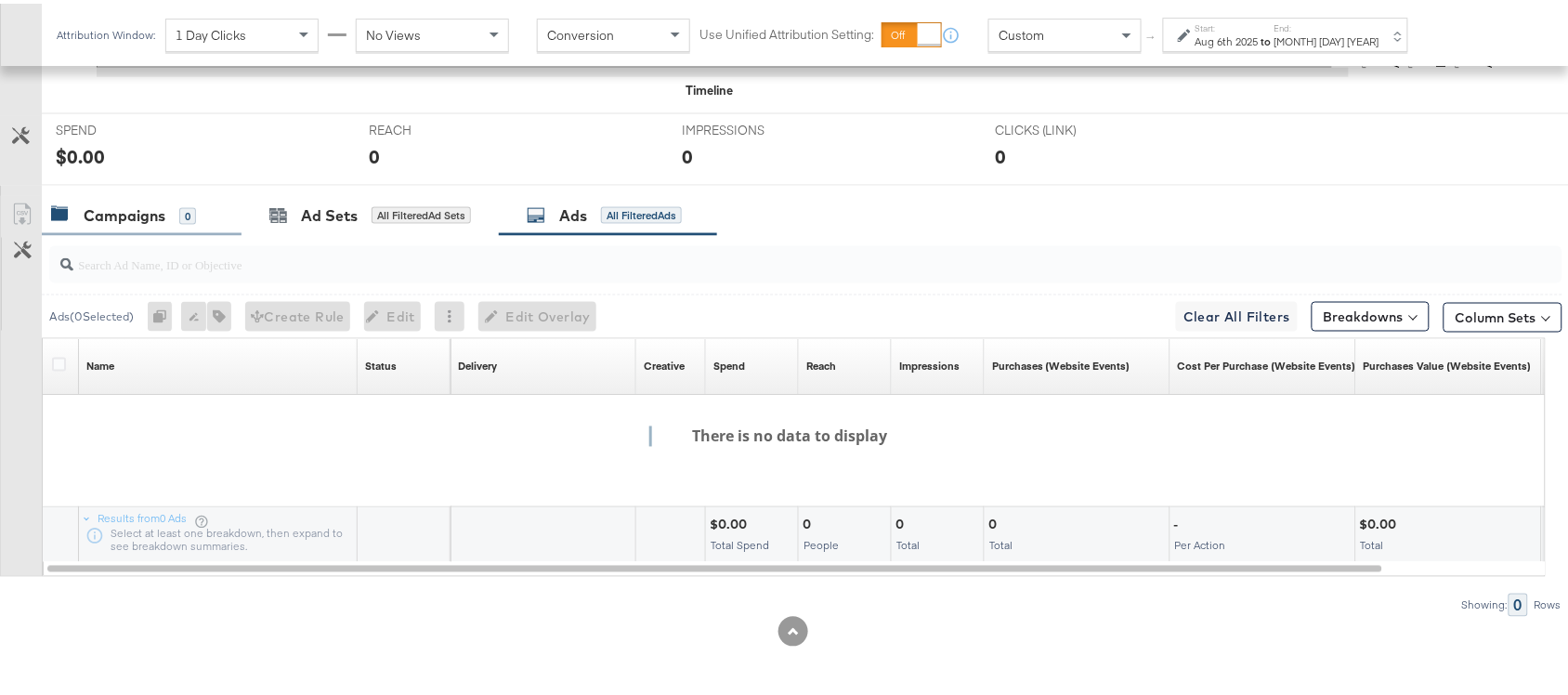 click on "Campaigns" at bounding box center [124, 212] 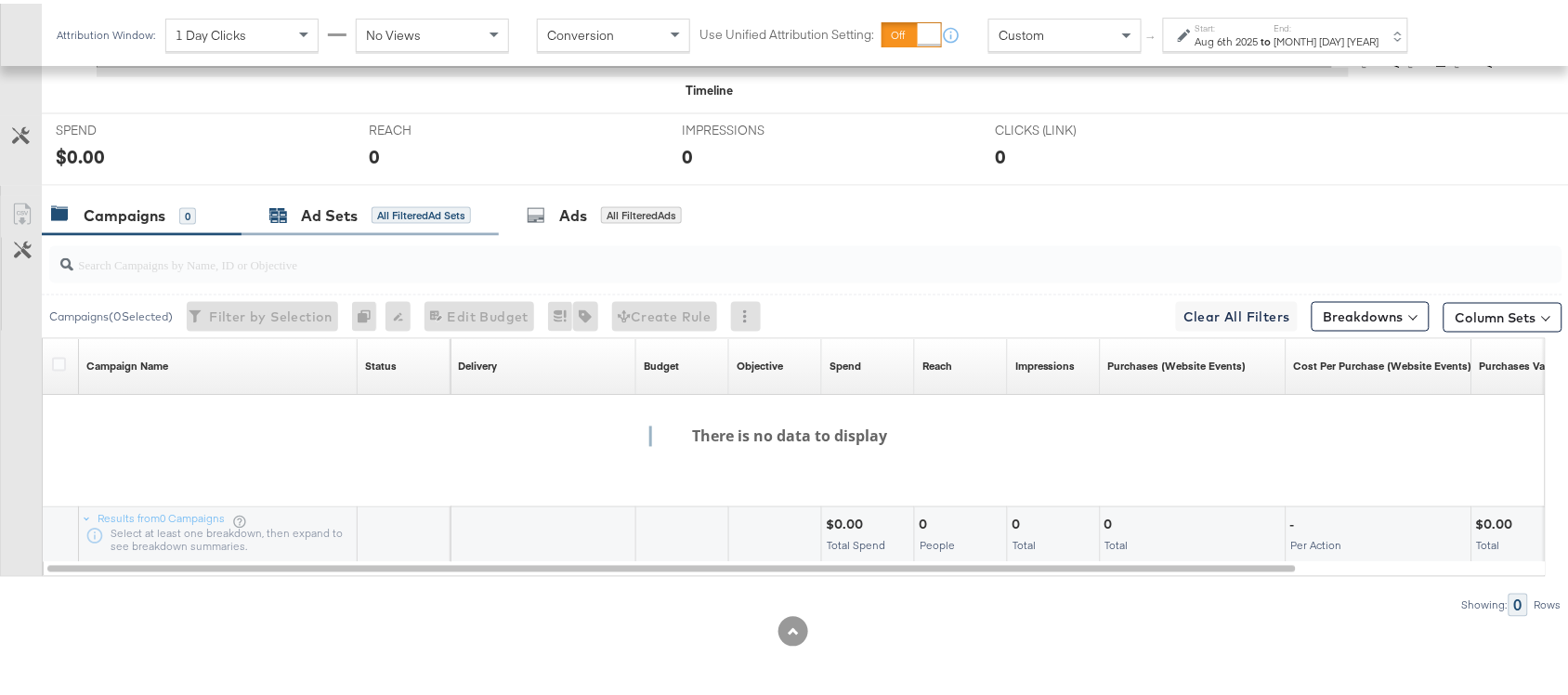 click on "Ad Sets" at bounding box center (329, 212) 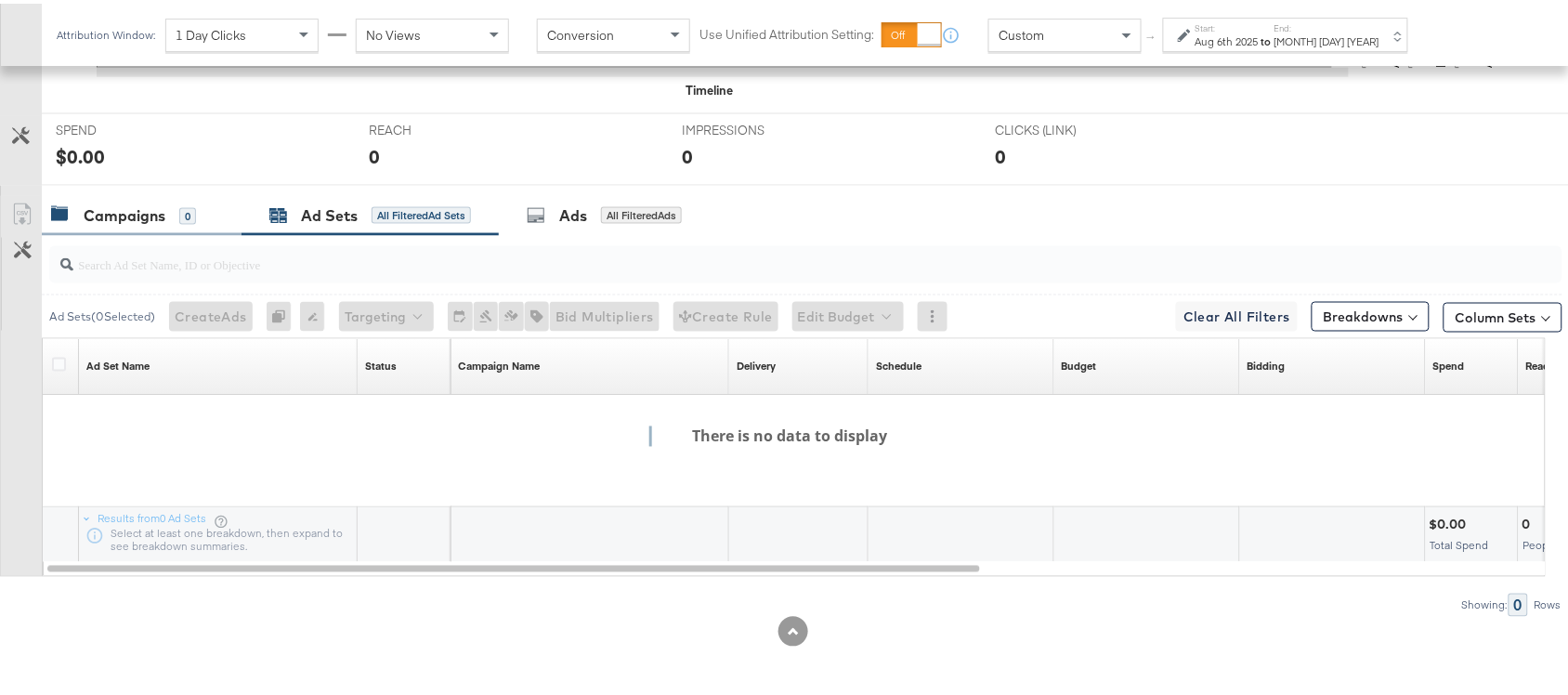 click on "Campaigns" at bounding box center (124, 212) 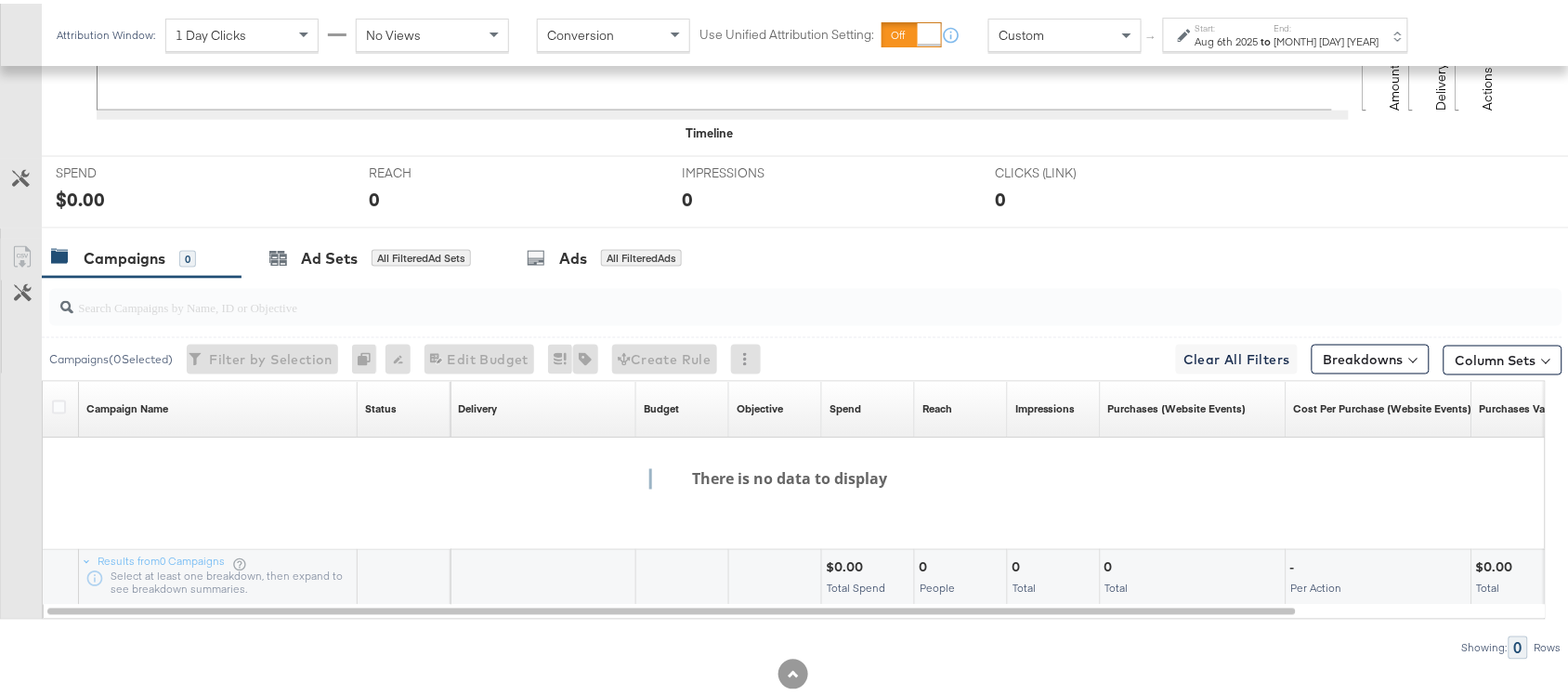 scroll, scrollTop: 703, scrollLeft: 0, axis: vertical 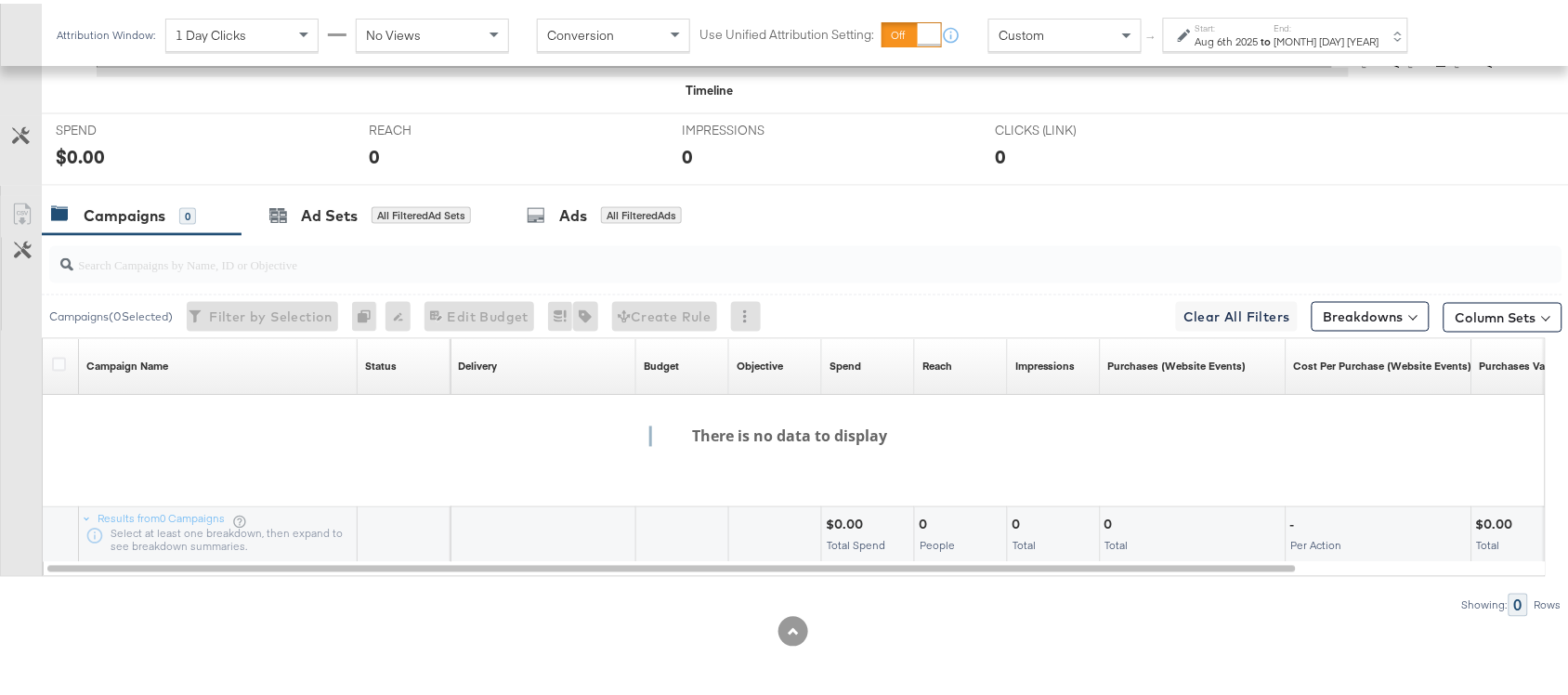 click at bounding box center (805, 261) 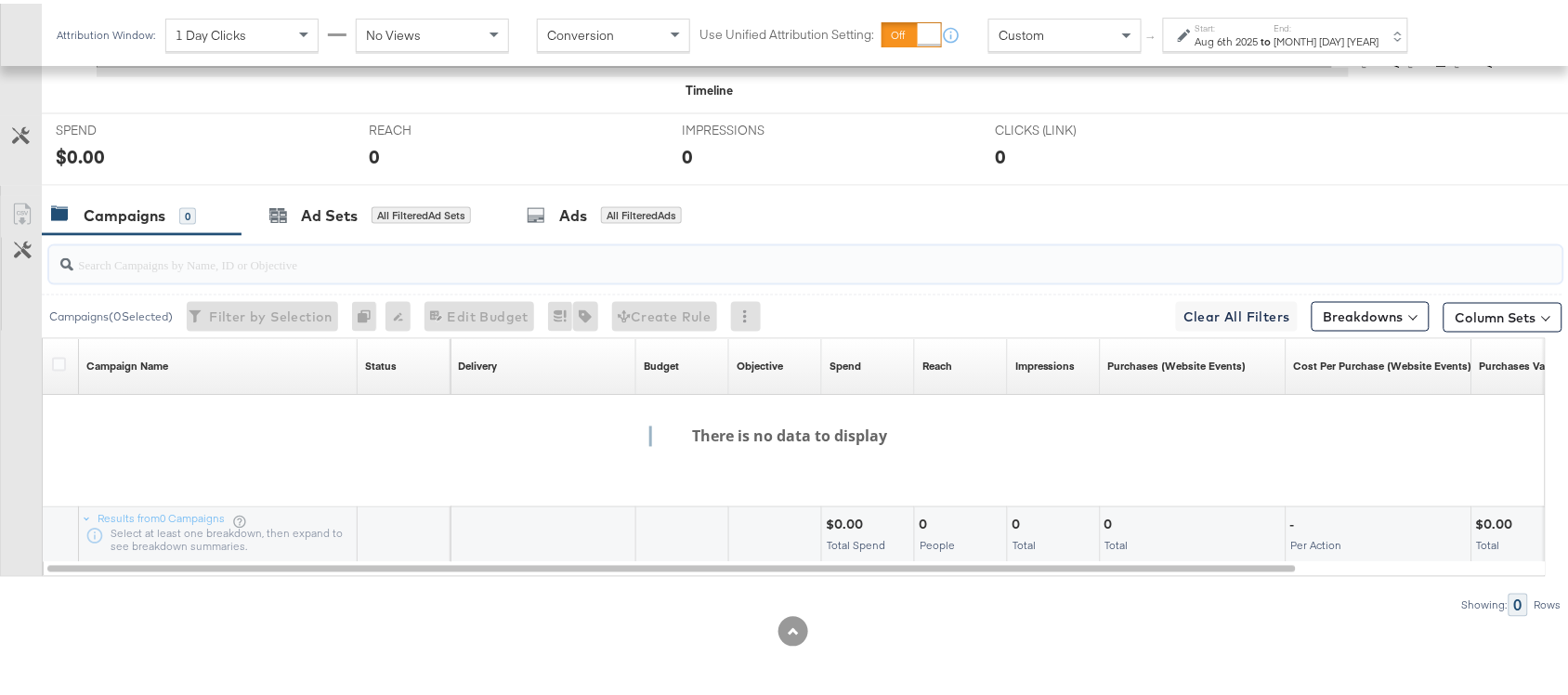 paste on "co-branded-hub|Multi-brand|Multi-brand_FY25_CoBrand_National_GMHBC P7|SAL|8/13/2025|9/09/2025|30626760|16.86|516411|N|0|LM68655784329903|LM68655784329903||Nick|KC" 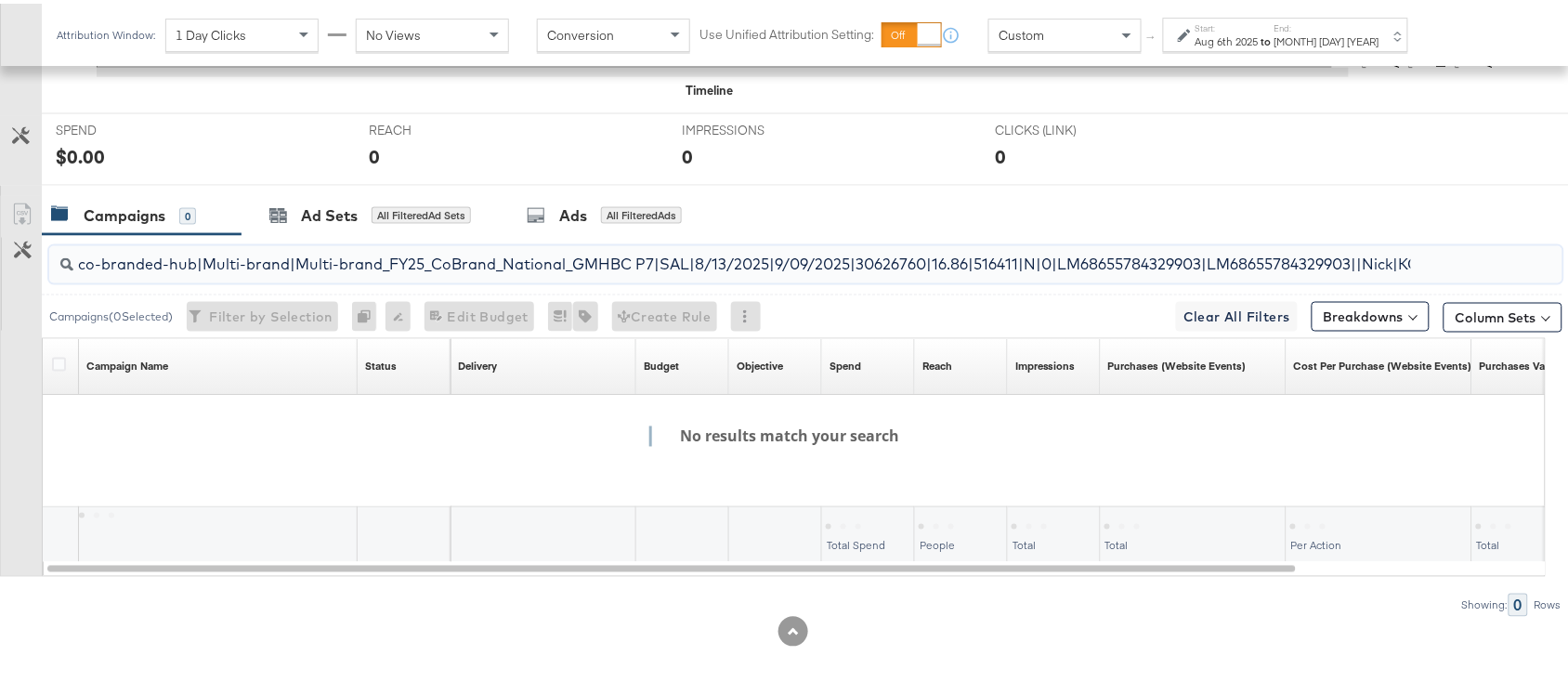 scroll, scrollTop: 0, scrollLeft: 17, axis: horizontal 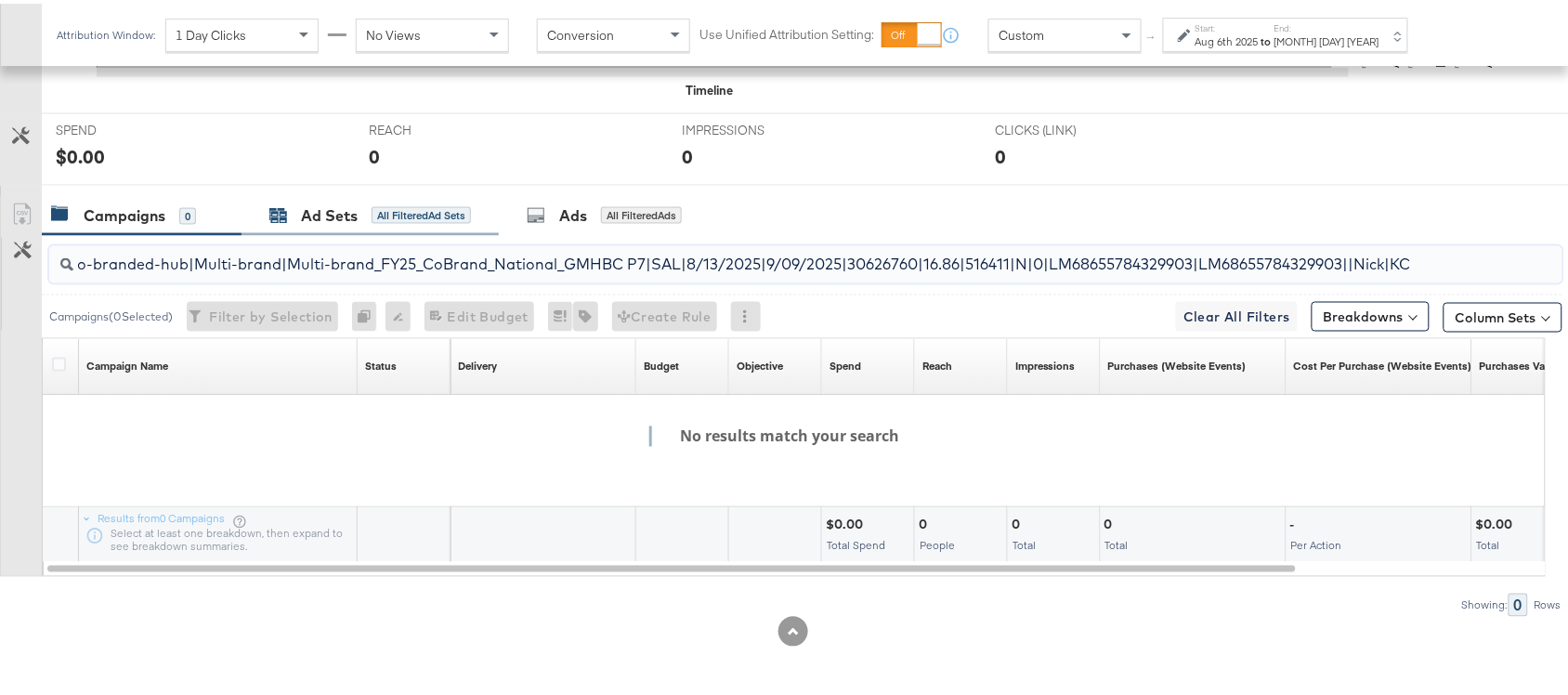 type on "co-branded-hub|Multi-brand|Multi-brand_FY25_CoBrand_National_GMHBC P7|SAL|8/13/2025|9/09/2025|30626760|16.86|516411|N|0|LM68655784329903|LM68655784329903||Nick|KC" 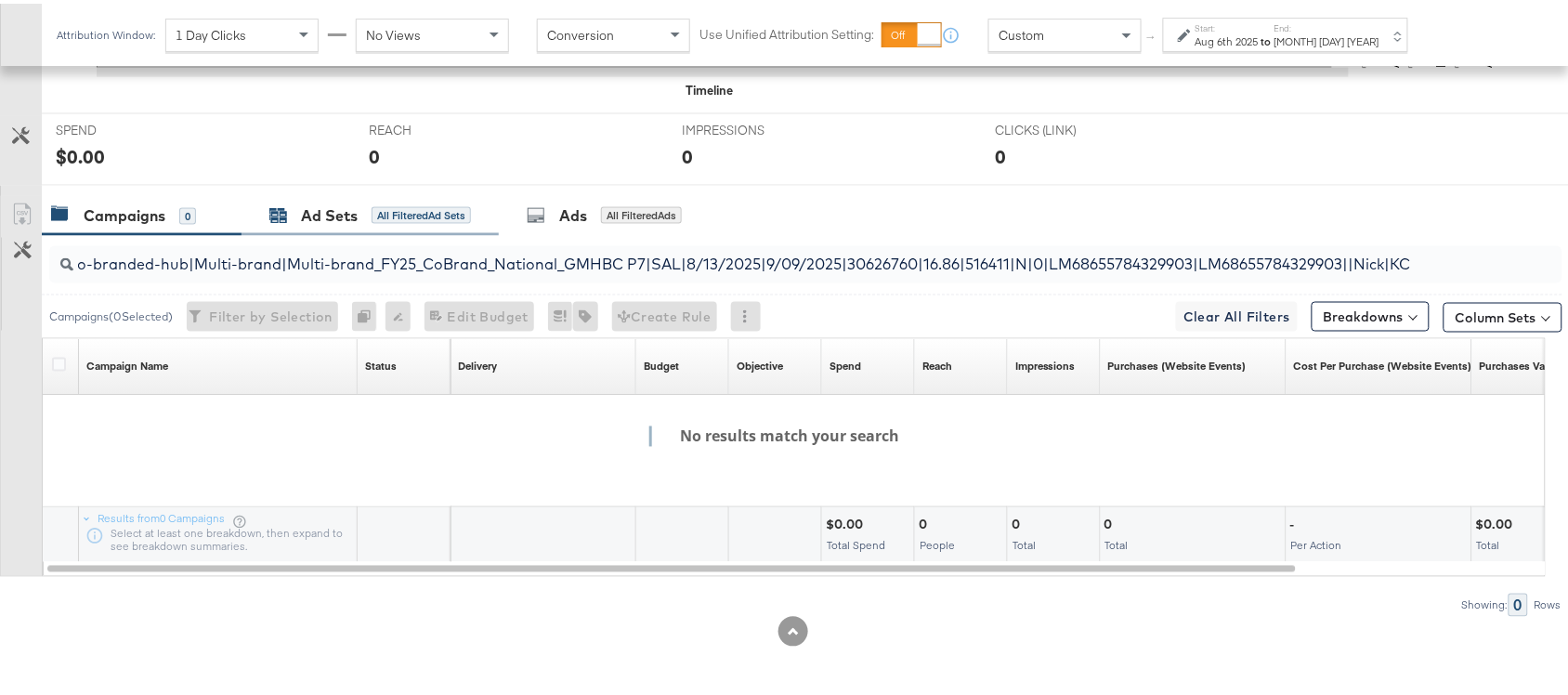 scroll, scrollTop: 0, scrollLeft: 0, axis: both 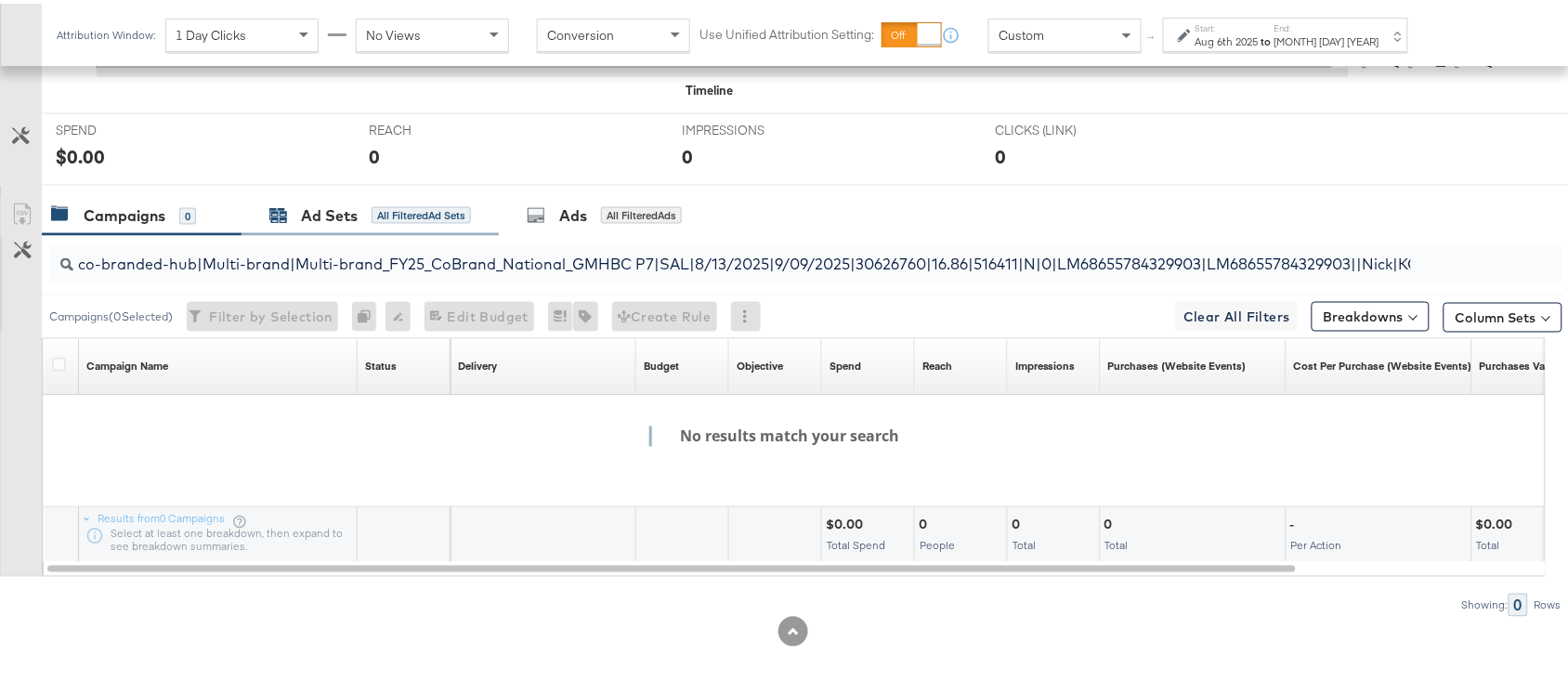 click on "Ad Sets" at bounding box center (329, 212) 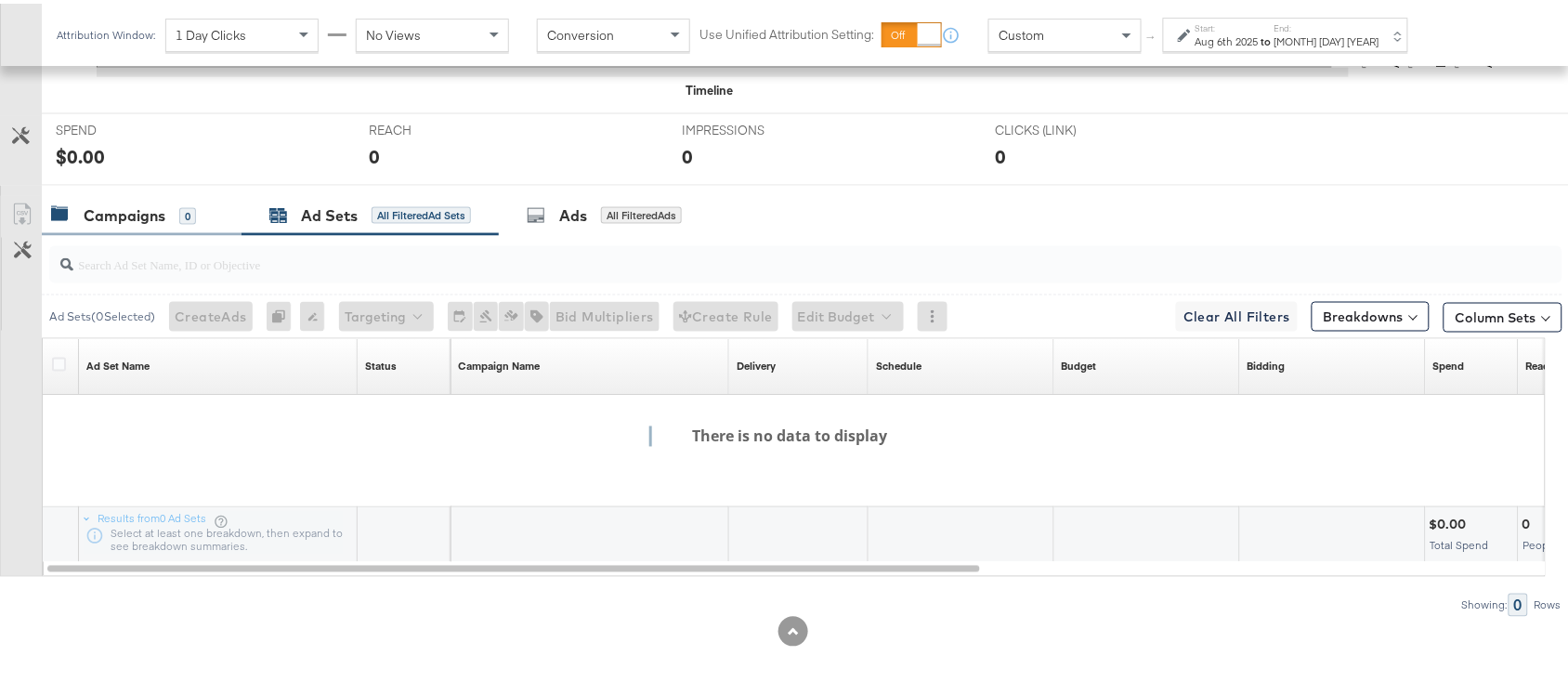 click on "Campaigns" at bounding box center (124, 212) 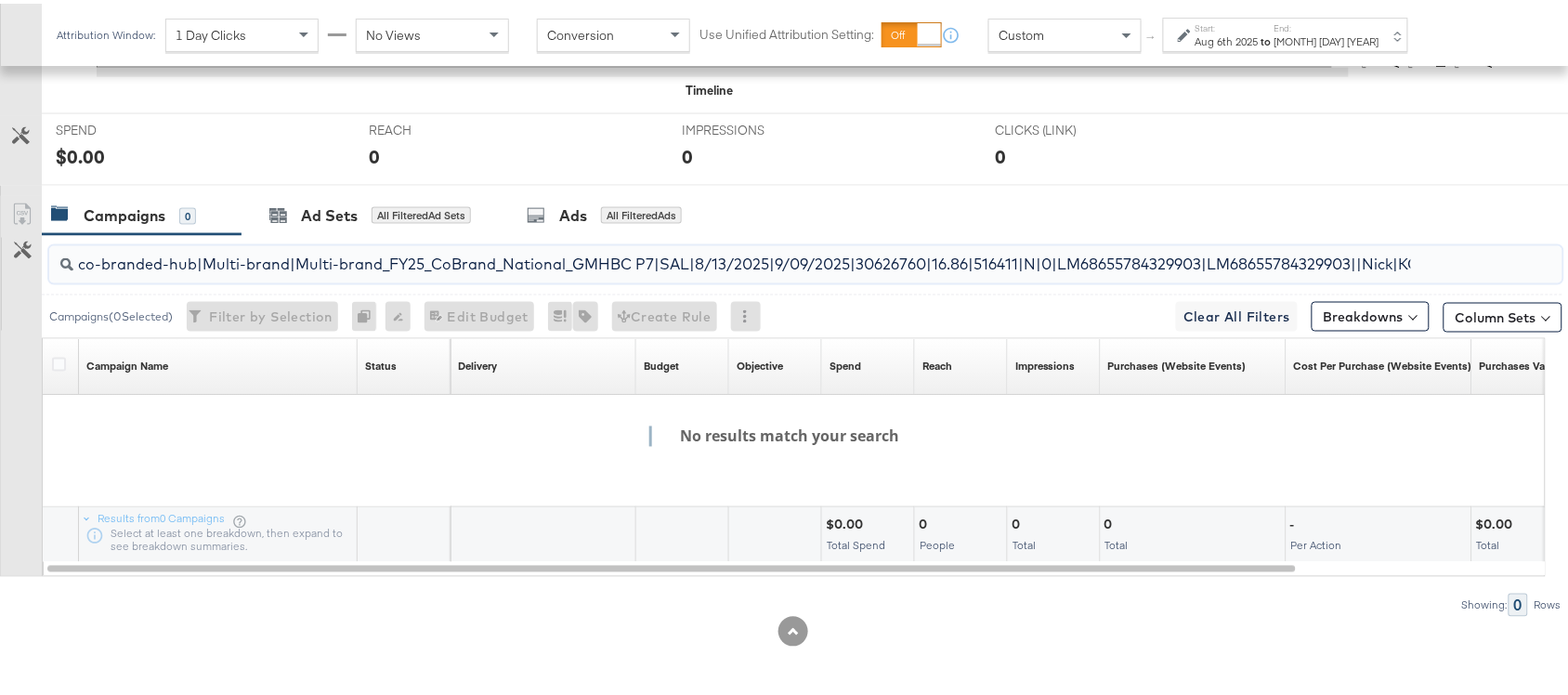 click on "co-branded-hub|Multi-brand|Multi-brand_FY25_CoBrand_National_GMHBC P7|SAL|8/13/2025|9/09/2025|30626760|16.86|516411|N|0|LM68655784329903|LM68655784329903||Nick|KC" at bounding box center (749, 253) 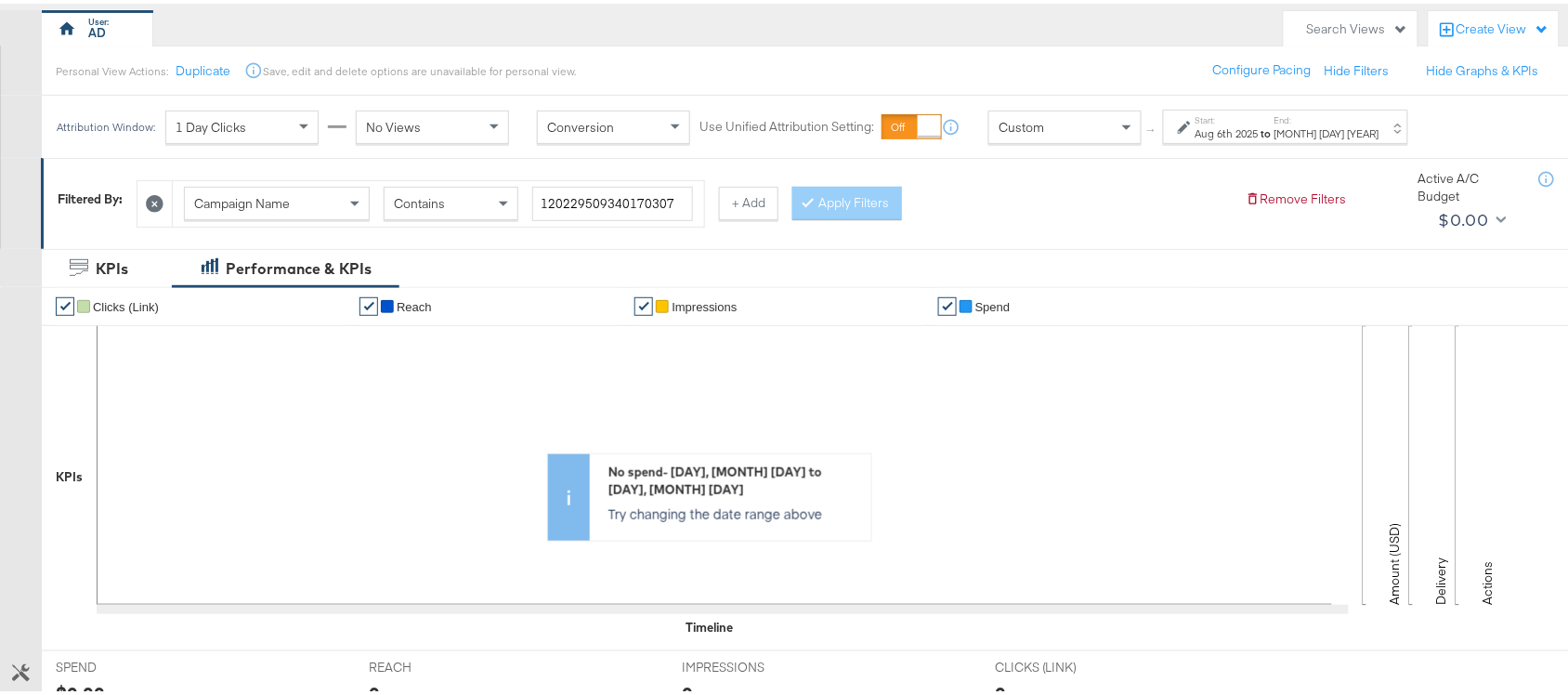 scroll, scrollTop: 0, scrollLeft: 0, axis: both 